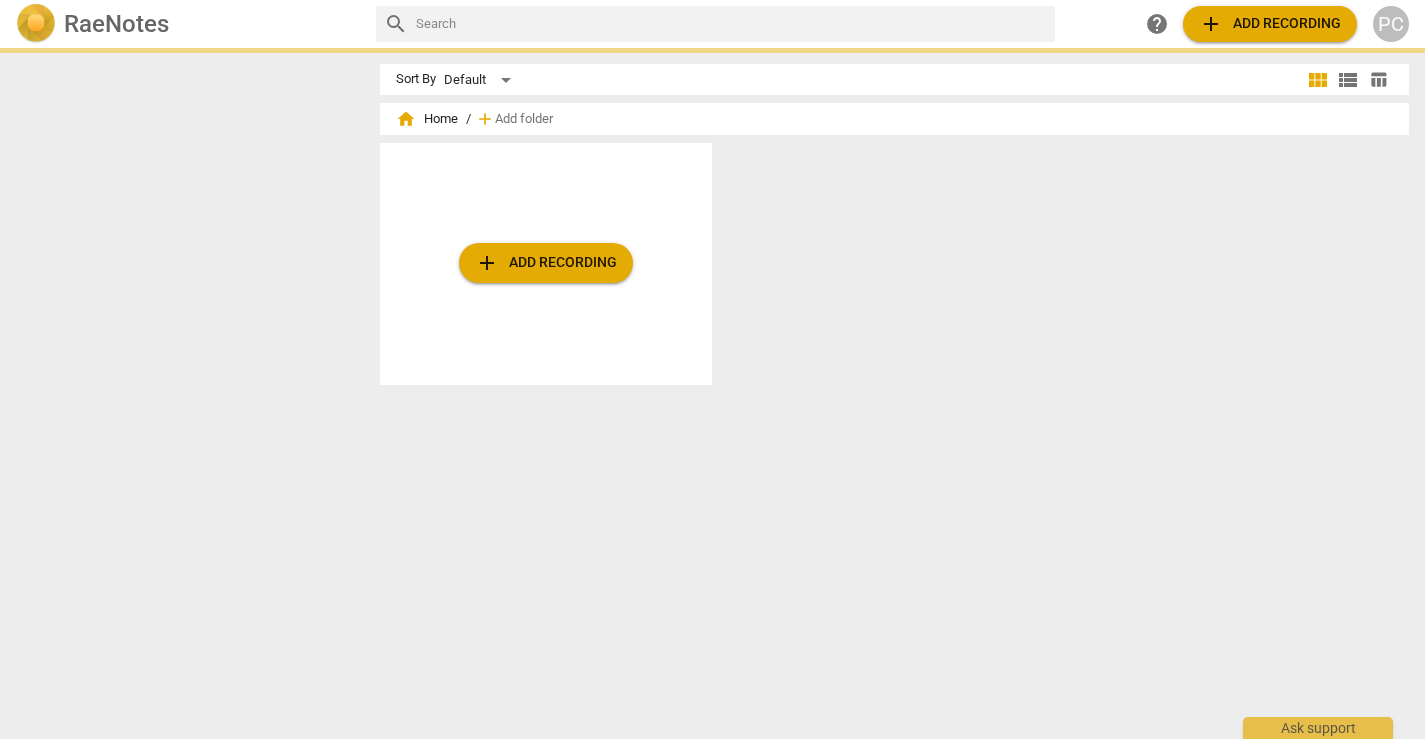 scroll, scrollTop: 0, scrollLeft: 0, axis: both 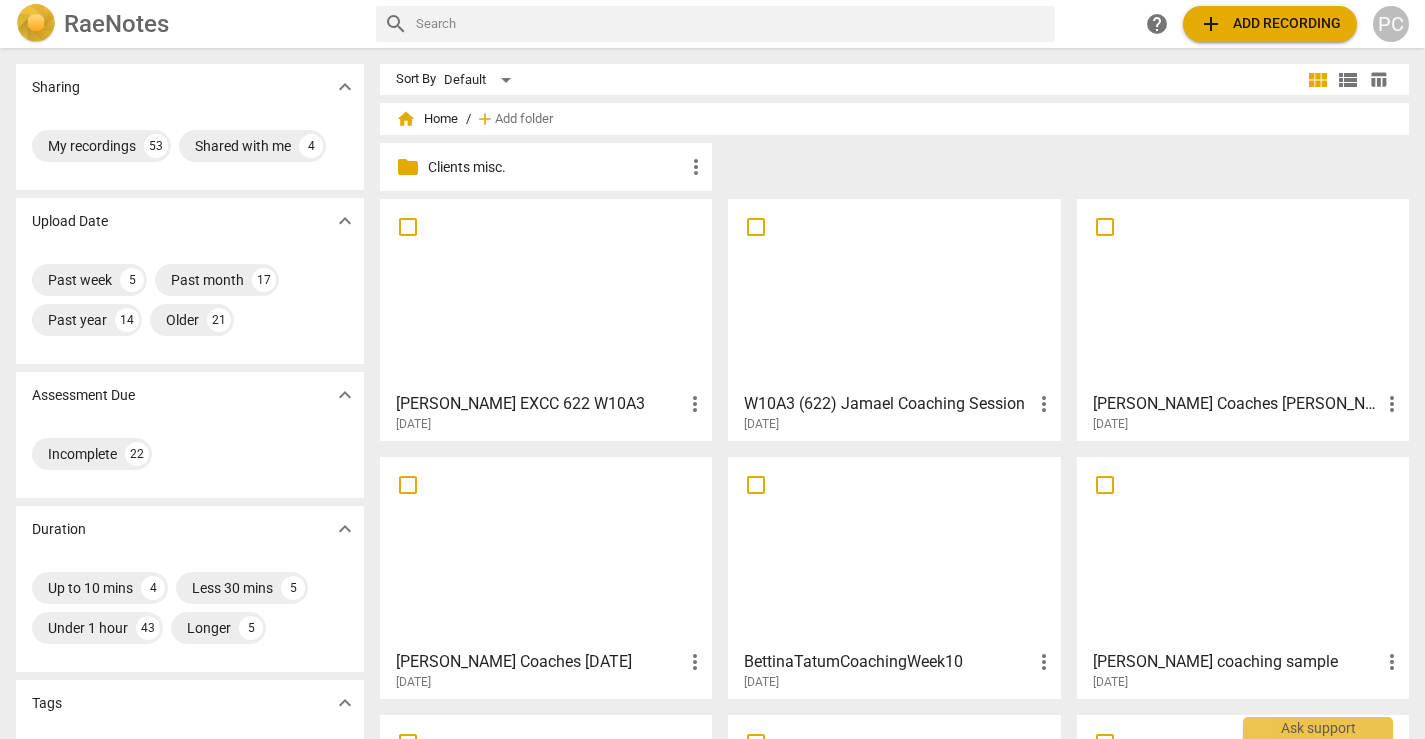 click on "add   Add recording" at bounding box center (1270, 24) 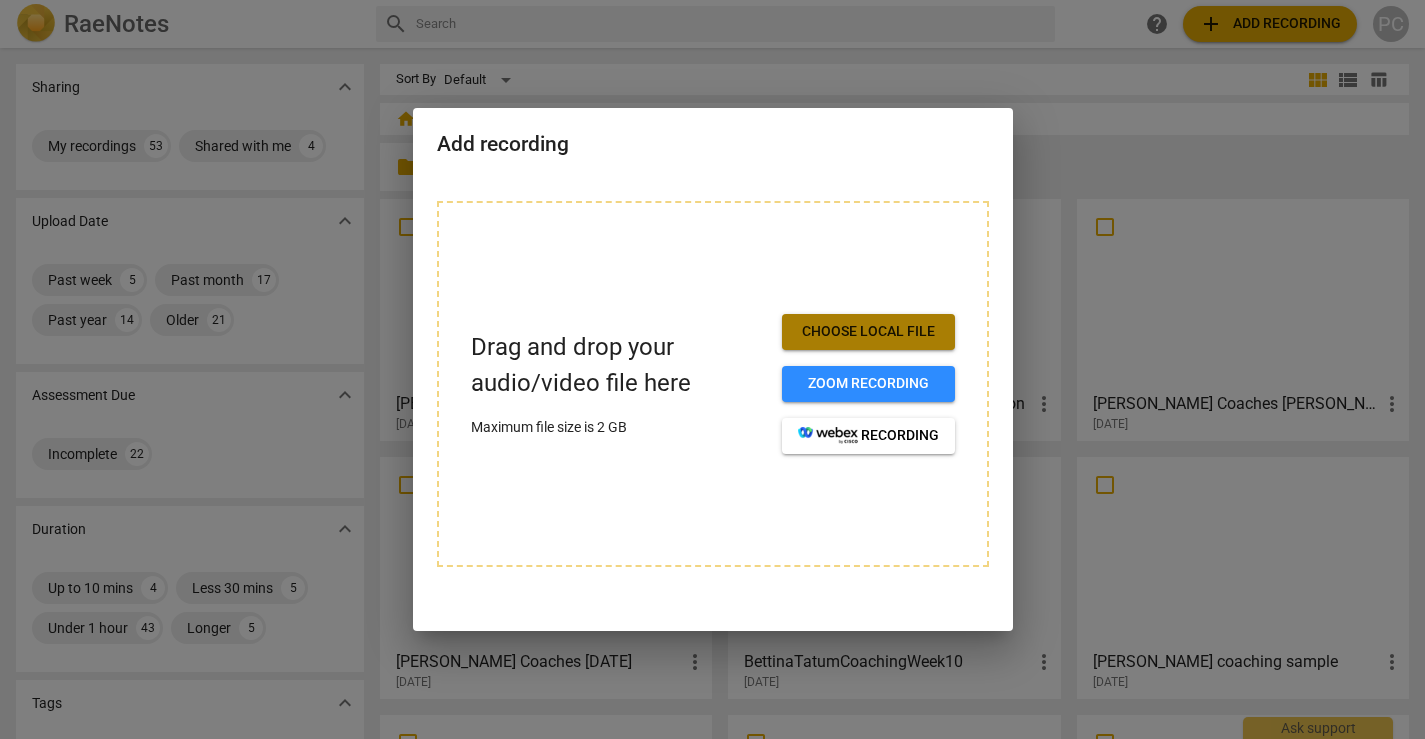 click on "Choose local file" at bounding box center [868, 332] 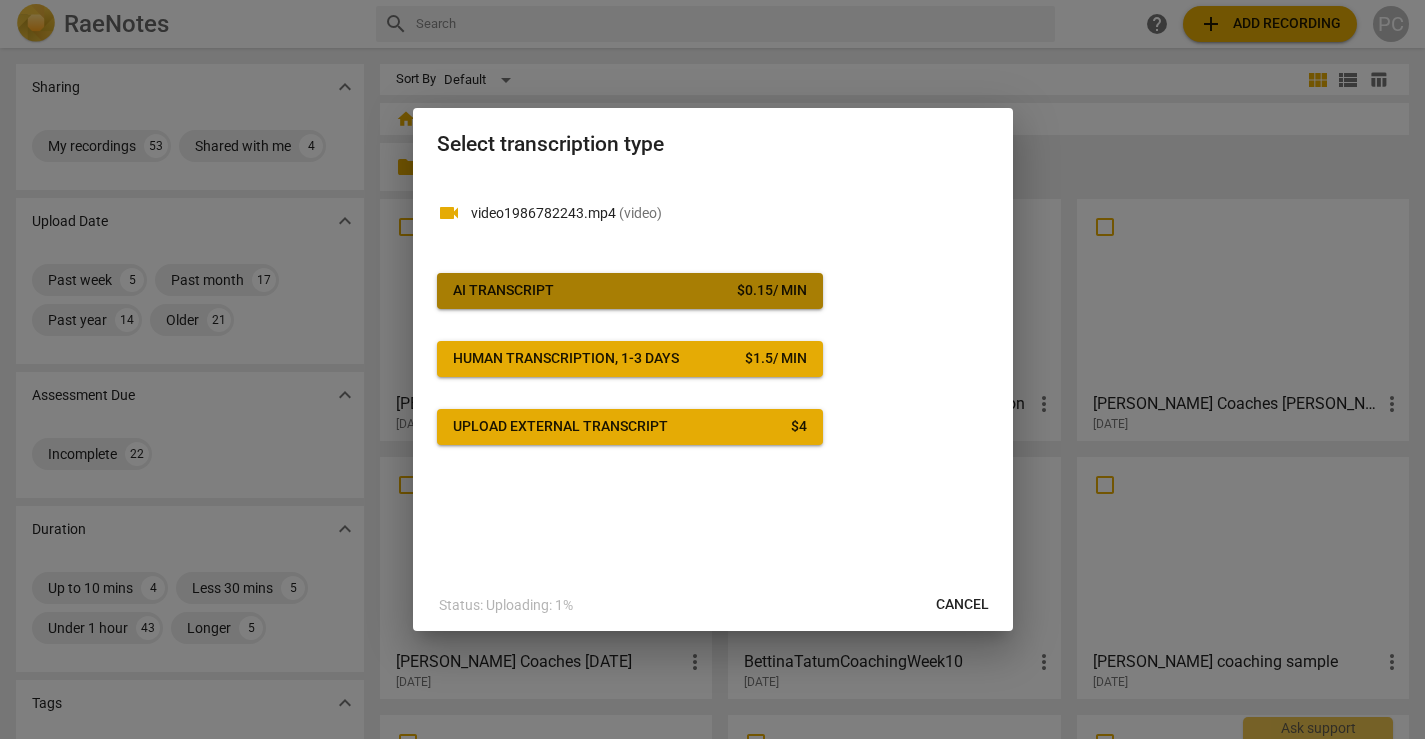 click on "AI Transcript $ 0.15  / min" at bounding box center (630, 291) 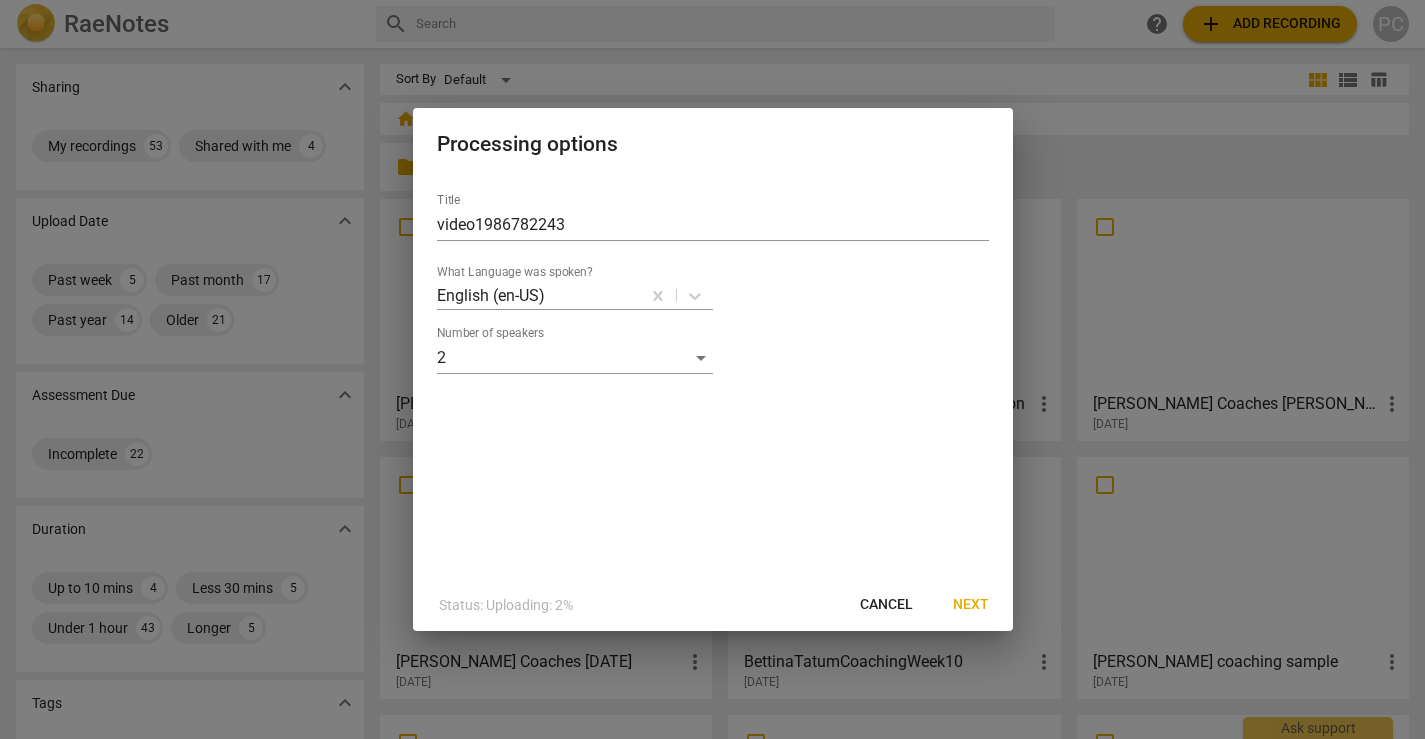 click on "Next" at bounding box center [971, 605] 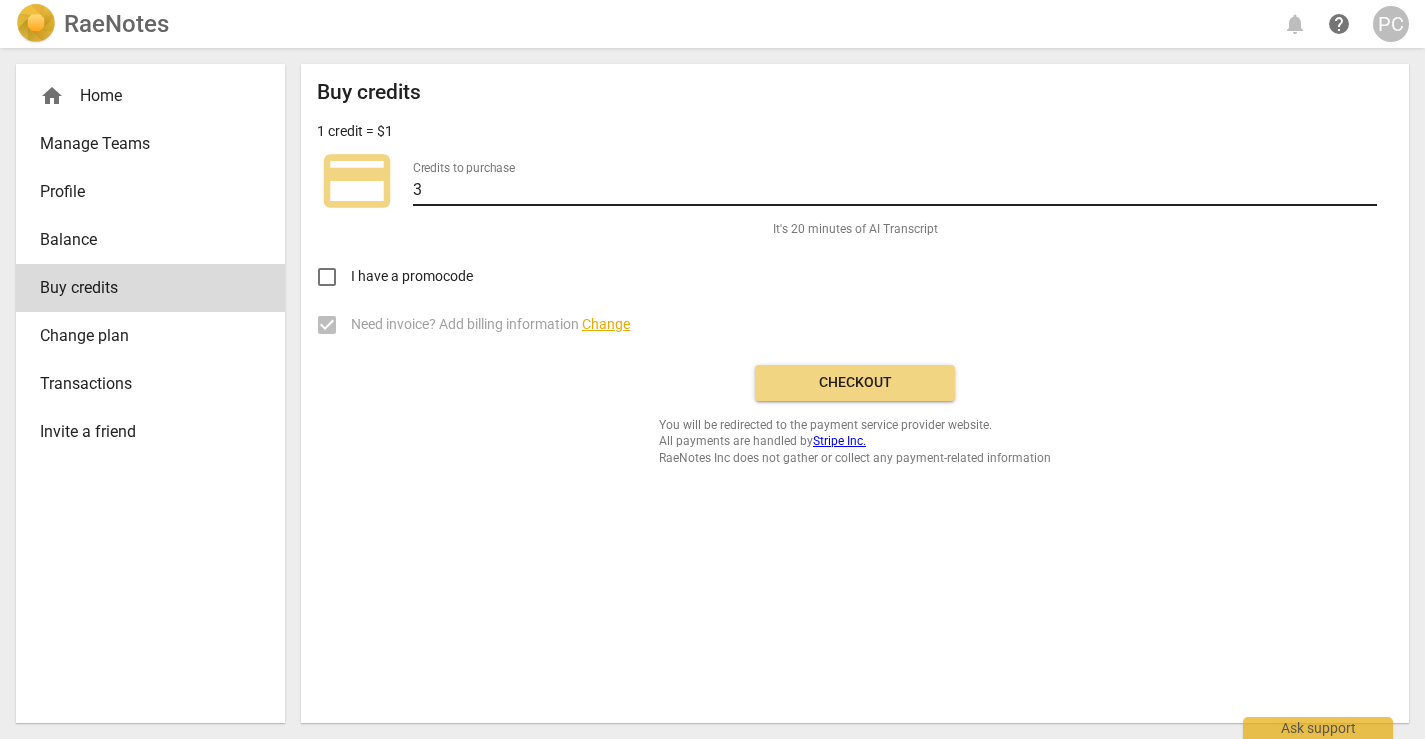 click on "3" at bounding box center (895, 191) 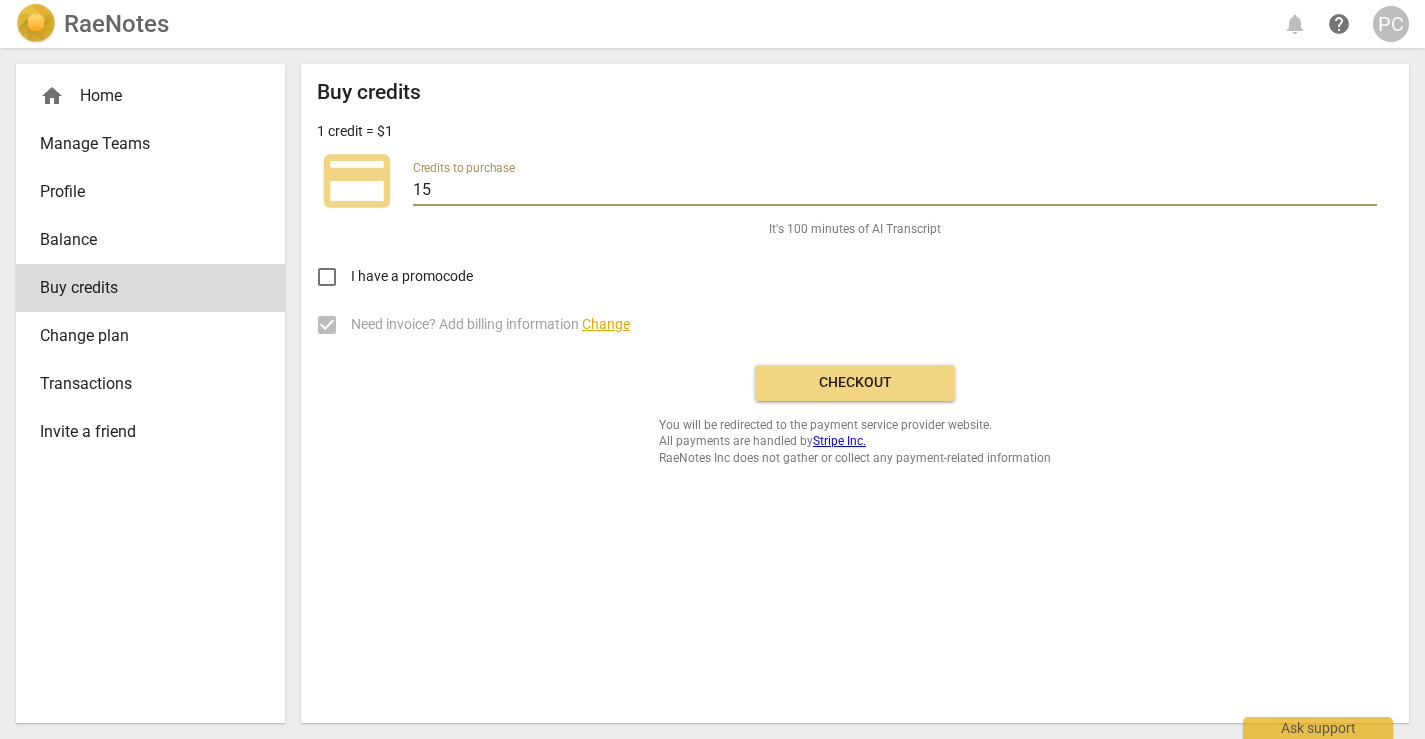 type on "15" 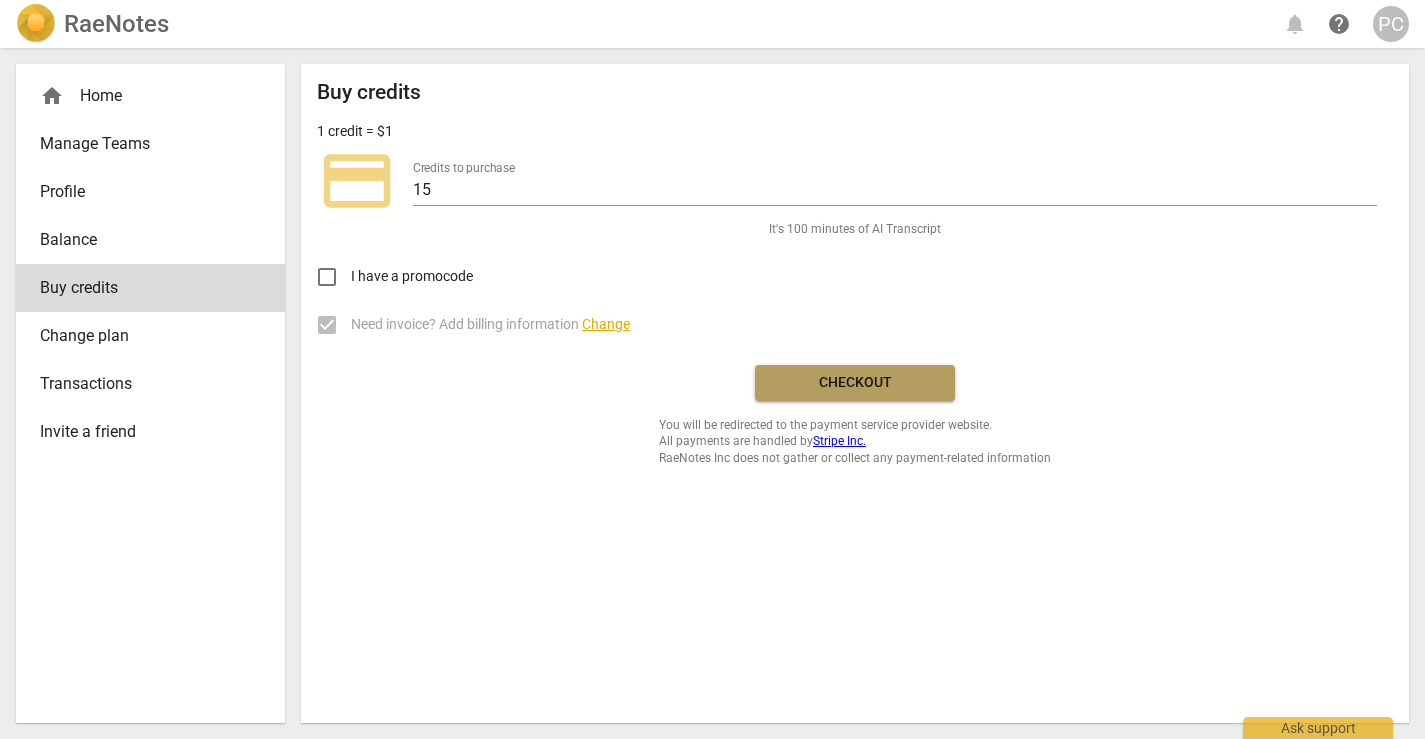 click on "Checkout" at bounding box center (855, 383) 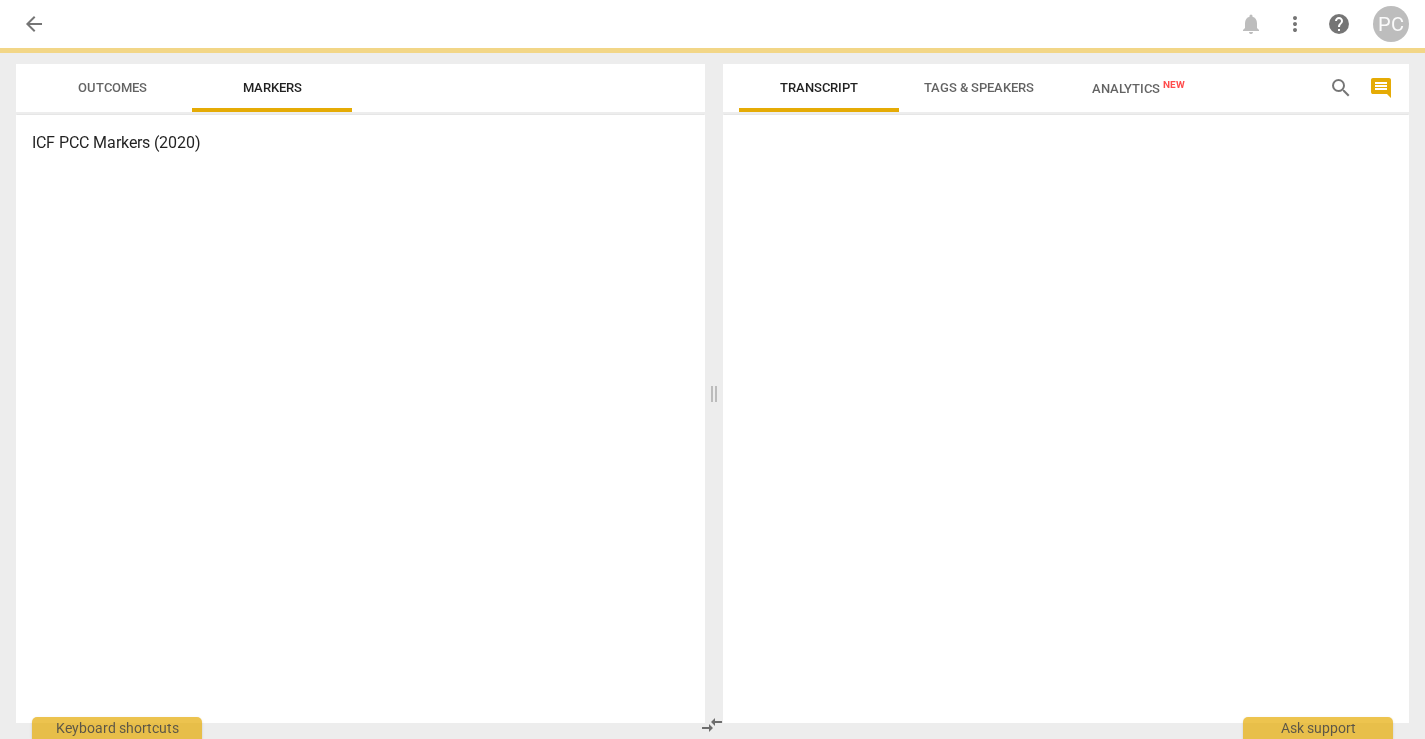 scroll, scrollTop: 0, scrollLeft: 0, axis: both 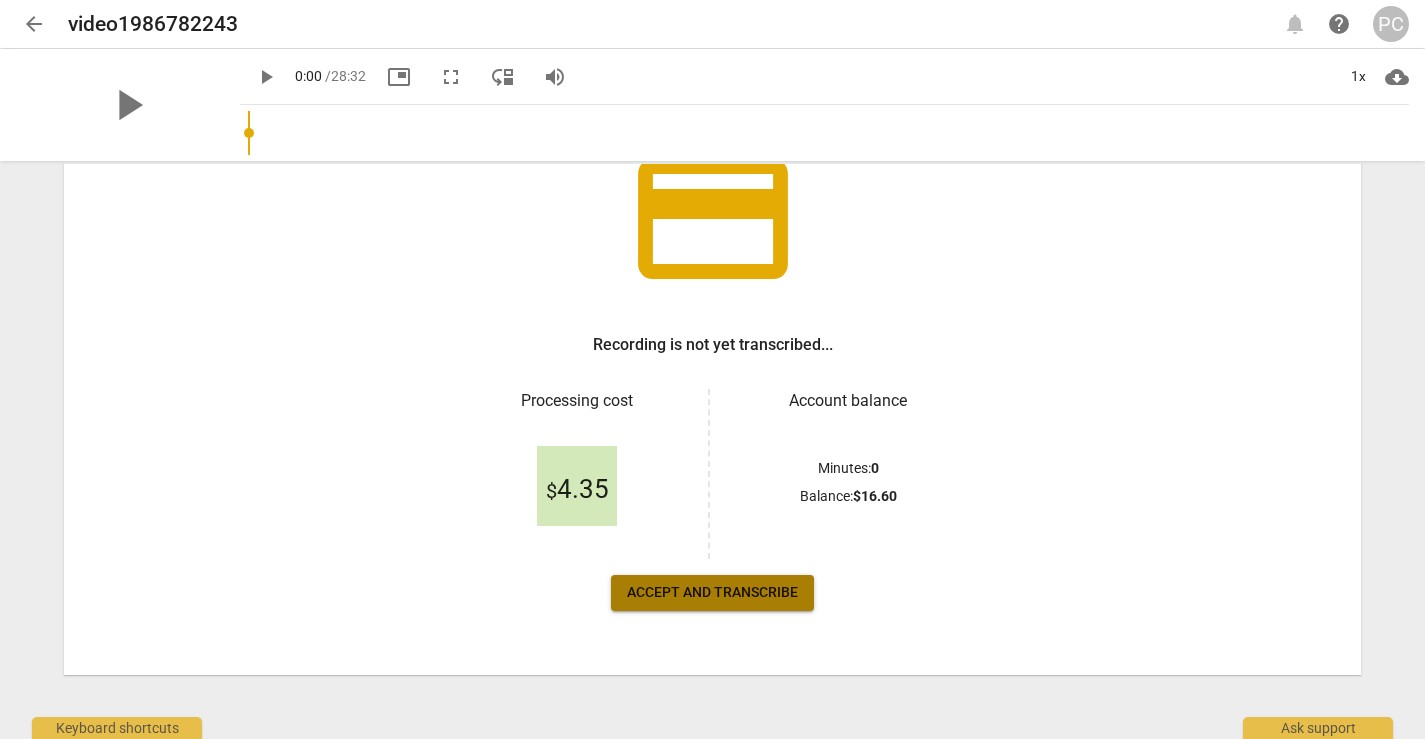 click on "Accept and transcribe" at bounding box center (712, 593) 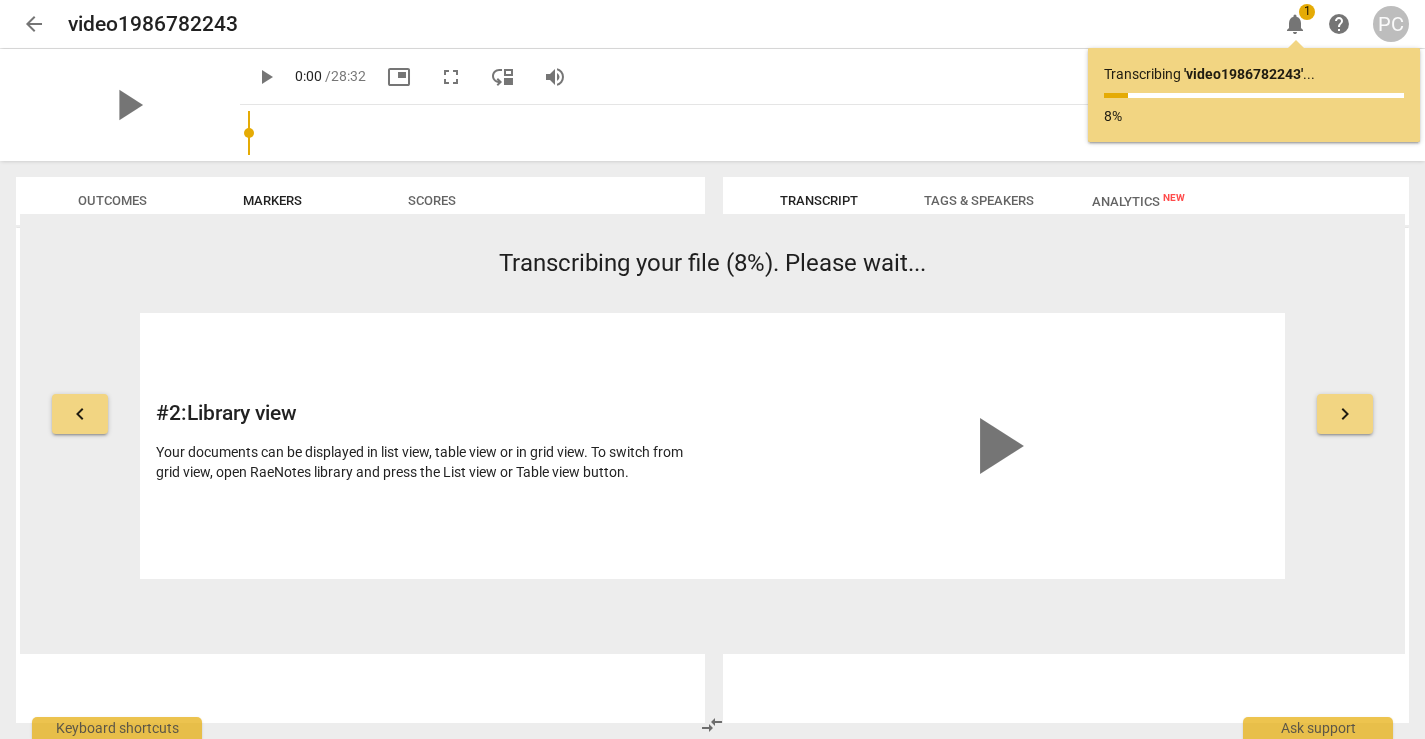 type on "603" 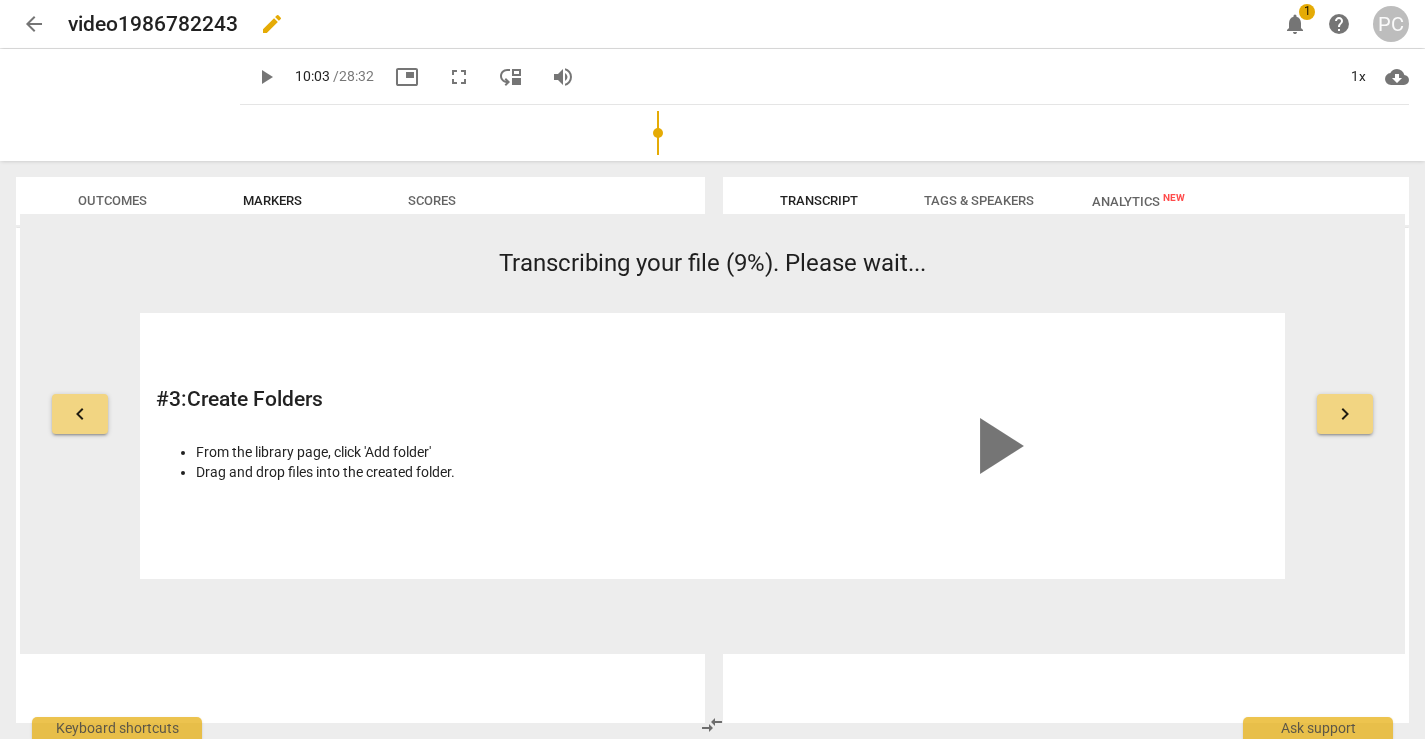 click on "video1986782243" at bounding box center (153, 24) 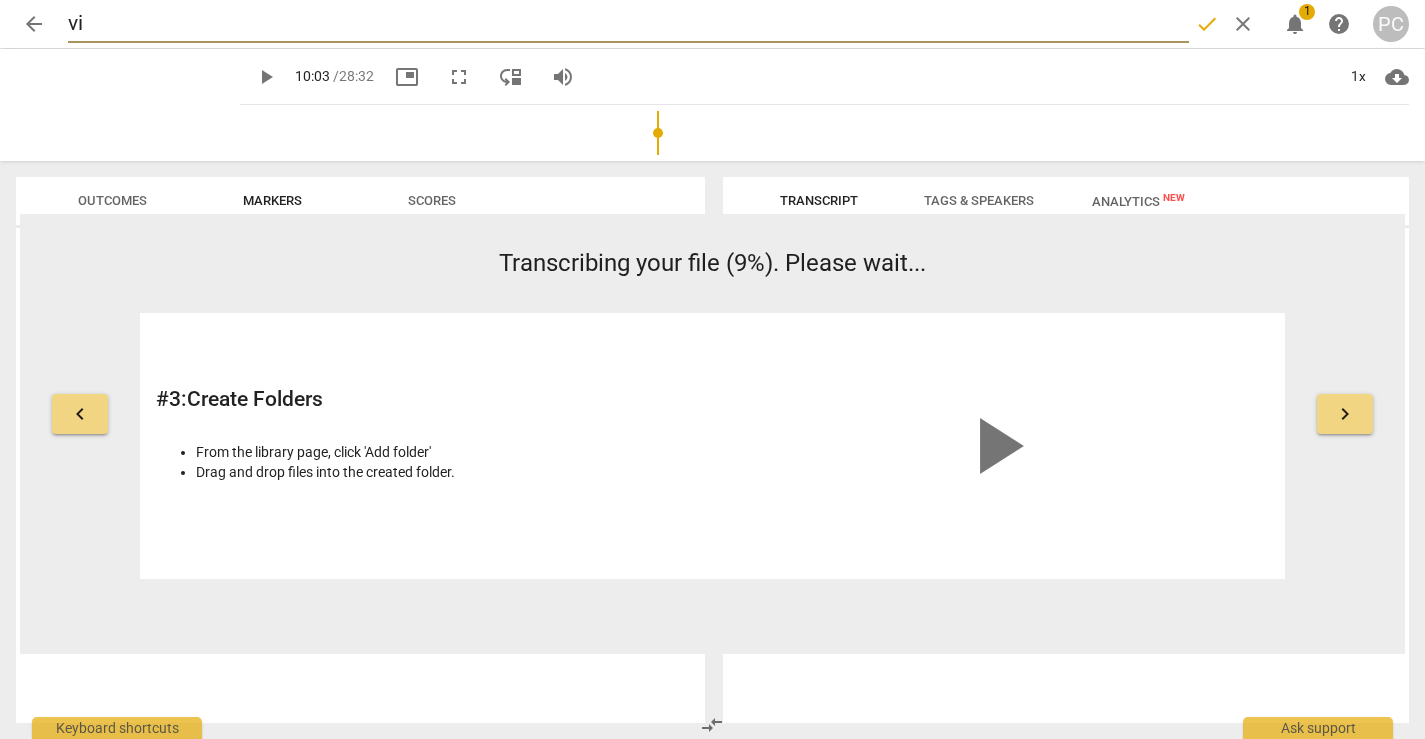 type on "v" 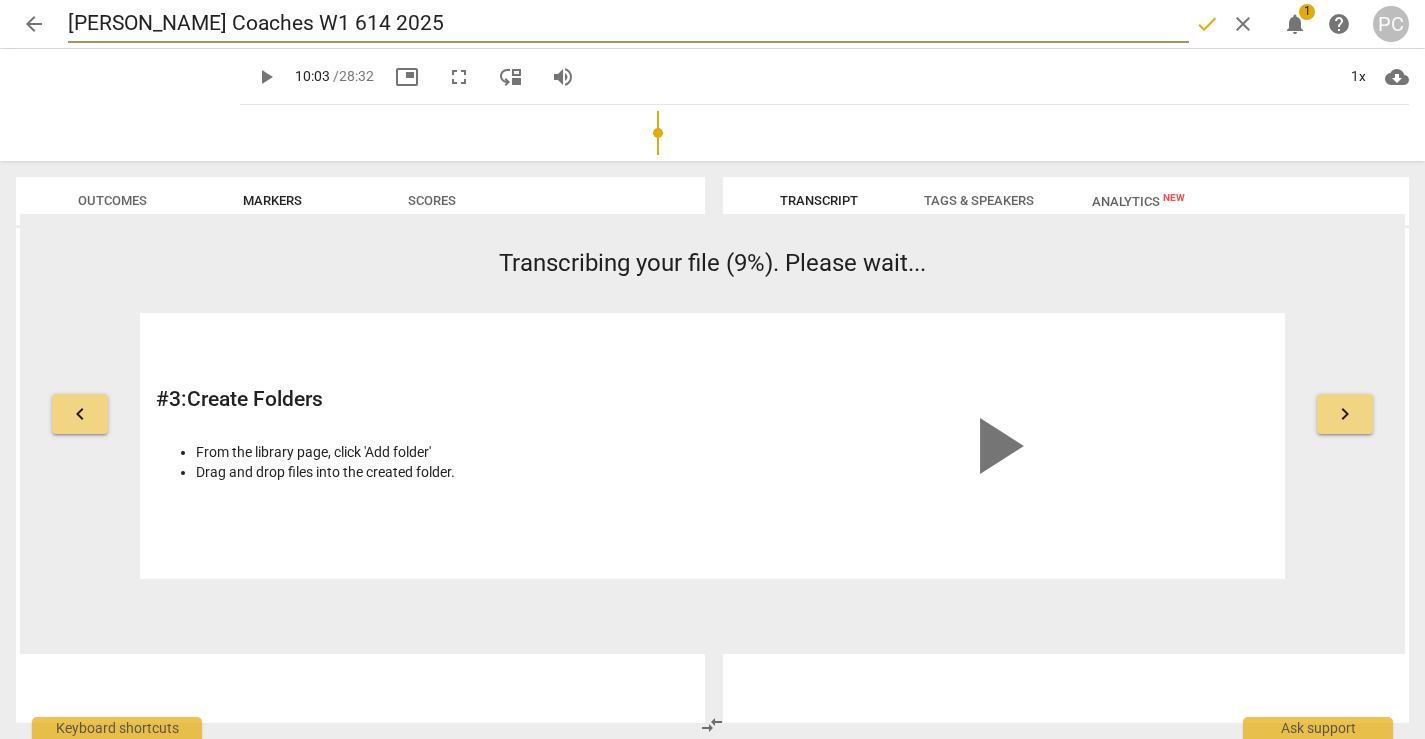 type on "[PERSON_NAME] Coaches W1 614 2025" 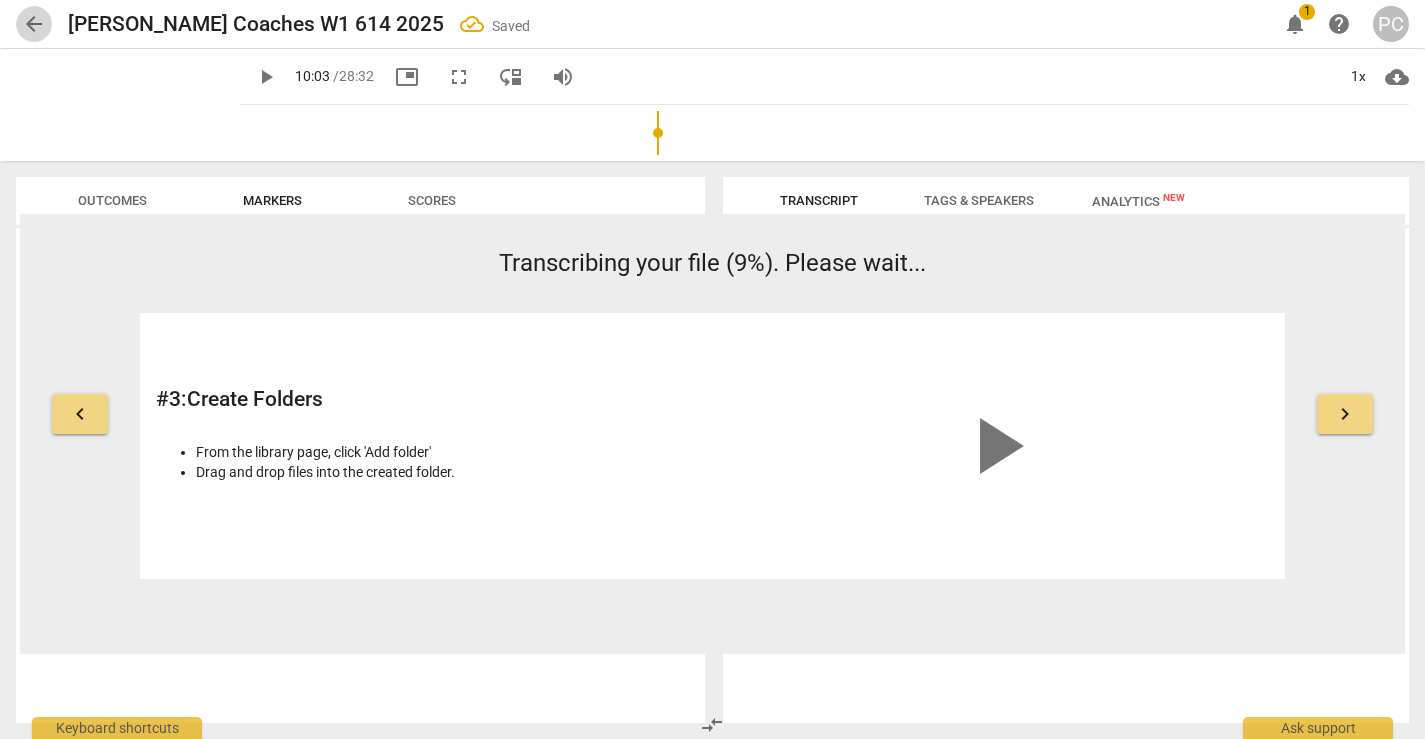click on "arrow_back" at bounding box center (34, 24) 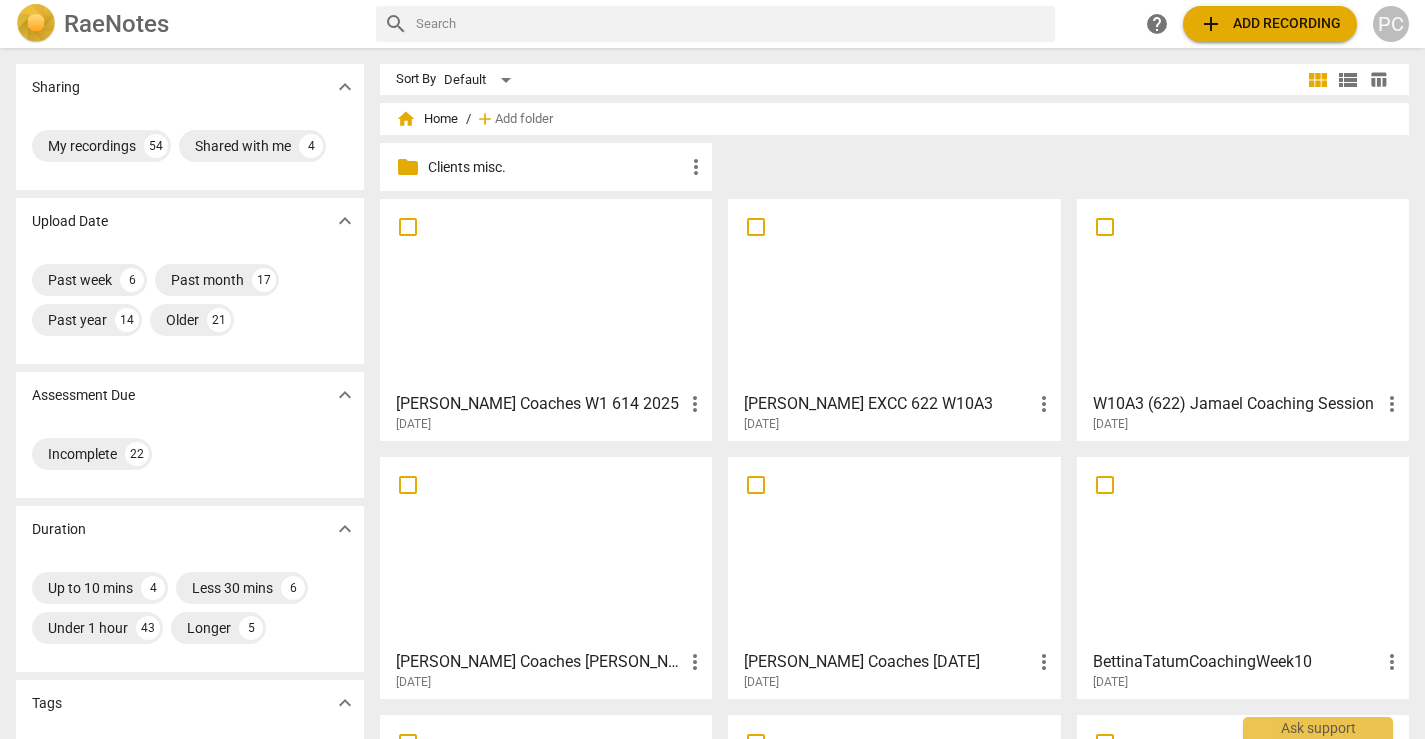 click on "[PERSON_NAME] Coaches W1 614 2025" at bounding box center [539, 404] 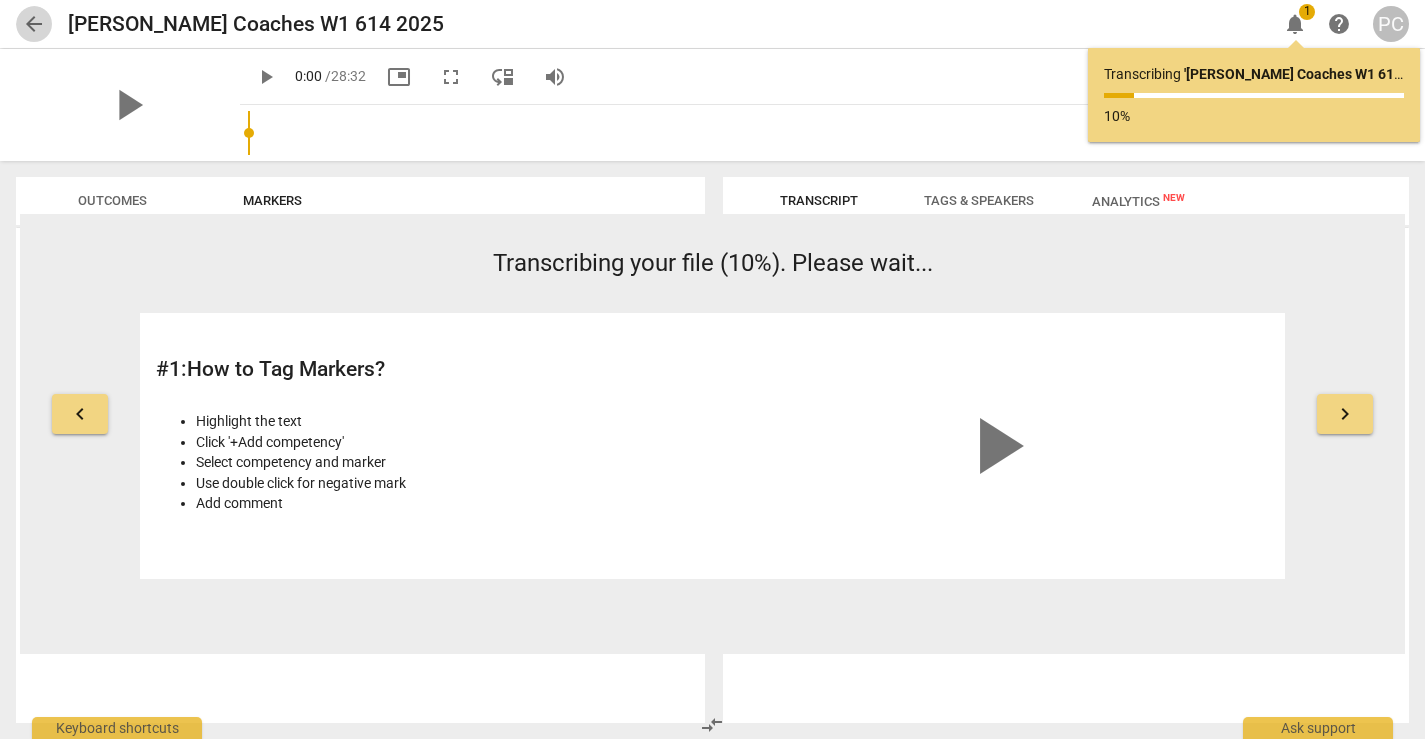 click on "arrow_back" at bounding box center [34, 24] 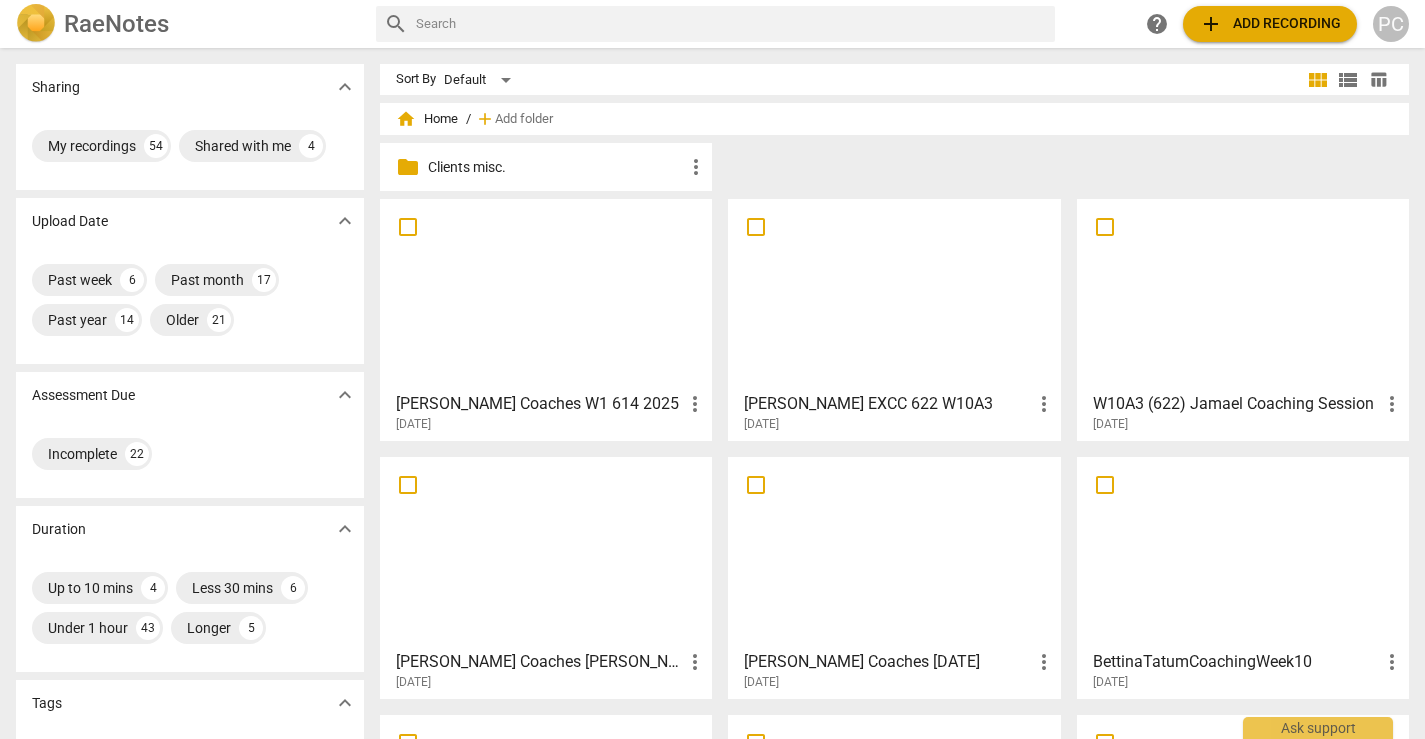 click on "add   Add recording" at bounding box center (1270, 24) 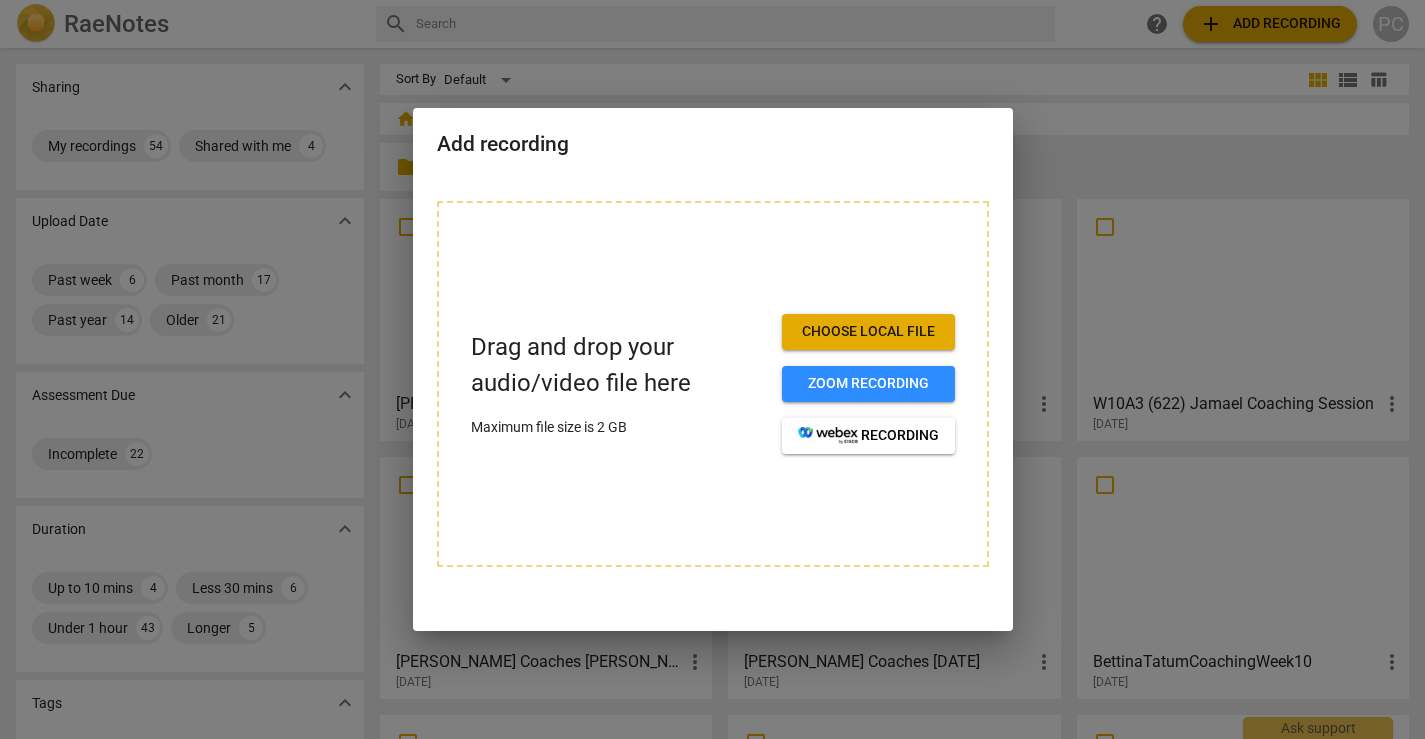 click on "Choose local file" at bounding box center (868, 332) 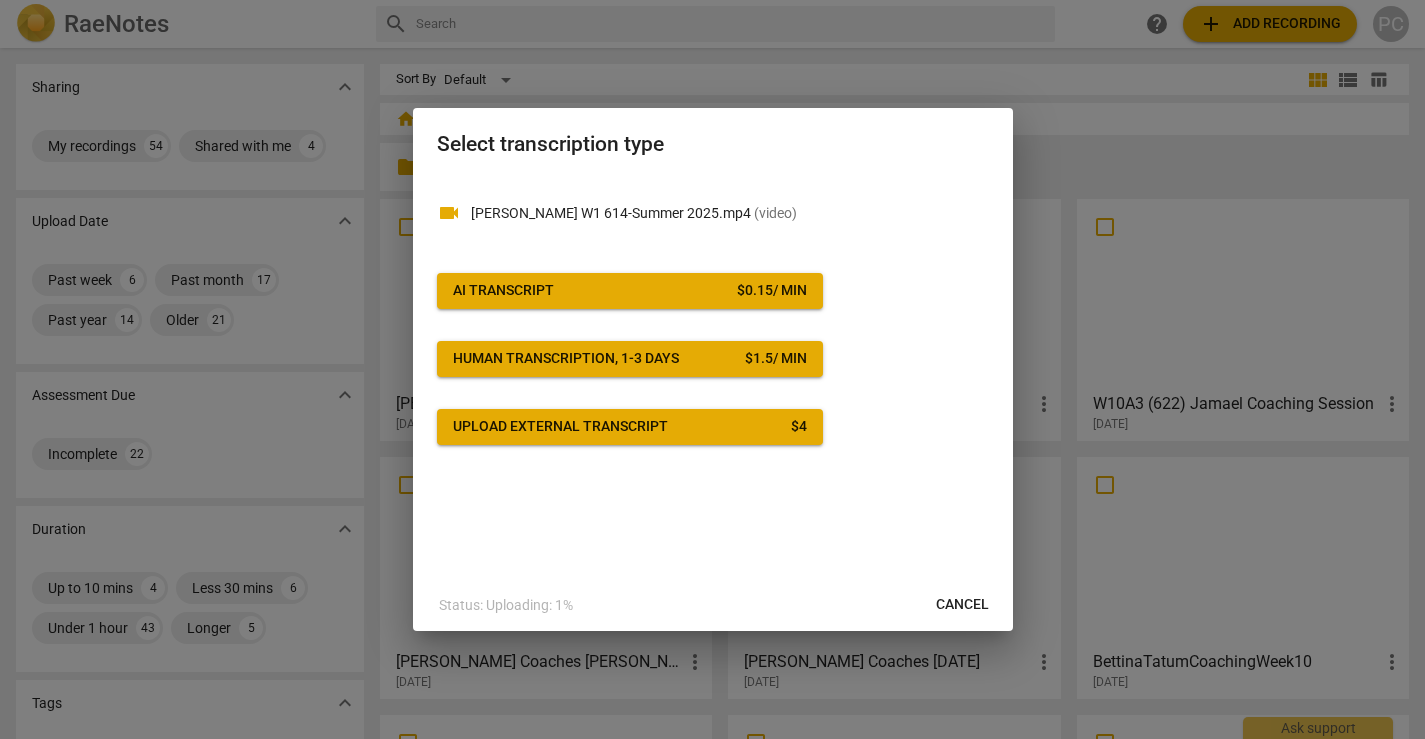 click on "AI Transcript $ 0.15  / min" at bounding box center [630, 291] 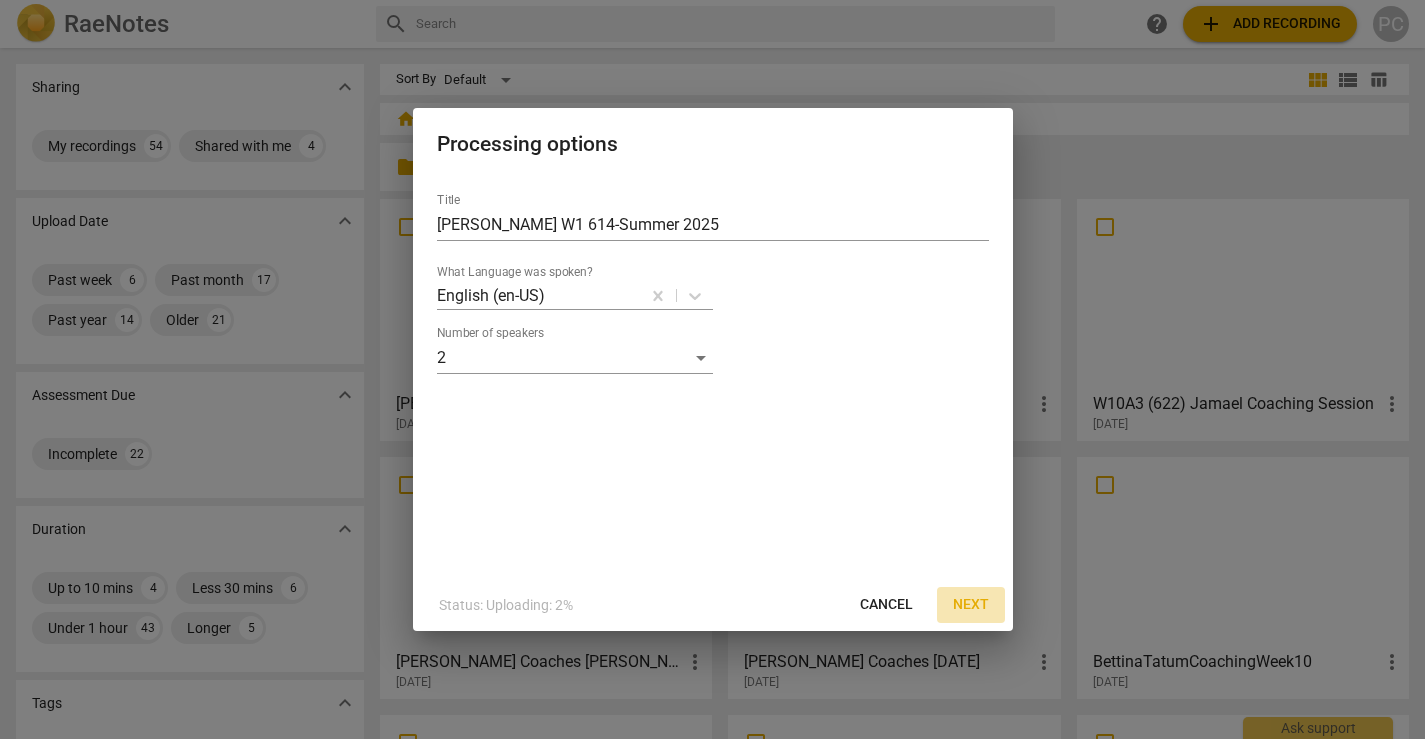 click on "Next" at bounding box center (971, 605) 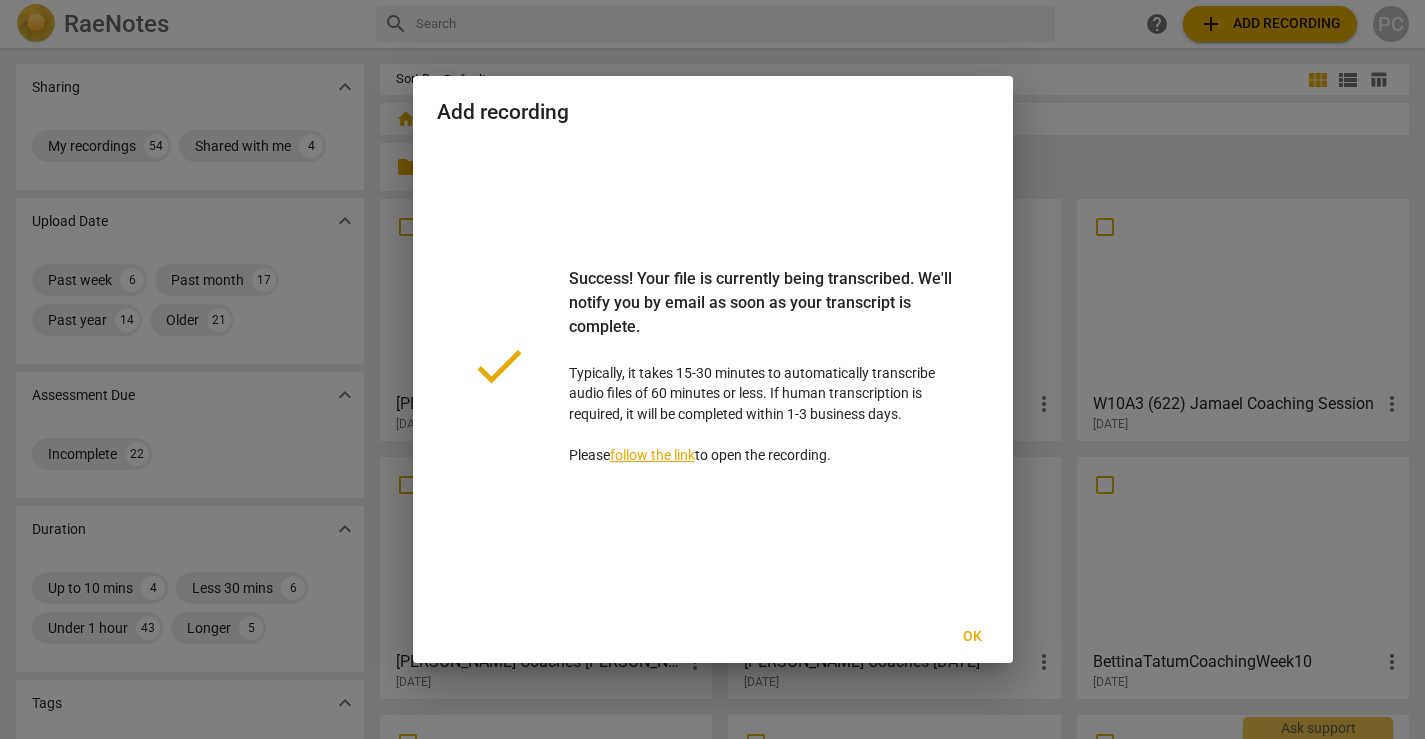 click on "Ok" at bounding box center (973, 637) 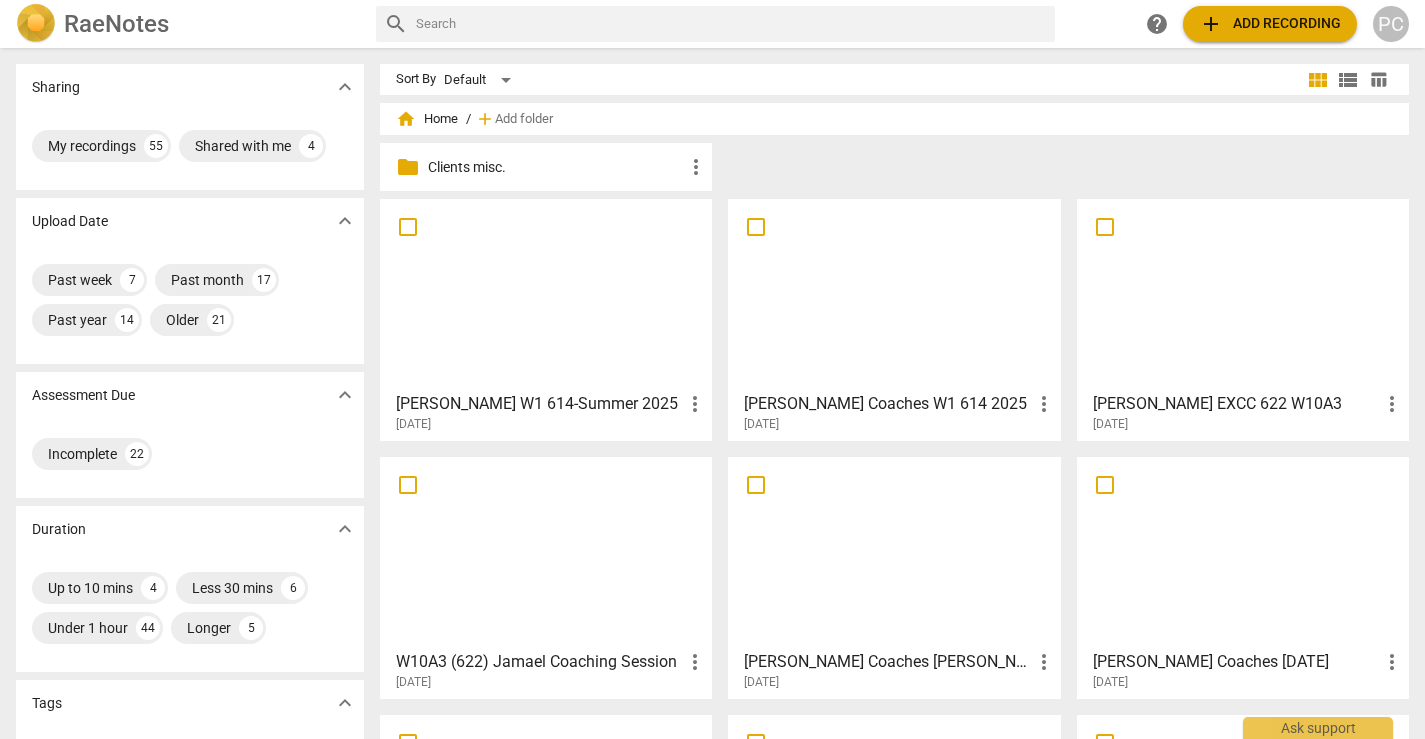 click on "[PERSON_NAME] Coaches W1 614 2025" at bounding box center [887, 404] 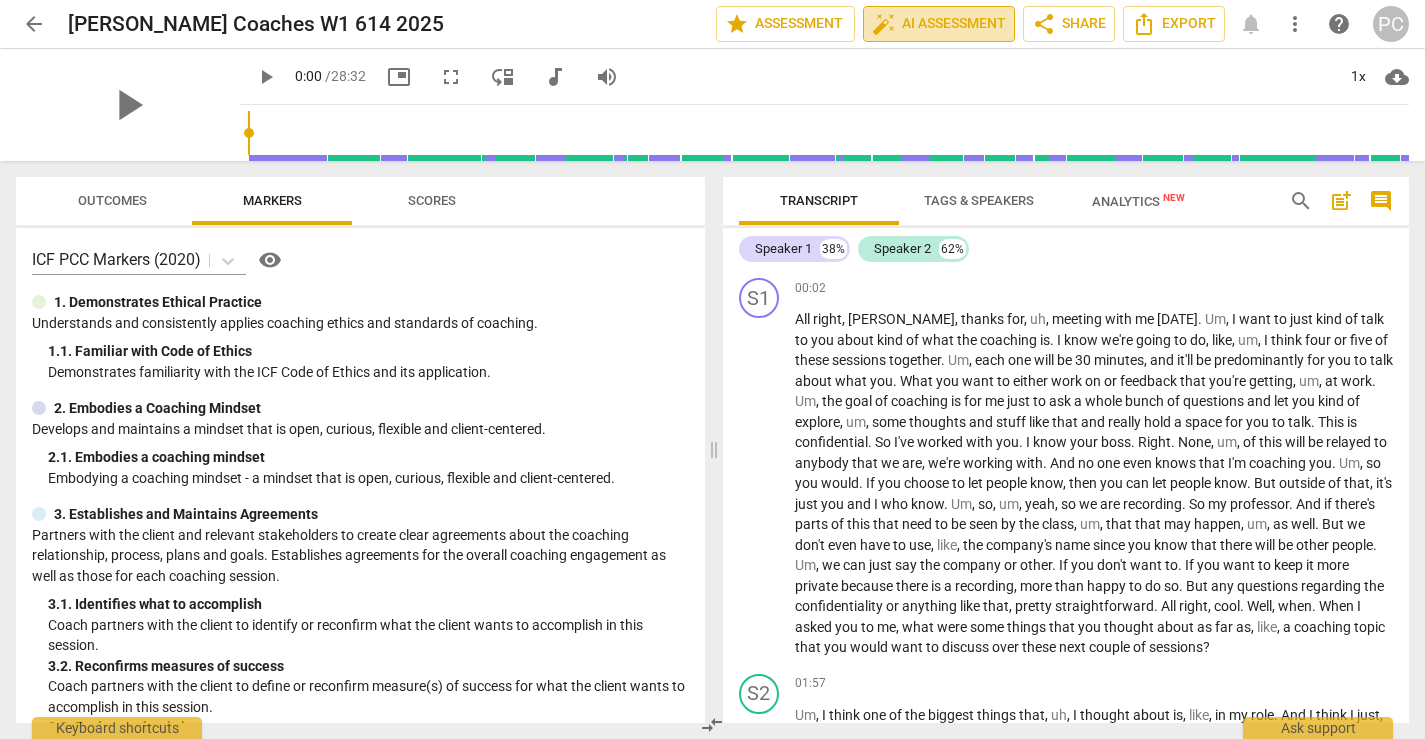 click on "auto_fix_high    AI Assessment" at bounding box center (939, 24) 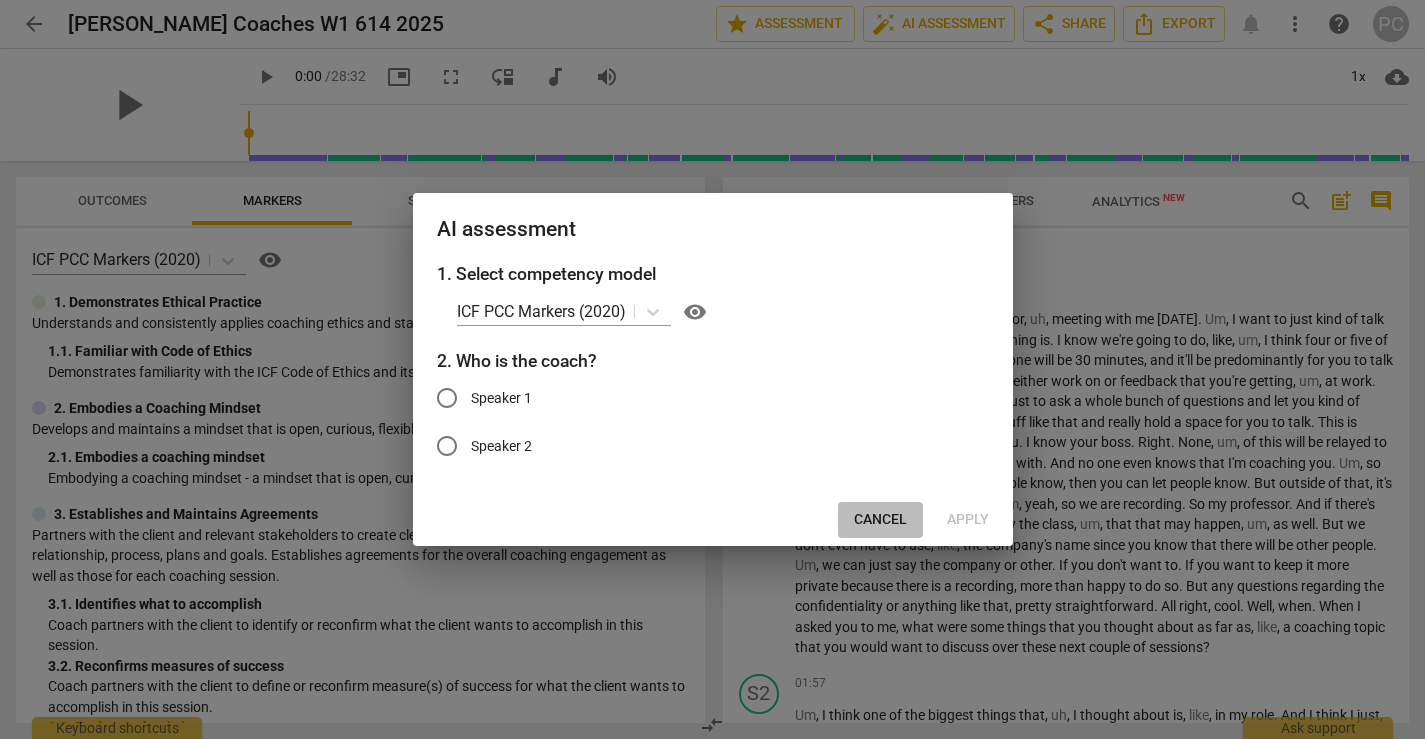 click on "Cancel" at bounding box center (880, 520) 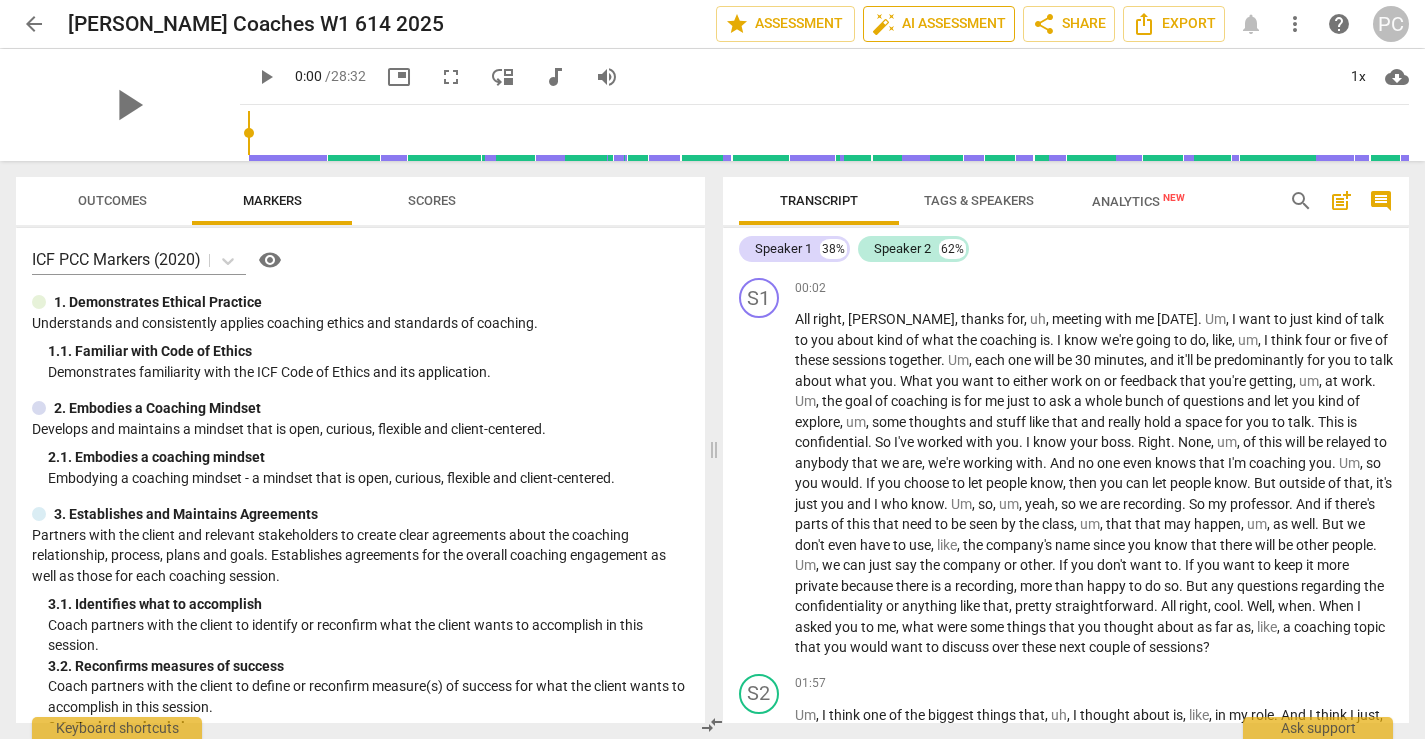 click on "auto_fix_high    AI Assessment" at bounding box center [939, 24] 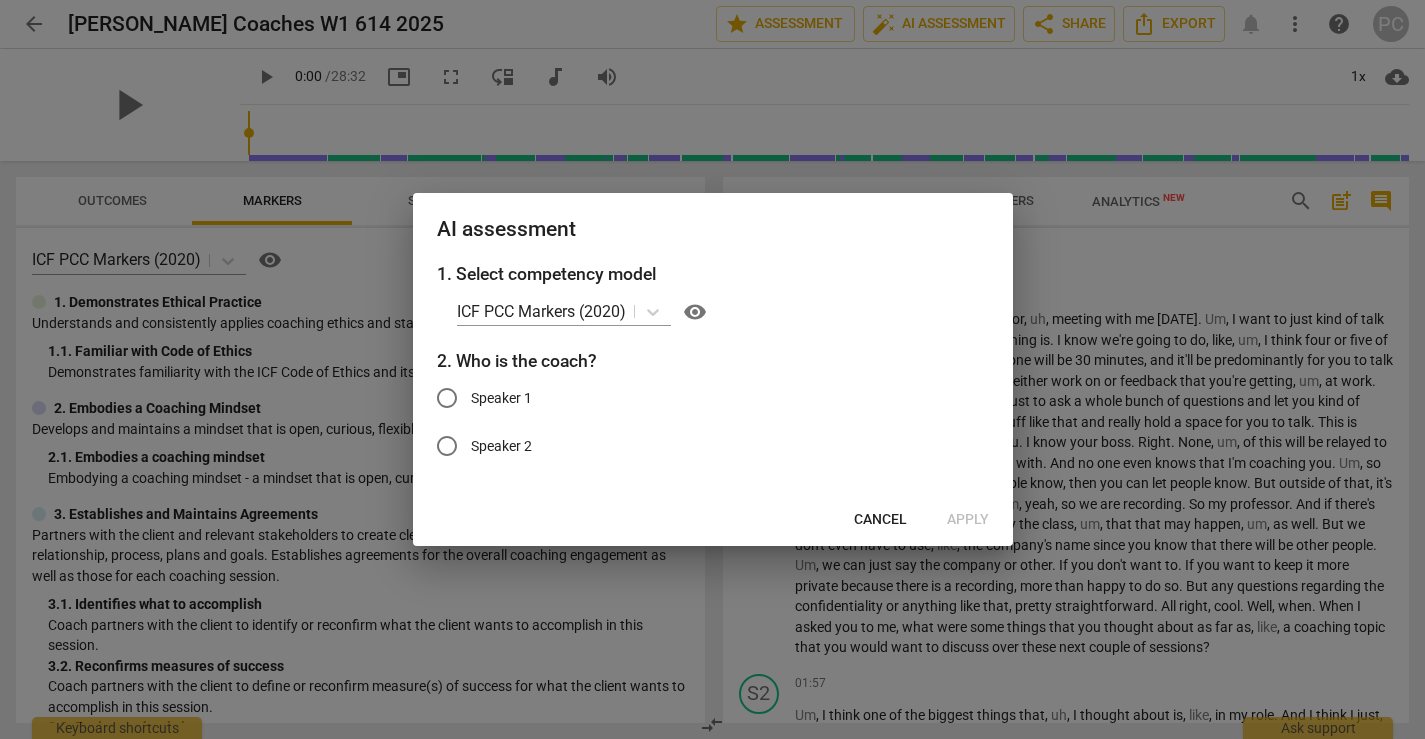click on "Speaker 1" at bounding box center (447, 398) 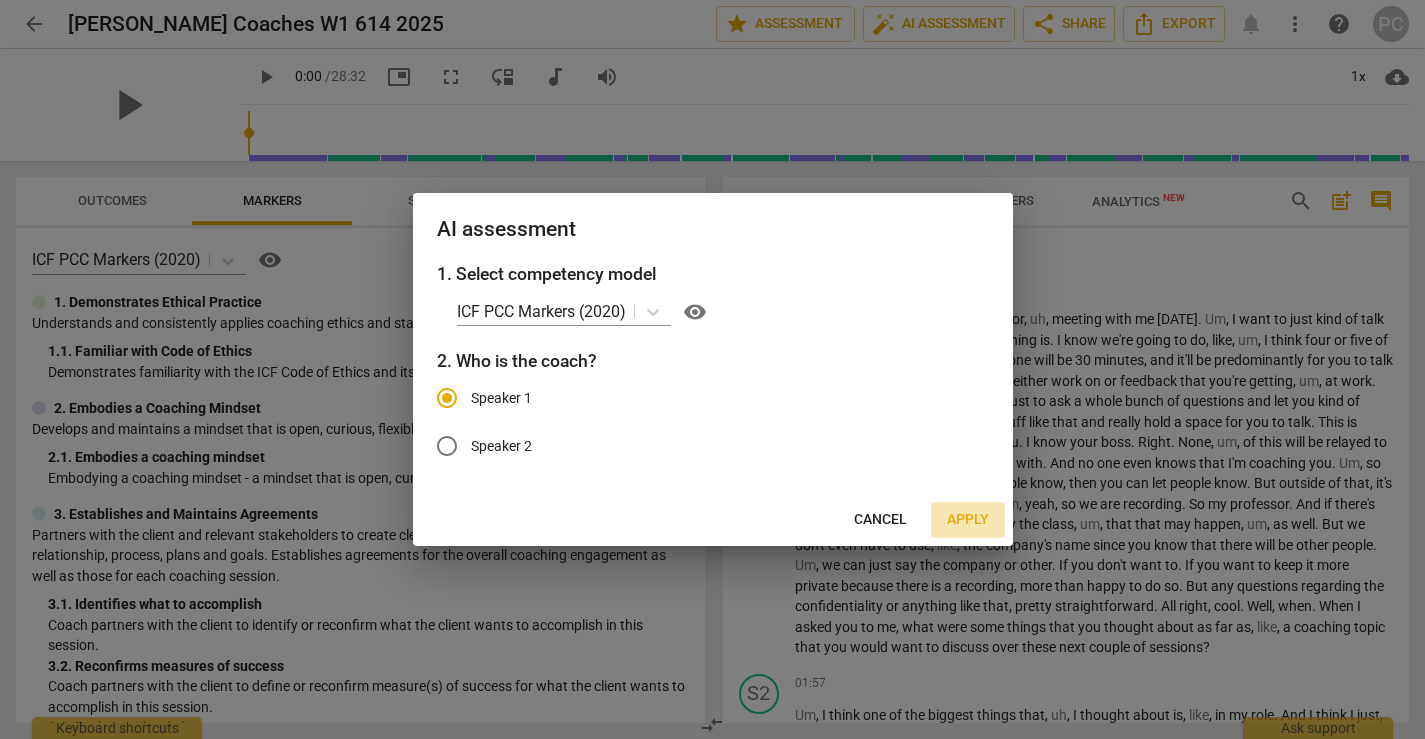 click on "Apply" at bounding box center [968, 520] 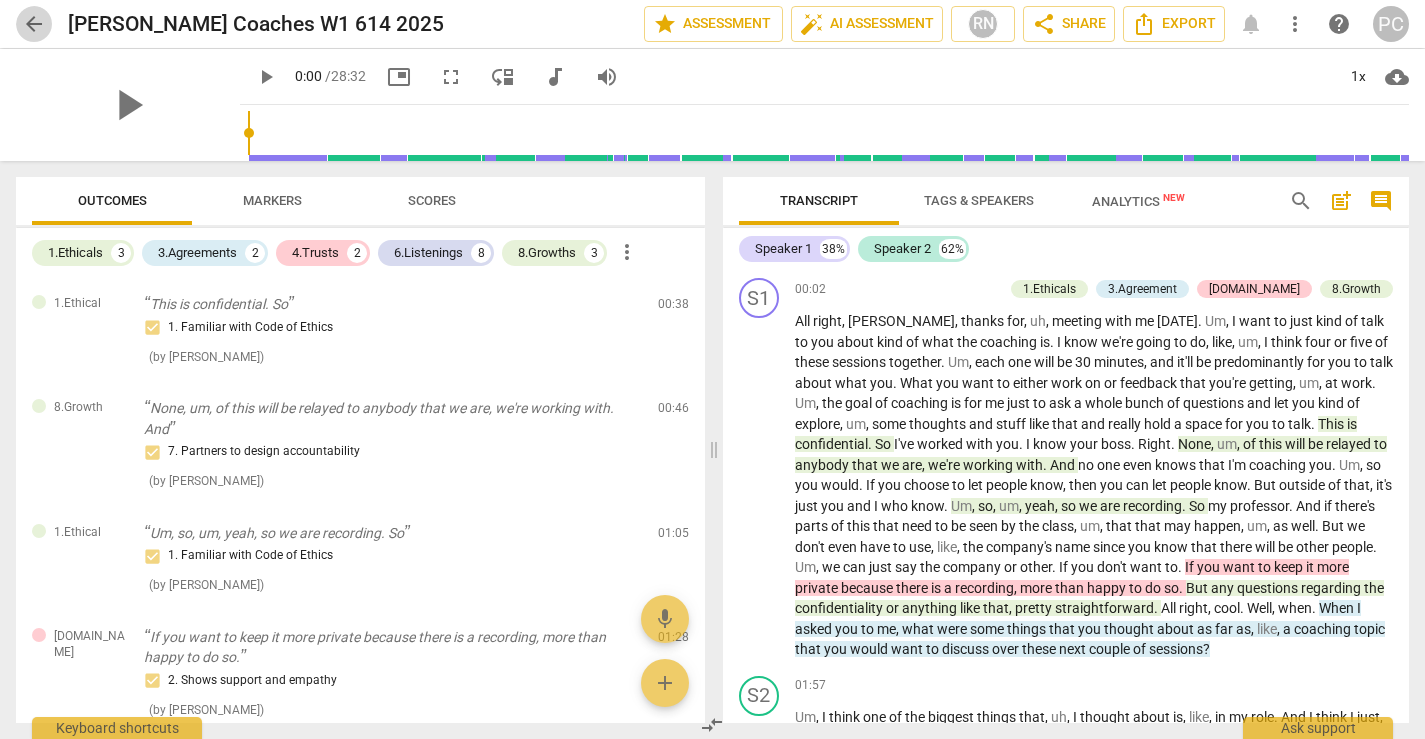 click on "arrow_back" at bounding box center [34, 24] 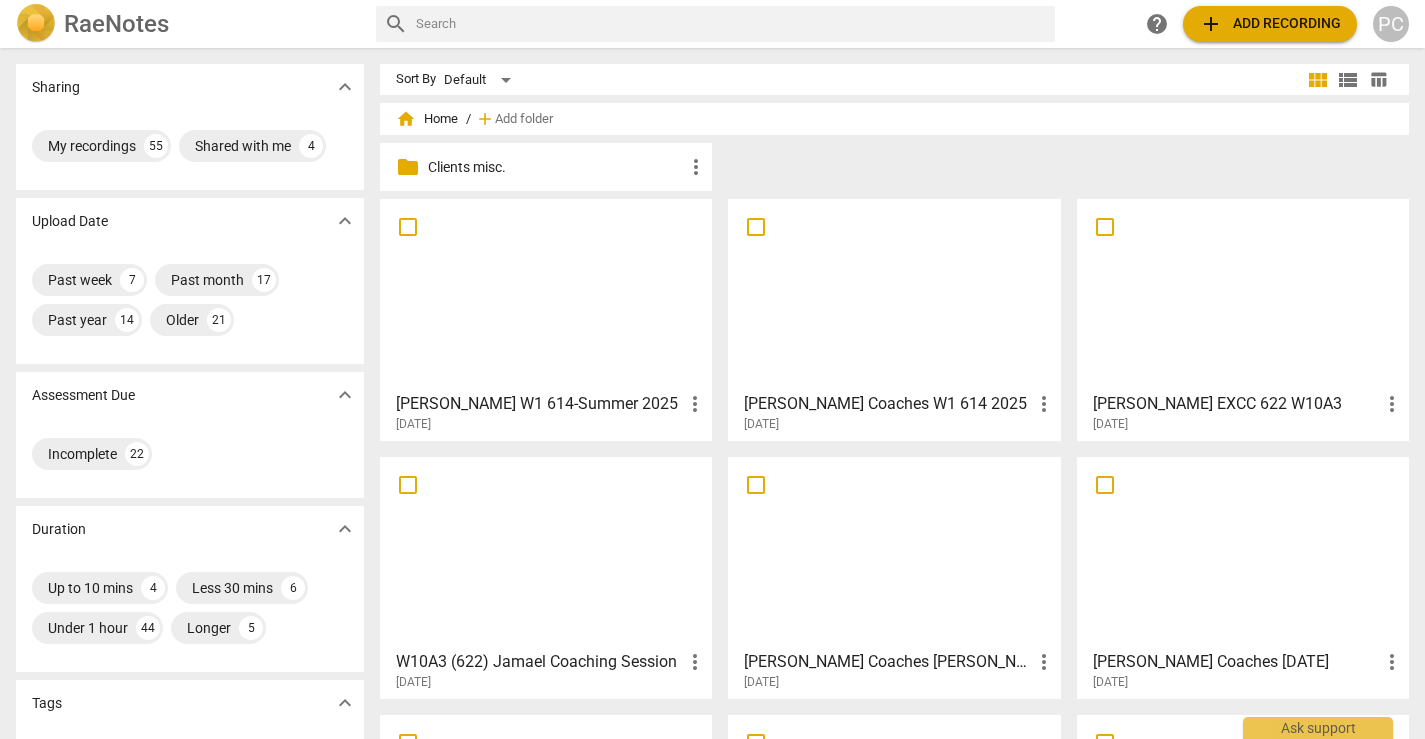 click at bounding box center [546, 294] 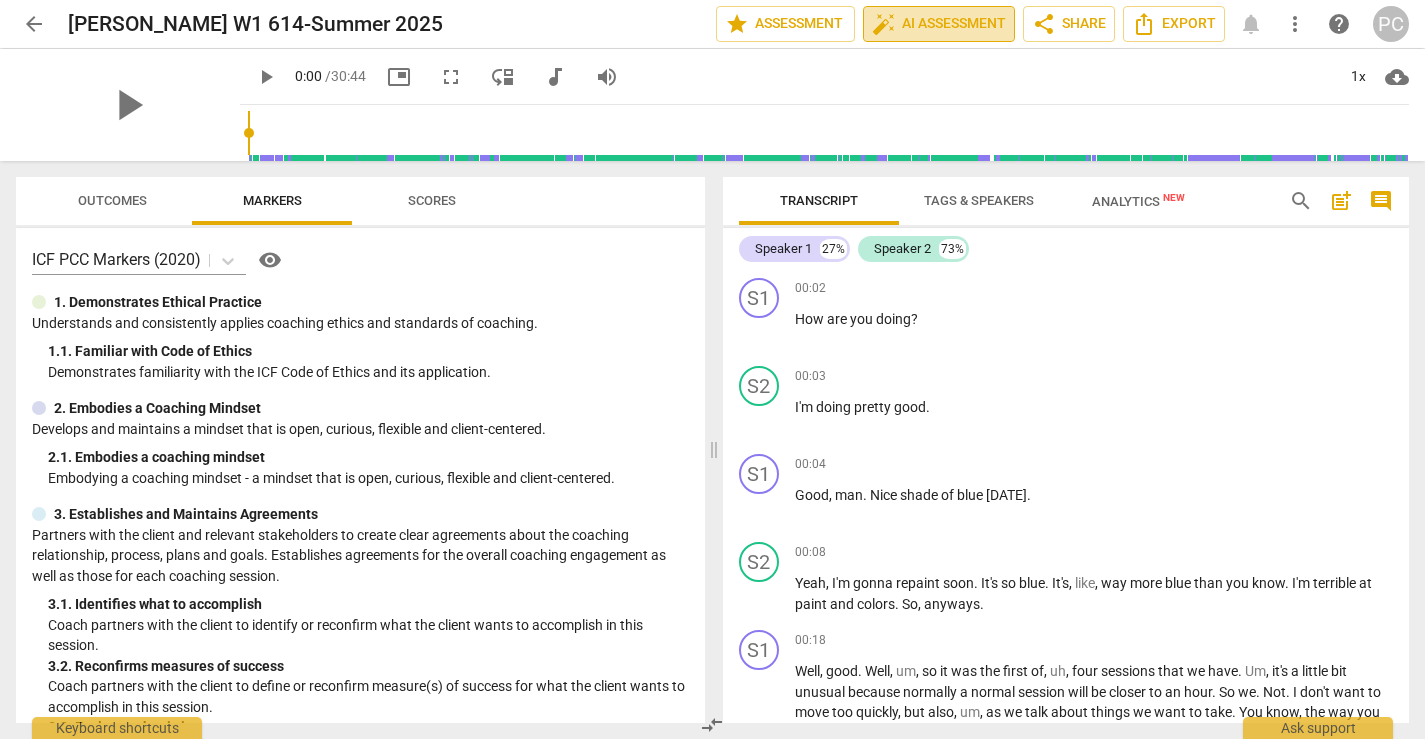 click on "auto_fix_high    AI Assessment" at bounding box center (939, 24) 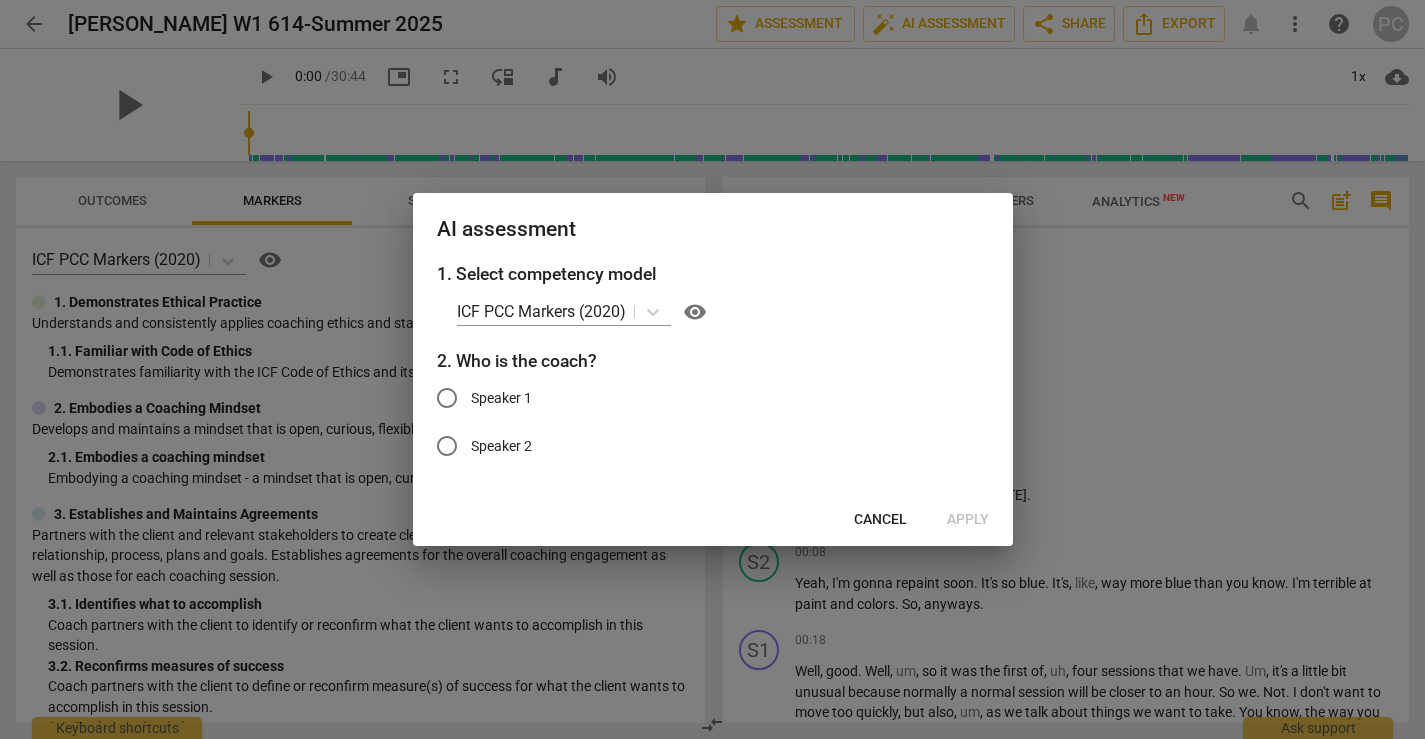 click on "Cancel" at bounding box center [880, 520] 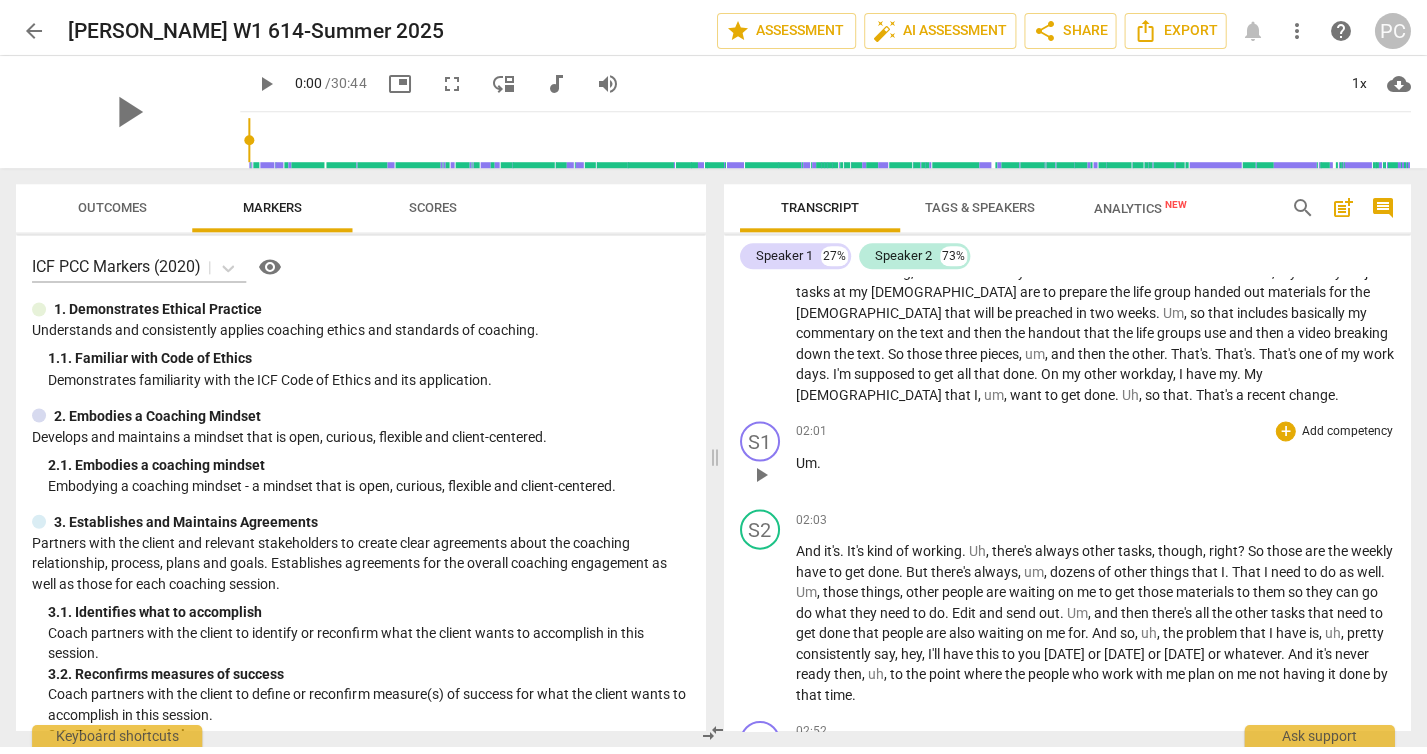scroll, scrollTop: 212, scrollLeft: 0, axis: vertical 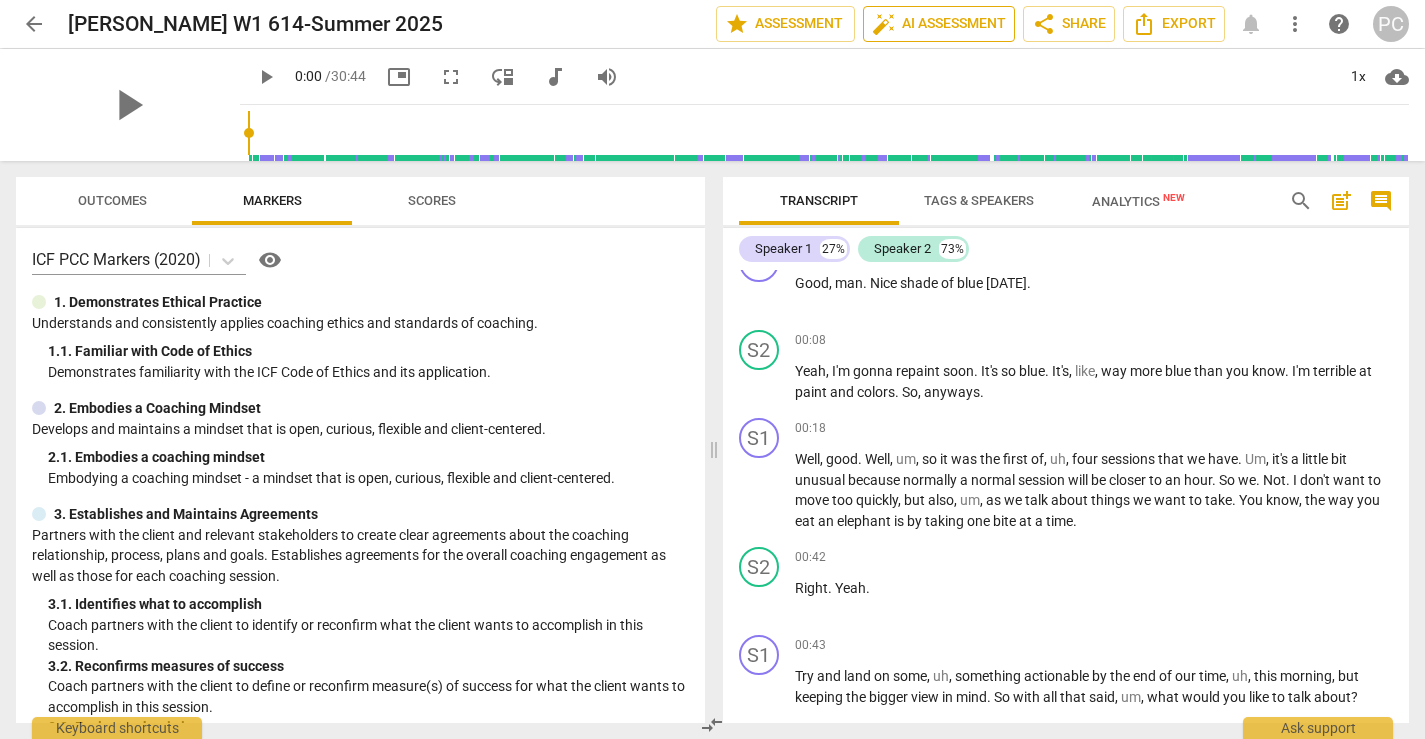 click on "auto_fix_high    AI Assessment" at bounding box center [939, 24] 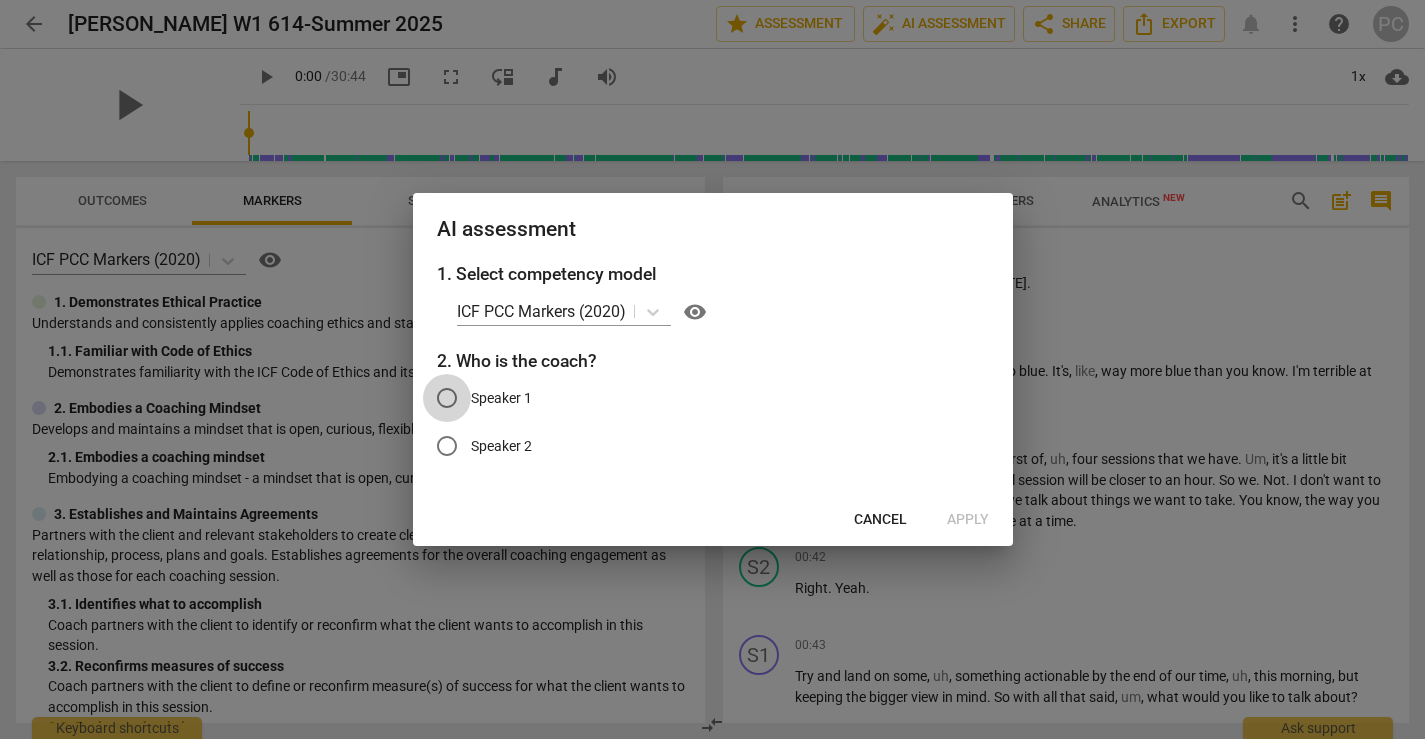 click on "Speaker 1" at bounding box center (447, 398) 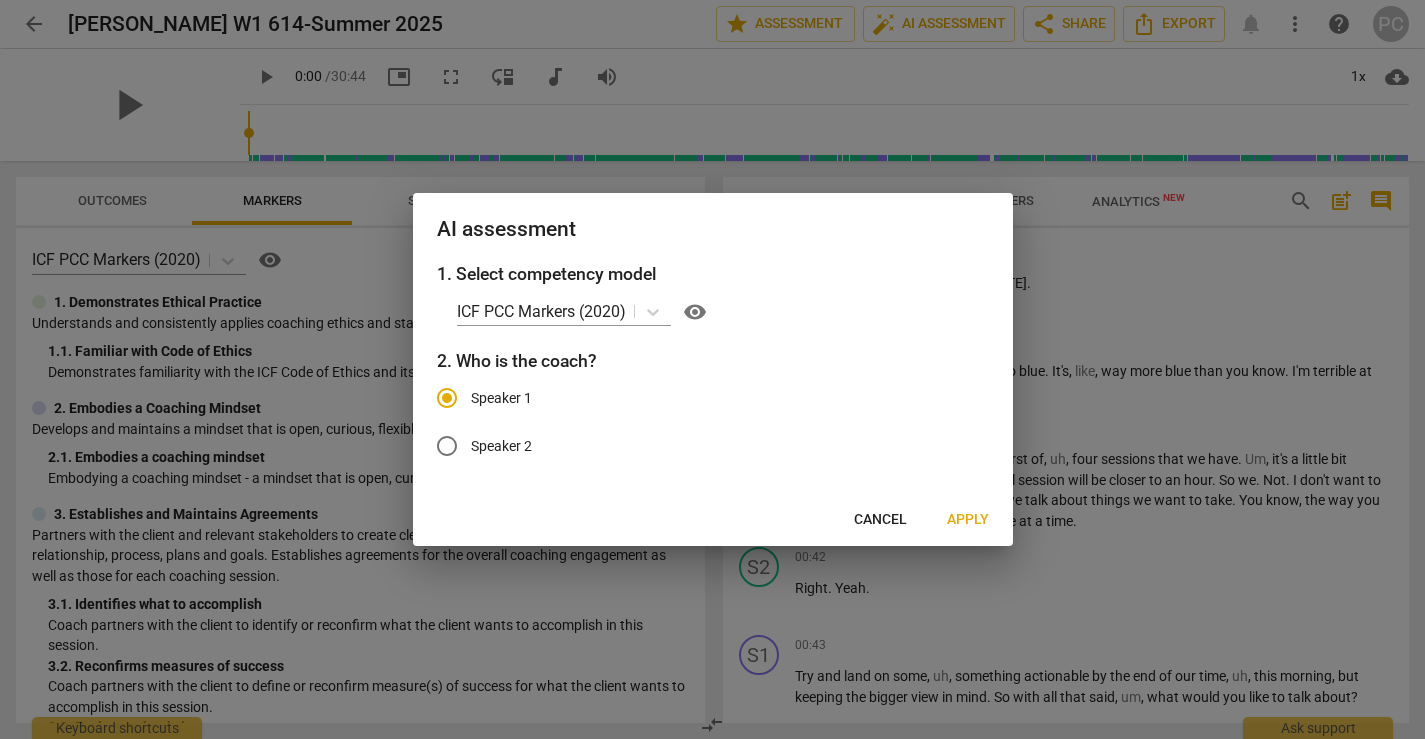 click on "Apply" at bounding box center [968, 520] 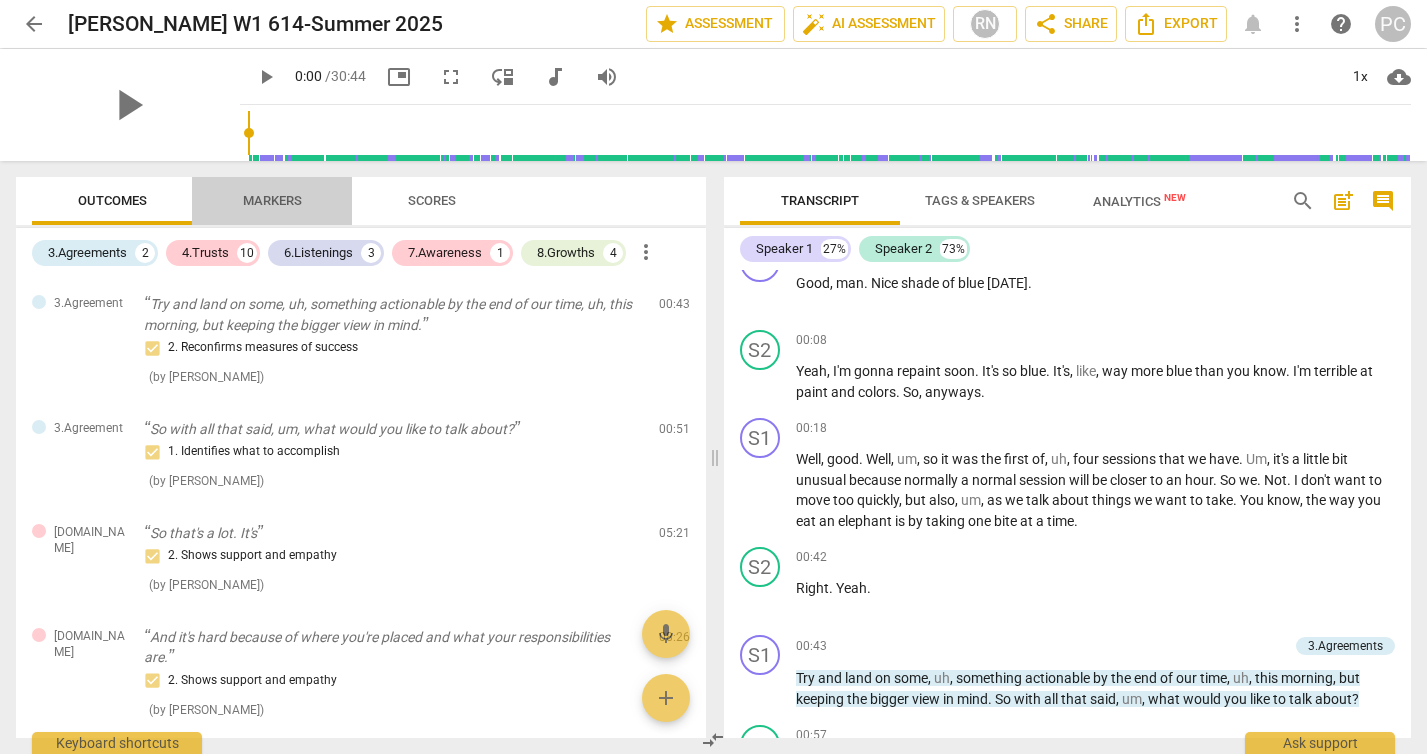 click on "Markers" at bounding box center (272, 200) 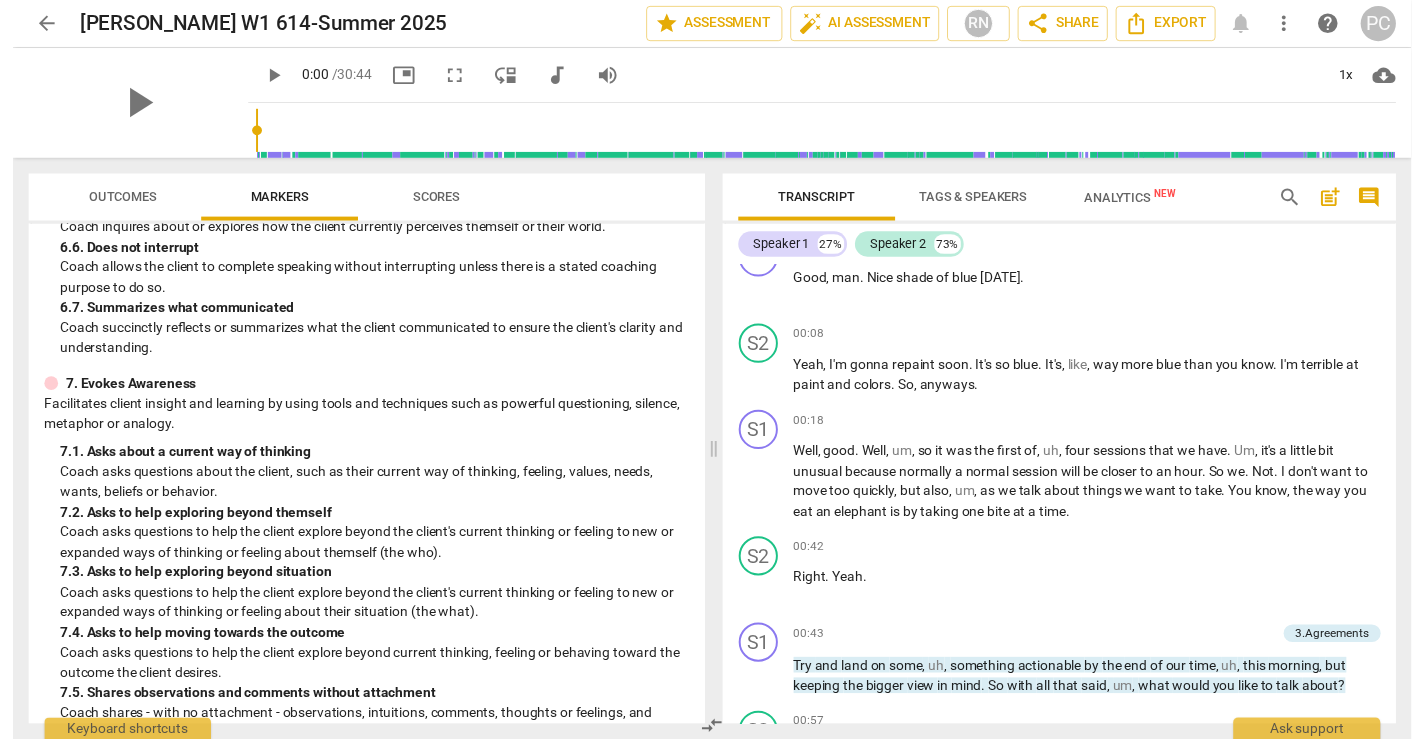 scroll, scrollTop: 1510, scrollLeft: 0, axis: vertical 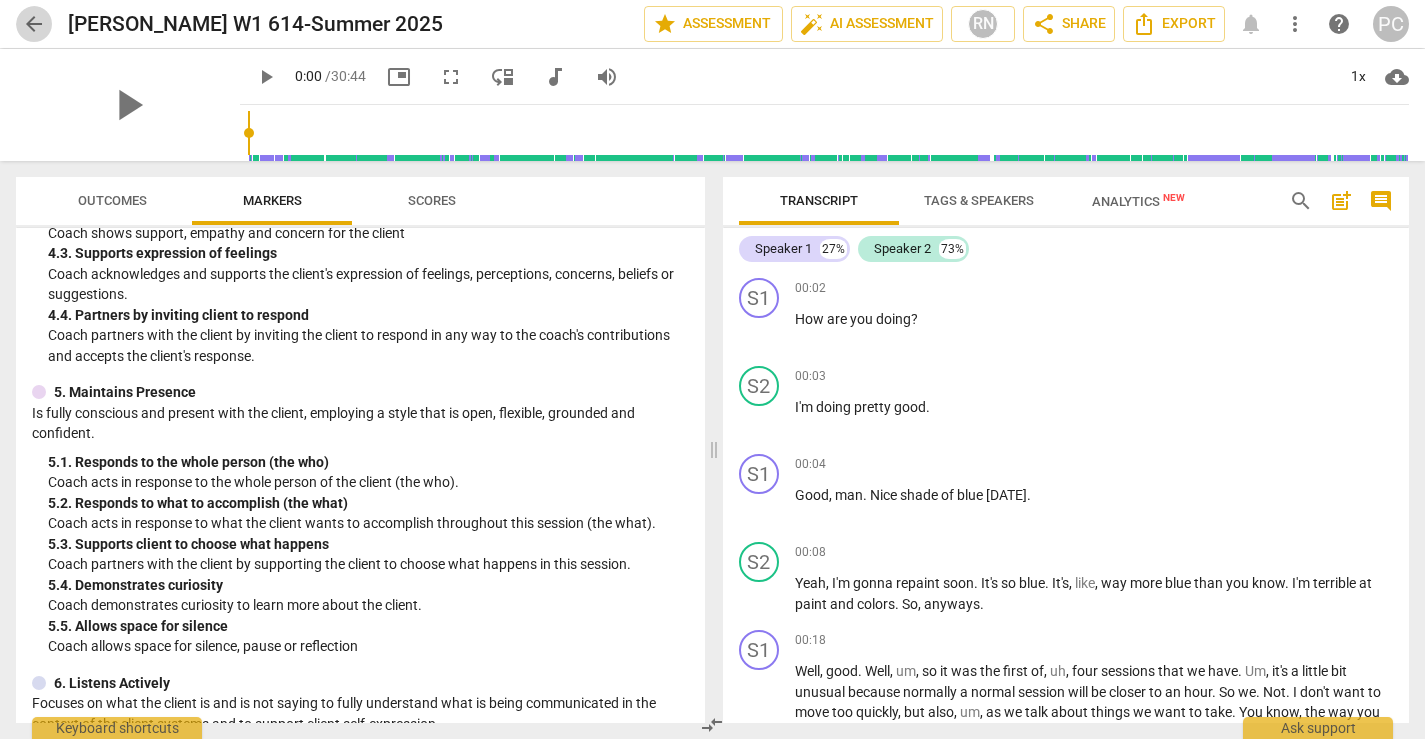 click on "arrow_back" at bounding box center (34, 24) 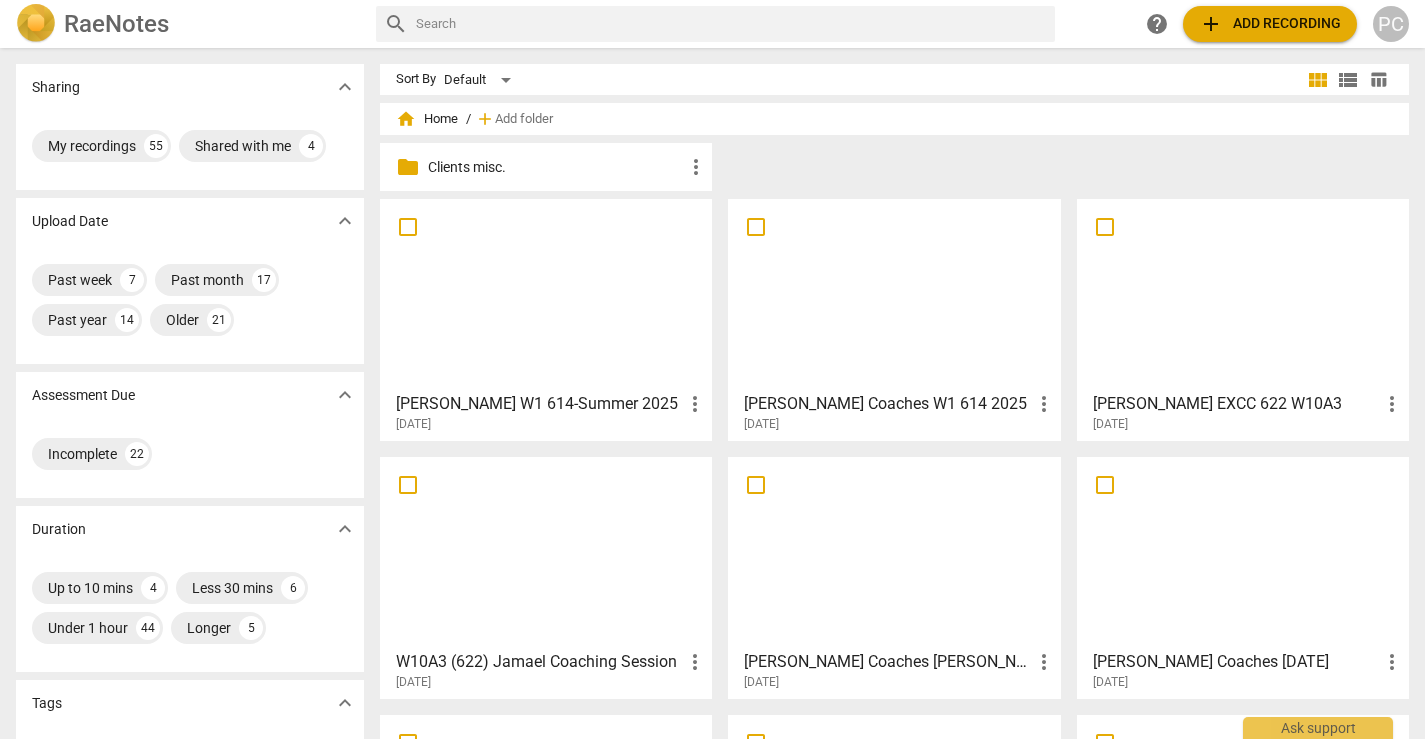 click on "[PERSON_NAME] Coaches W1 614 2025" at bounding box center (887, 404) 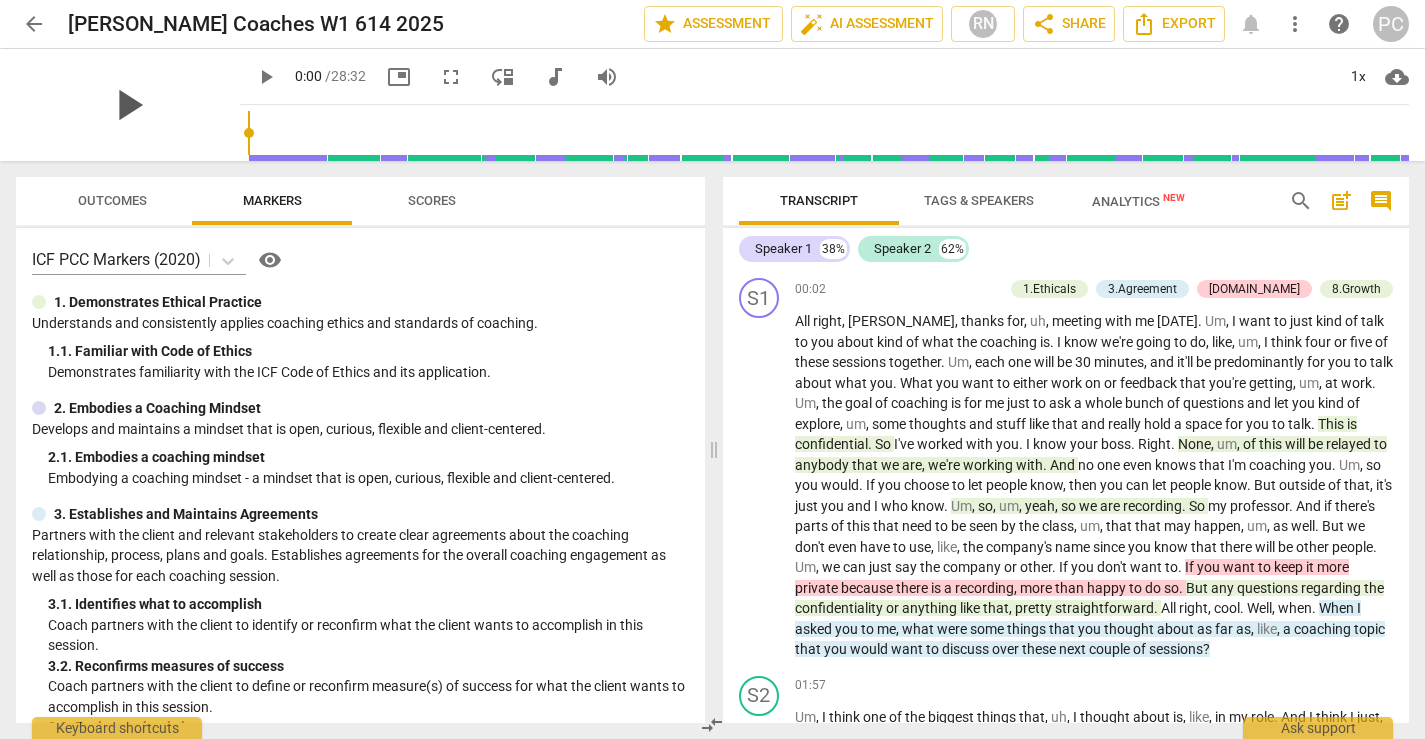 click on "play_arrow" at bounding box center [128, 105] 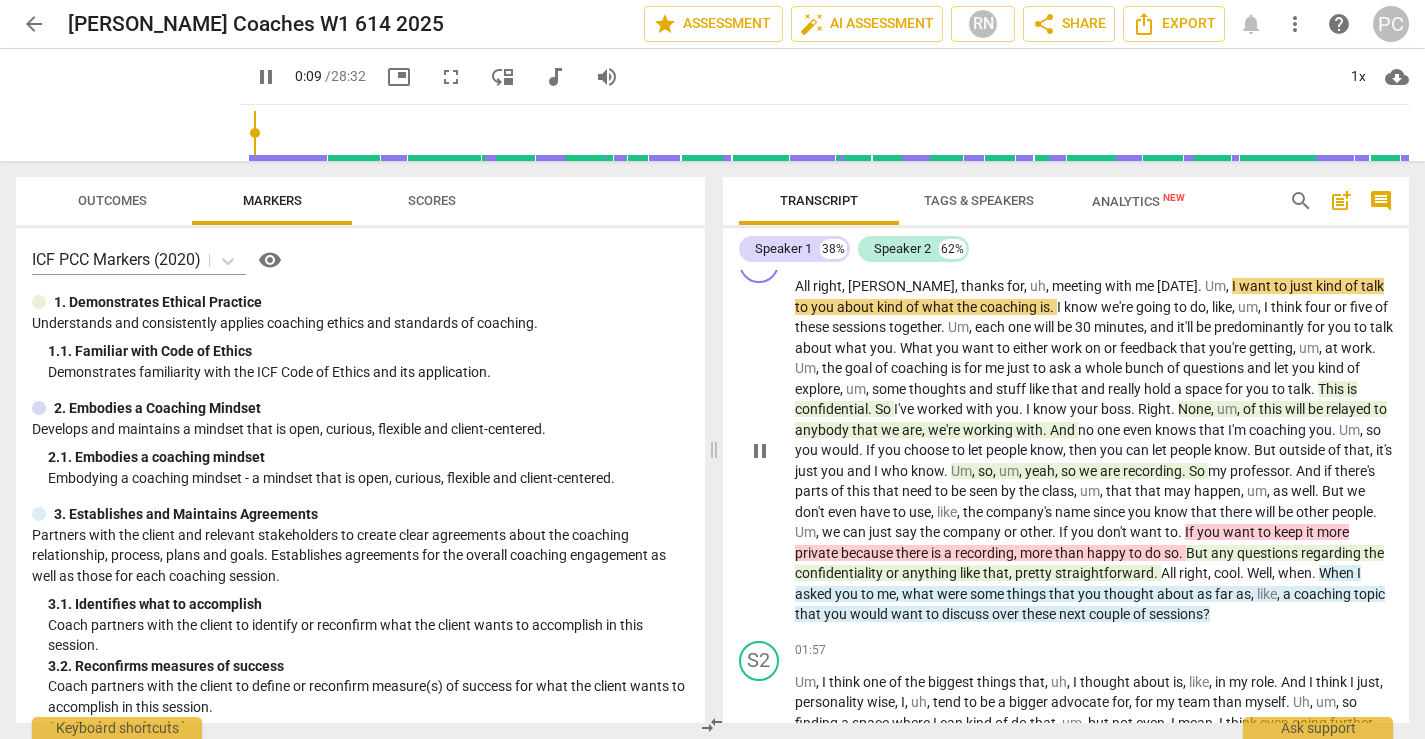 scroll, scrollTop: 40, scrollLeft: 0, axis: vertical 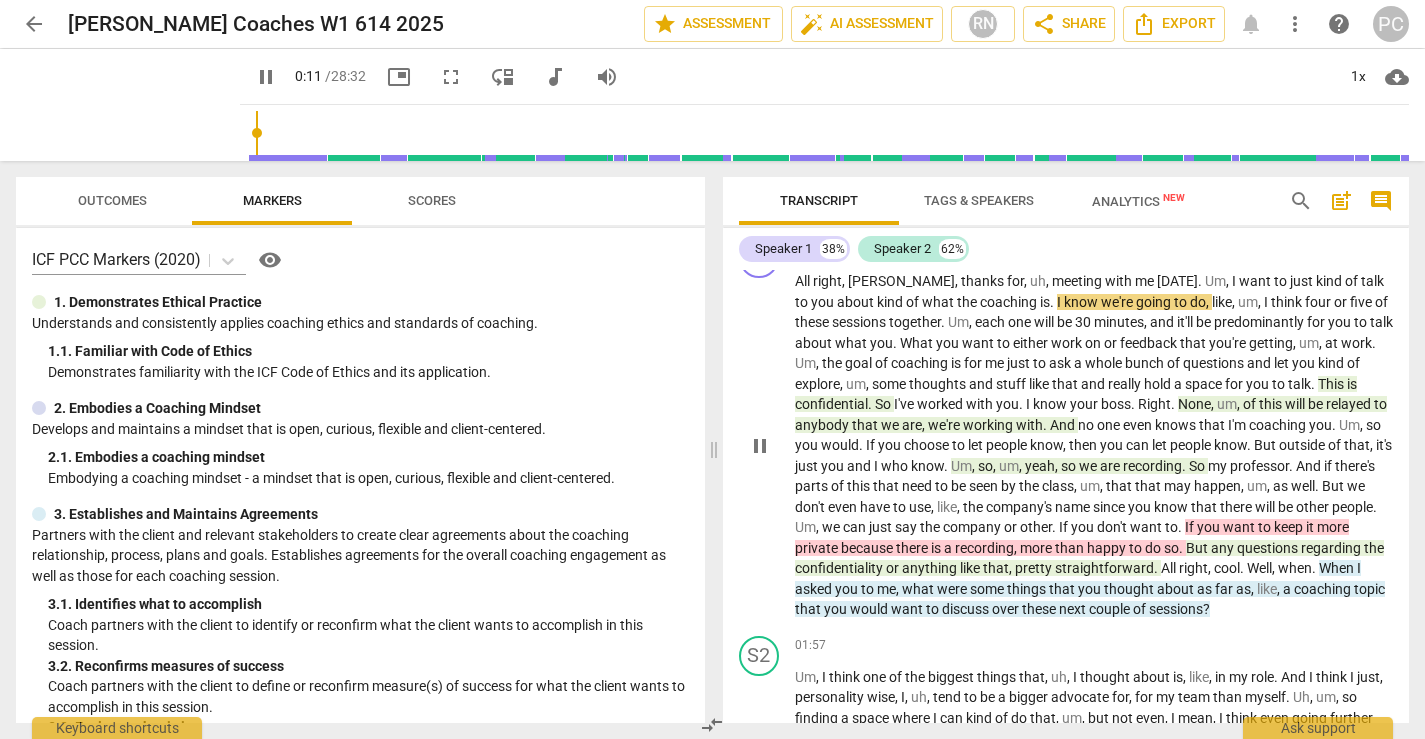 click on "This" at bounding box center (1332, 384) 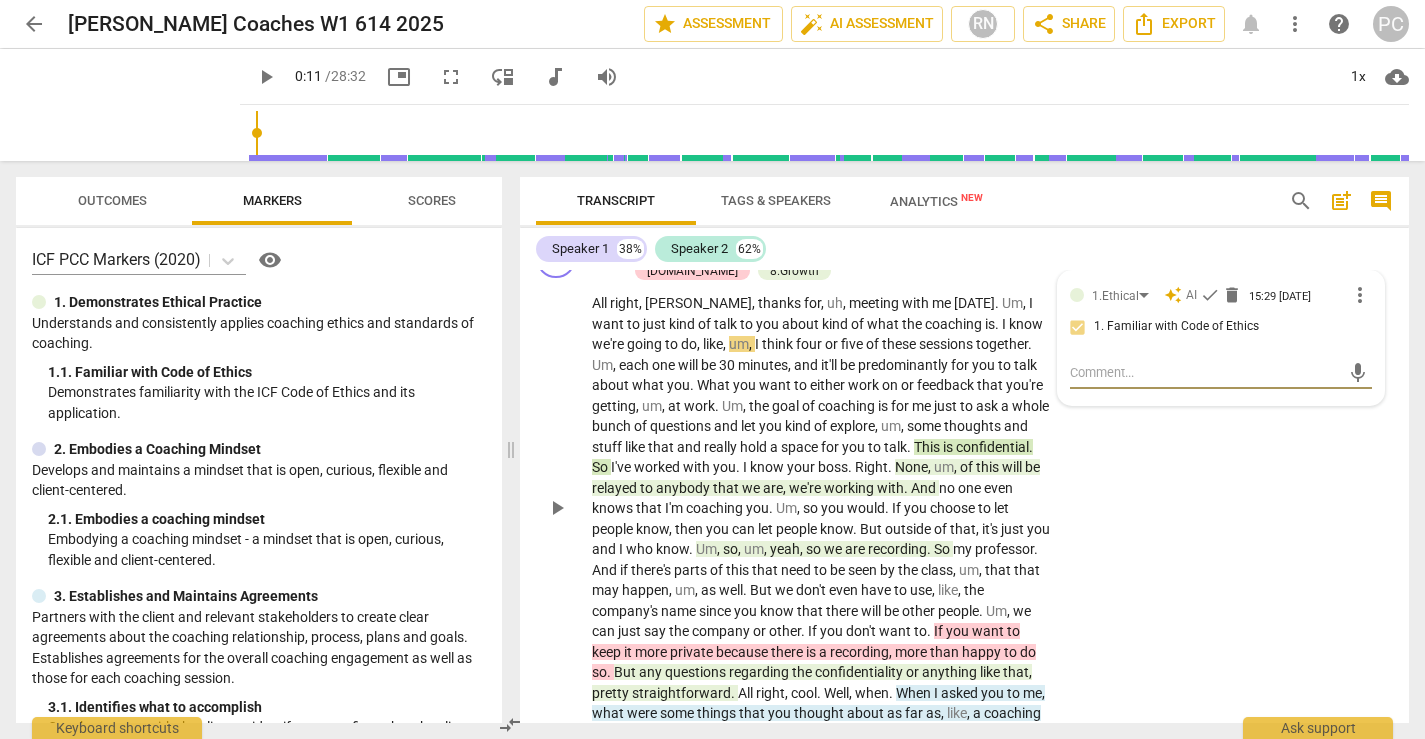 scroll, scrollTop: 34, scrollLeft: 0, axis: vertical 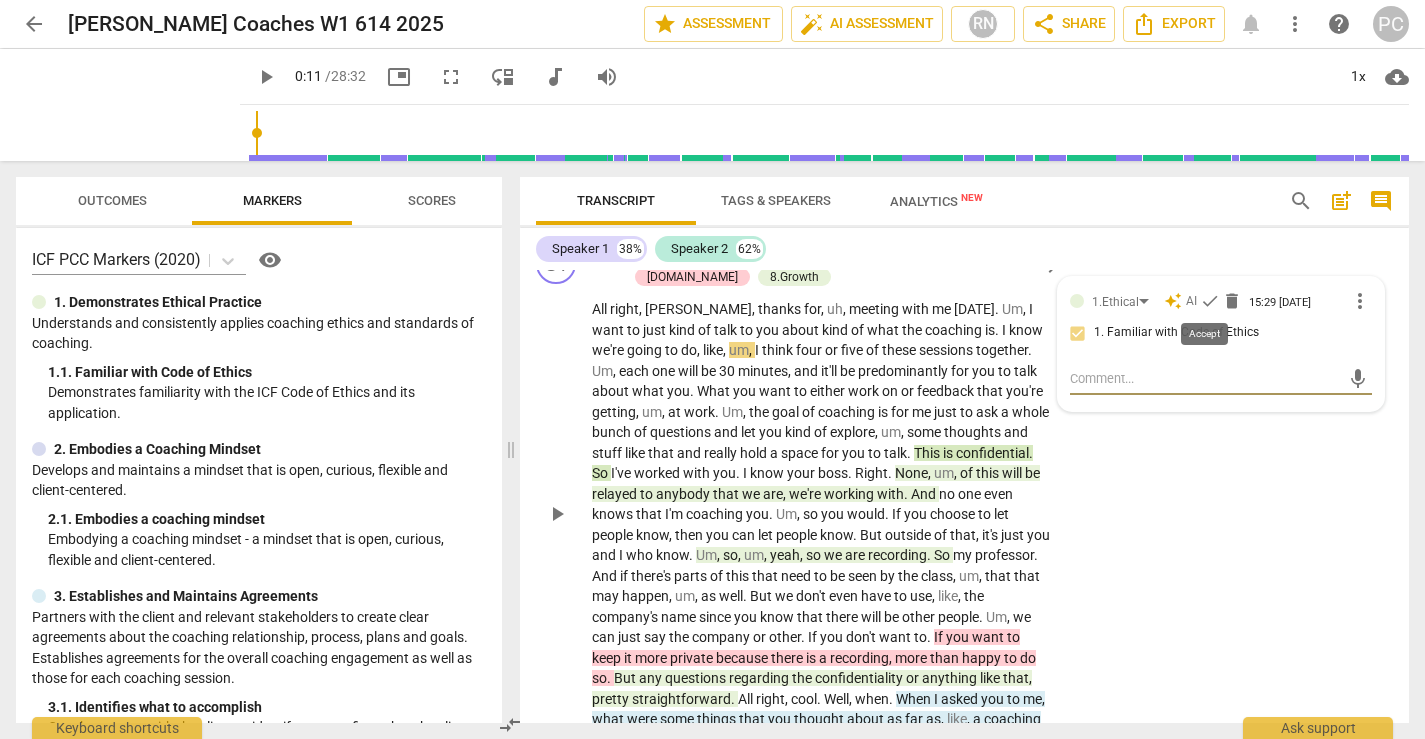 click on "check" at bounding box center (1210, 301) 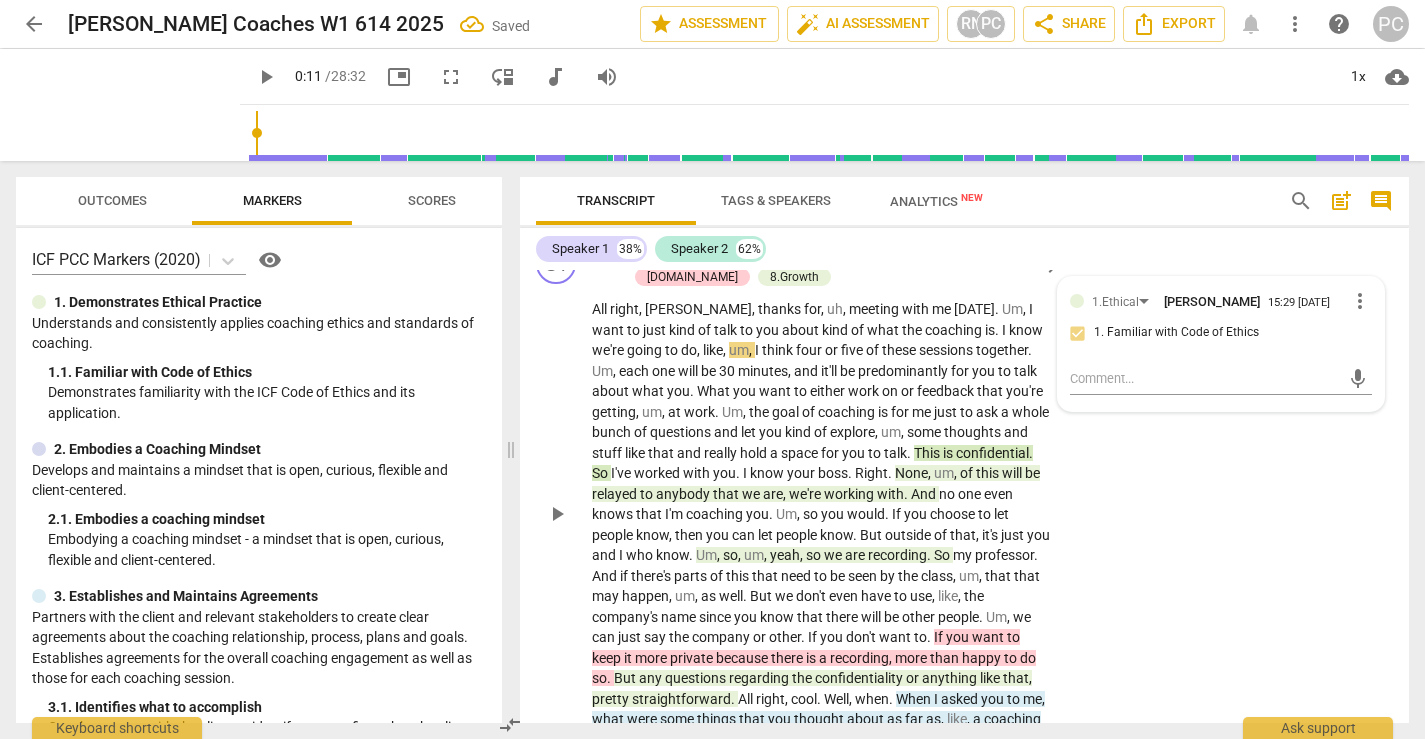 click on "confidential" at bounding box center [992, 453] 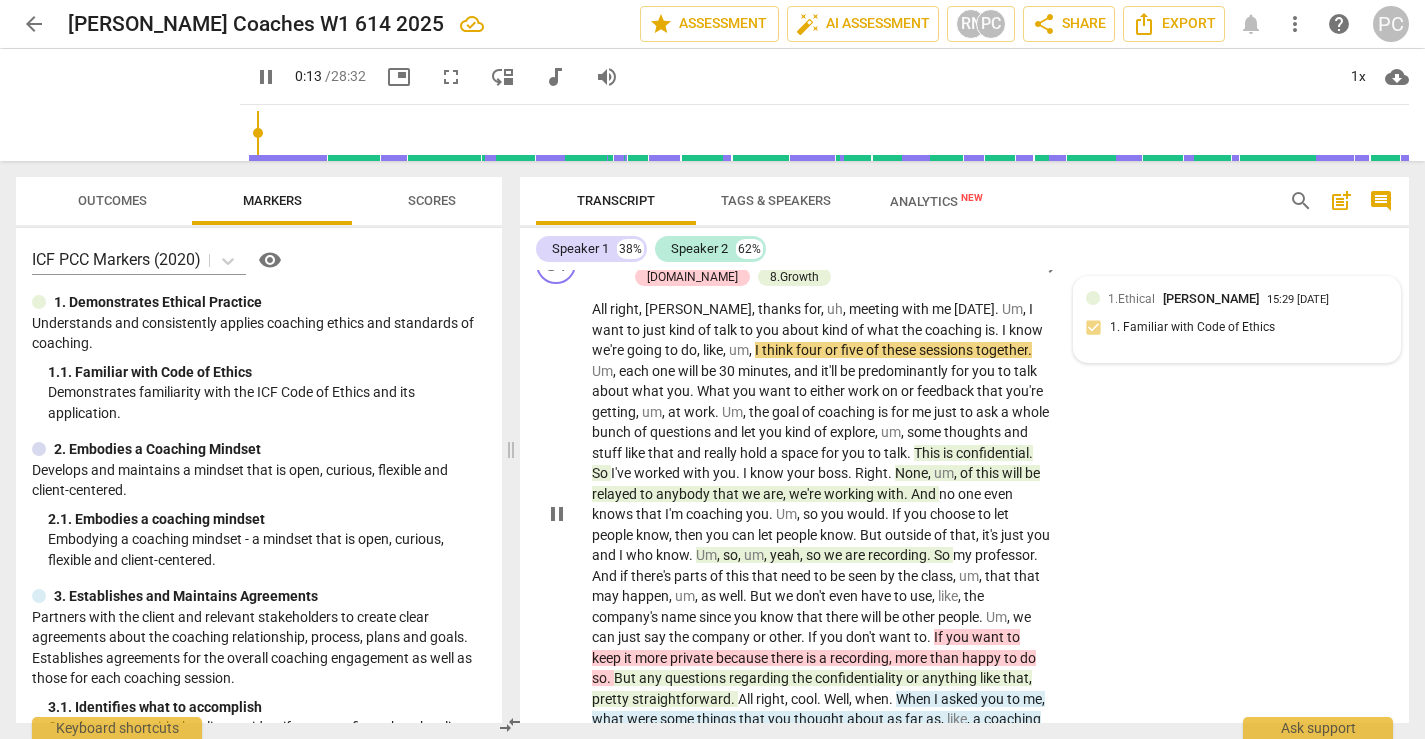click on "that" at bounding box center (727, 494) 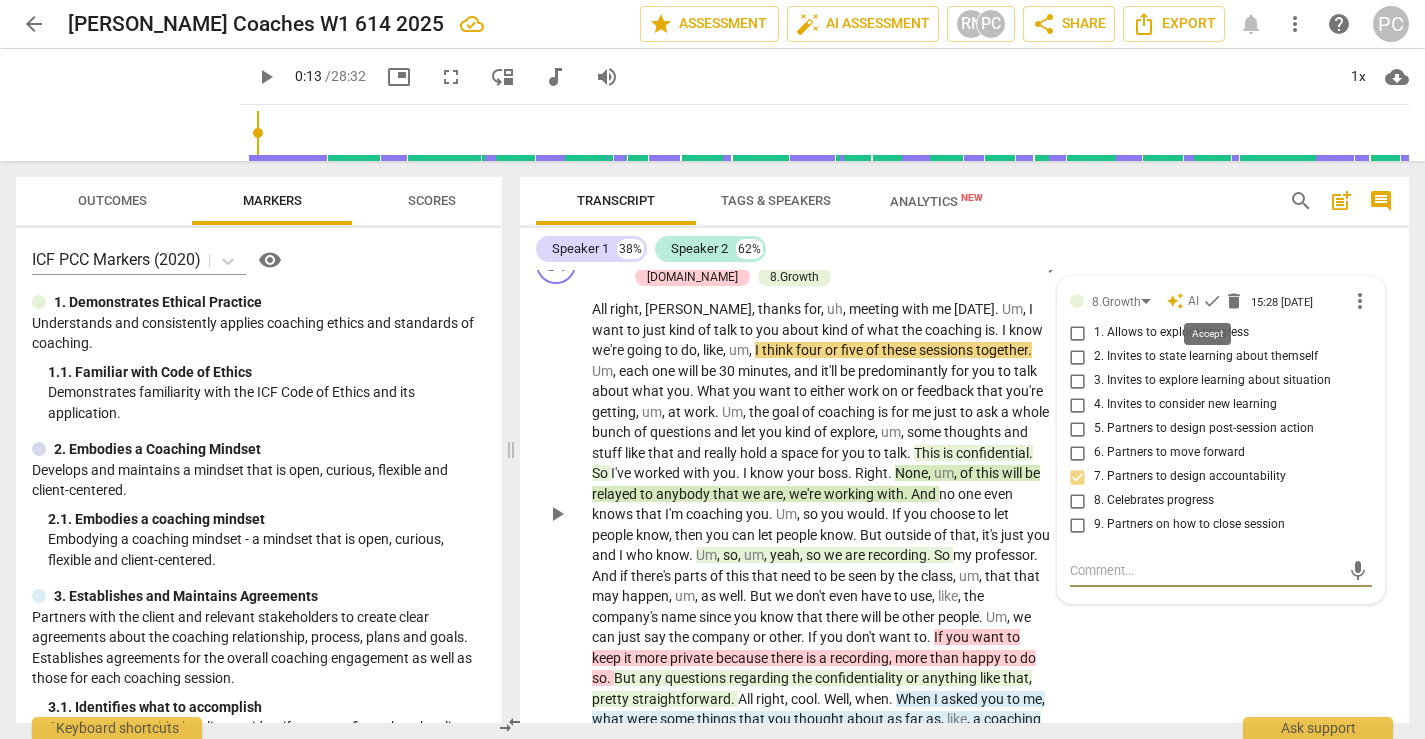 click on "check" at bounding box center [1212, 301] 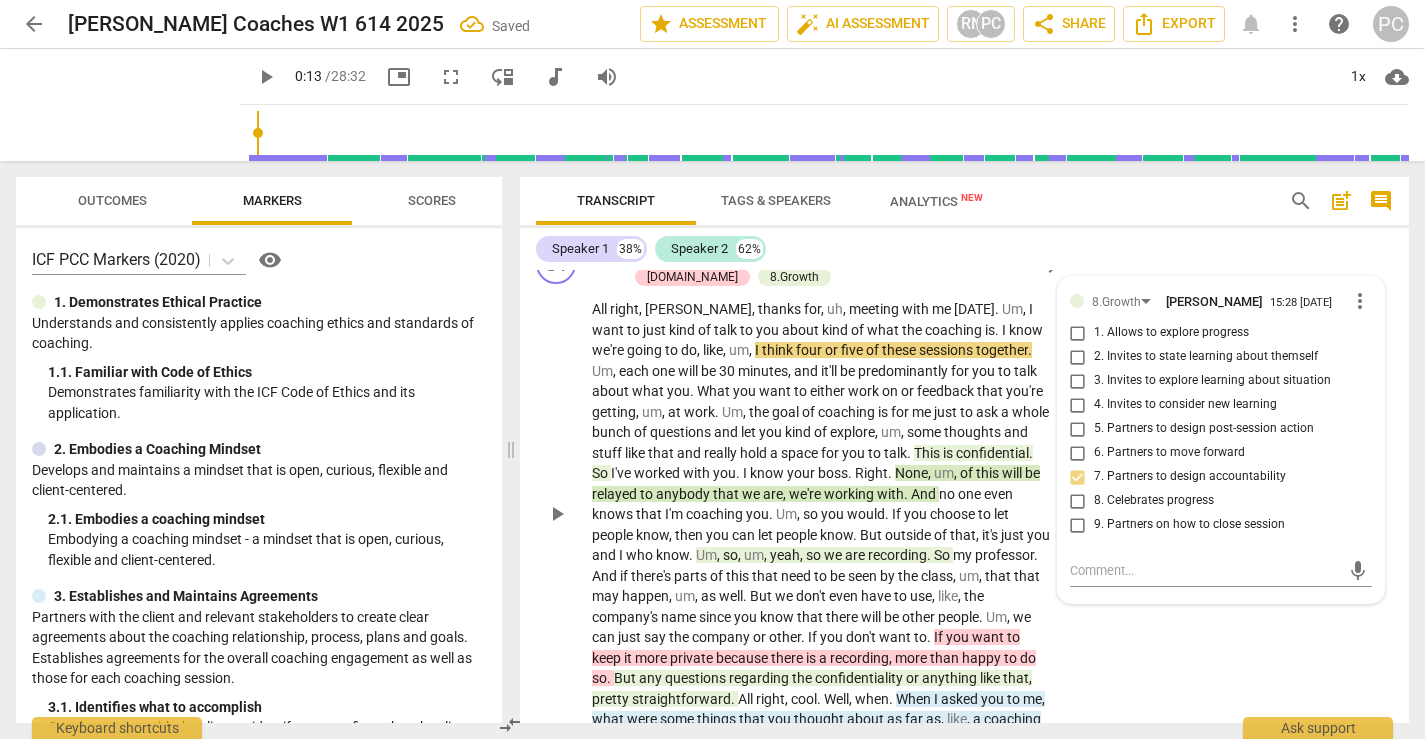 click on "we" at bounding box center [834, 555] 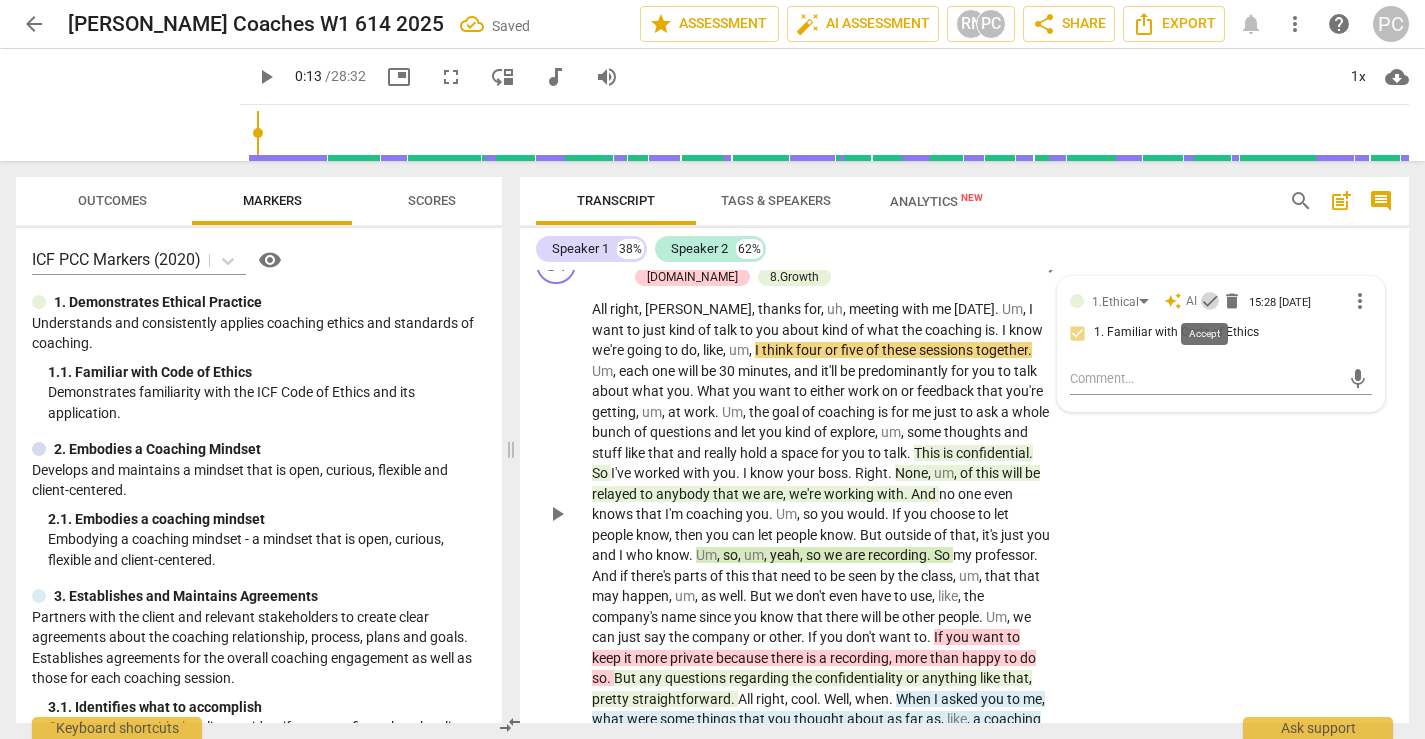 click on "check" at bounding box center [1210, 301] 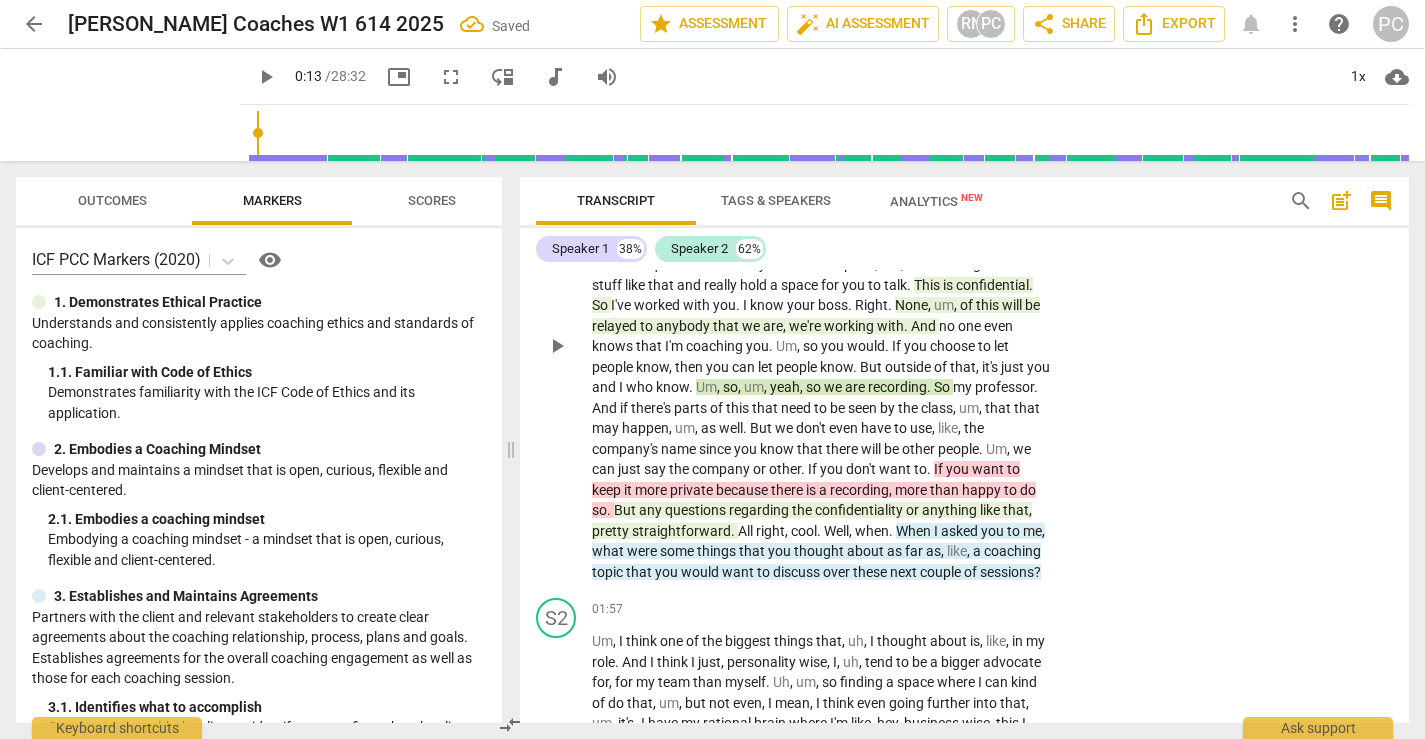 scroll, scrollTop: 214, scrollLeft: 0, axis: vertical 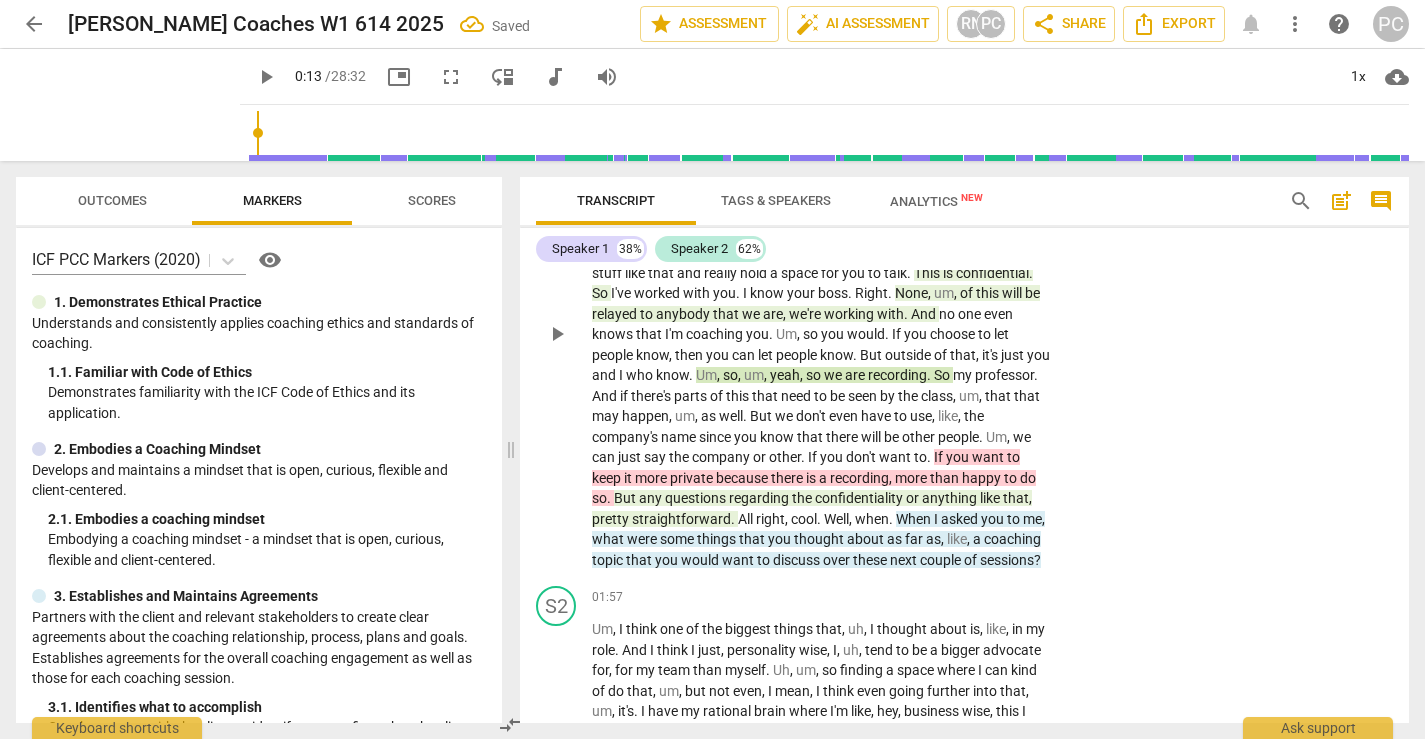 click on "want" at bounding box center (989, 457) 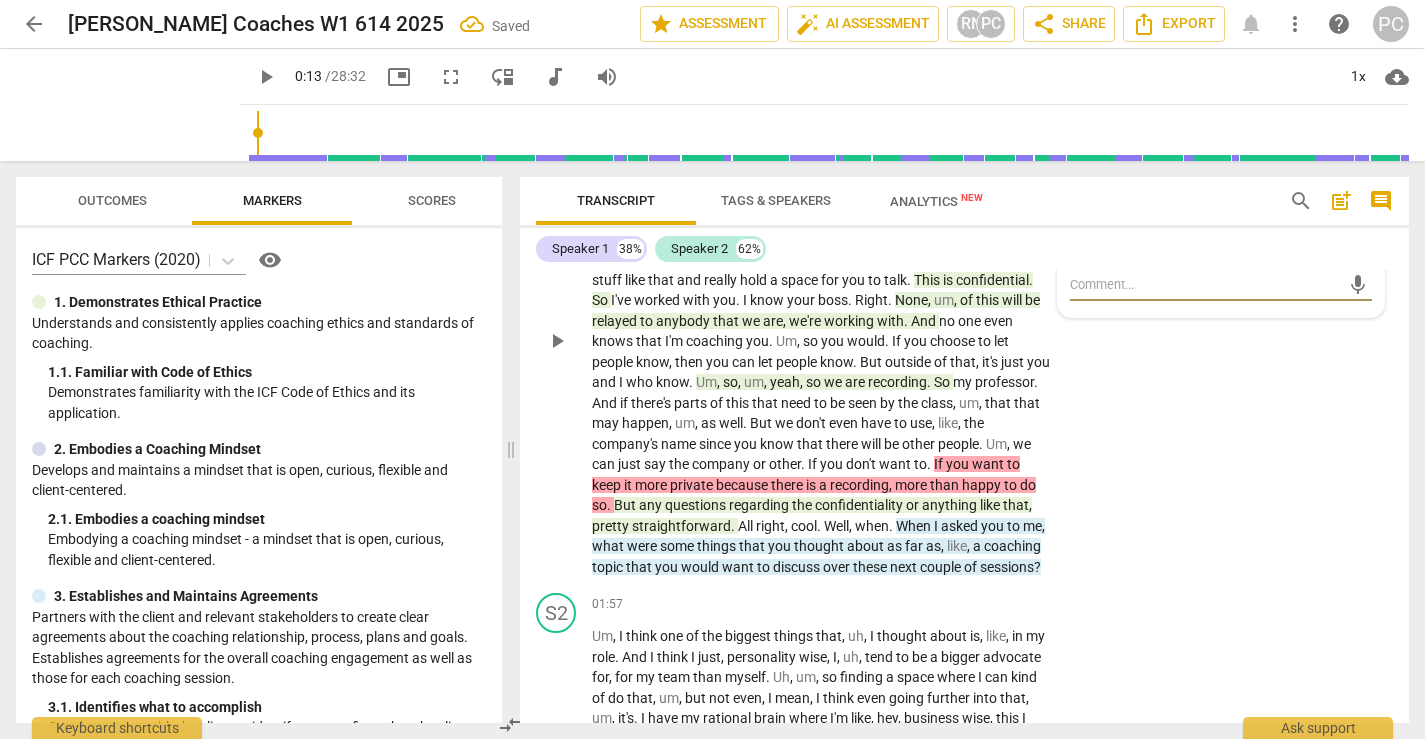 click on "than" at bounding box center (946, 485) 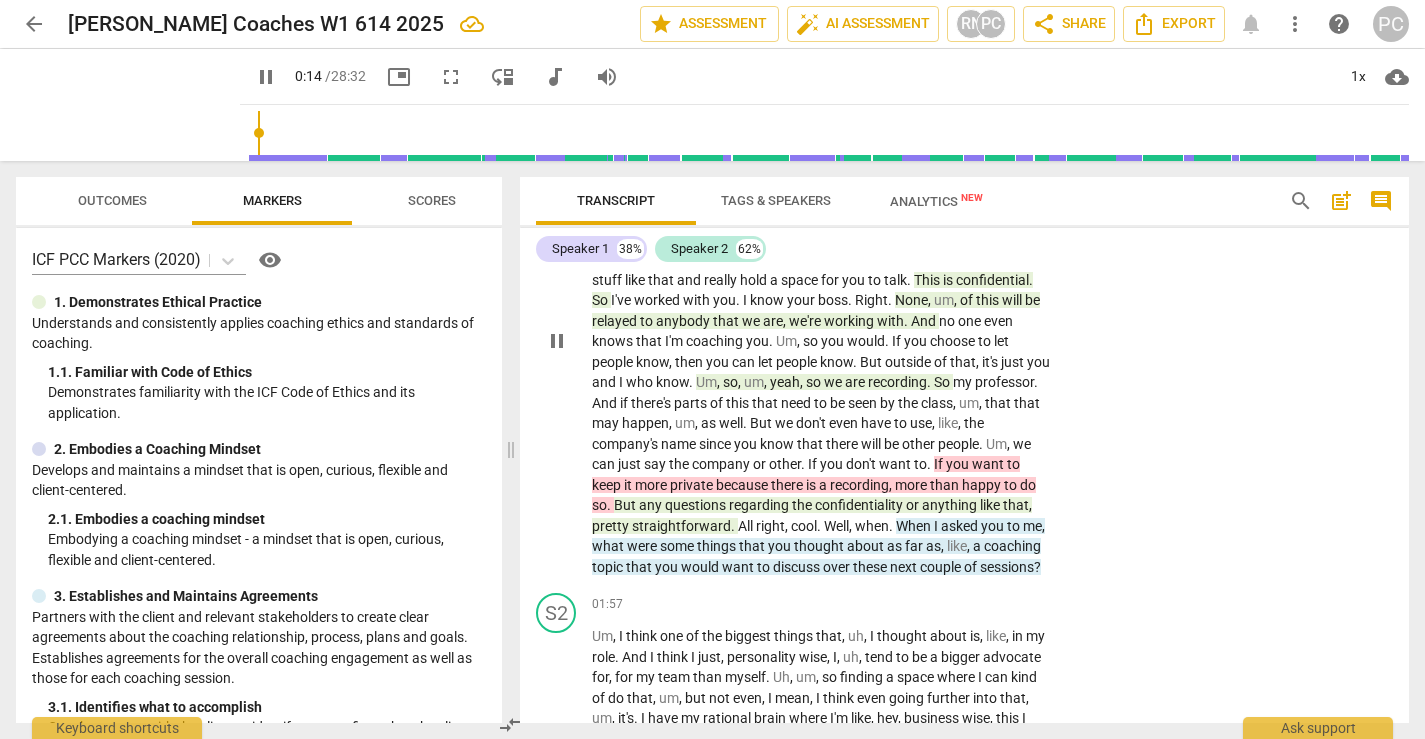 click on "want" at bounding box center (989, 464) 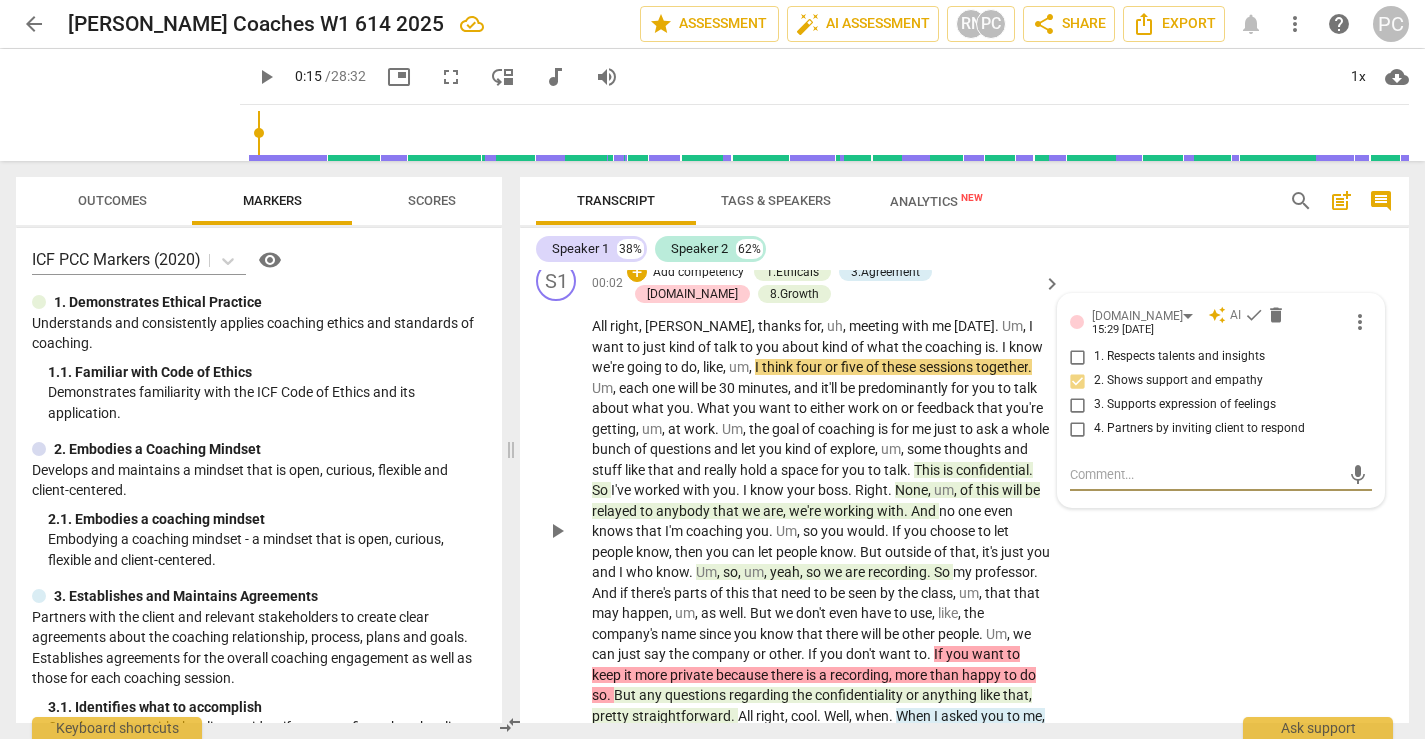 scroll, scrollTop: 0, scrollLeft: 0, axis: both 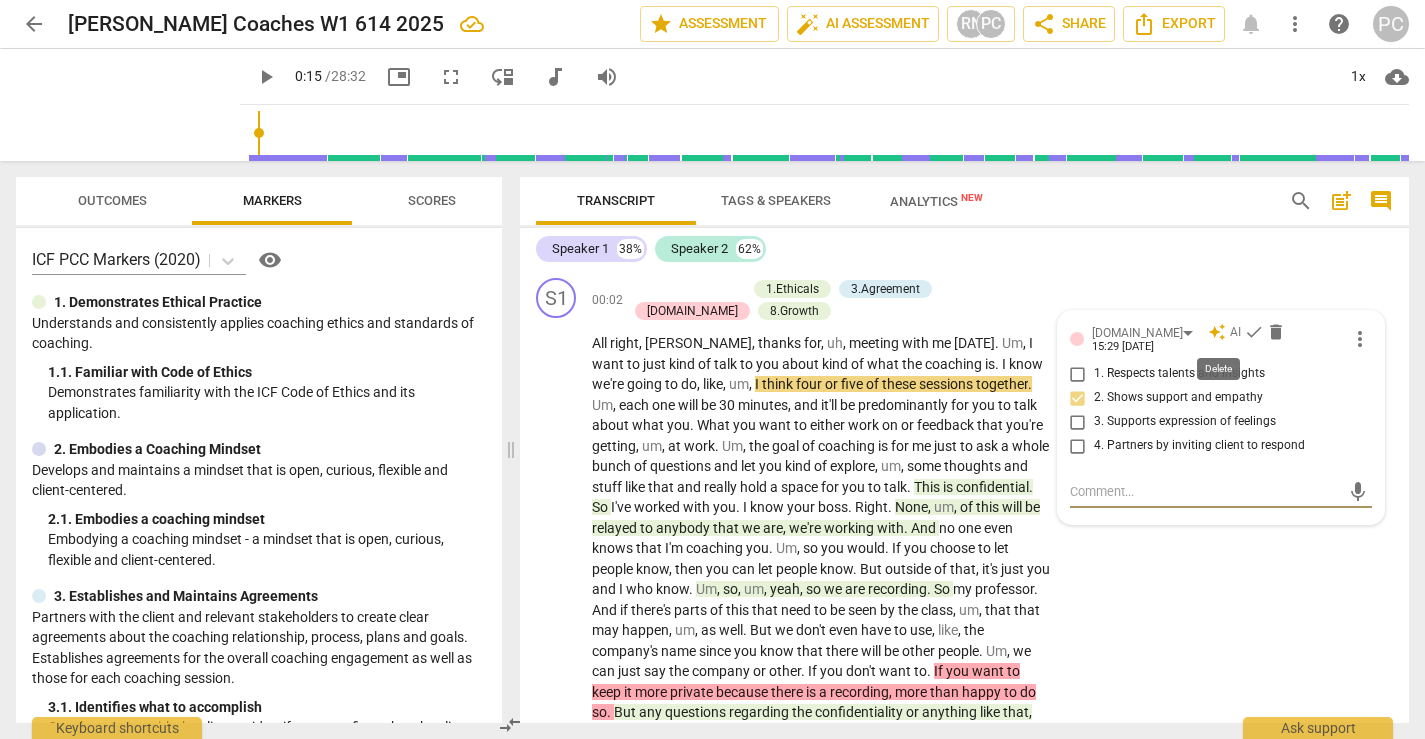click on "delete" at bounding box center [1276, 332] 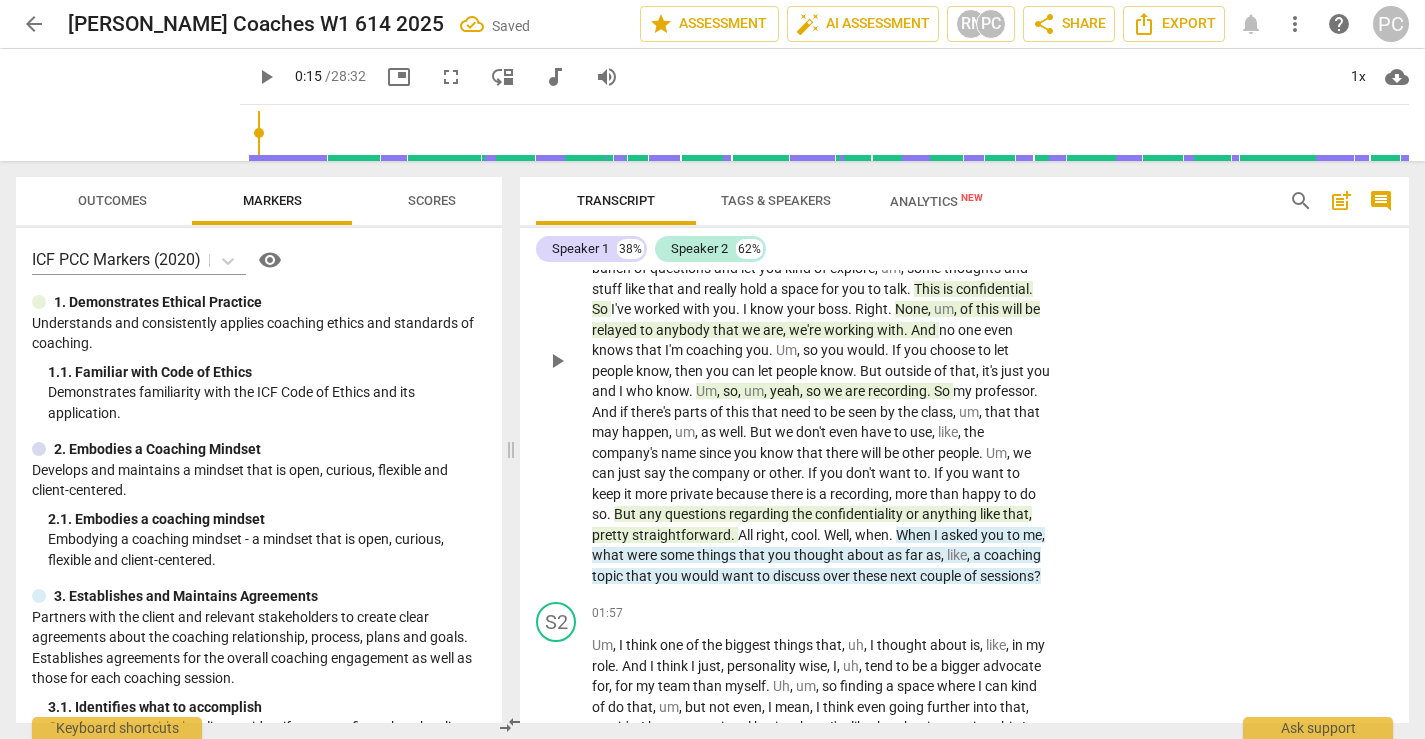 scroll, scrollTop: 185, scrollLeft: 0, axis: vertical 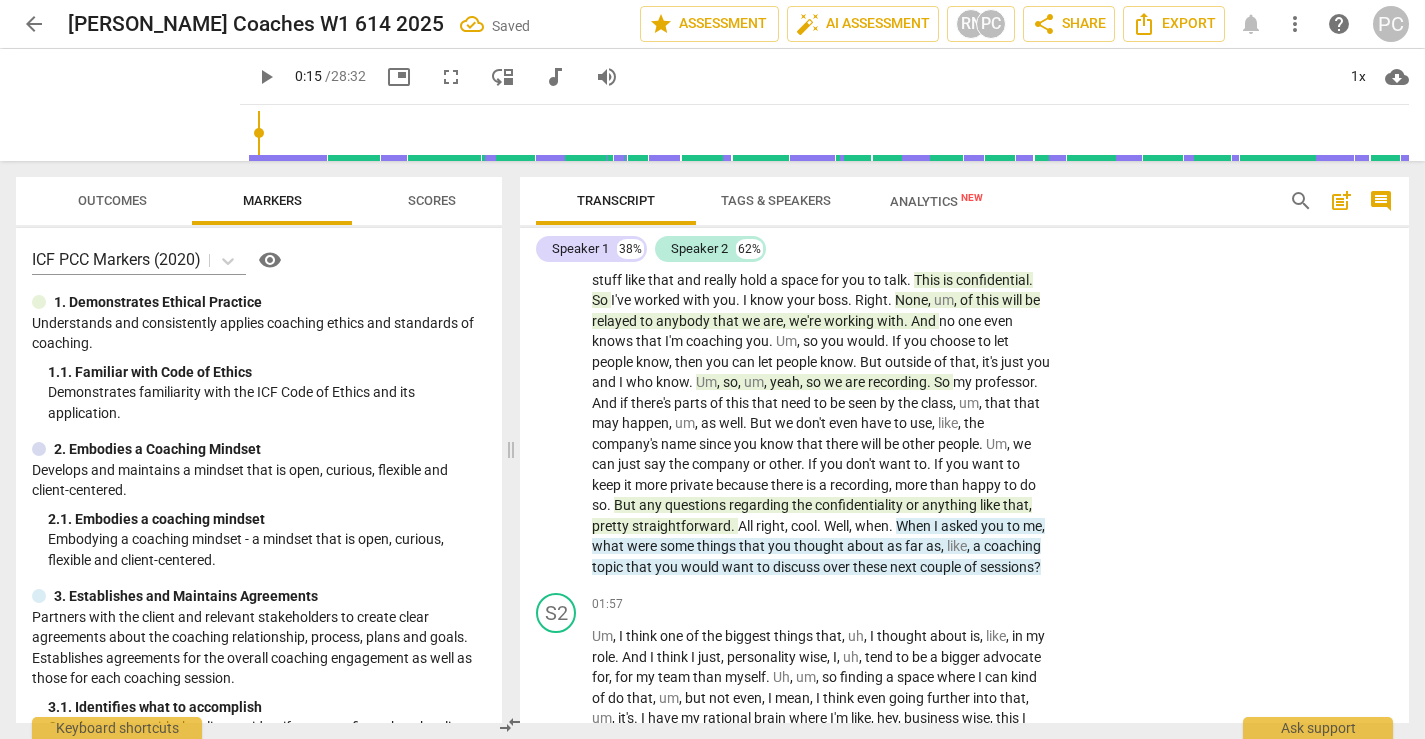 click on "S2 play_arrow pause 01:57 + Add competency keyboard_arrow_right Um ,   I   think   one   of   the   biggest   things   that ,   uh ,   I   thought   about   is ,   like ,   in   my   role .   And   I   think   I   just ,   personality   wise ,   I ,   uh ,   tend   to   be   a   bigger   advocate   for ,   for   my   team   than   myself .   Uh ,   um ,   so   finding   a   space   where   I   can   kind   of   do   that ,   um ,   but   not   even ,   I   mean ,   I   think   even   going   further   into   that ,   um ,   it's .   I   have   my   rational   brain   where   I'm   like ,   hey ,   business   wise ,   this   I   know   is   obviously ,   um ,   the   right   choice   or   how   I   would   approach ,   um ,   our   team   org .   Something   small   like   that .   But   then   in   the   emotional   side   of   it ,   it's   like ,   I   want .   I   do   want   to   strive   for   that   next   title .   I   do   want   to ,   um ,   continue   to   push   for   my   own   development .   So" at bounding box center (964, 732) 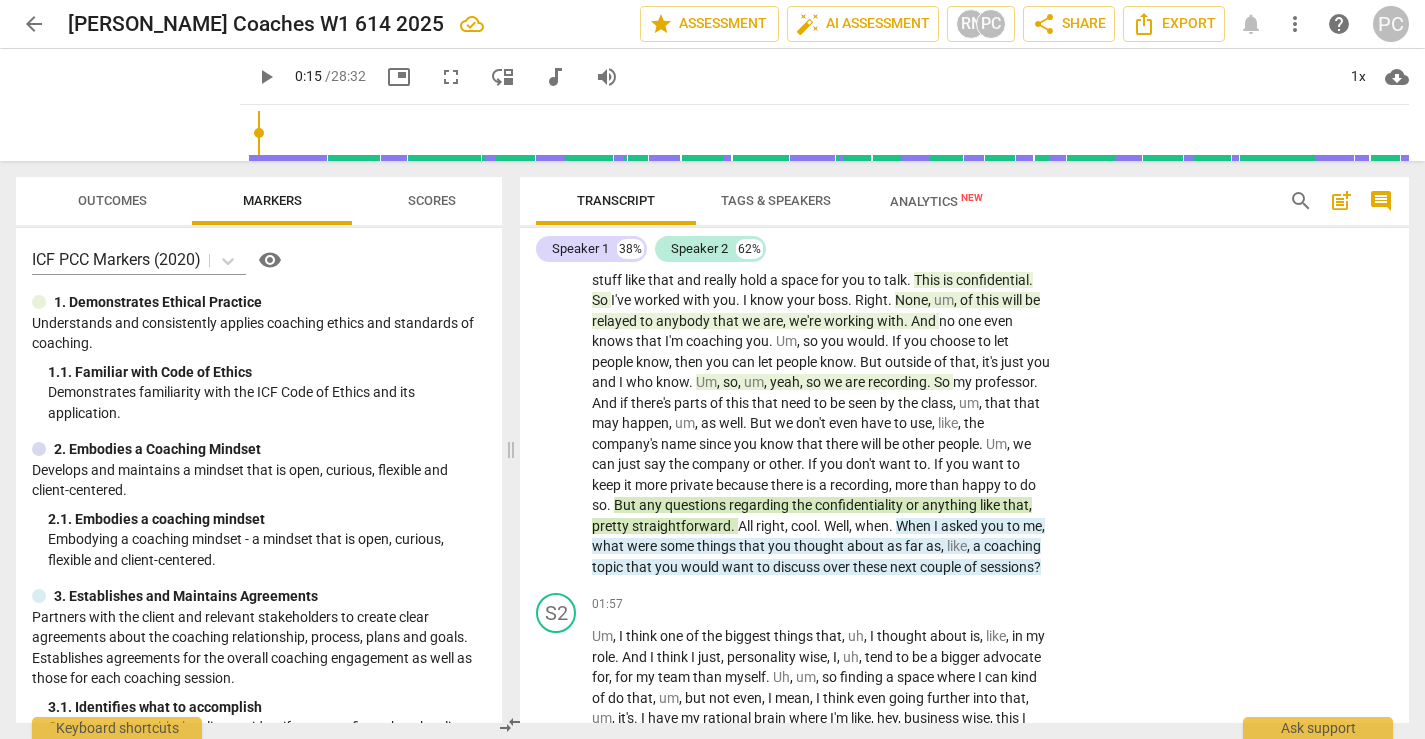 scroll, scrollTop: 23, scrollLeft: 0, axis: vertical 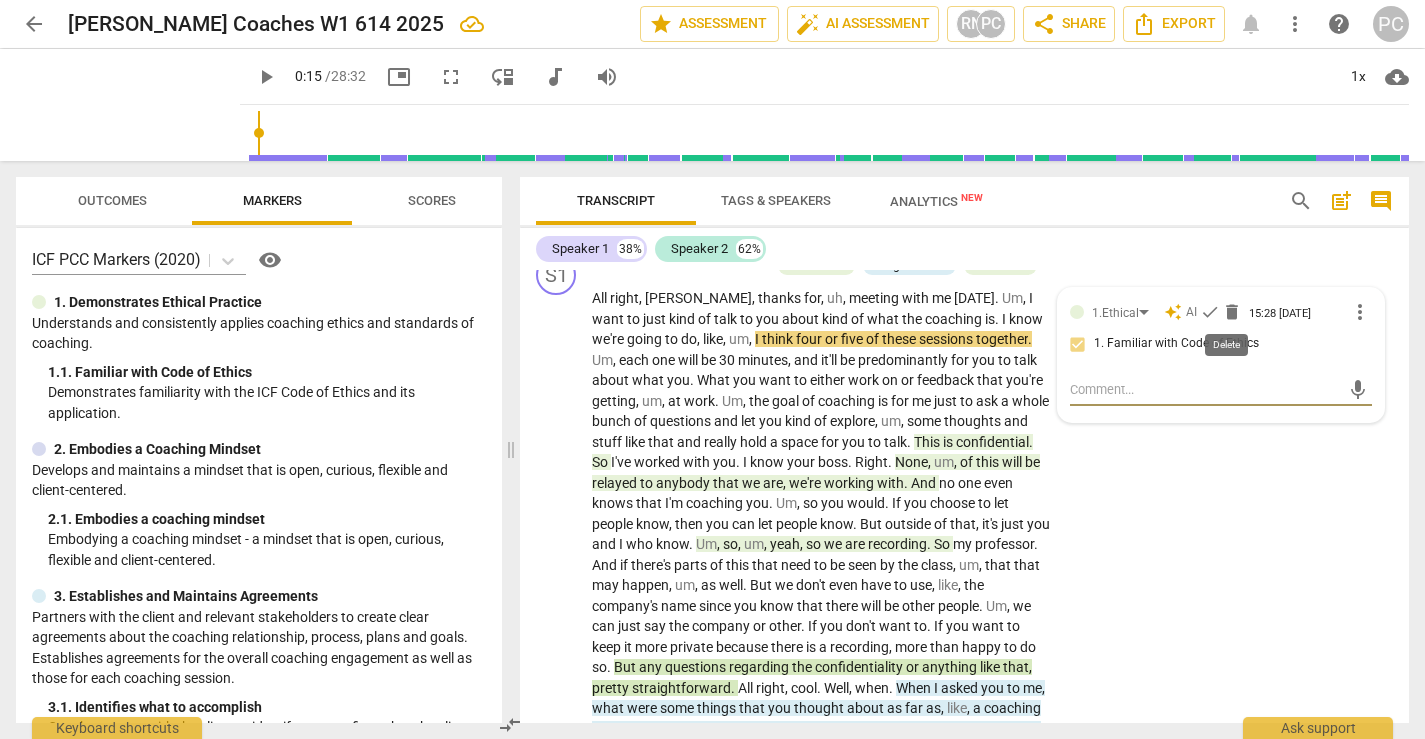 click on "delete" at bounding box center (1232, 312) 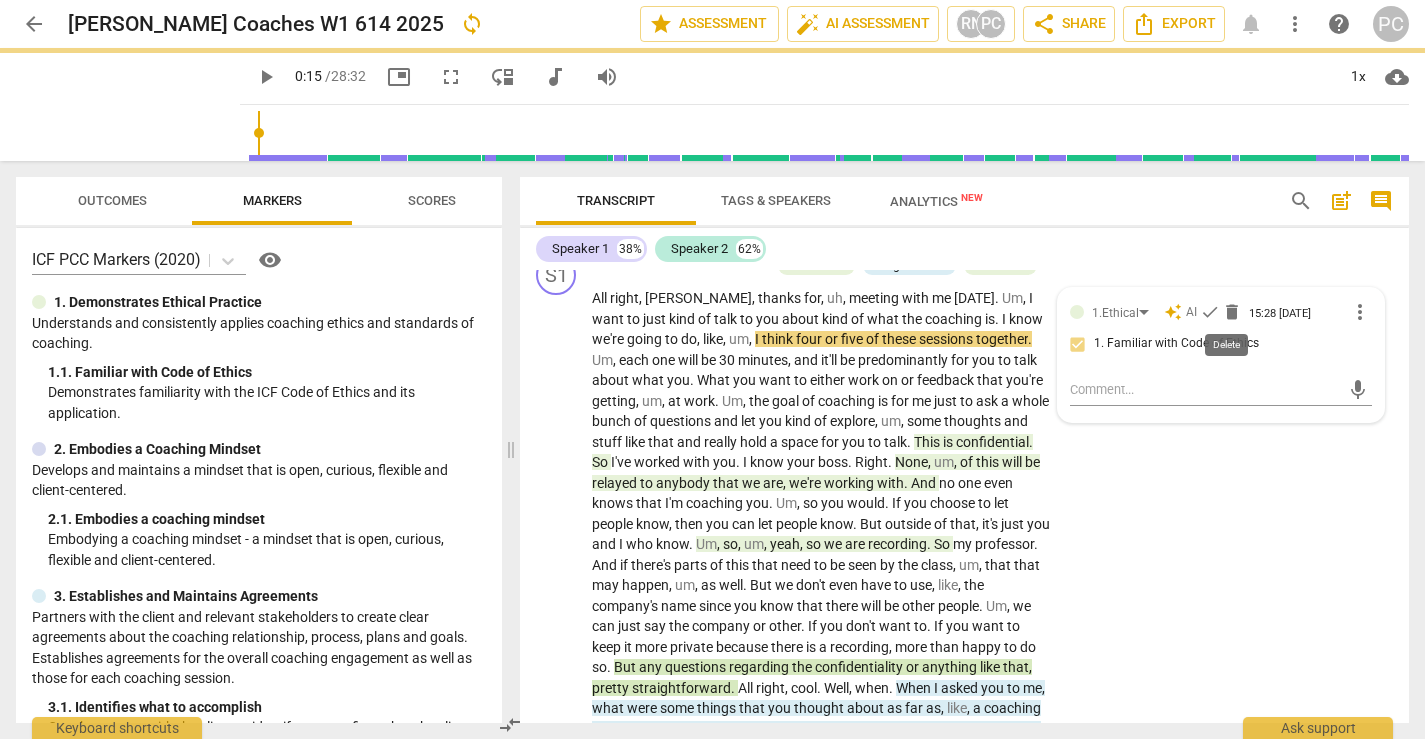 click on "delete" at bounding box center [1232, 312] 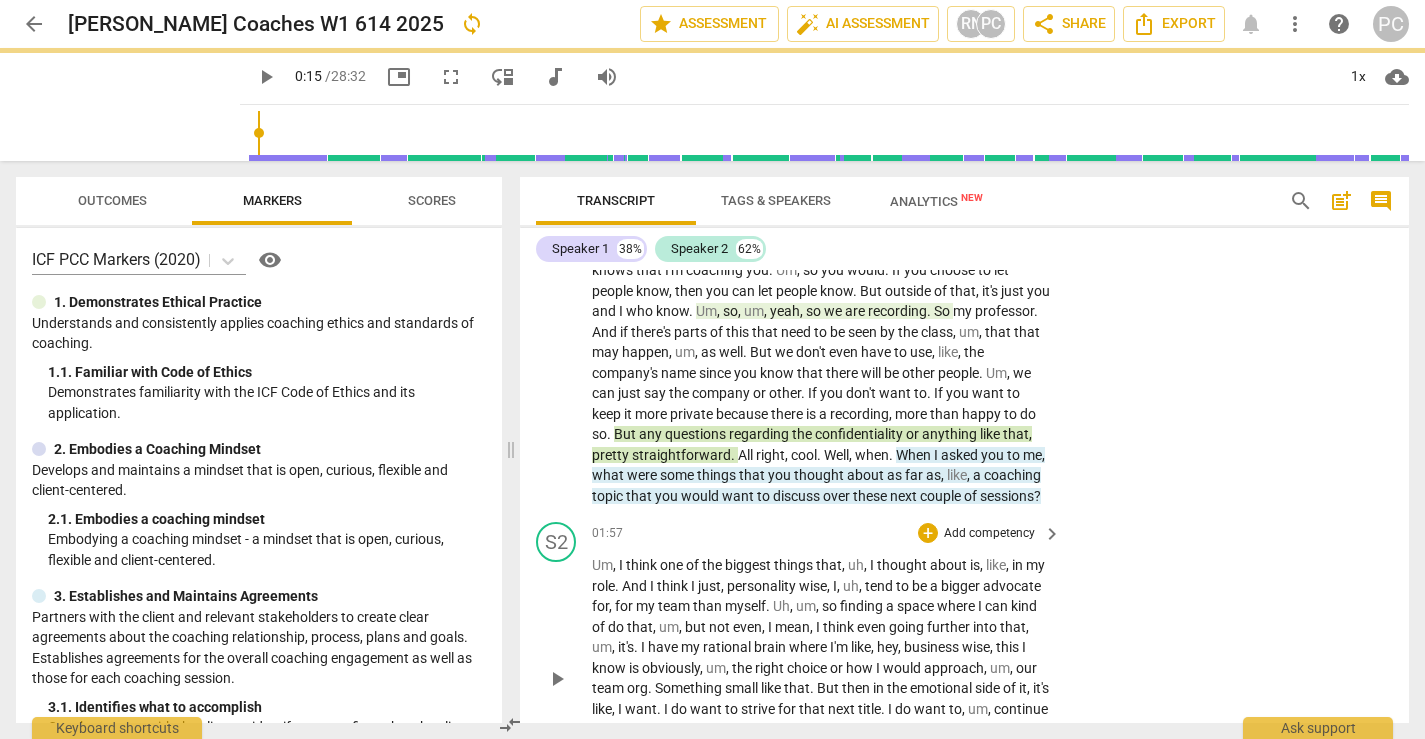 scroll, scrollTop: 259, scrollLeft: 0, axis: vertical 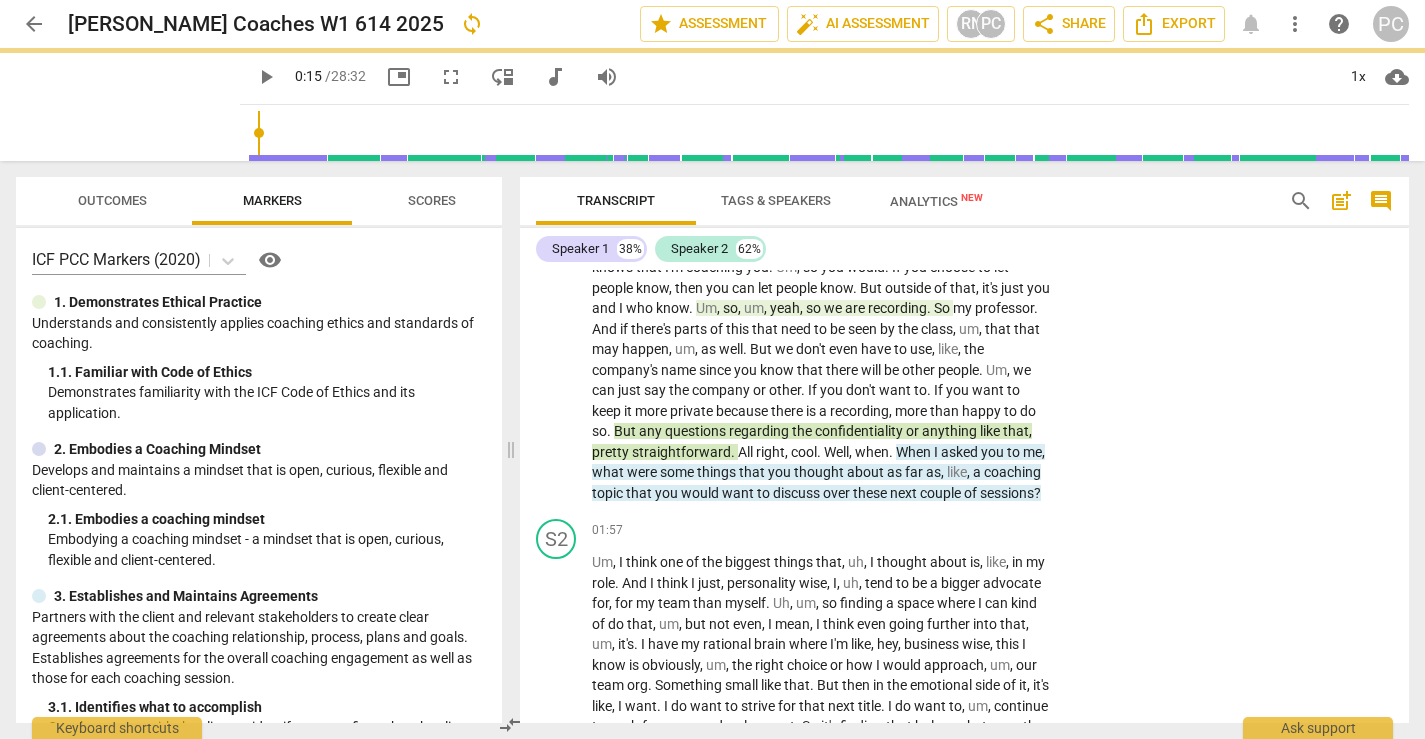click on "asked" at bounding box center (961, 452) 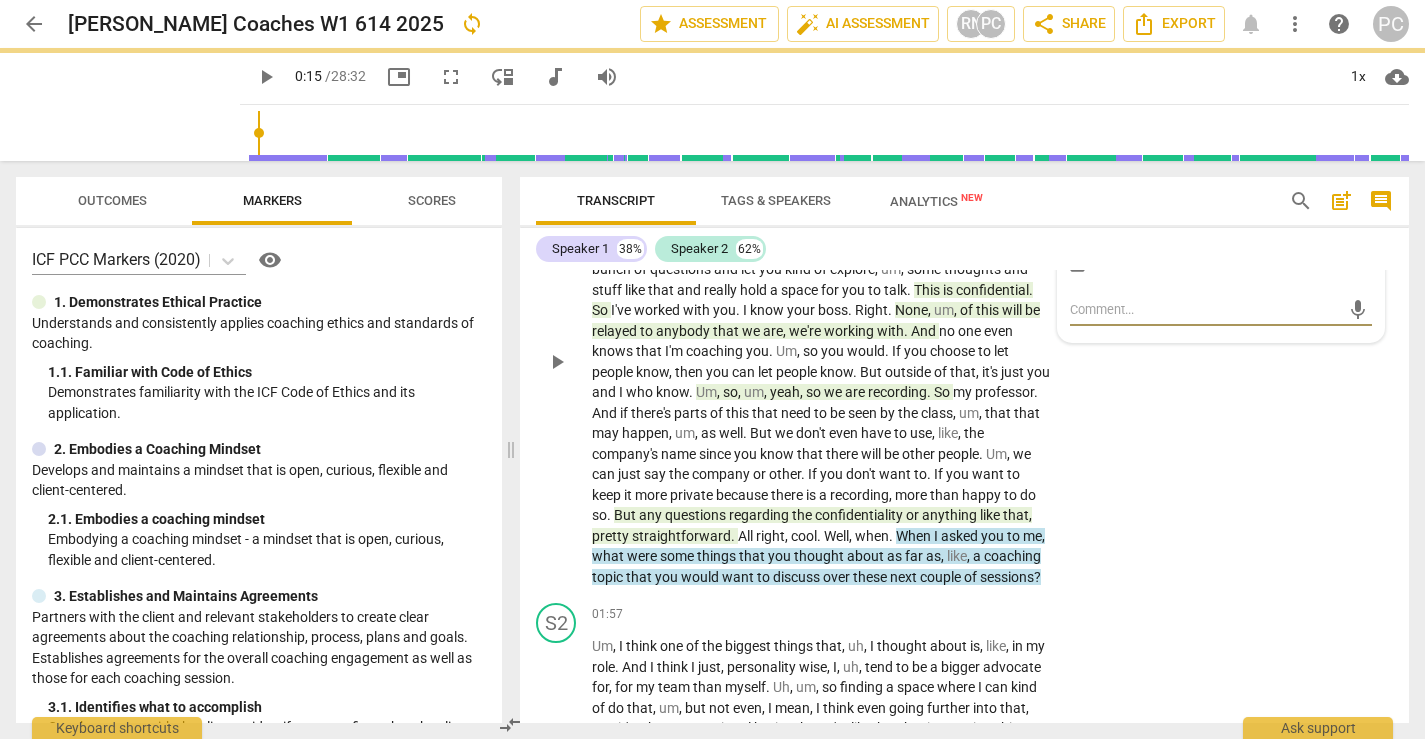 scroll, scrollTop: 178, scrollLeft: 0, axis: vertical 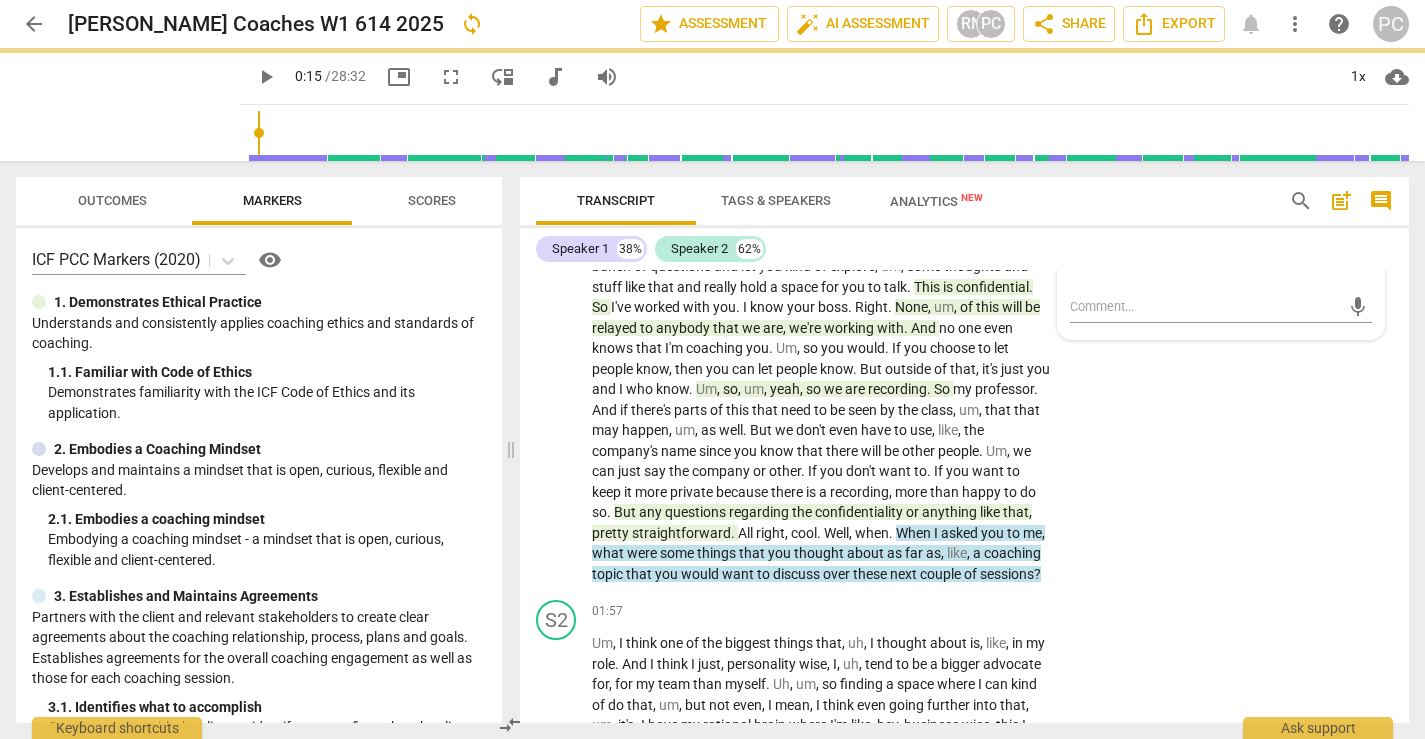 click on "asked" at bounding box center (961, 533) 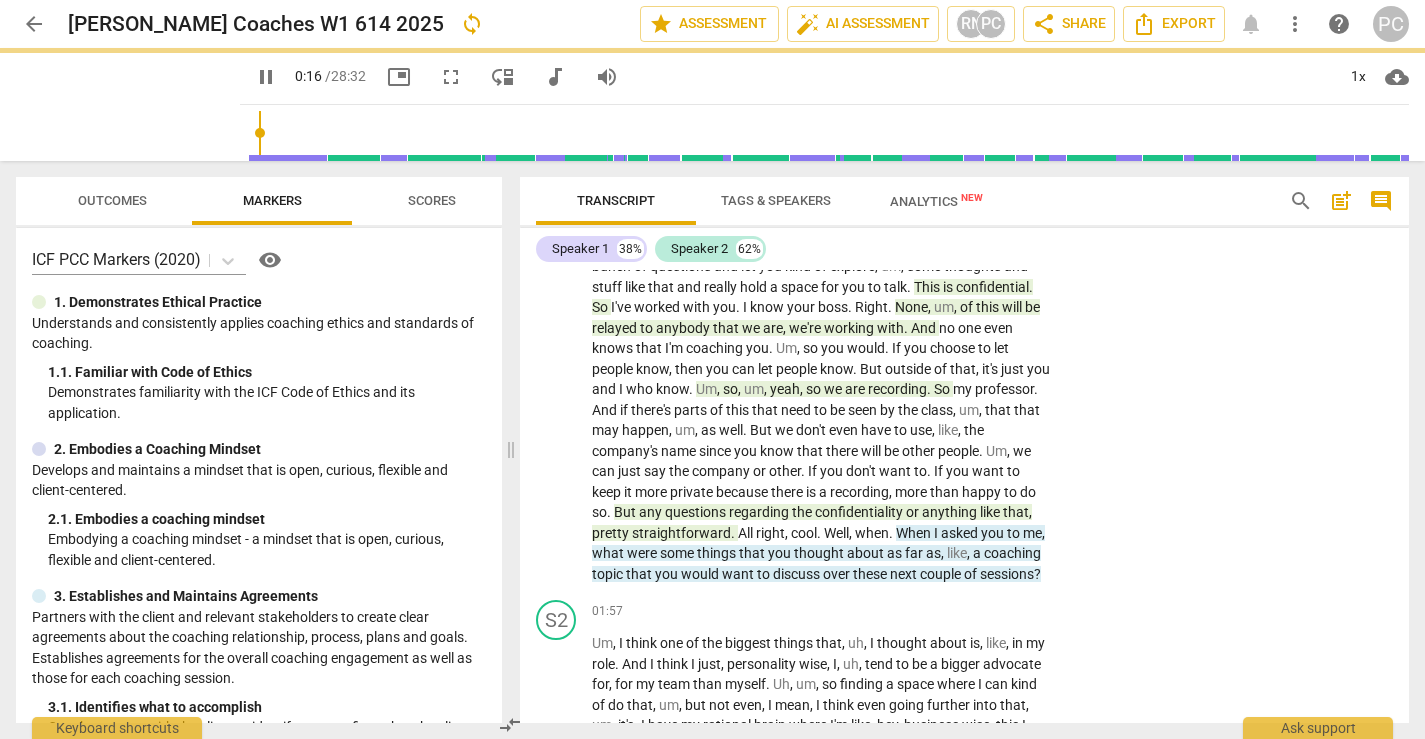 click on "couple" at bounding box center [942, 574] 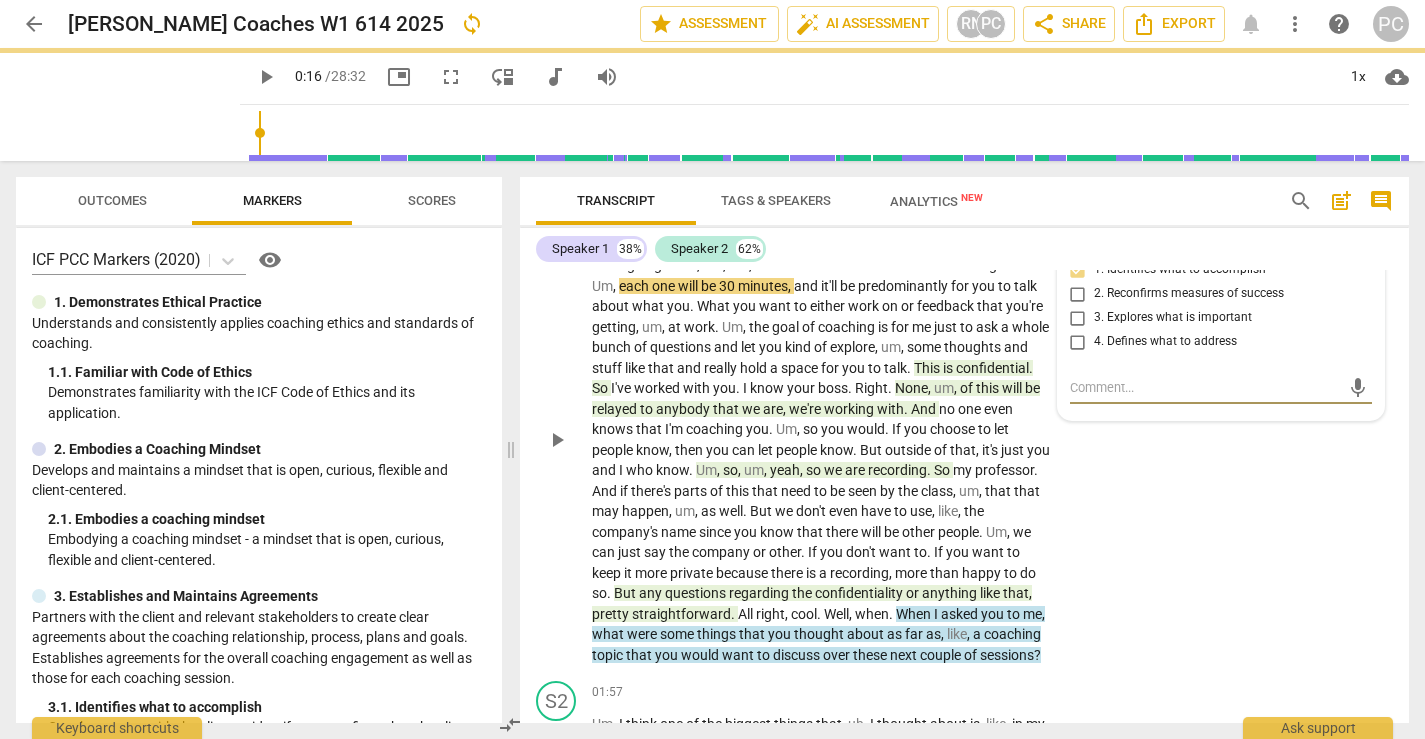scroll, scrollTop: 0, scrollLeft: 0, axis: both 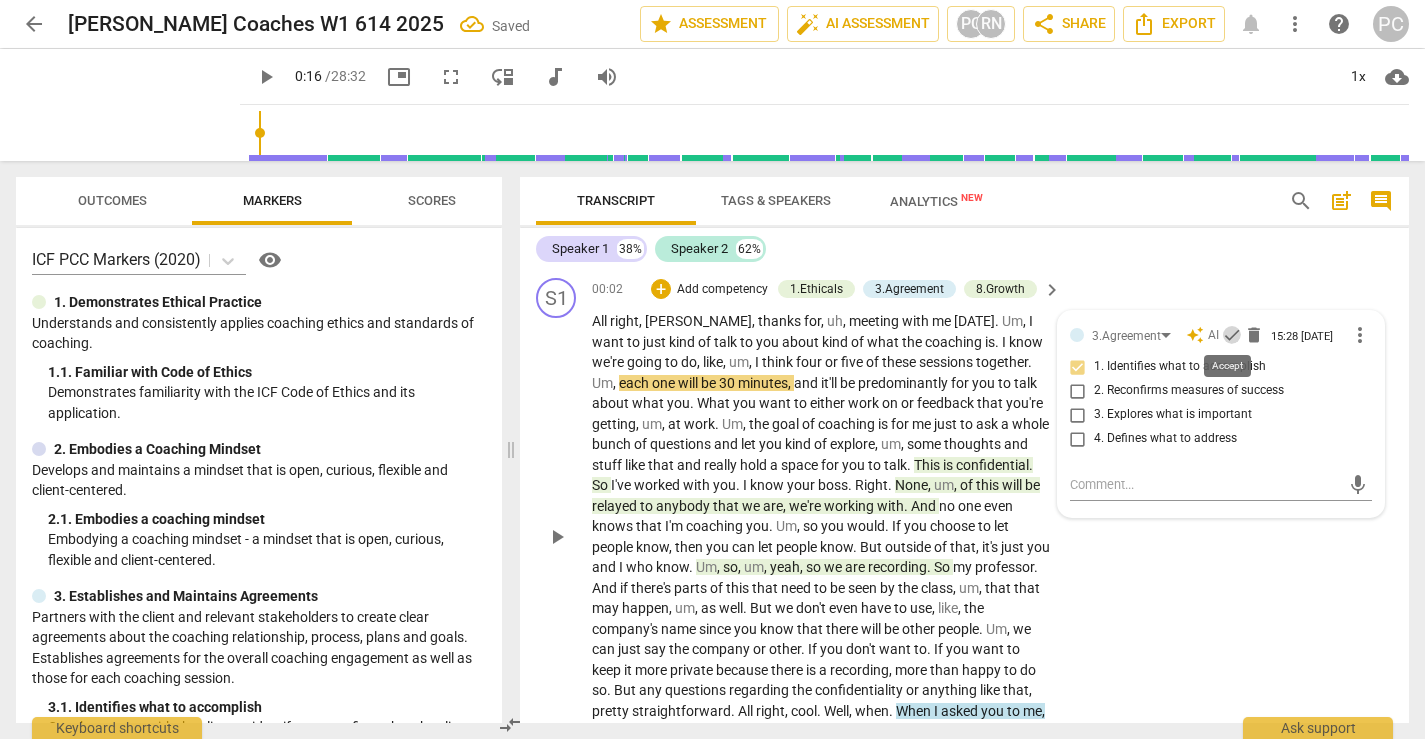 click on "check" at bounding box center (1232, 335) 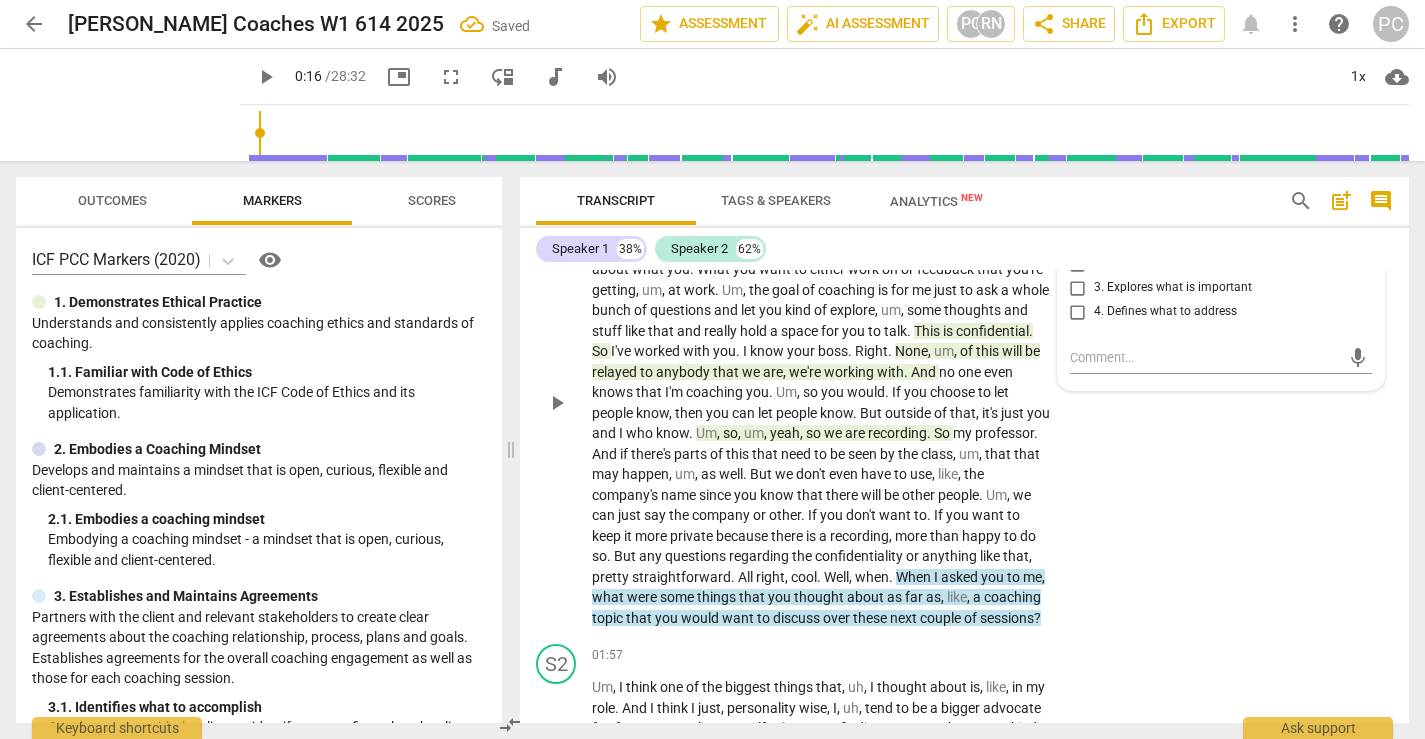 scroll, scrollTop: 138, scrollLeft: 0, axis: vertical 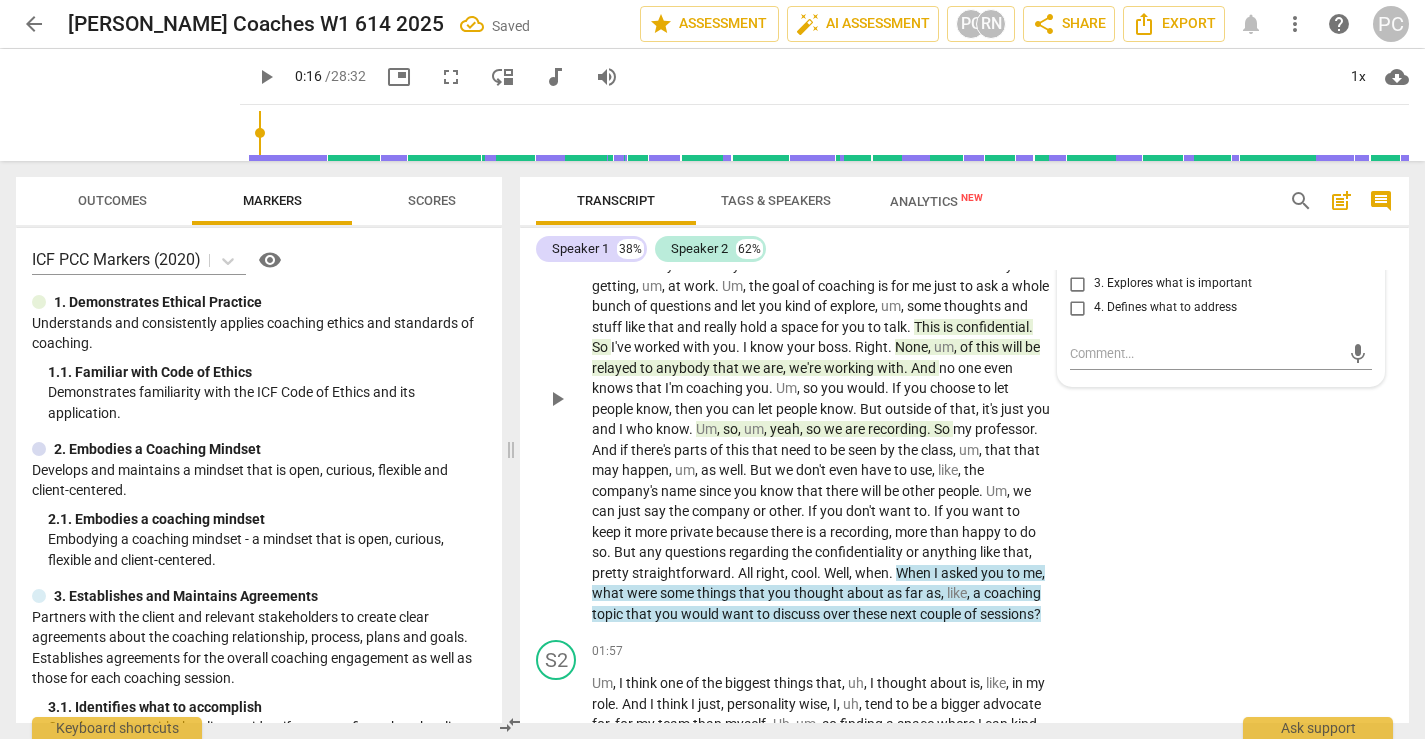 click on "asked" at bounding box center [961, 573] 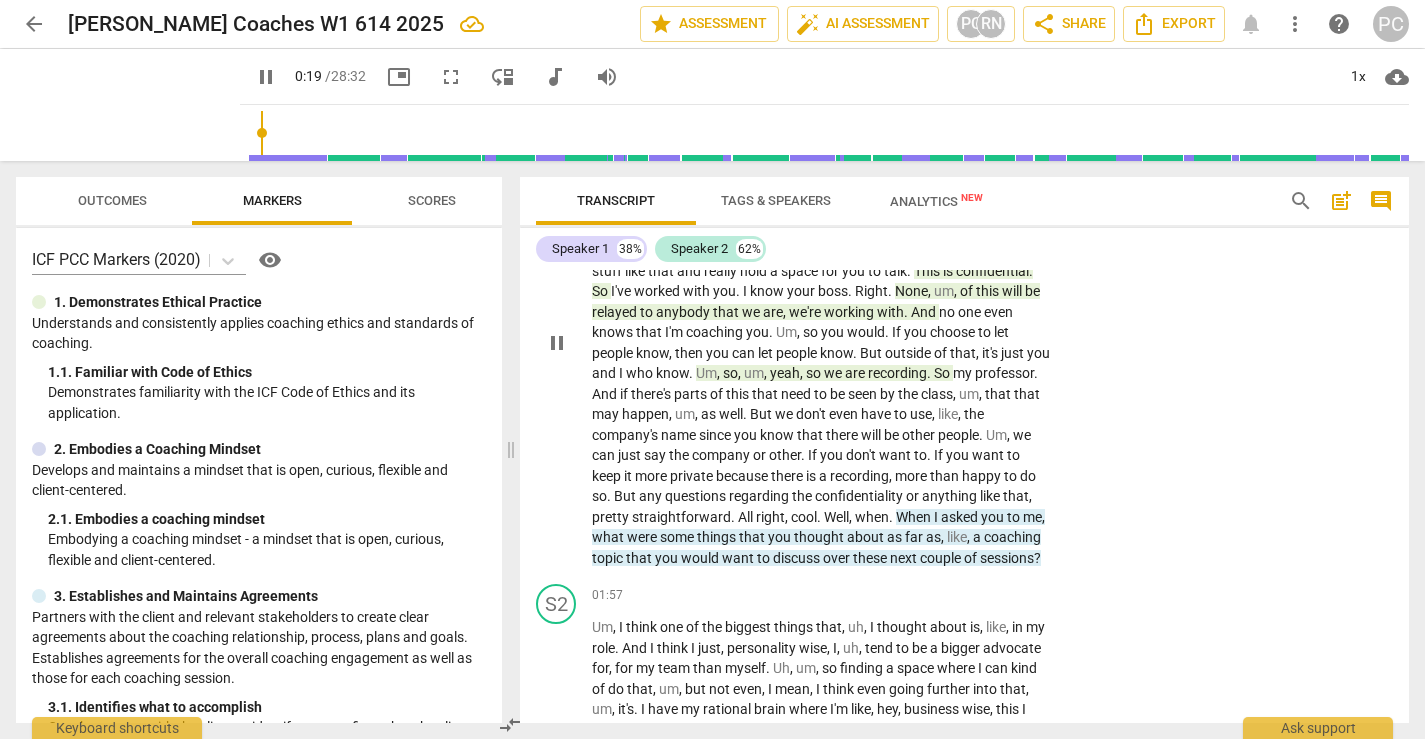 scroll, scrollTop: 195, scrollLeft: 0, axis: vertical 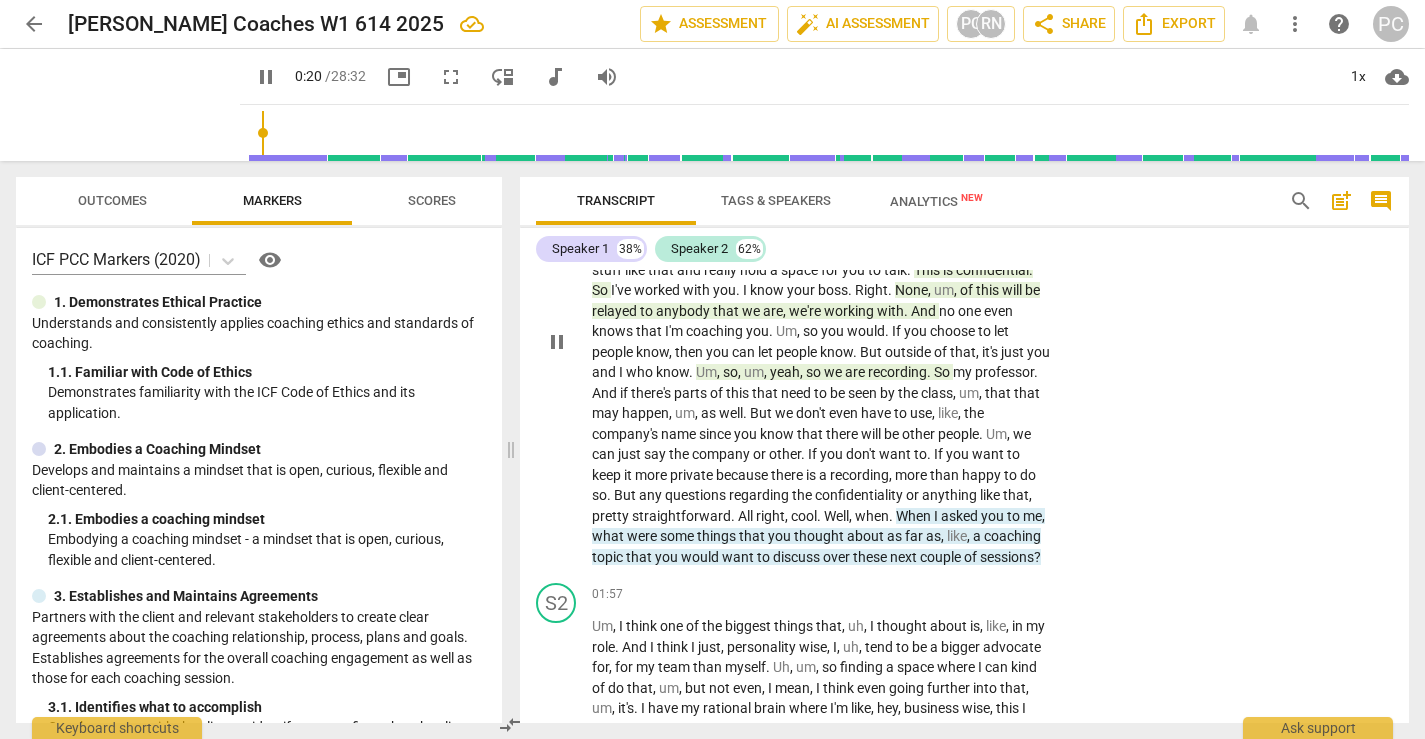 click on "discuss" at bounding box center (798, 557) 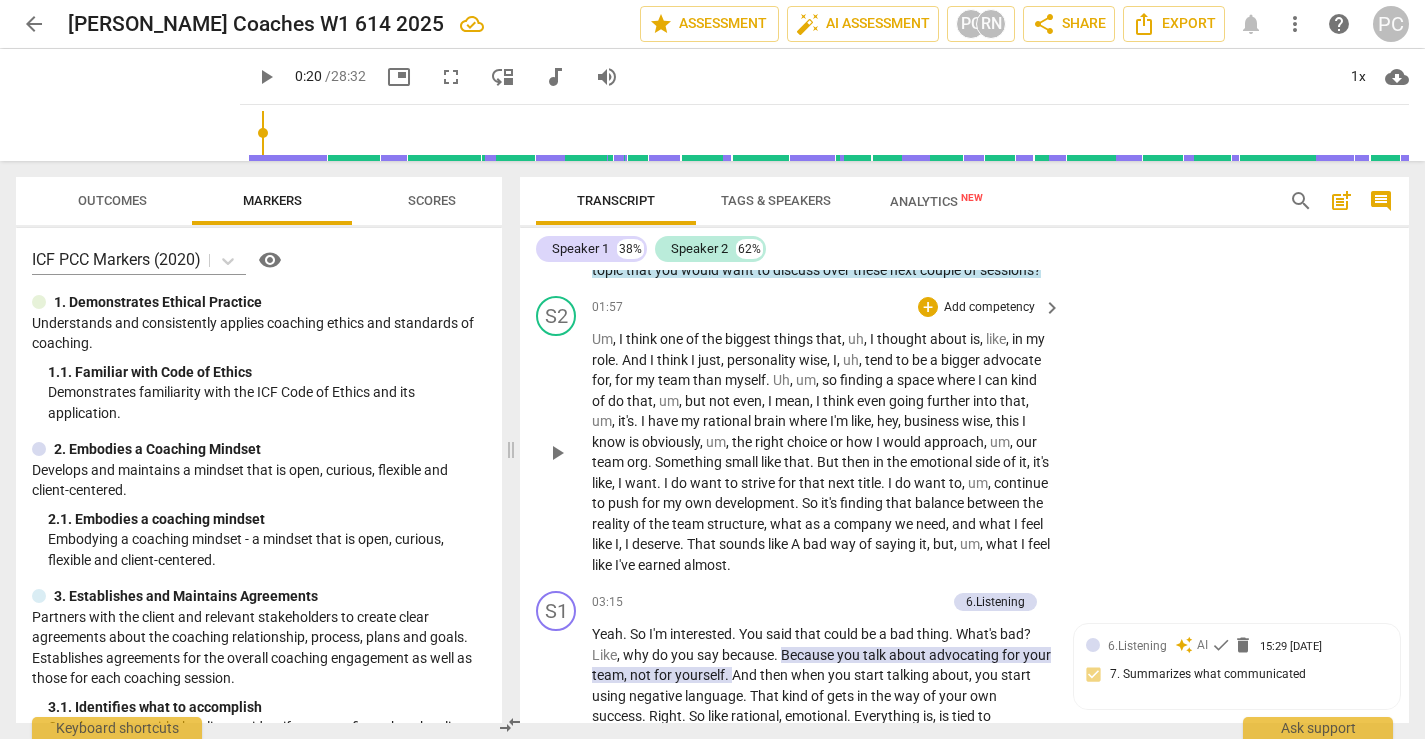 scroll, scrollTop: 484, scrollLeft: 0, axis: vertical 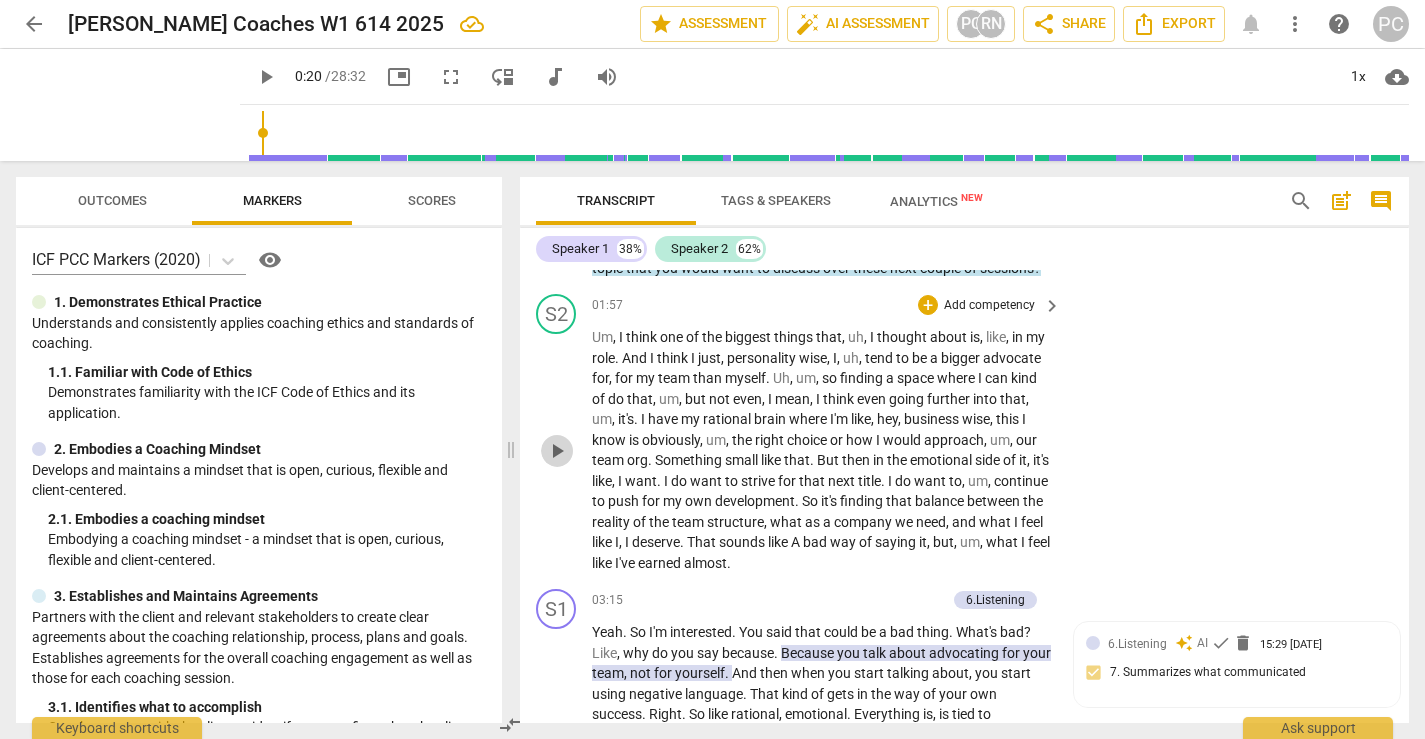 click on "play_arrow" at bounding box center [557, 451] 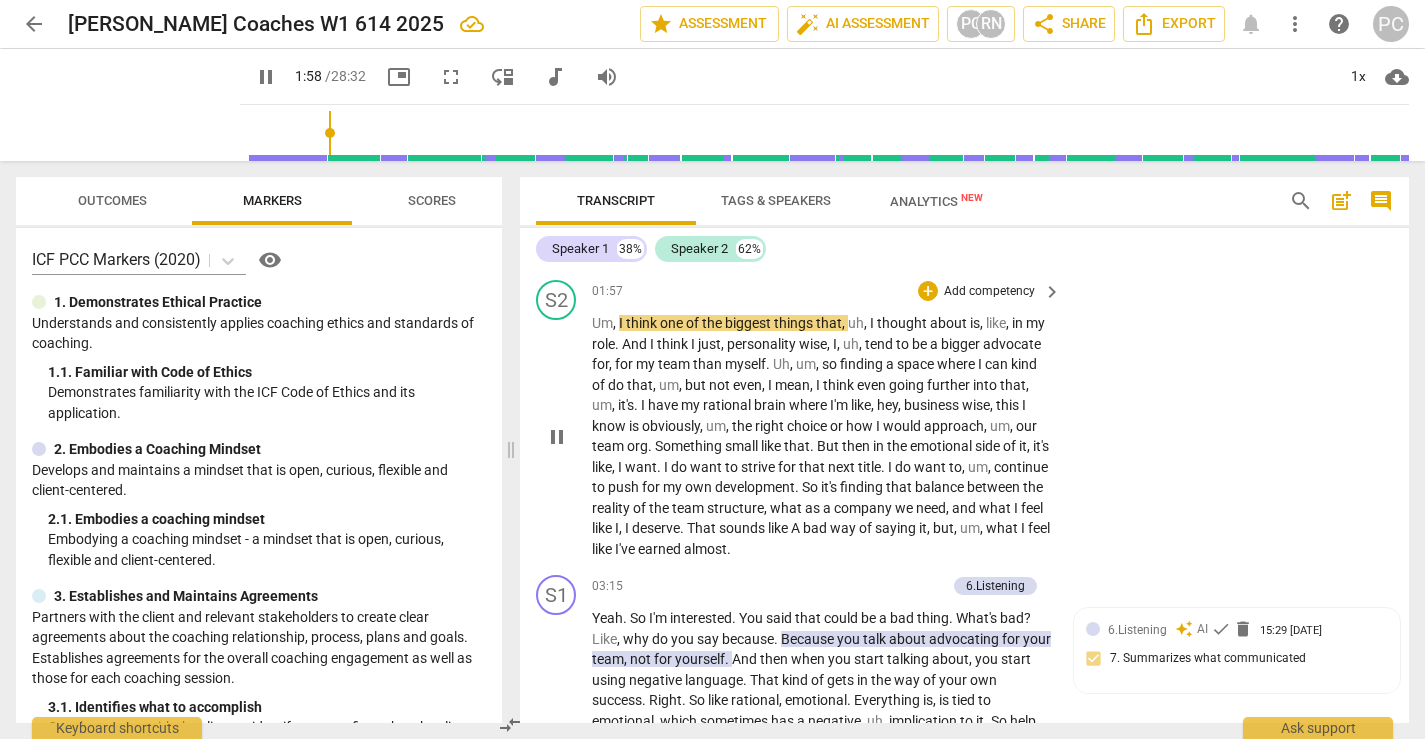 scroll, scrollTop: 497, scrollLeft: 0, axis: vertical 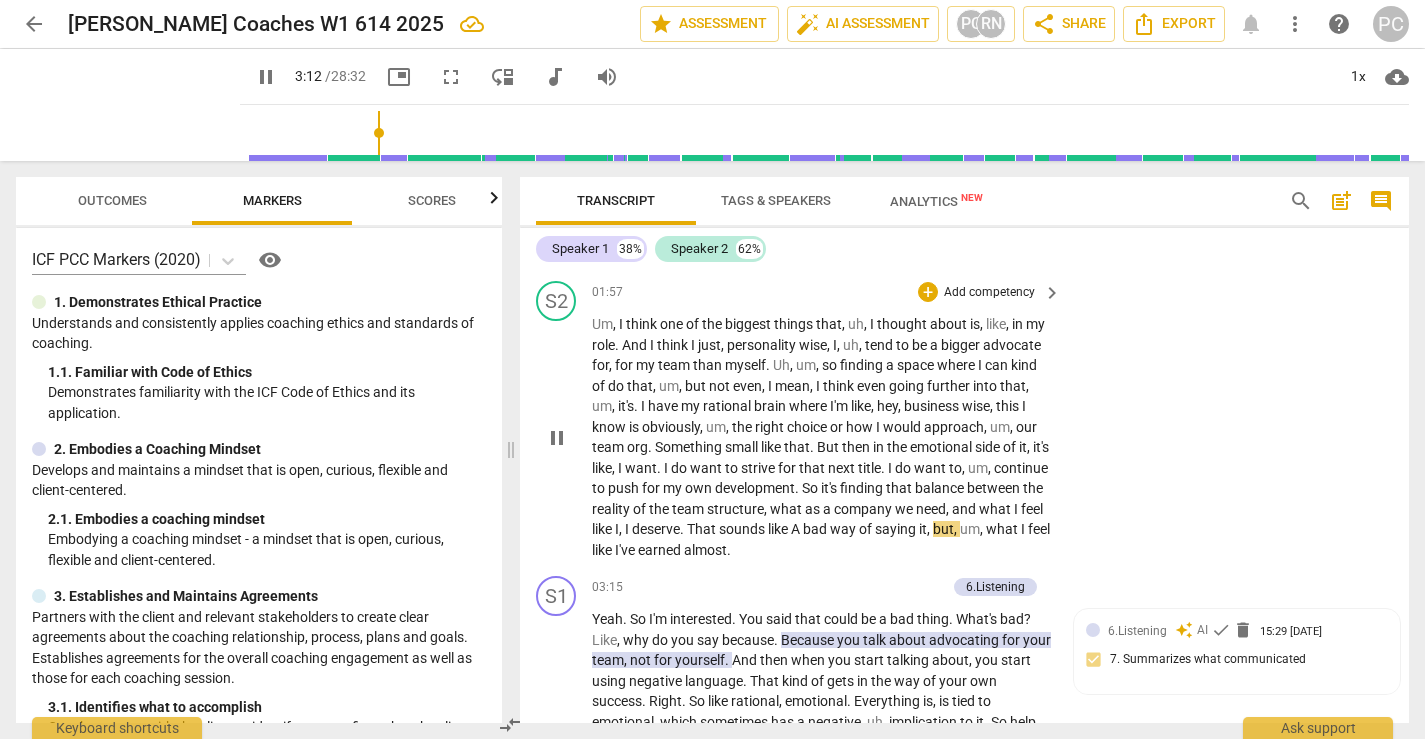 click on "pause" at bounding box center [557, 438] 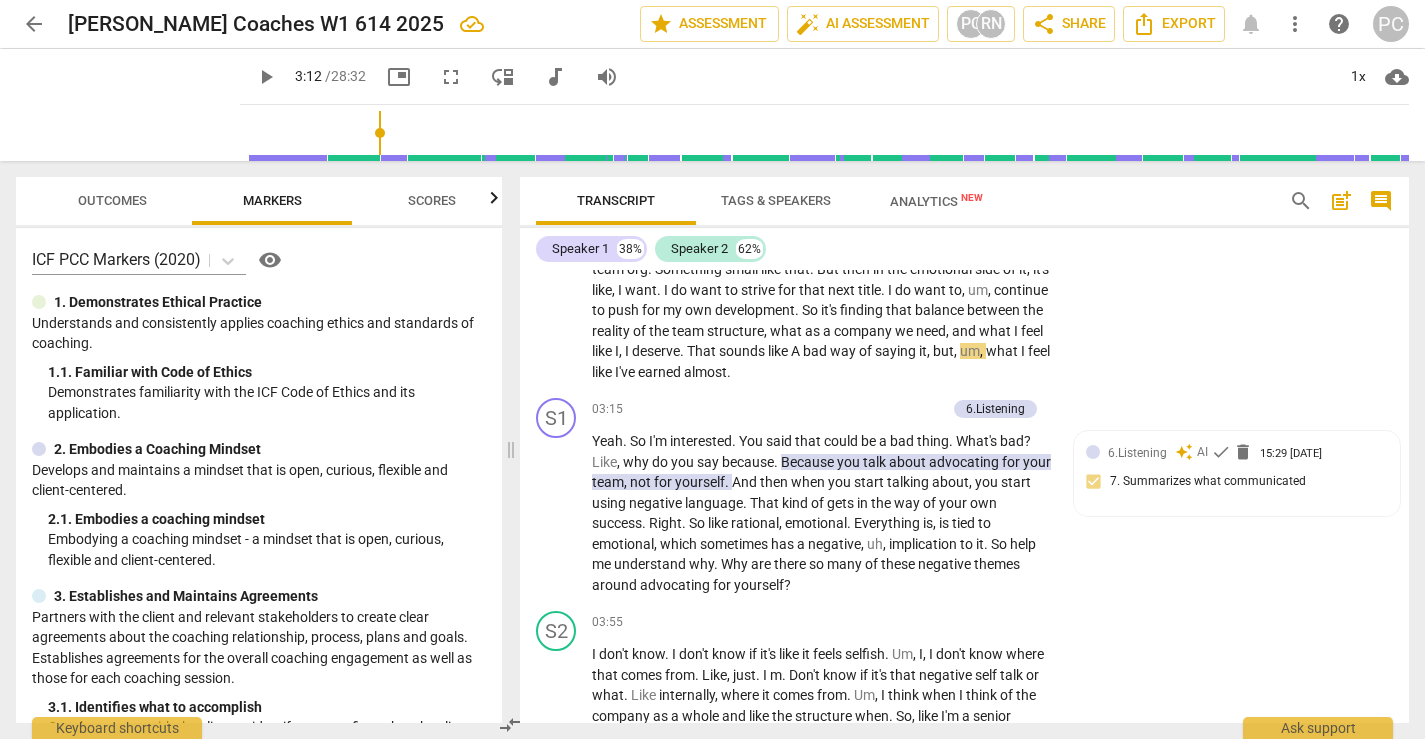 scroll, scrollTop: 677, scrollLeft: 0, axis: vertical 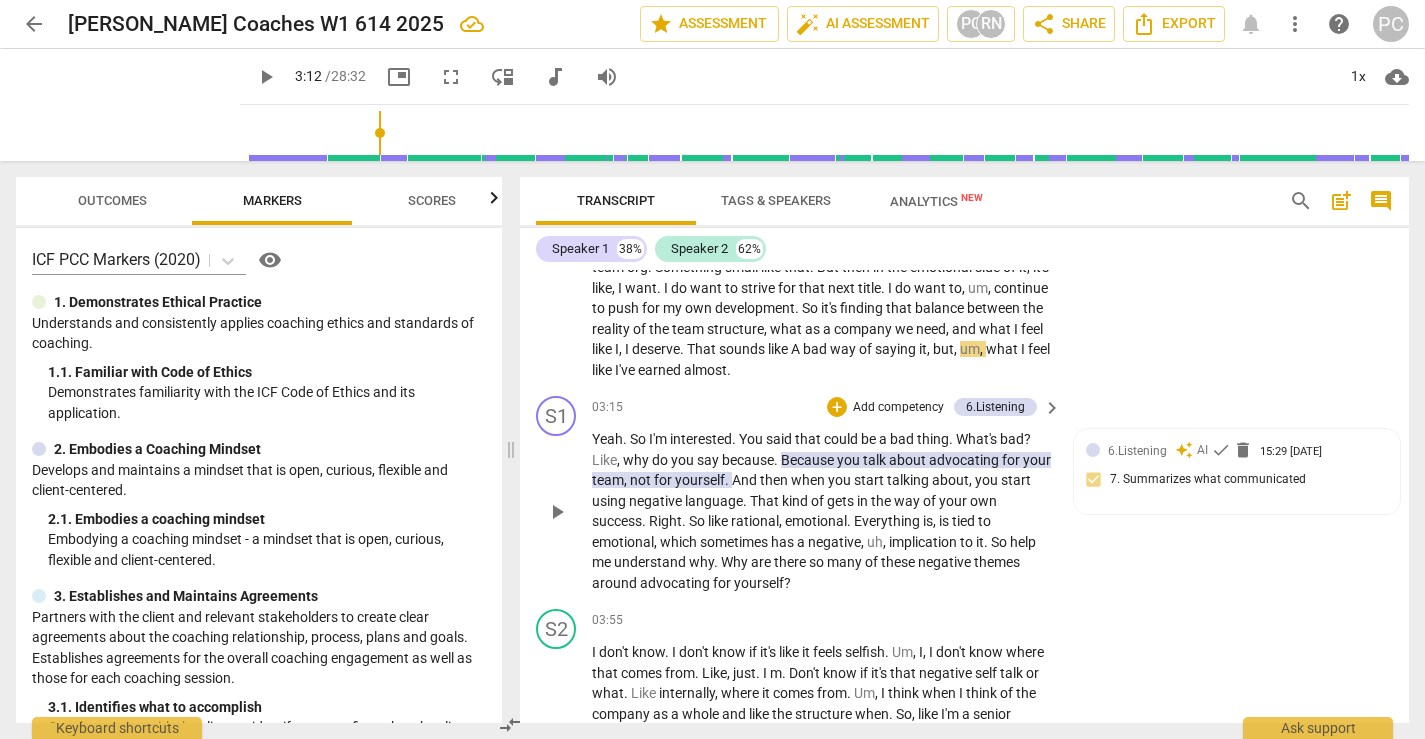 click on "play_arrow" at bounding box center (557, 512) 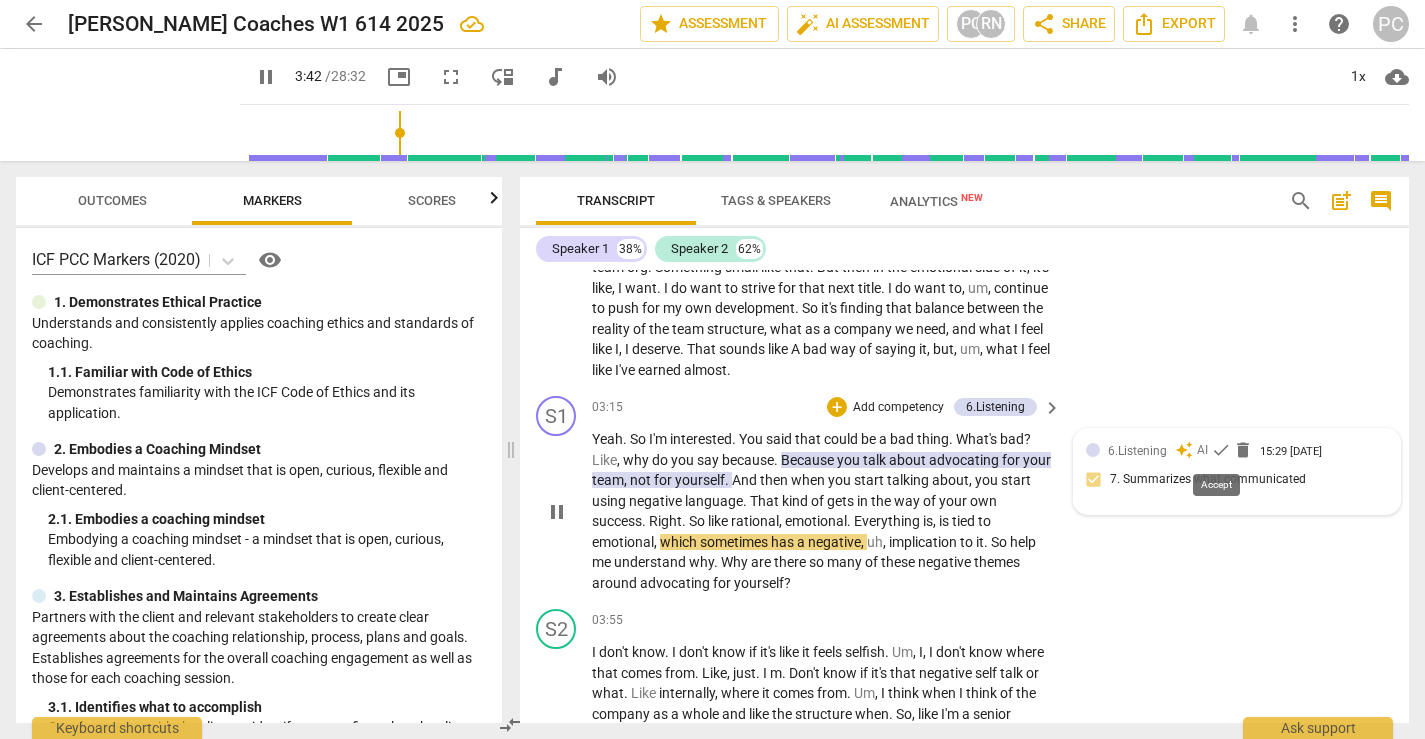 click on "check" at bounding box center [1221, 450] 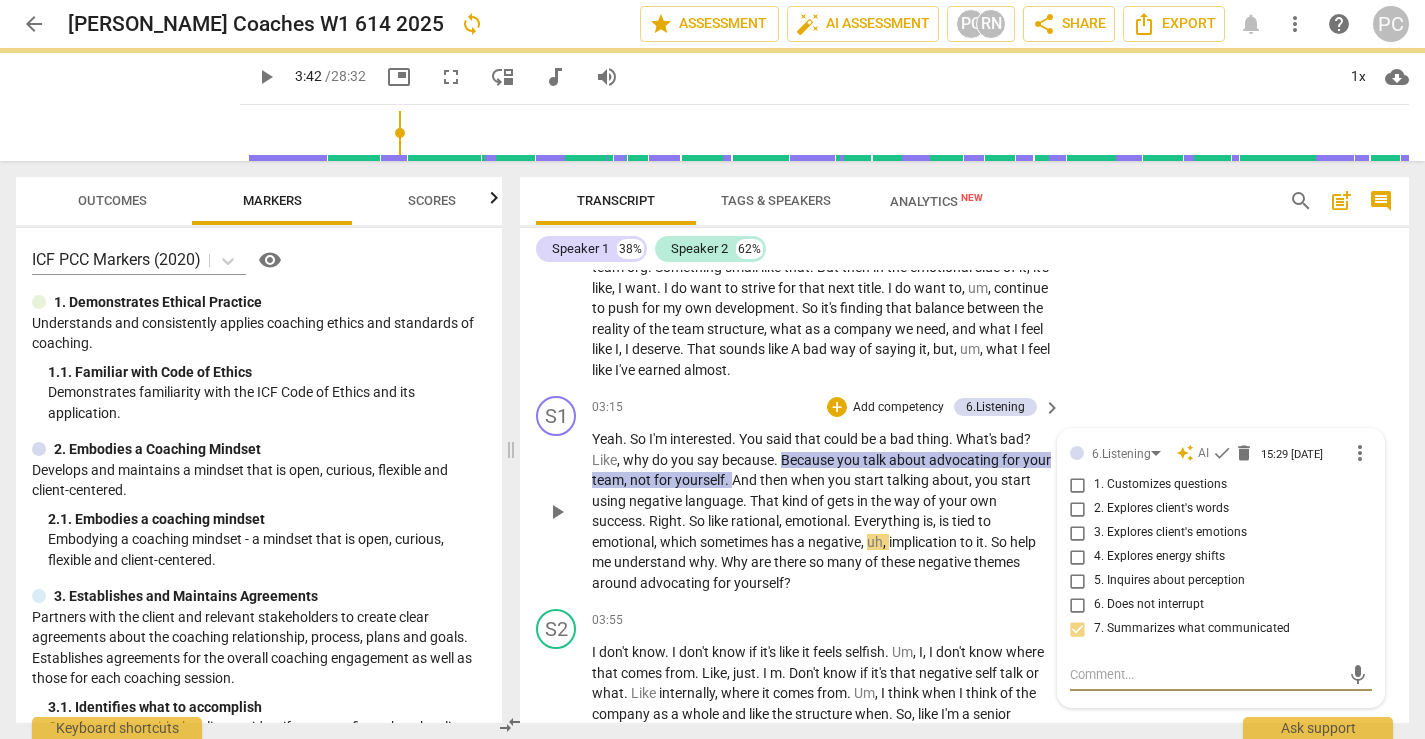 type on "223" 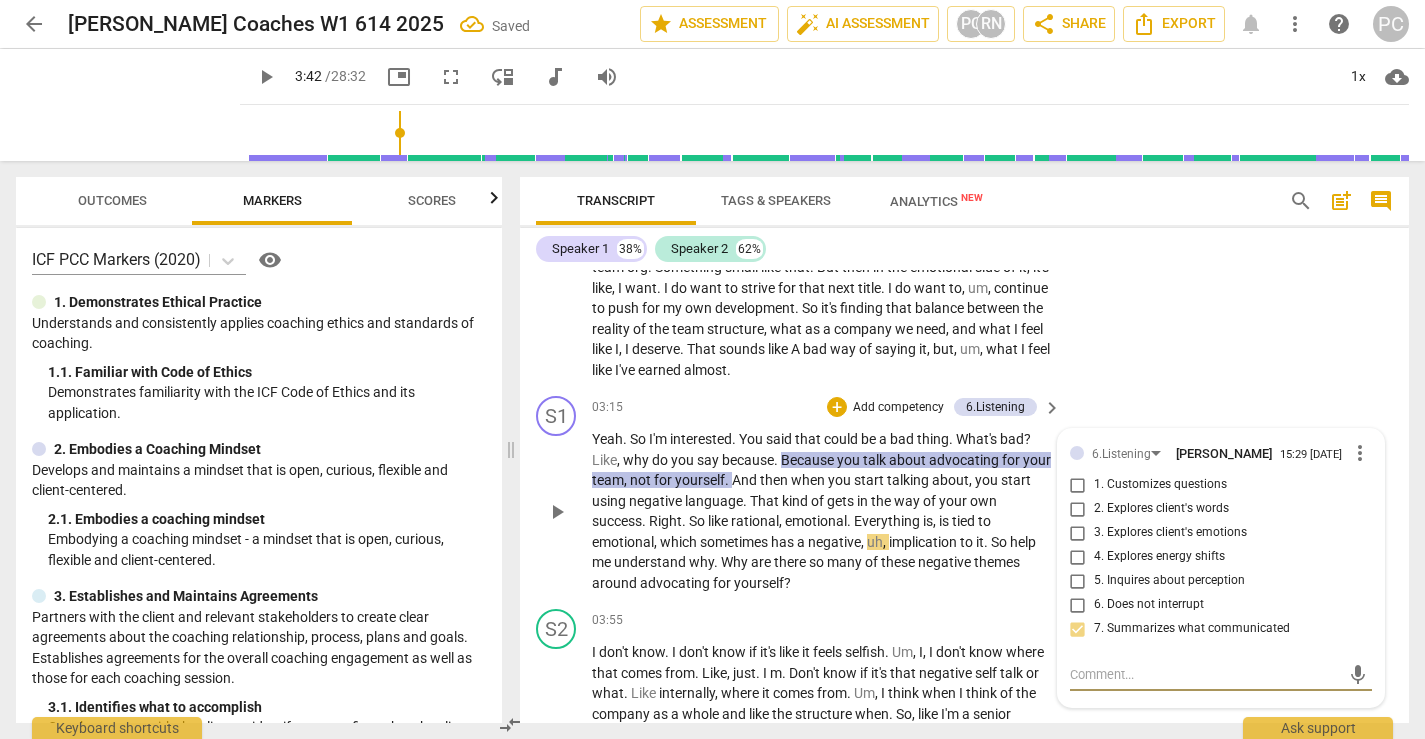 type on "N" 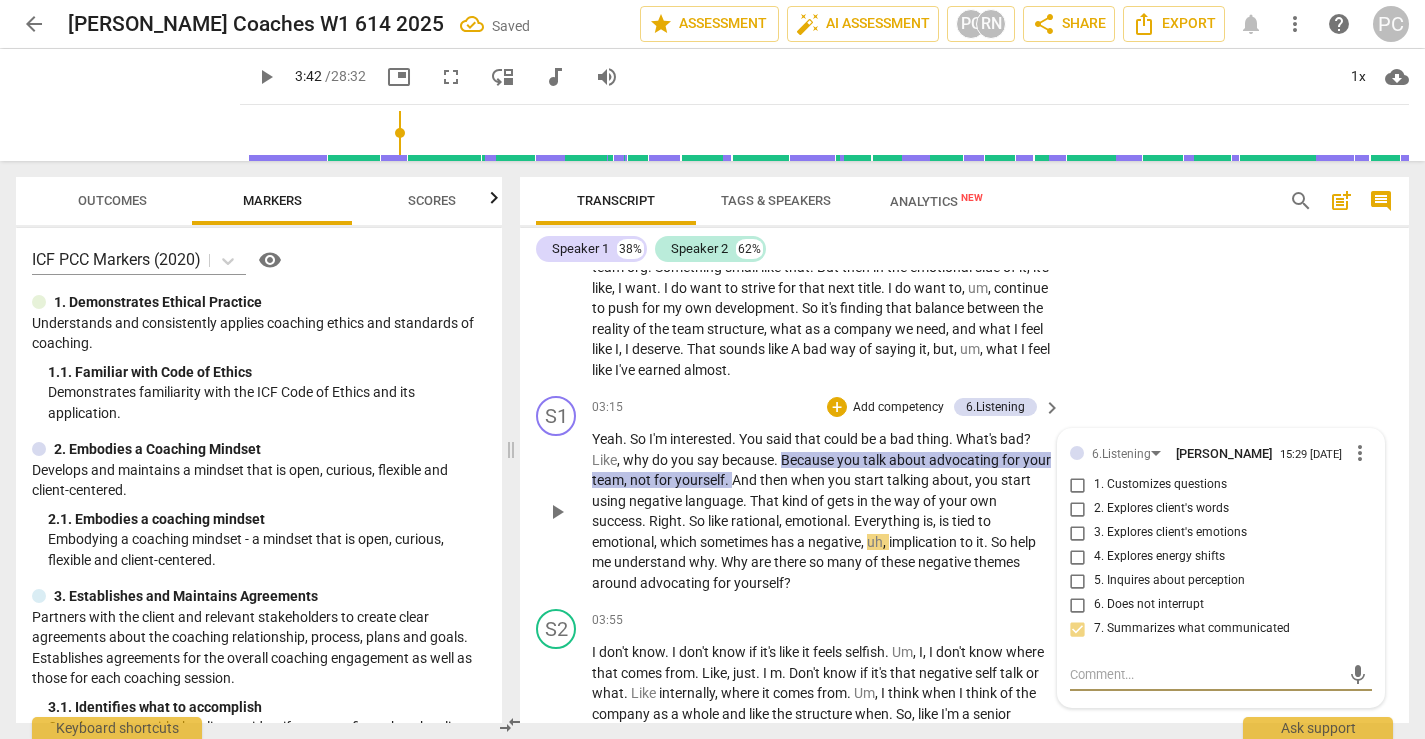 type on "N" 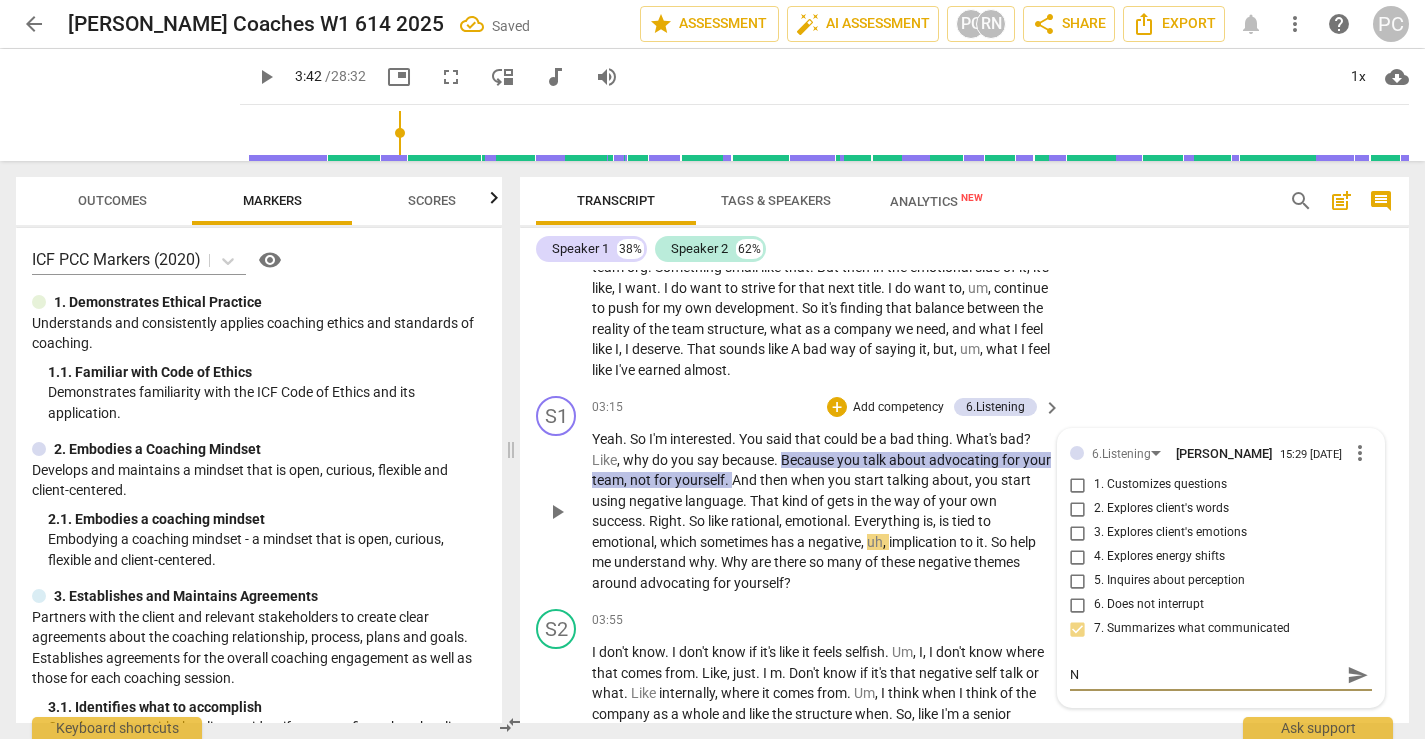 type on "No" 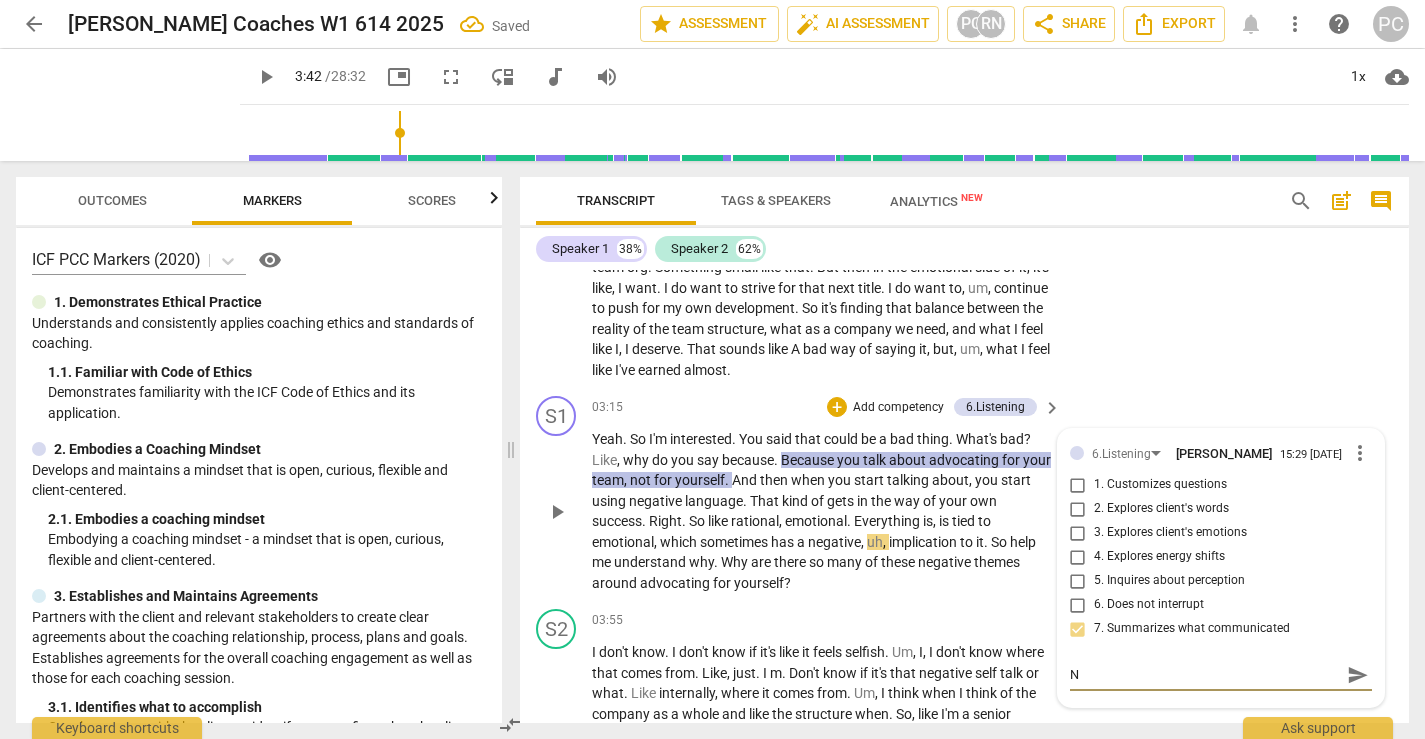 type on "No" 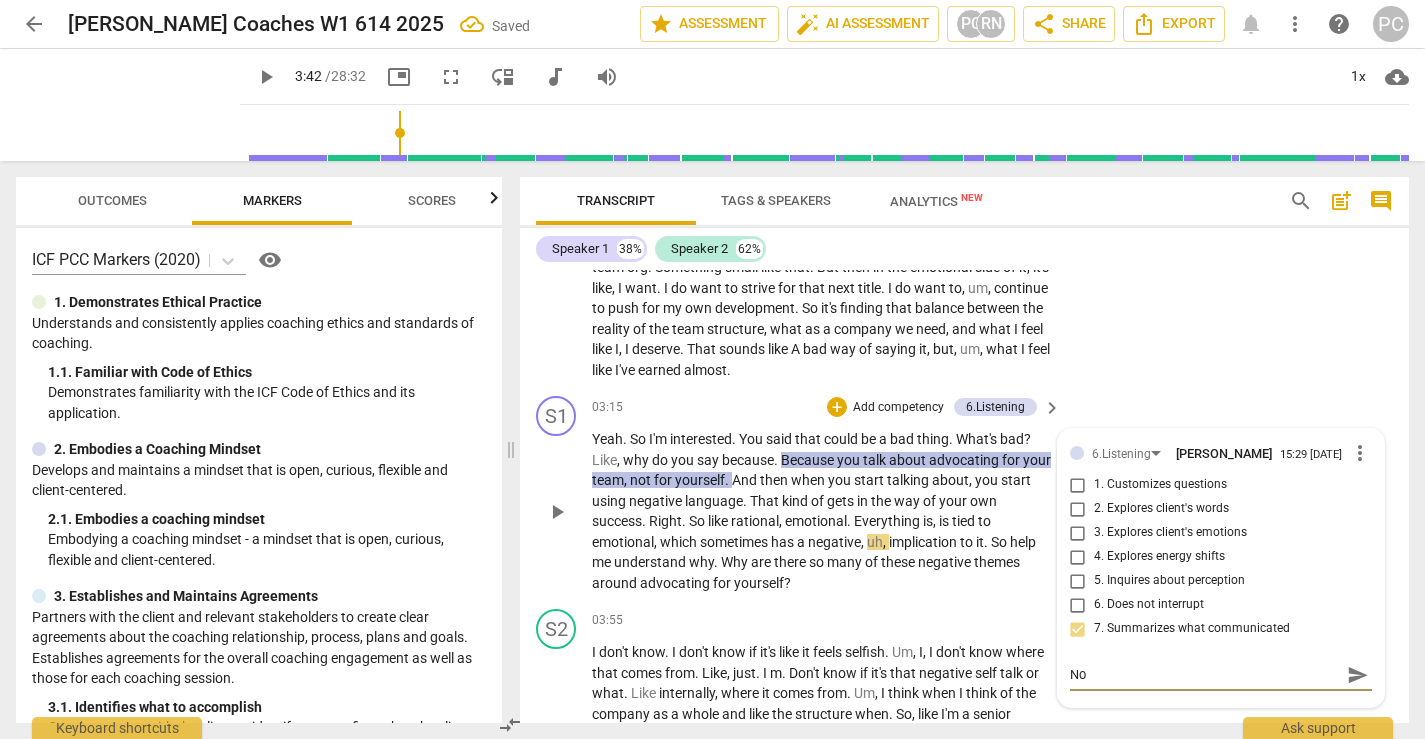 type on "No" 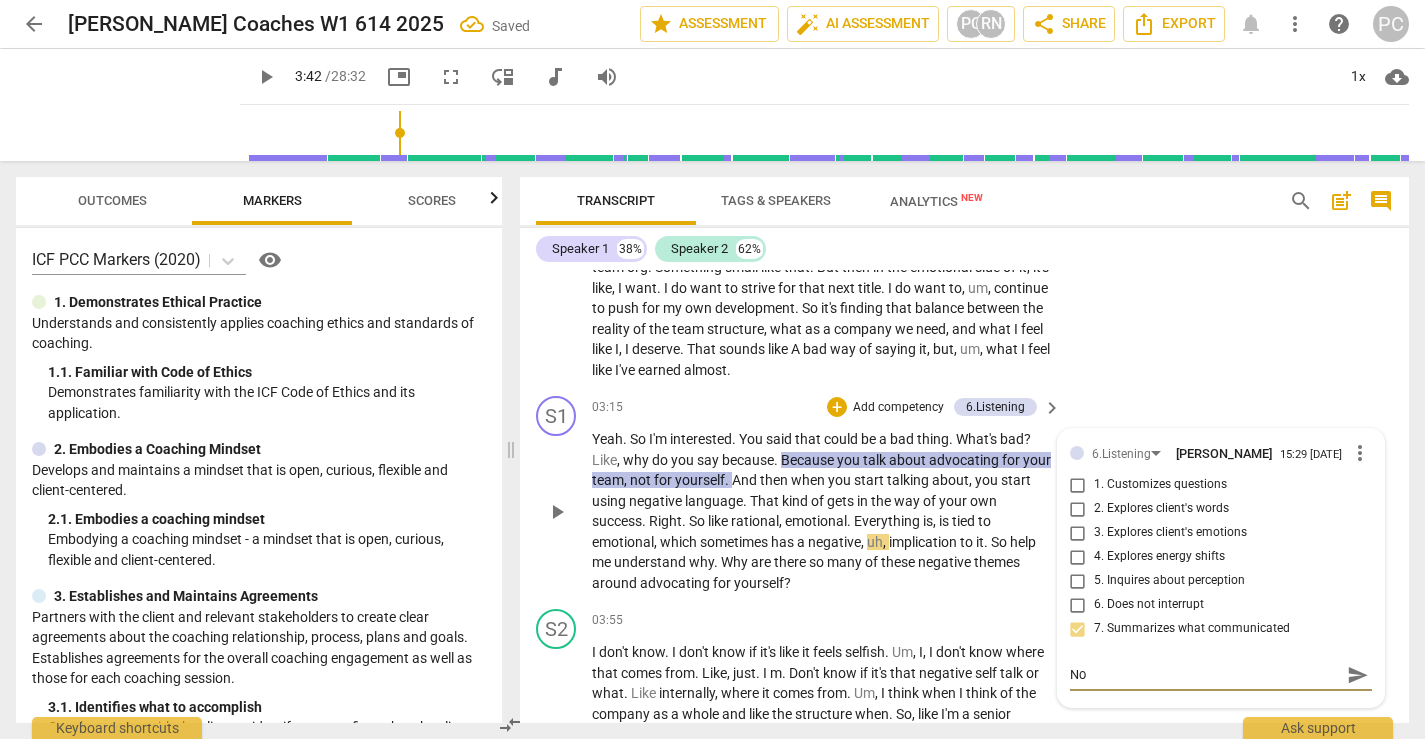 type on "No n" 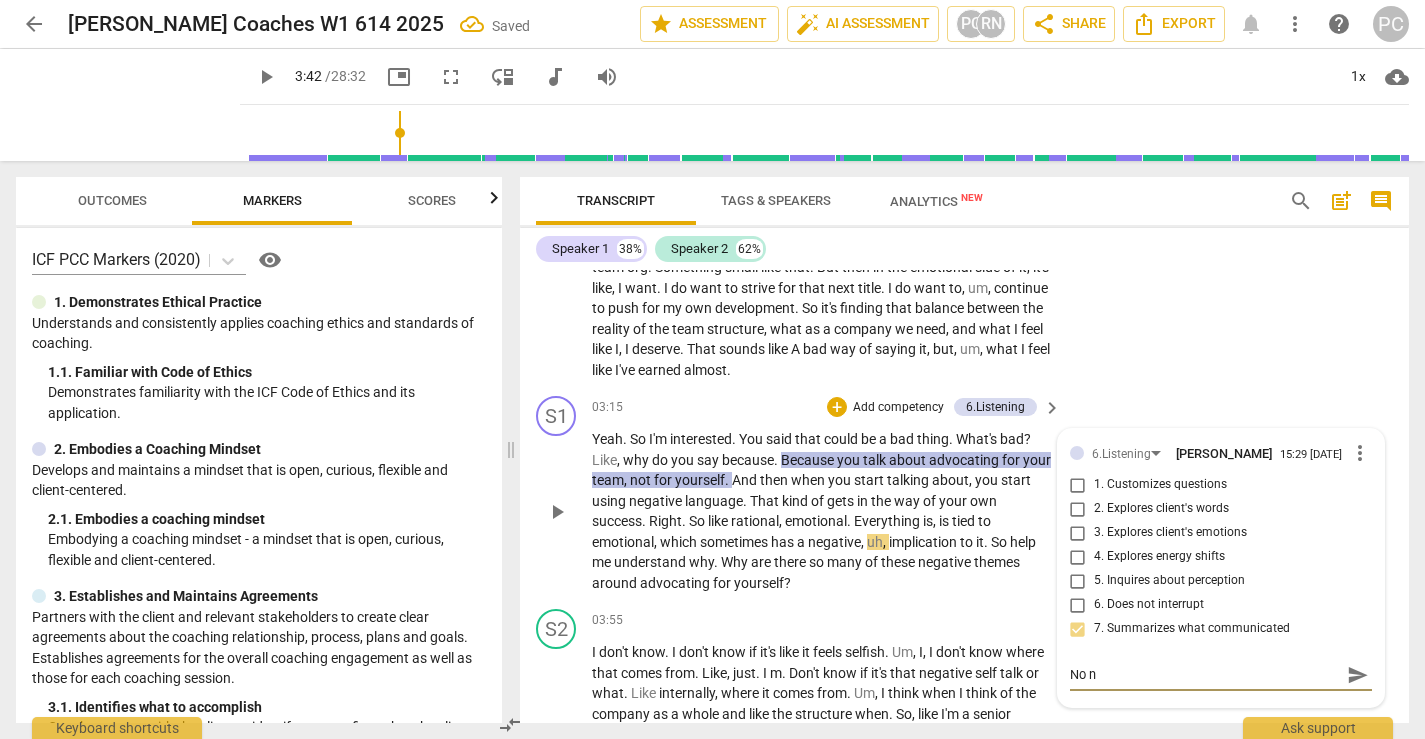 type on "No ne" 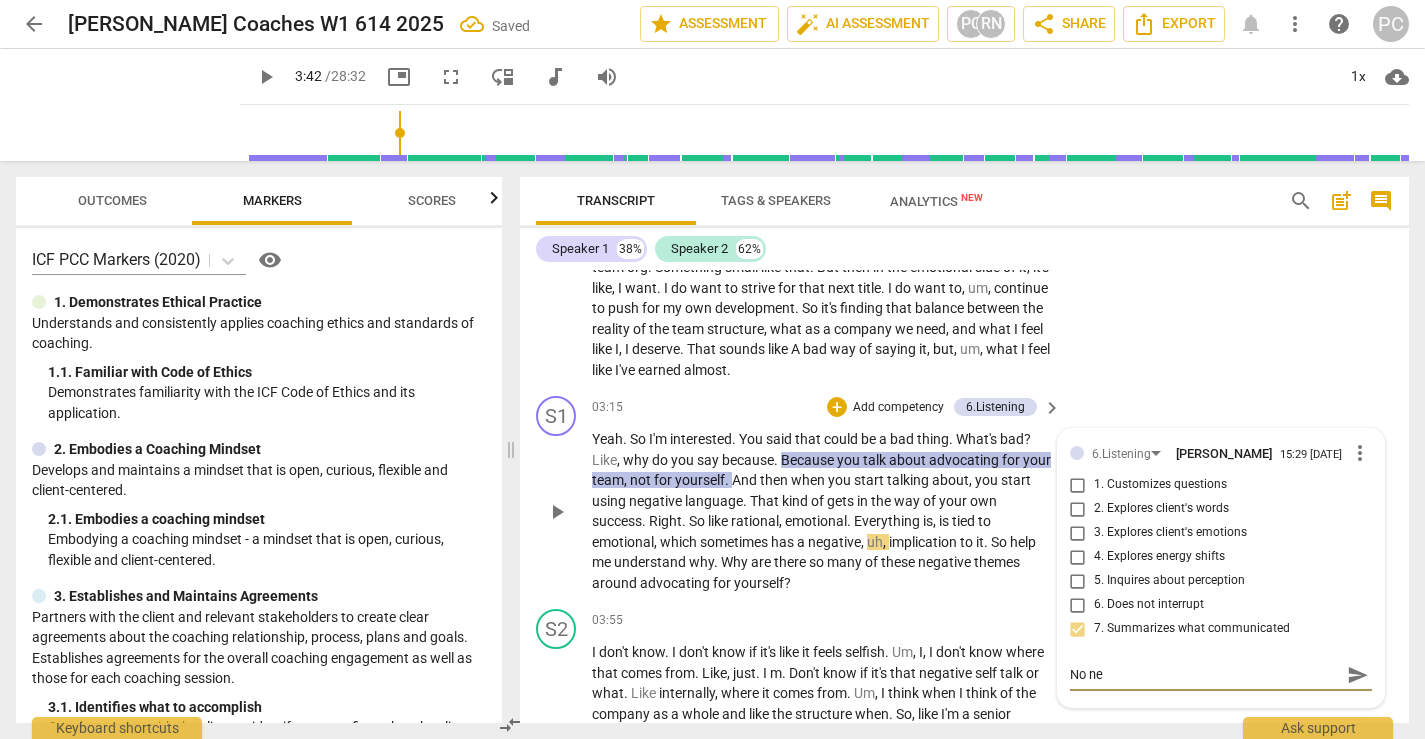 type on "No nee" 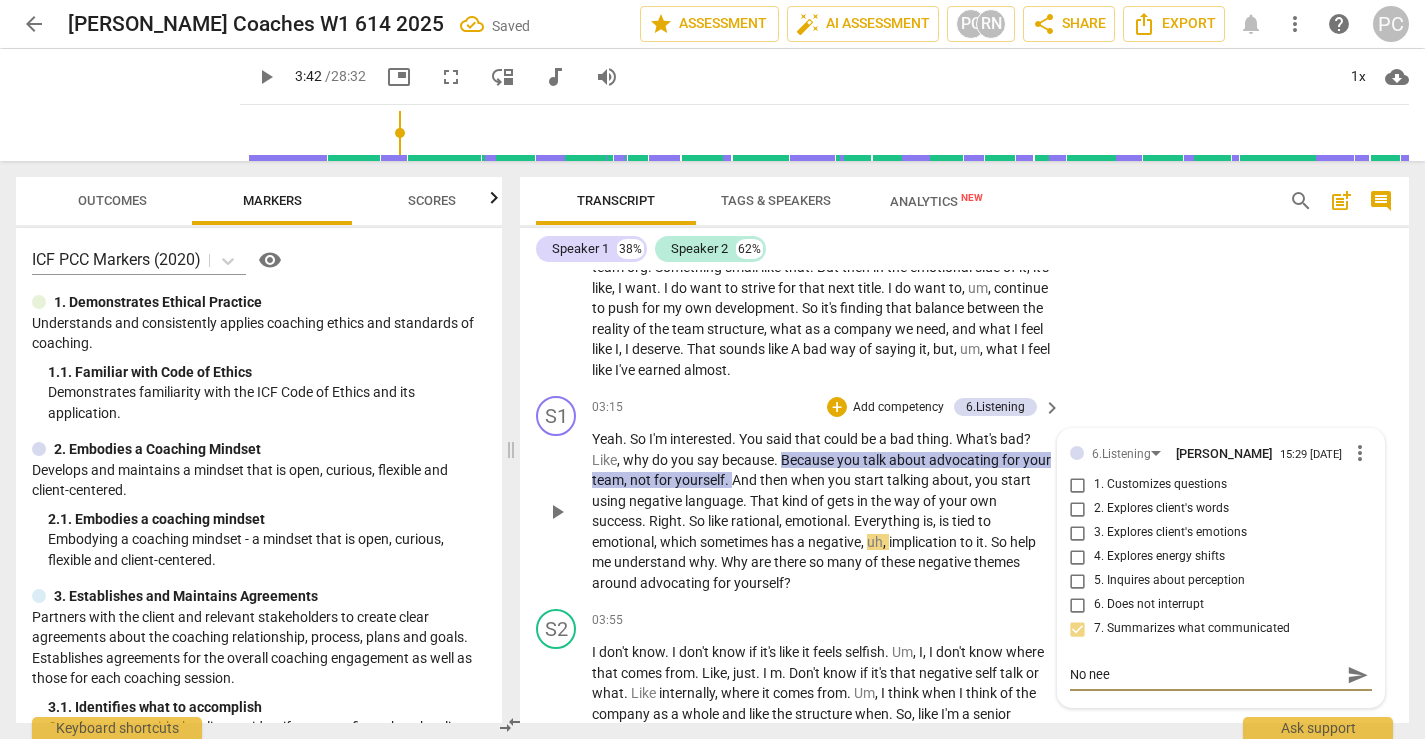 type on "No need" 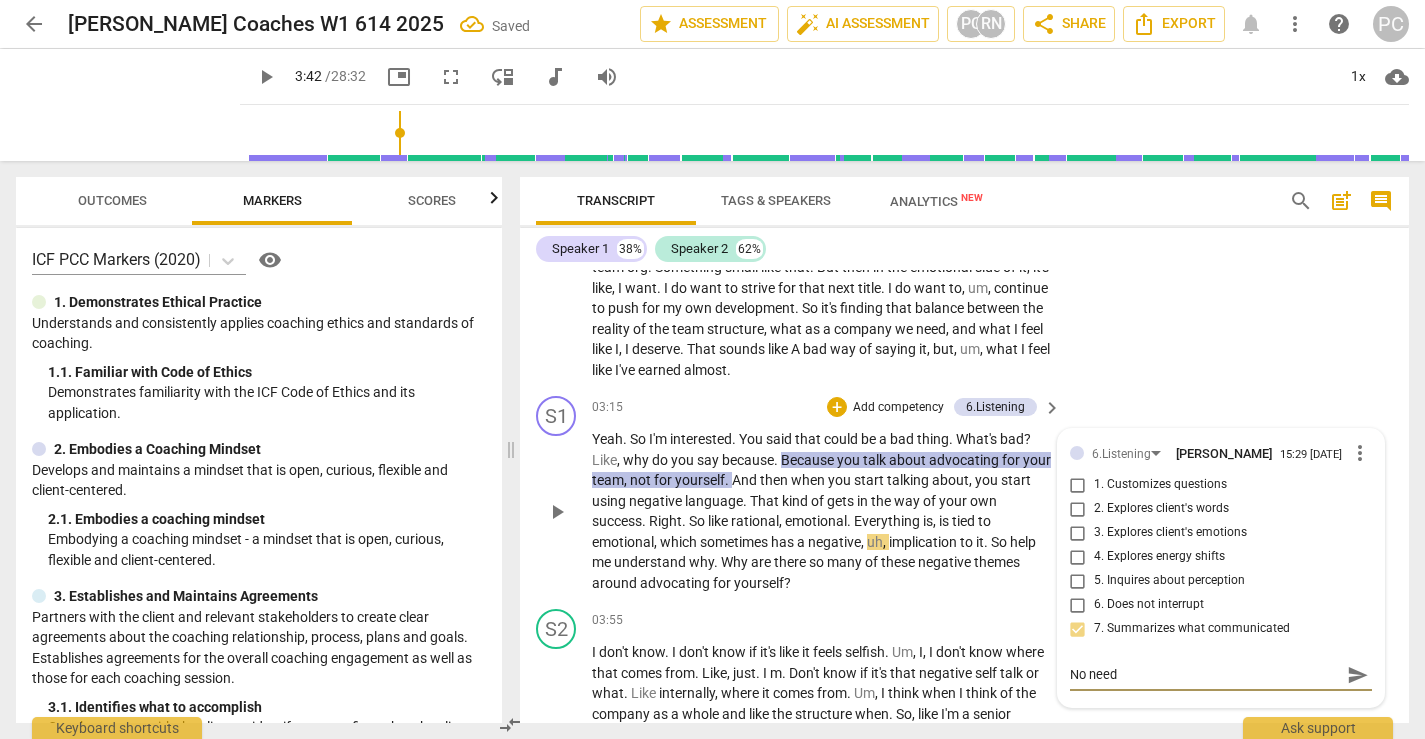 type on "No need" 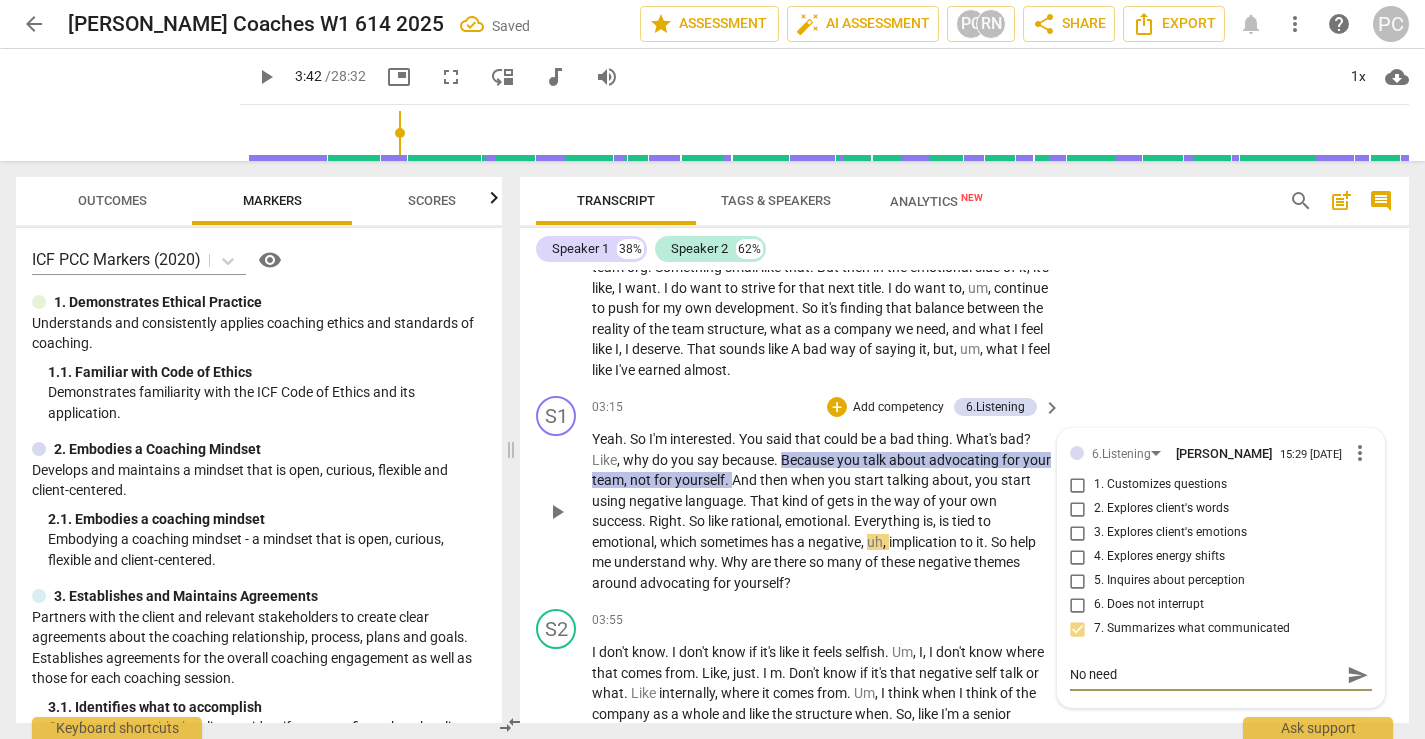 type on "No need" 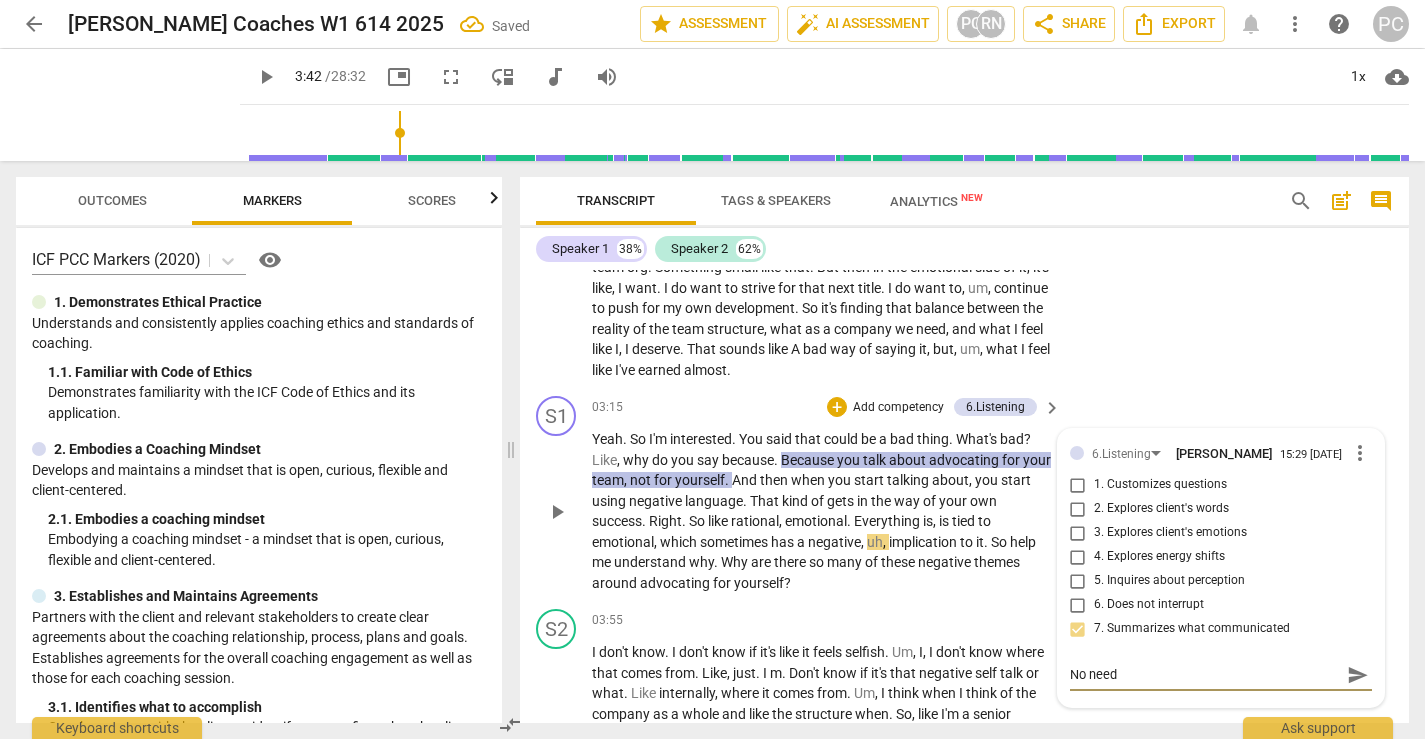 type on "No need t" 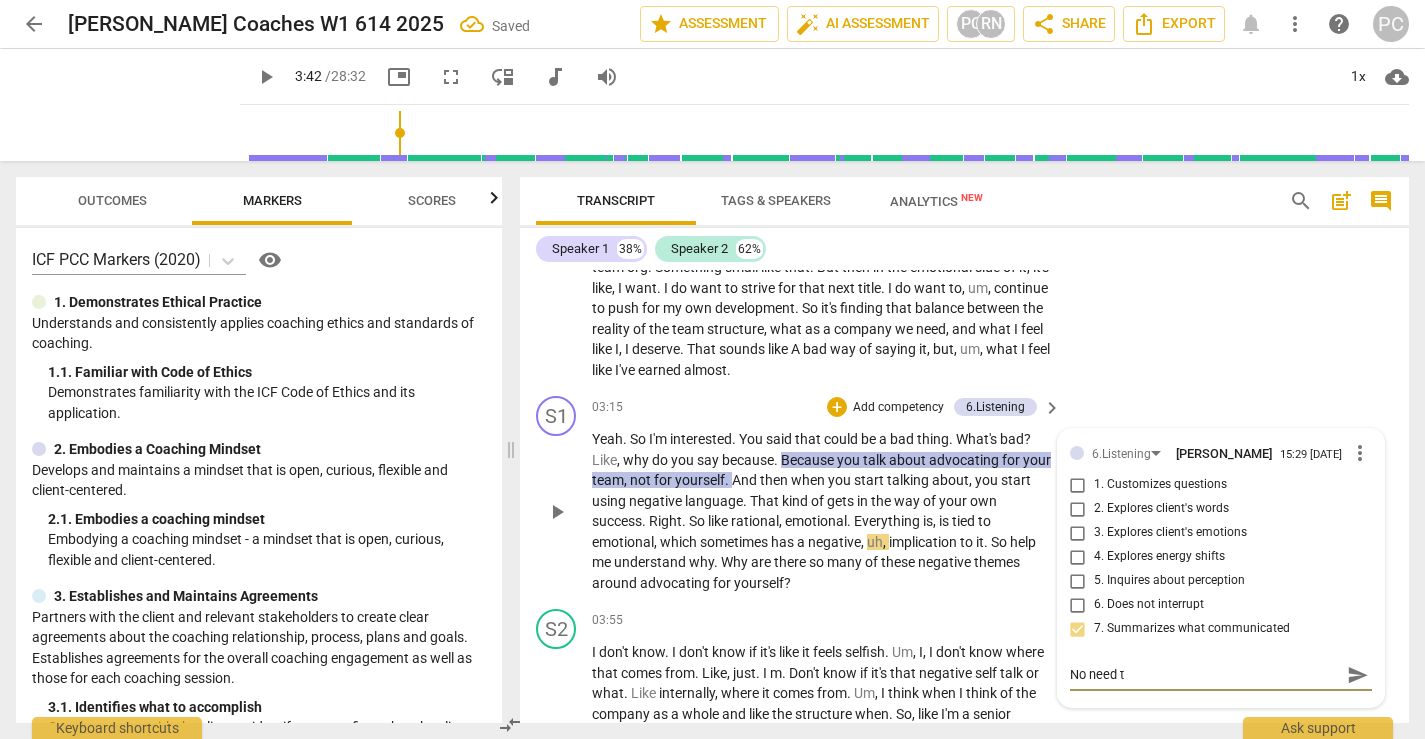 type on "No need to" 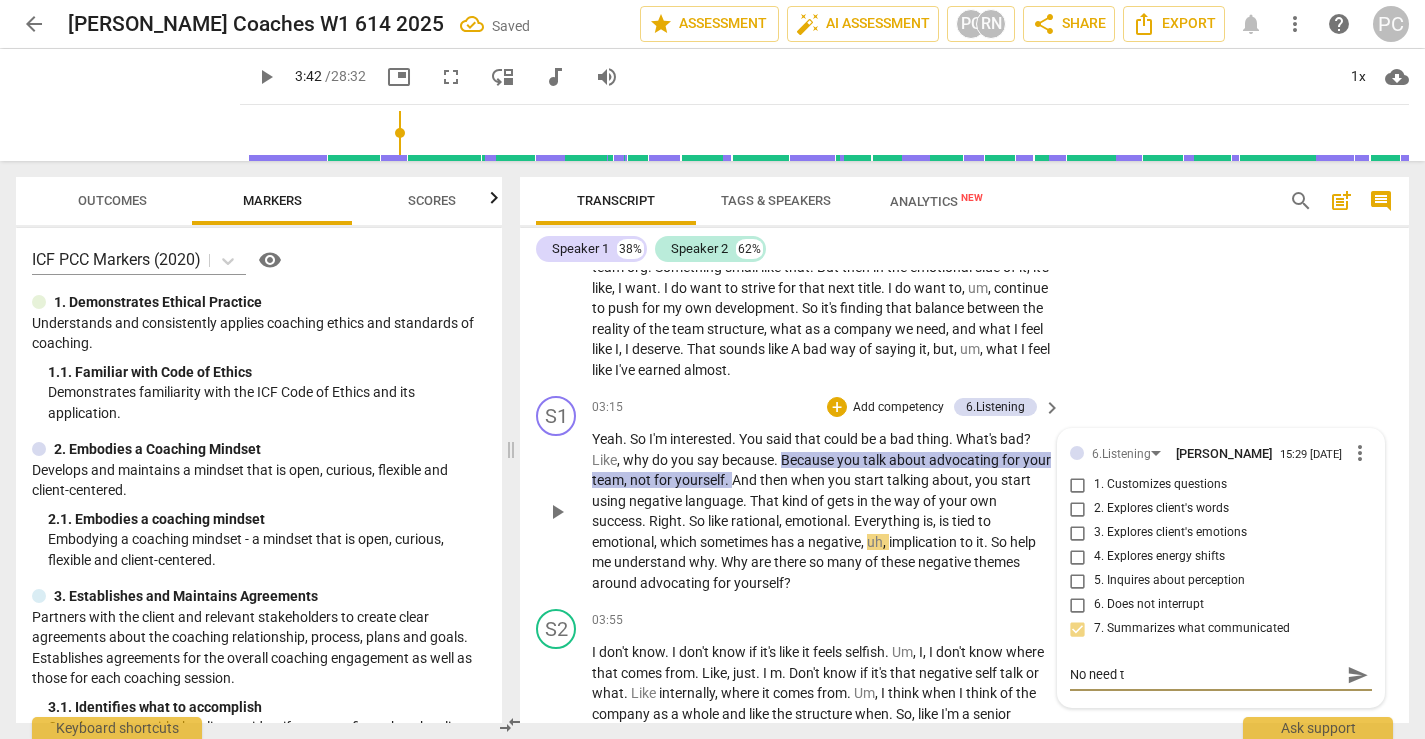 type on "No need to" 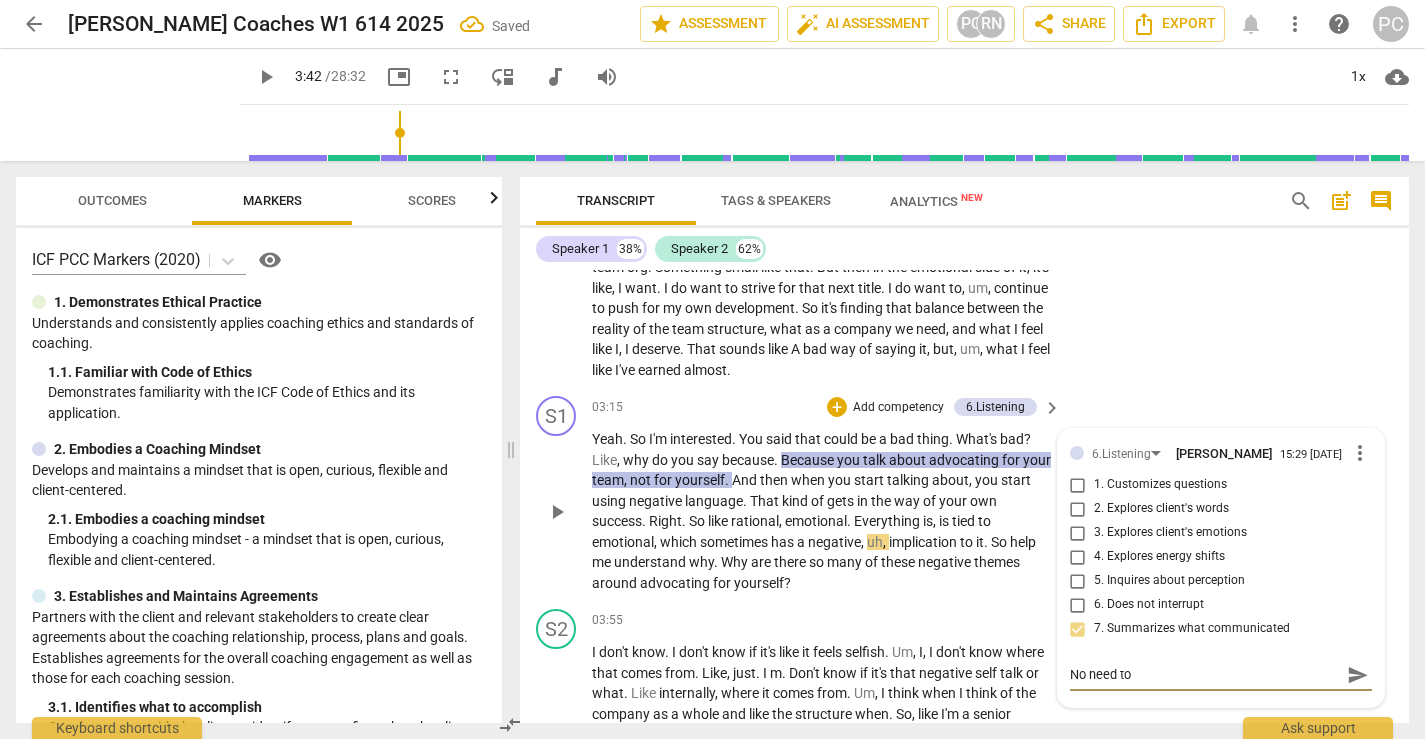 type on "No need to" 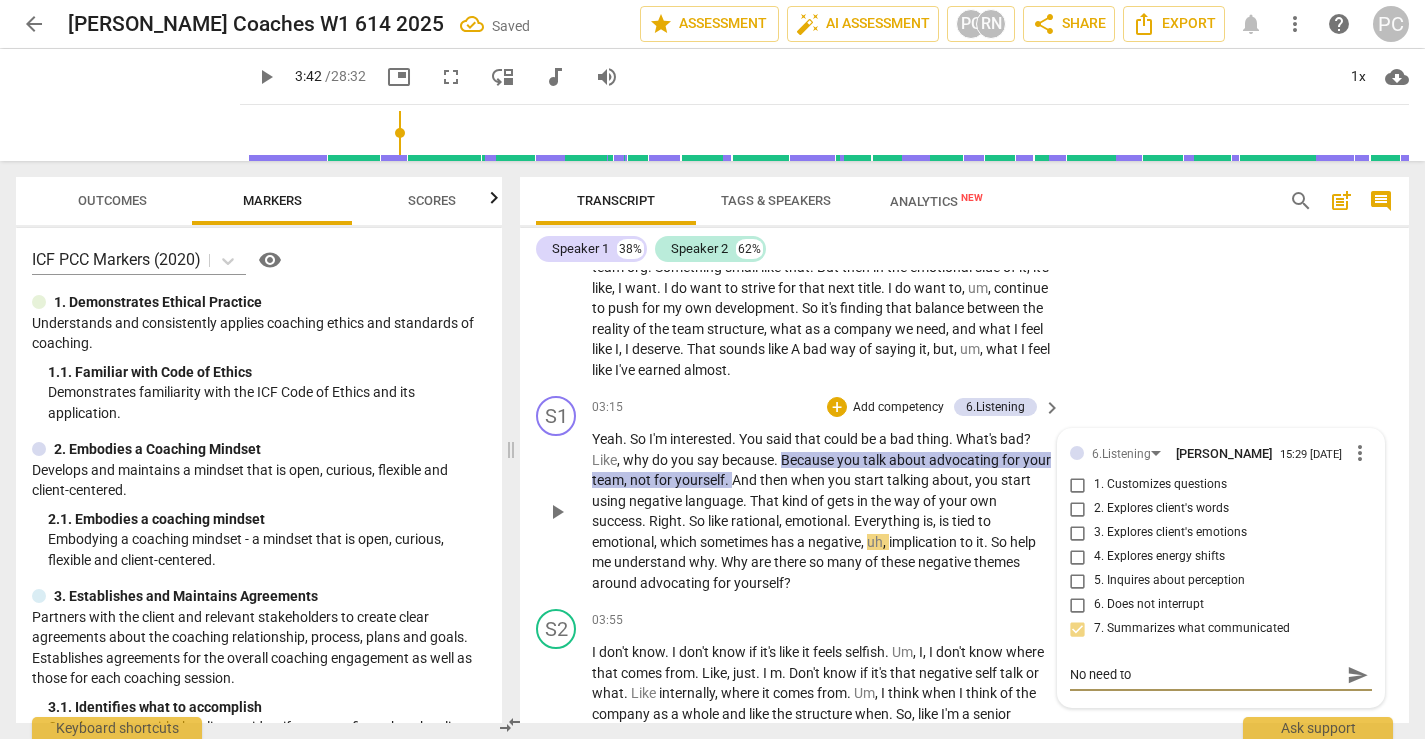 type on "No need to" 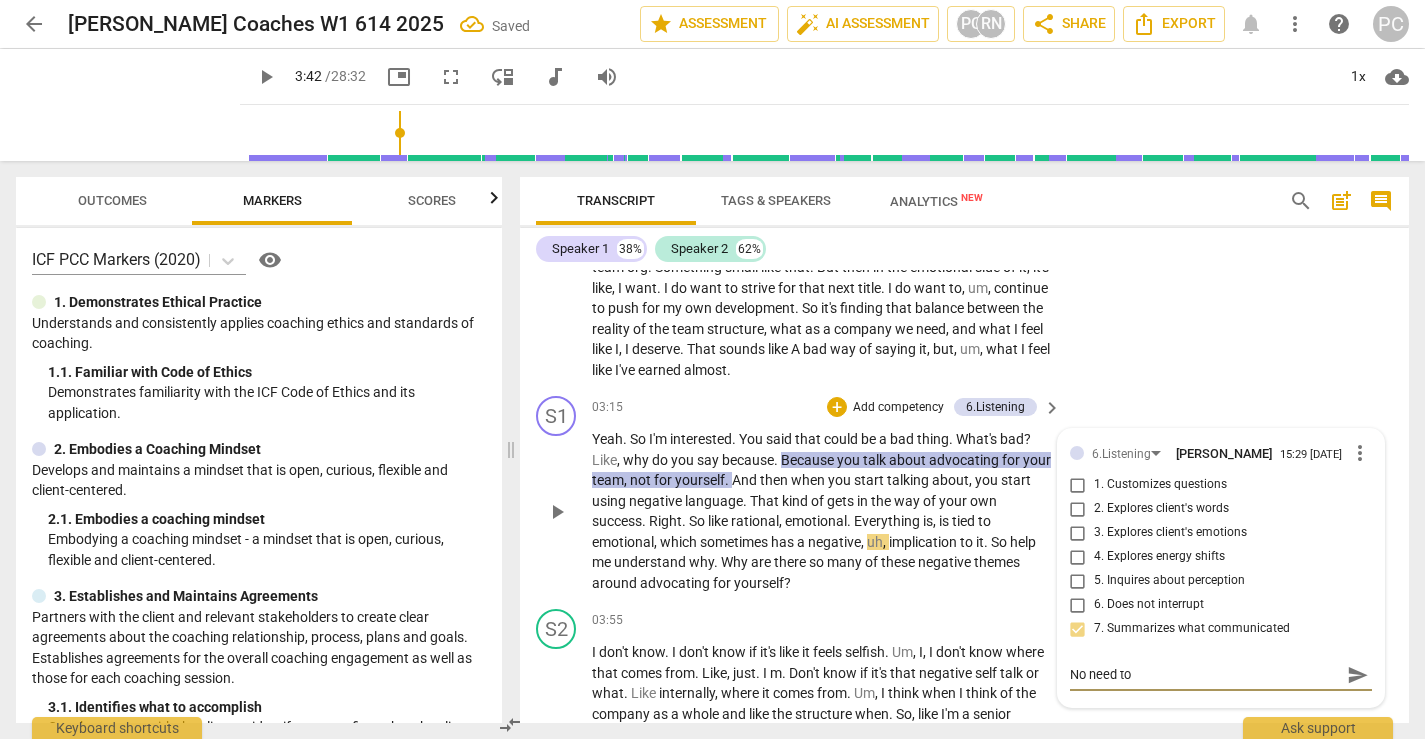 type on "No need to t" 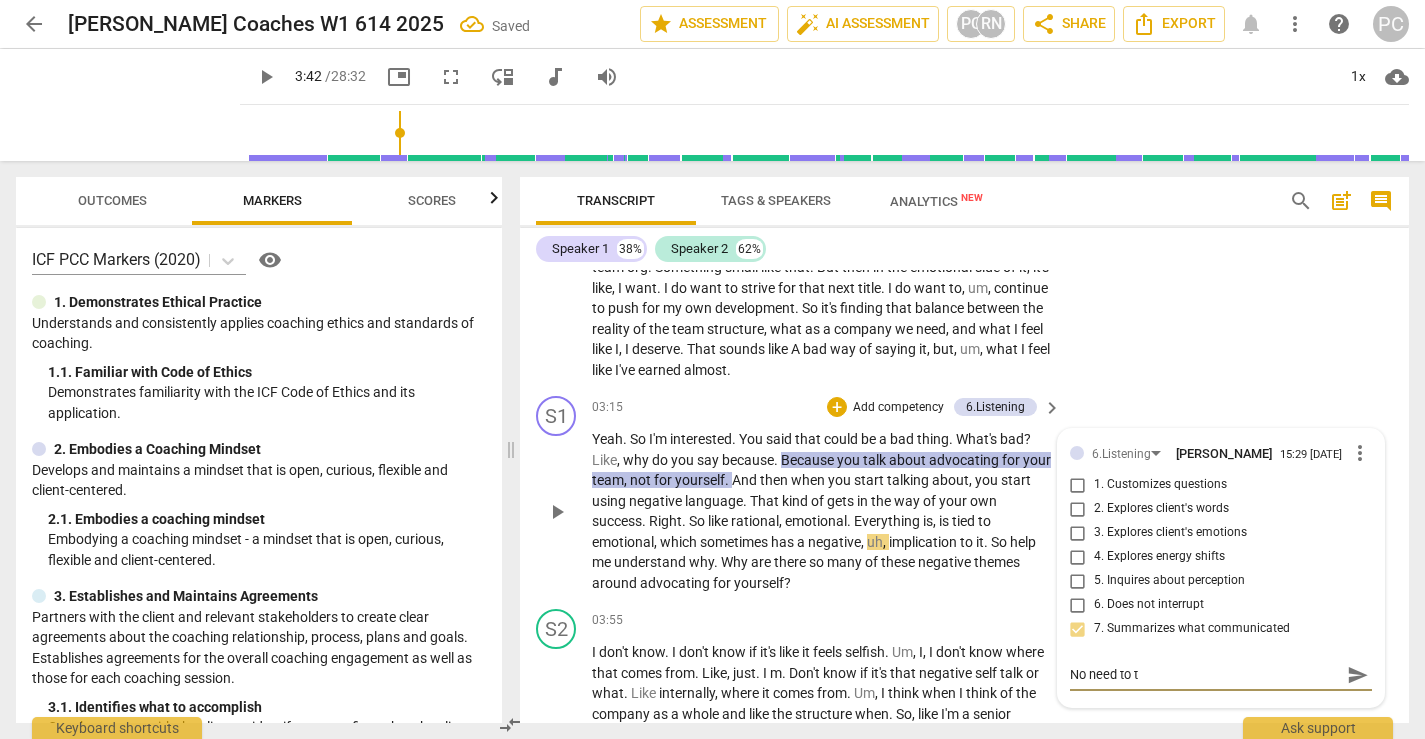 type on "No need to ta" 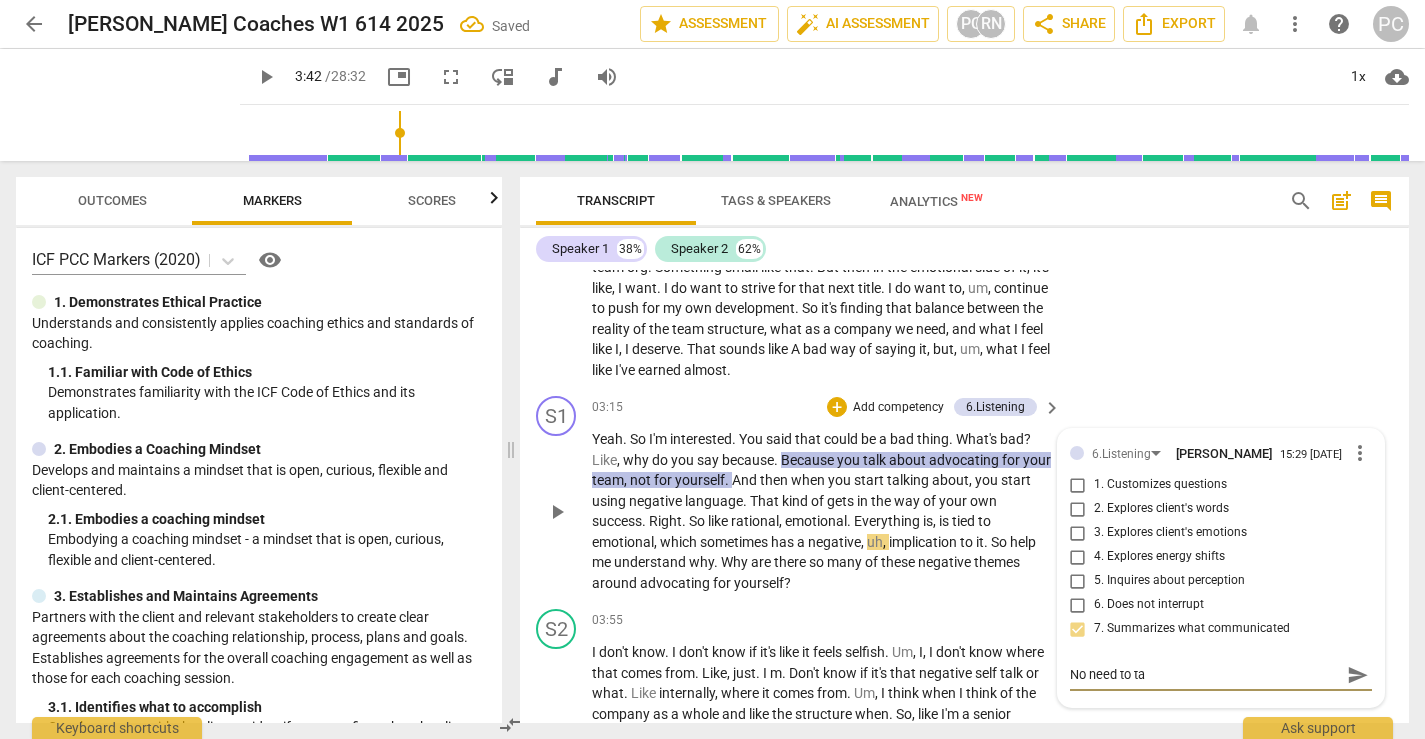 type on "No need to tal" 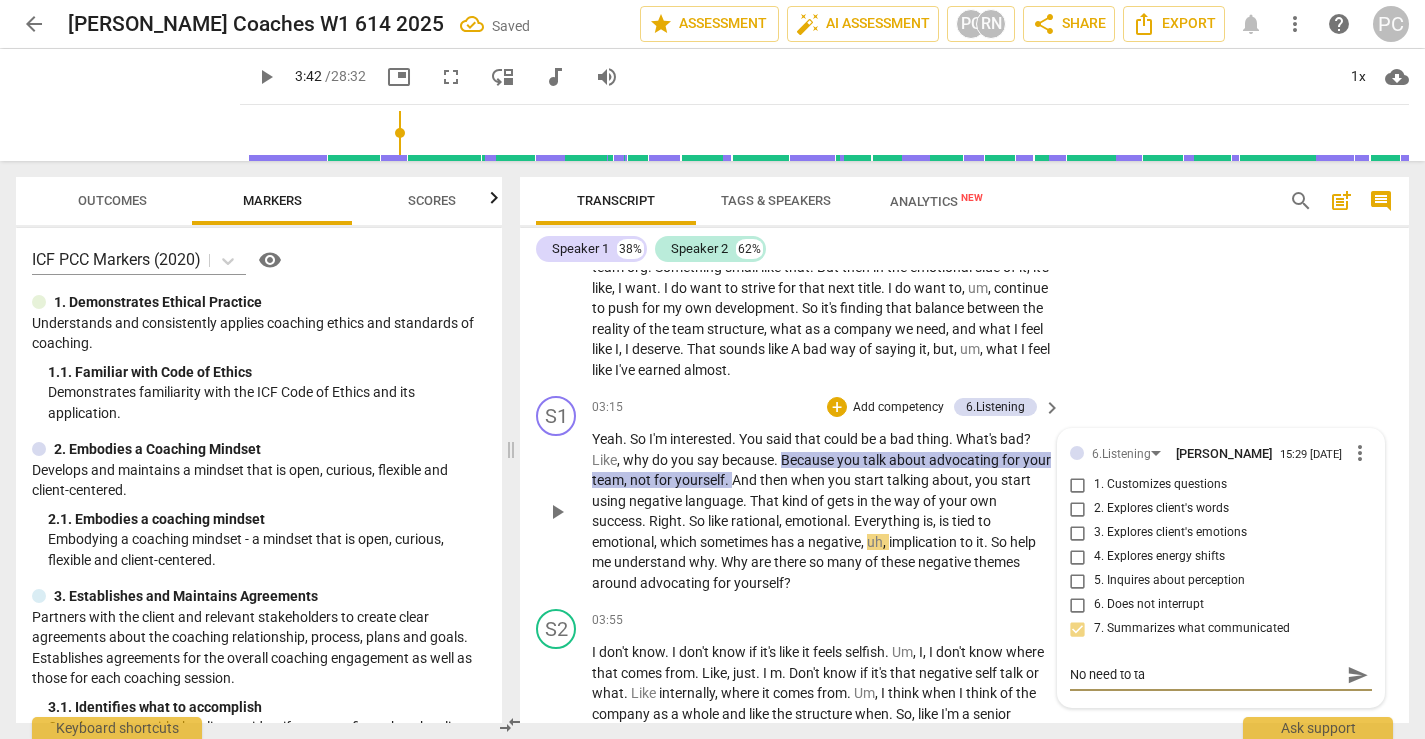 type on "No need to tal" 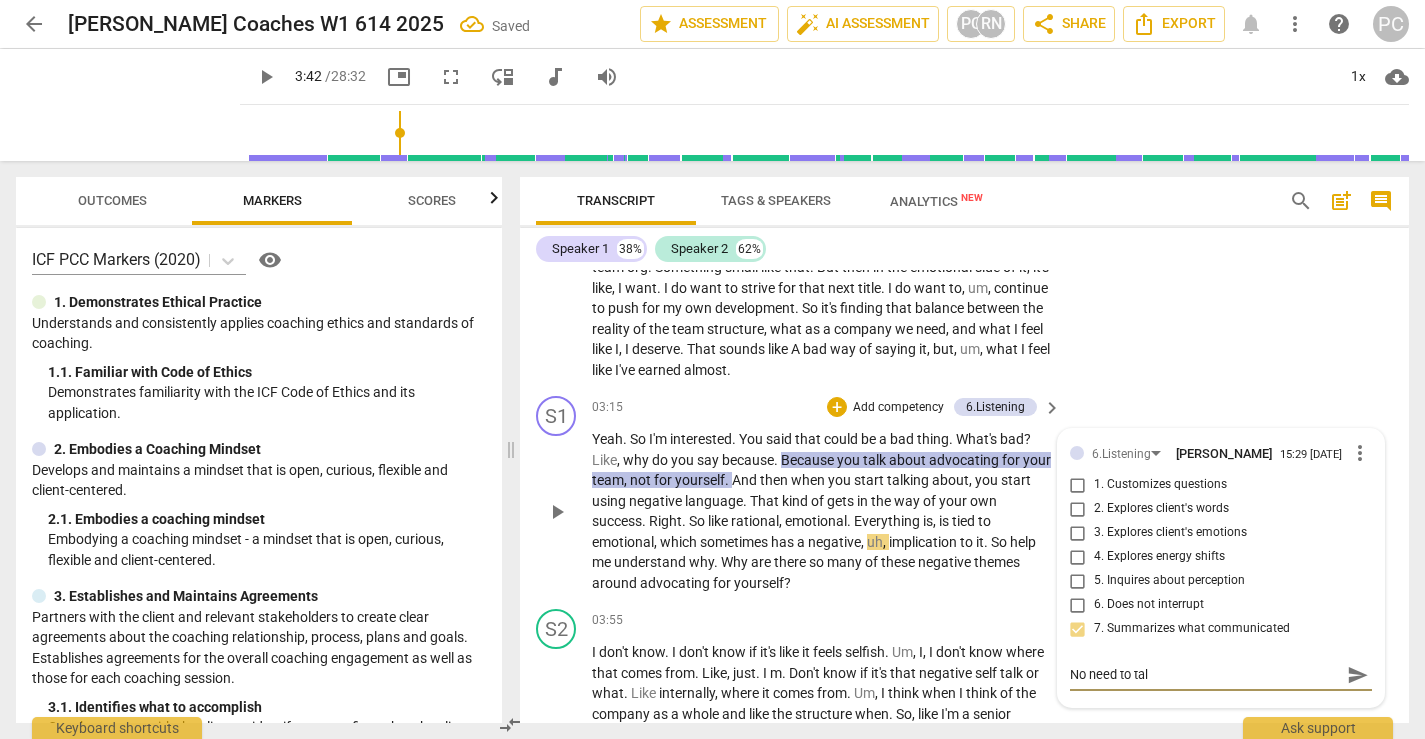 type on "No need to talk" 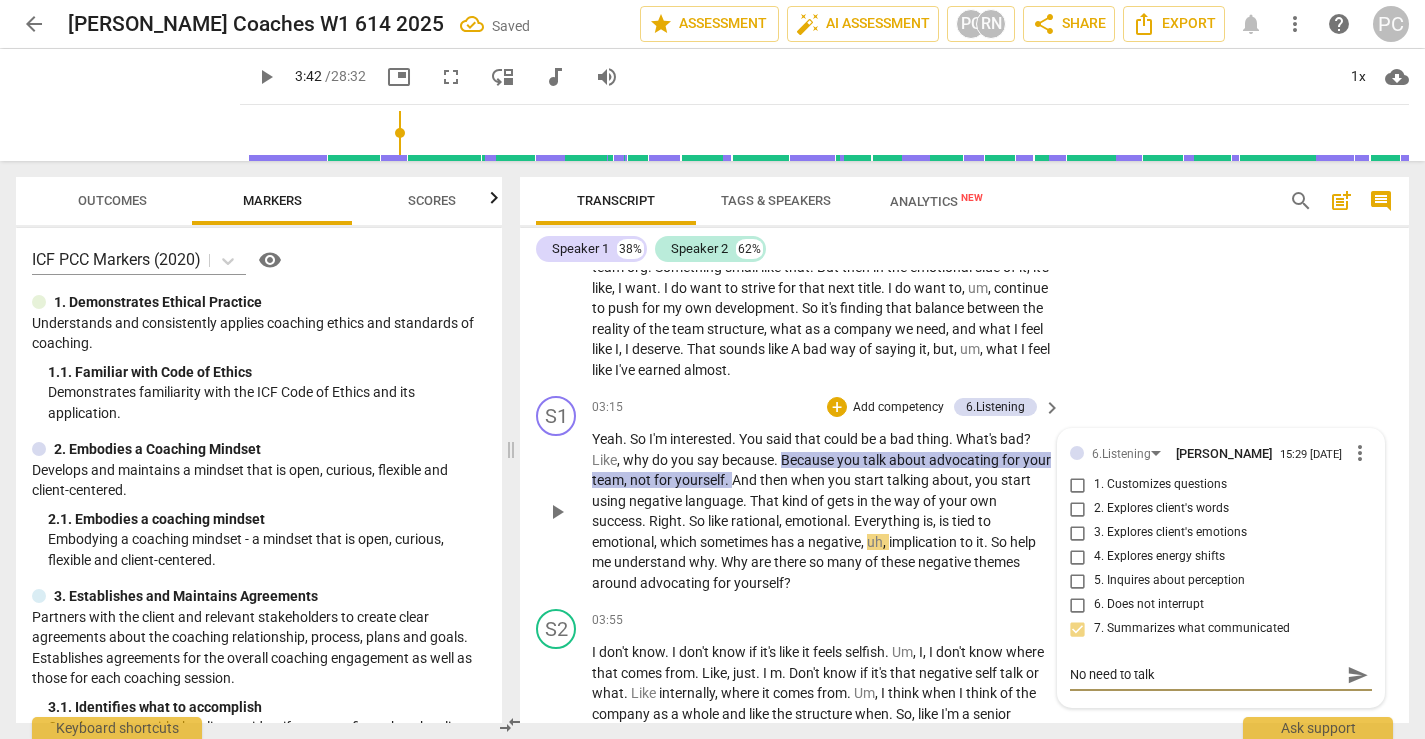 type on "No need to talk" 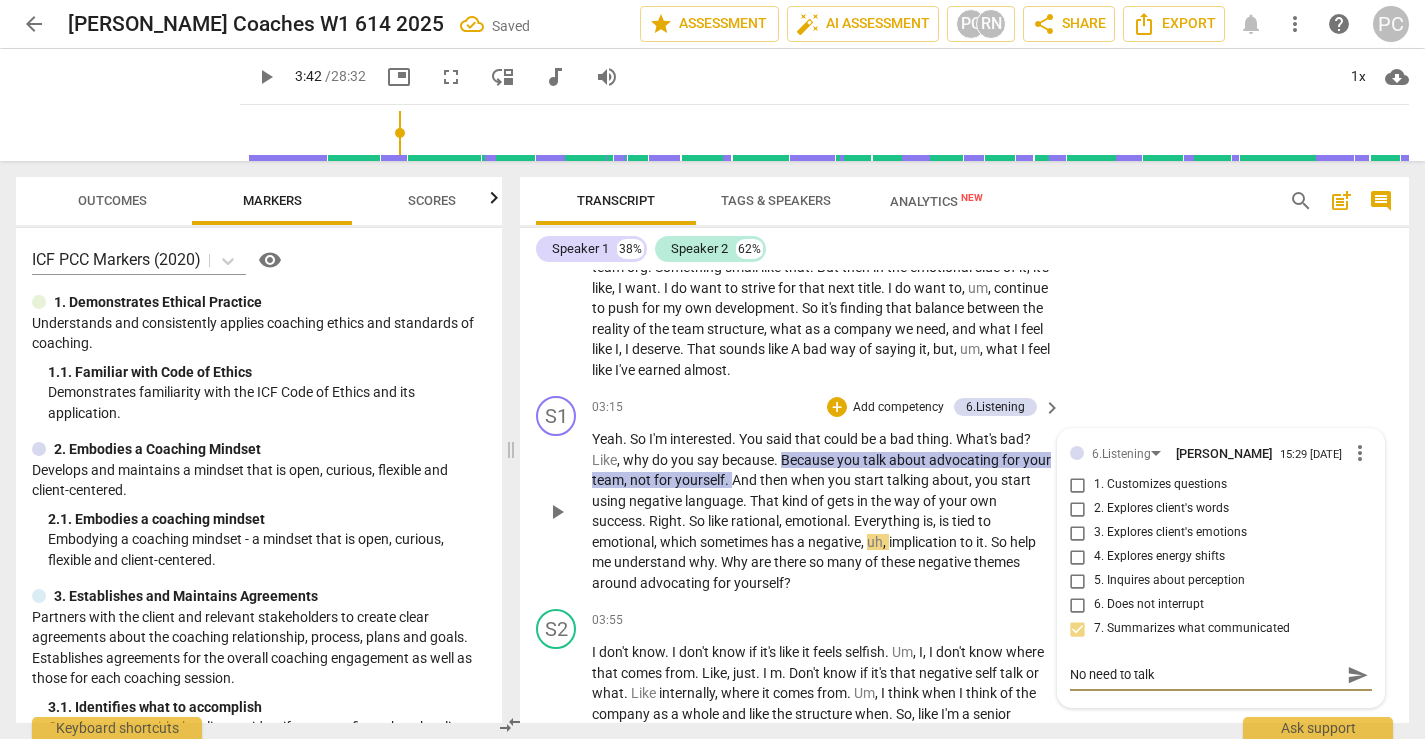 type on "No need to talk" 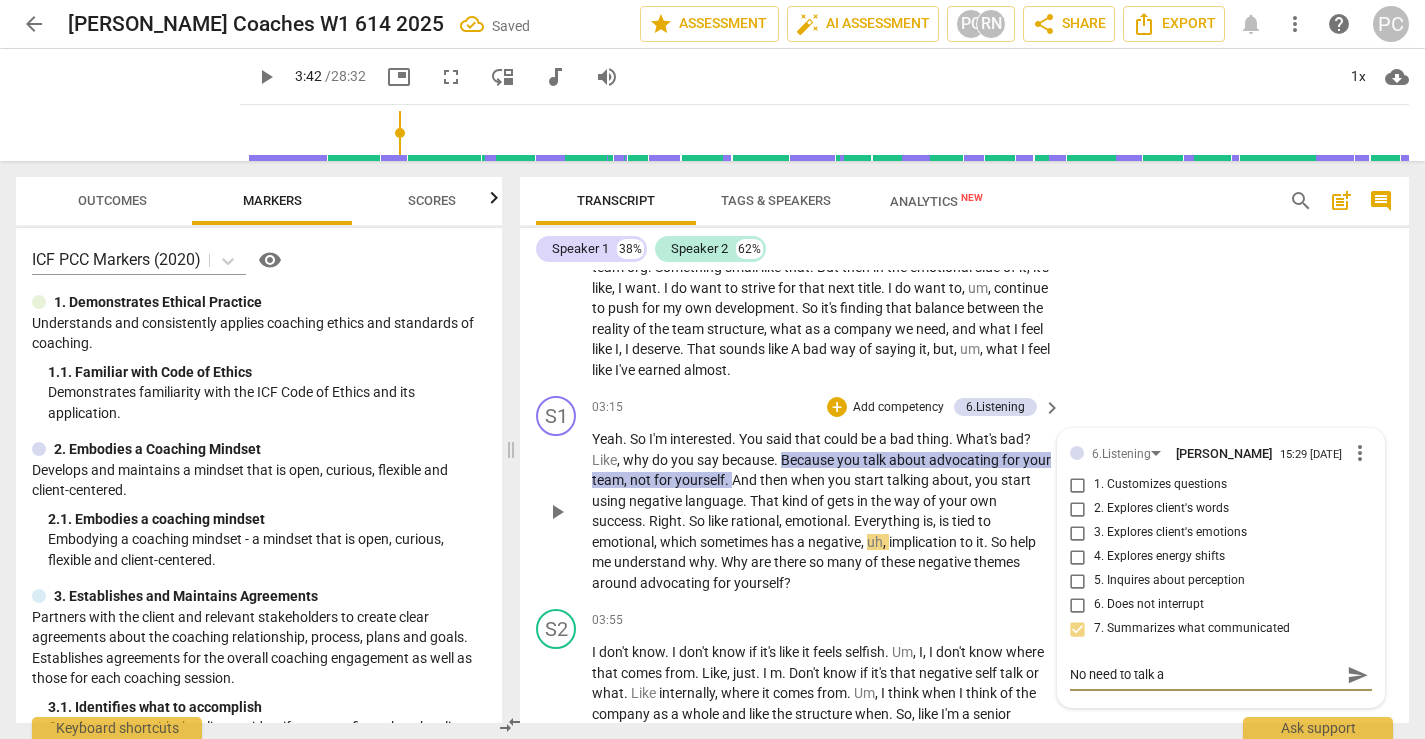type on "No need to talk ab" 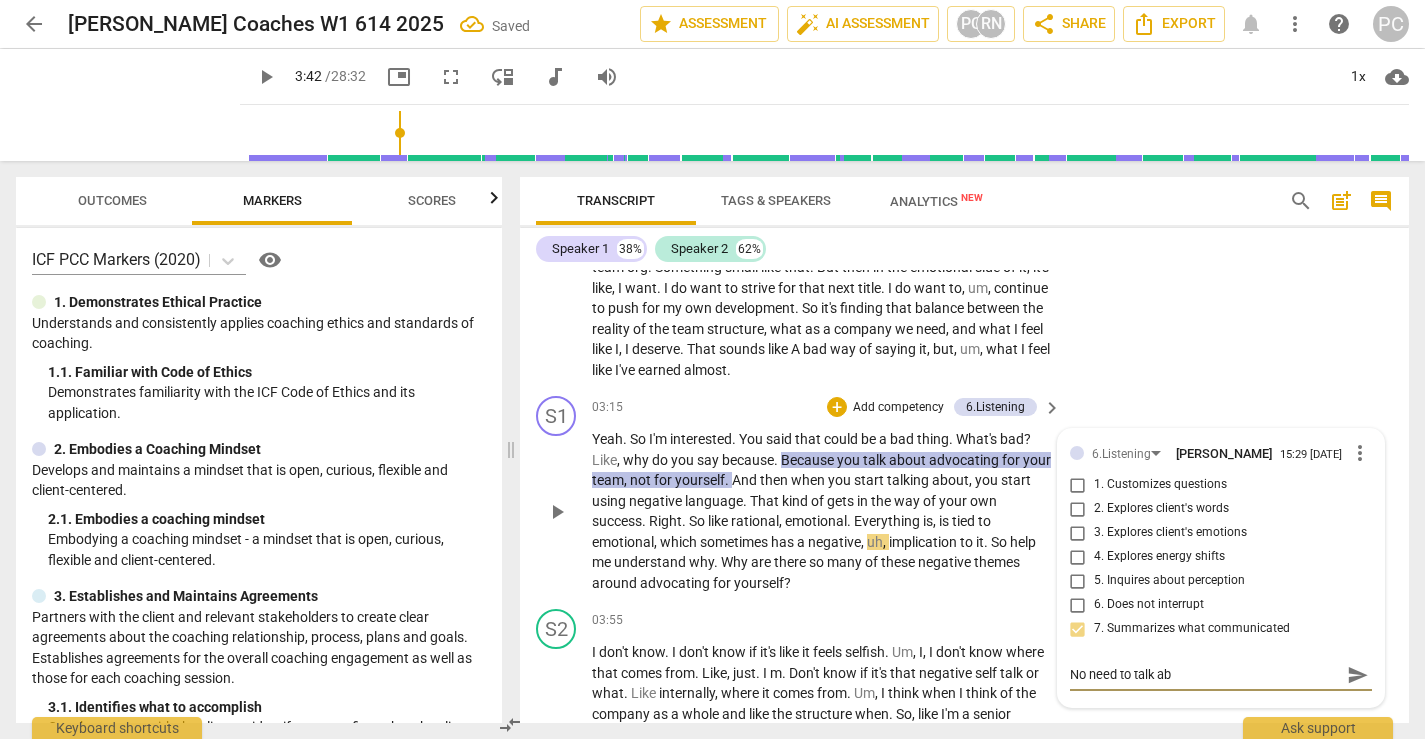 type on "No need to talk abo" 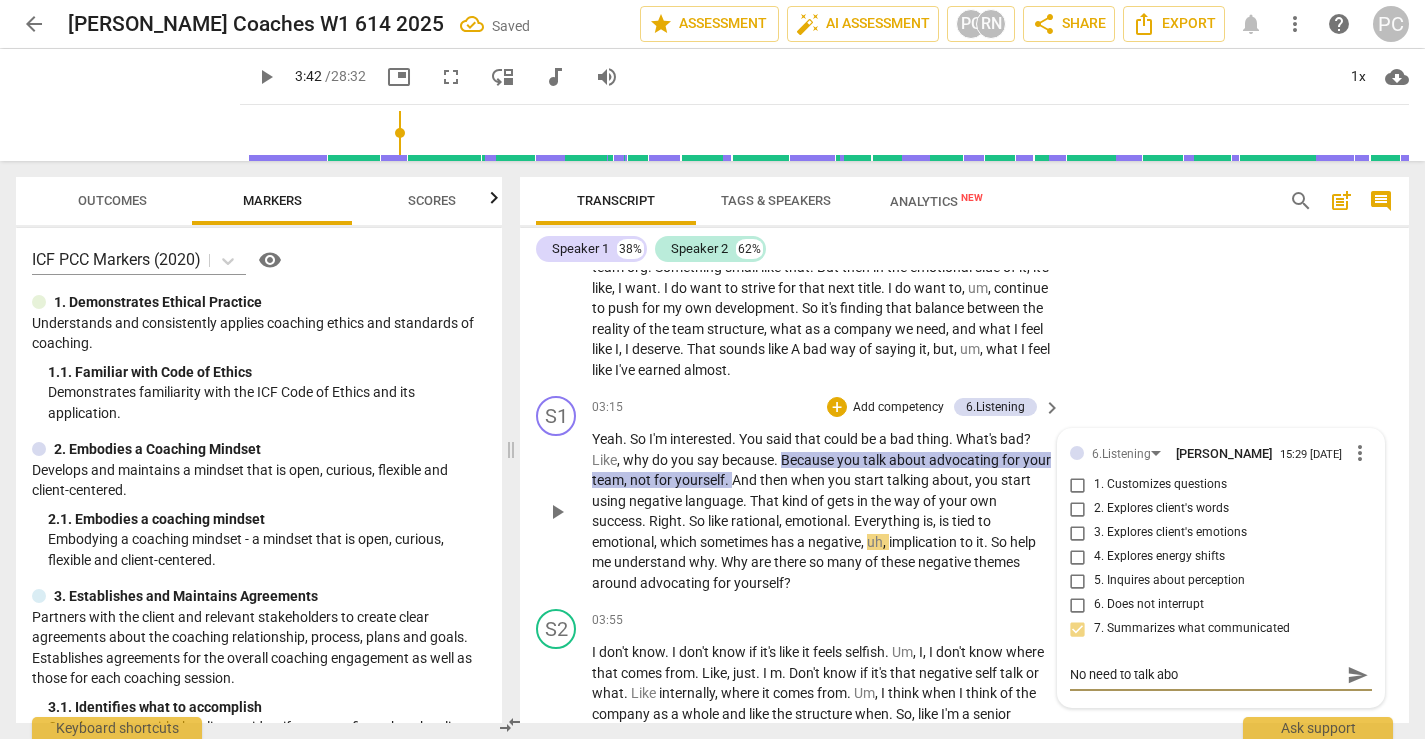 type on "No need to talk abou" 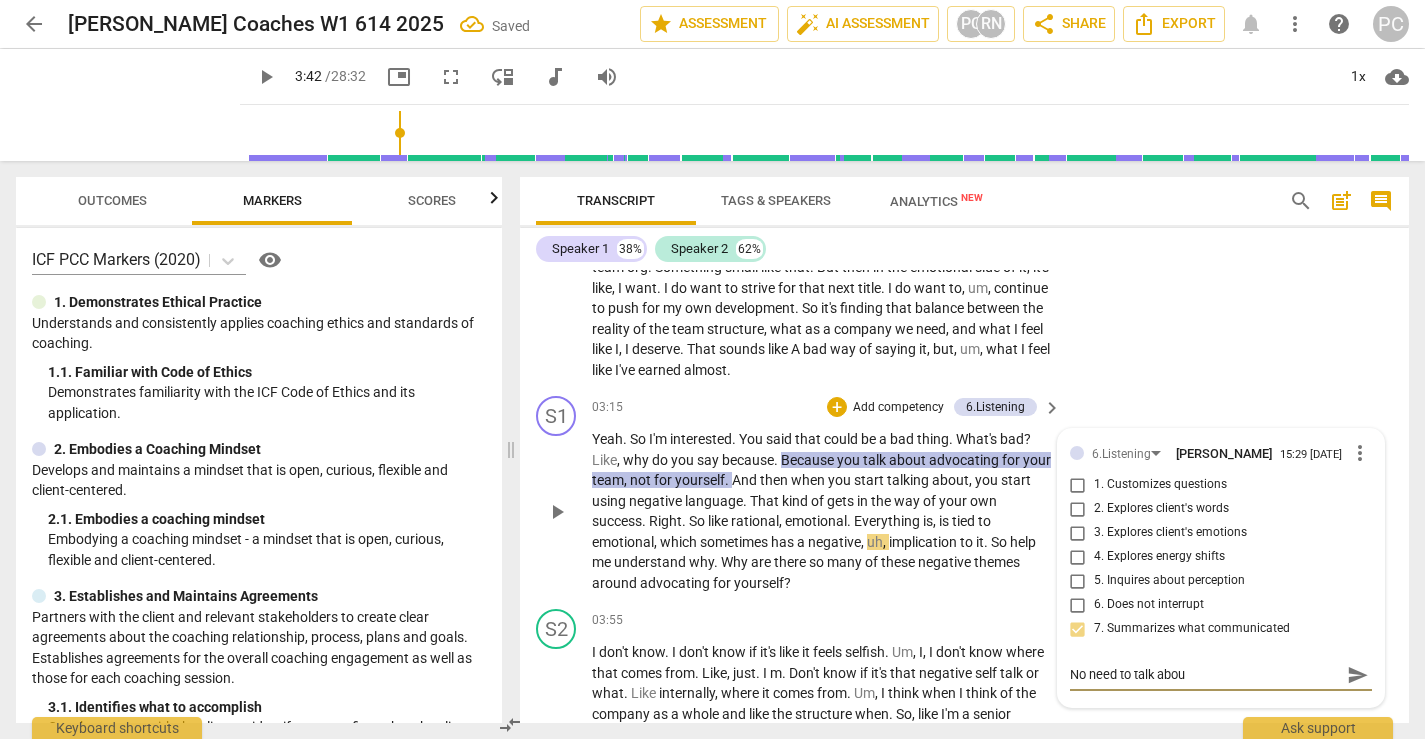 type on "No need to talk about" 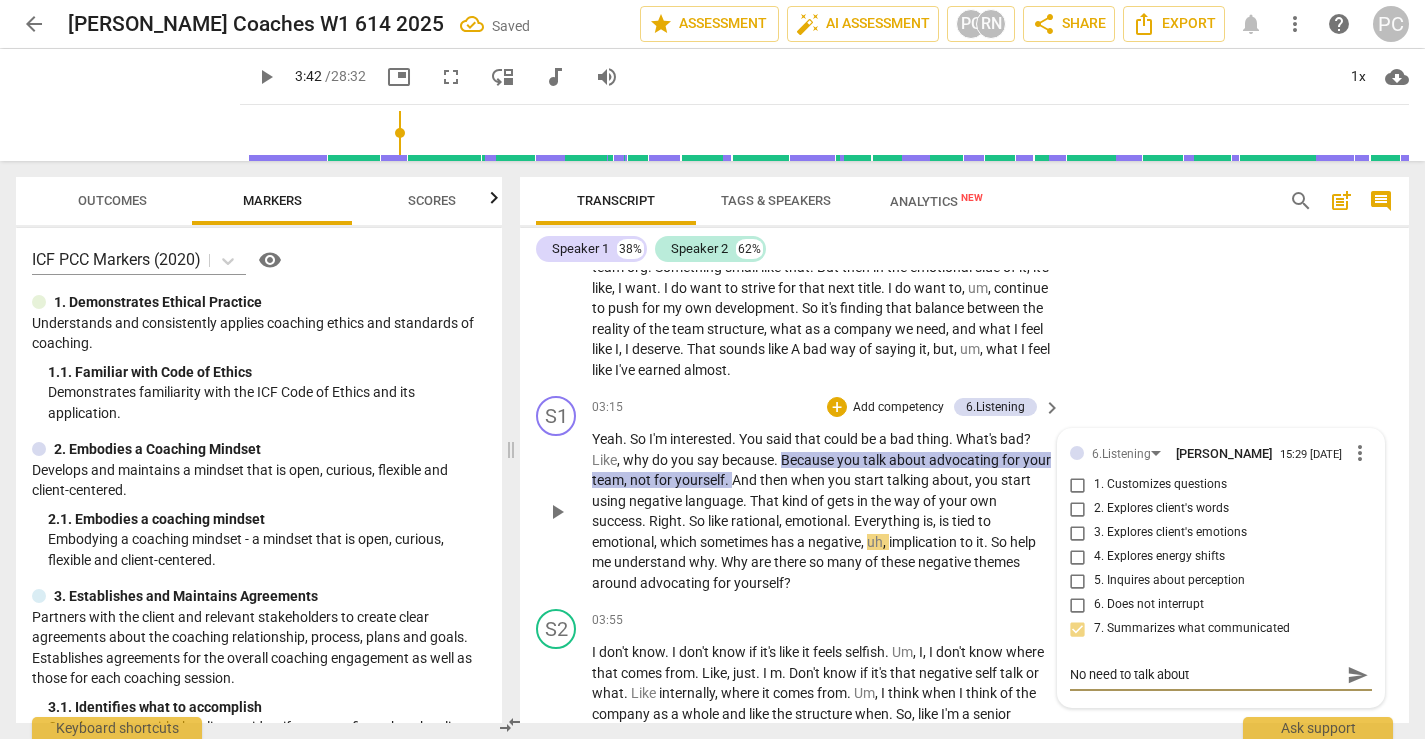 type on "No need to talk about" 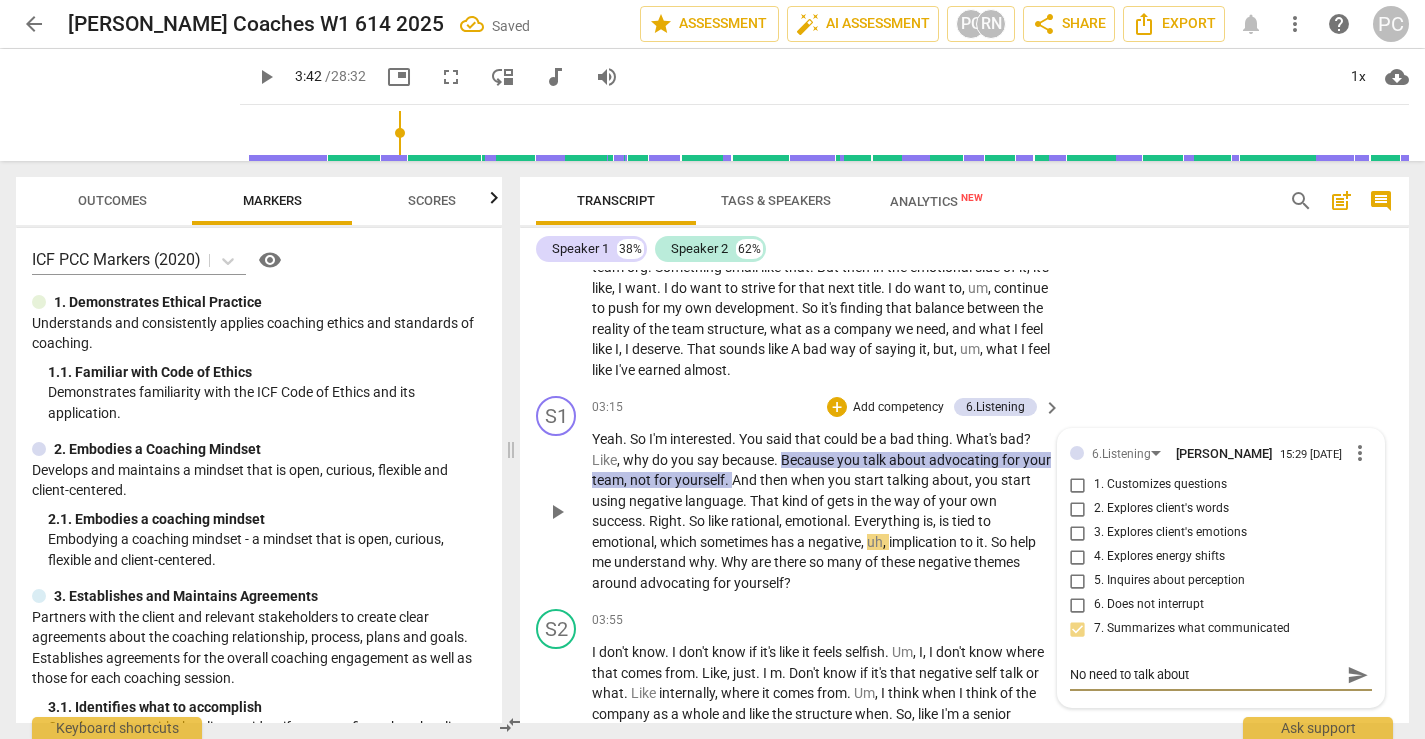type on "No need to talk about" 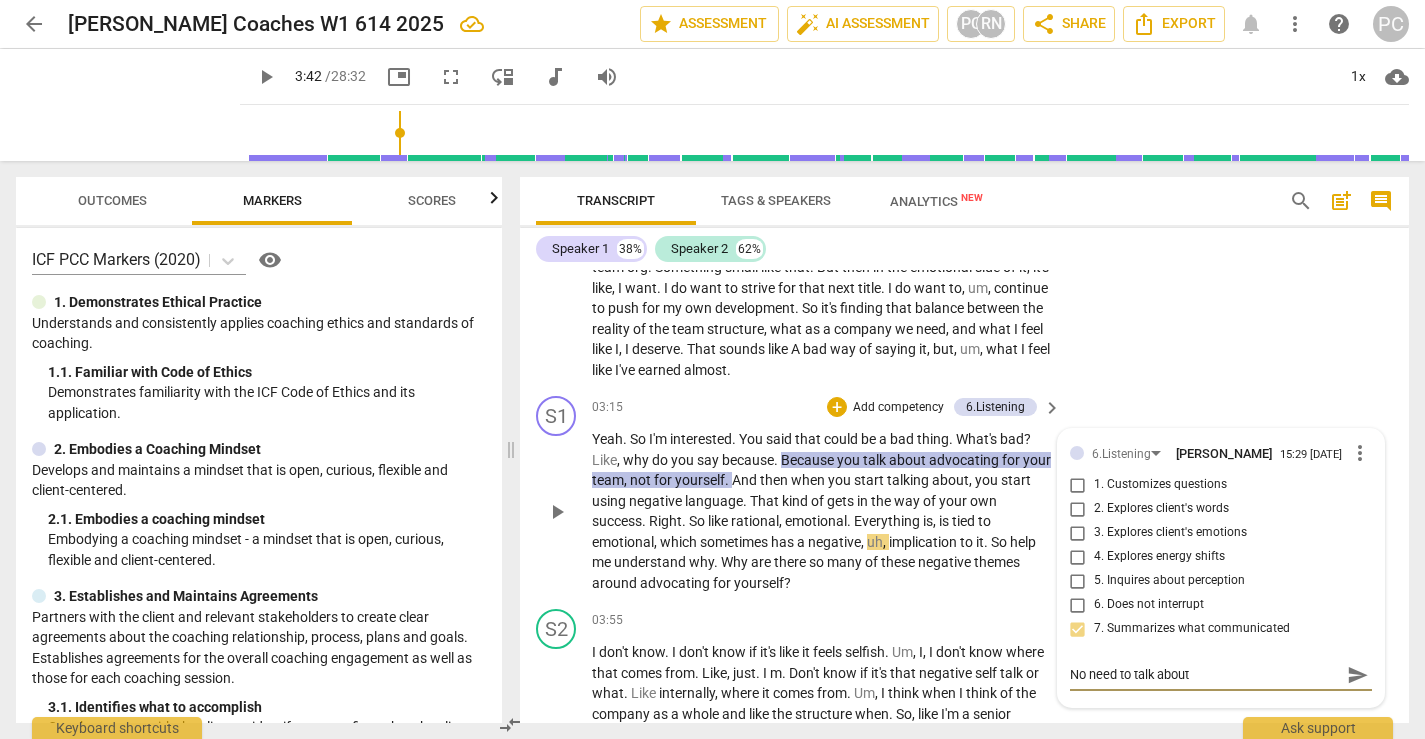 type on "No need to talk about a" 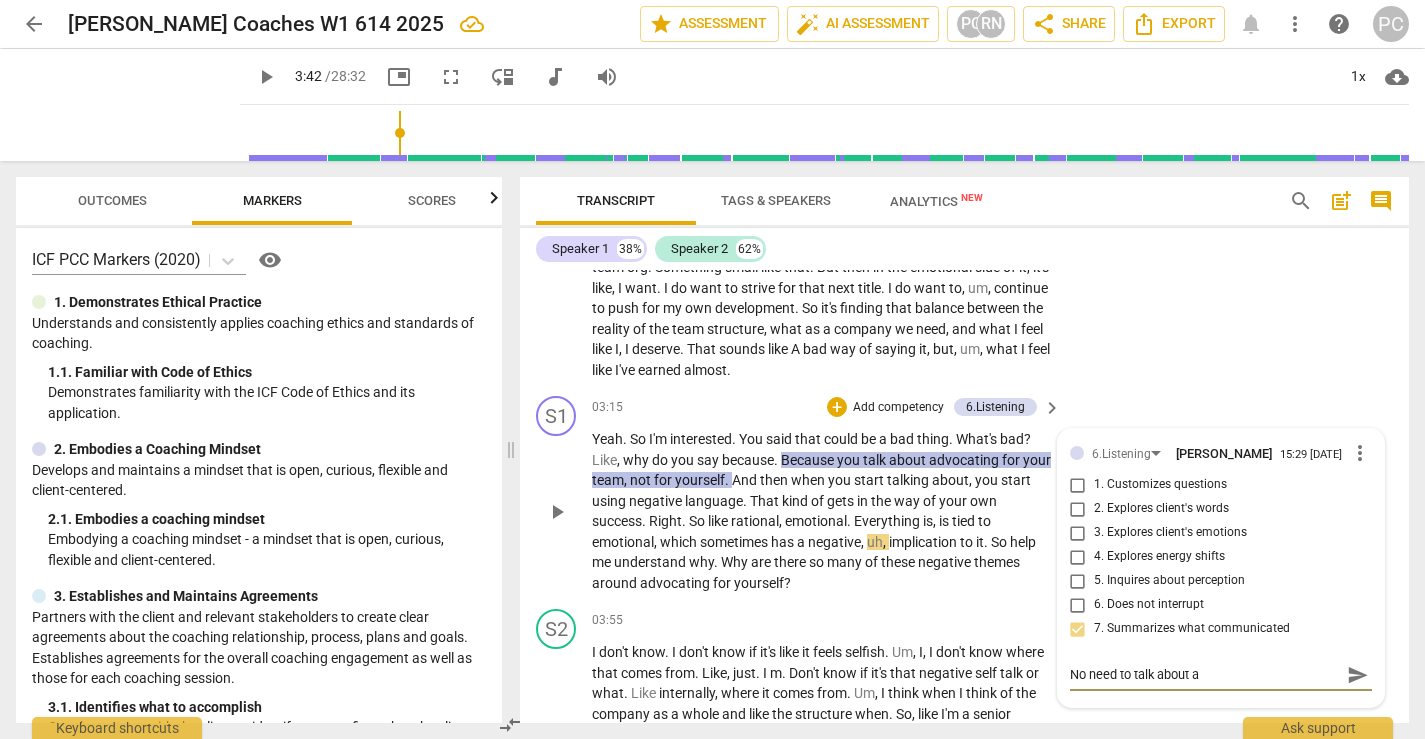 type on "No need to talk about al" 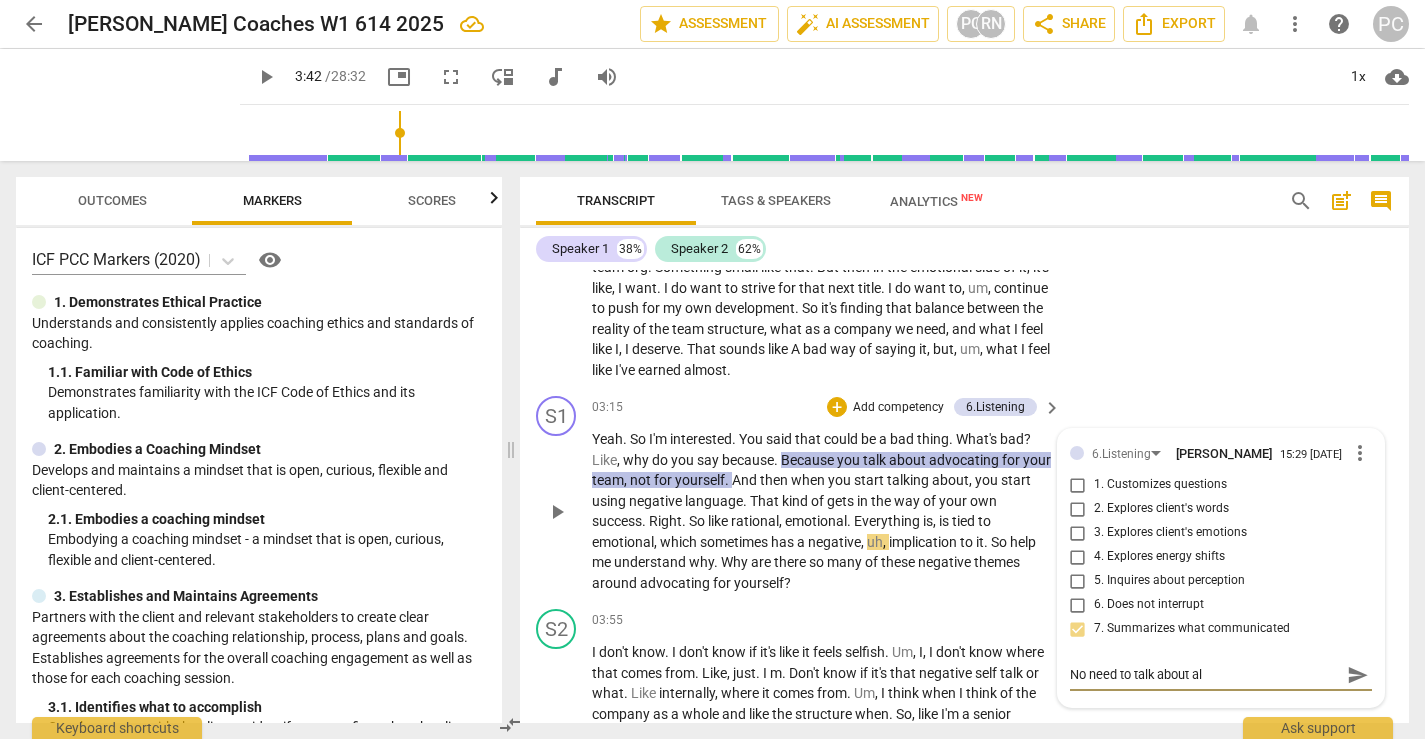 type on "No need to talk about all" 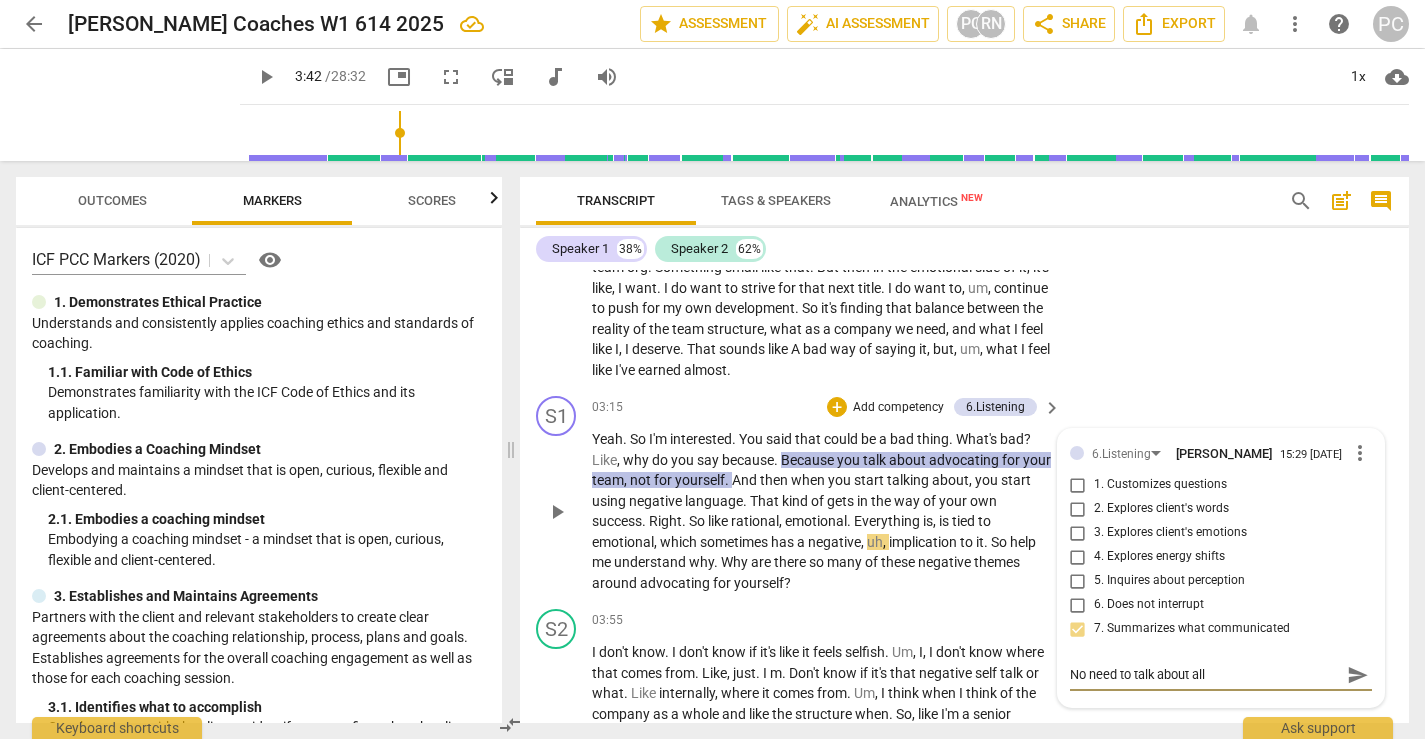 type on "No need to talk about all" 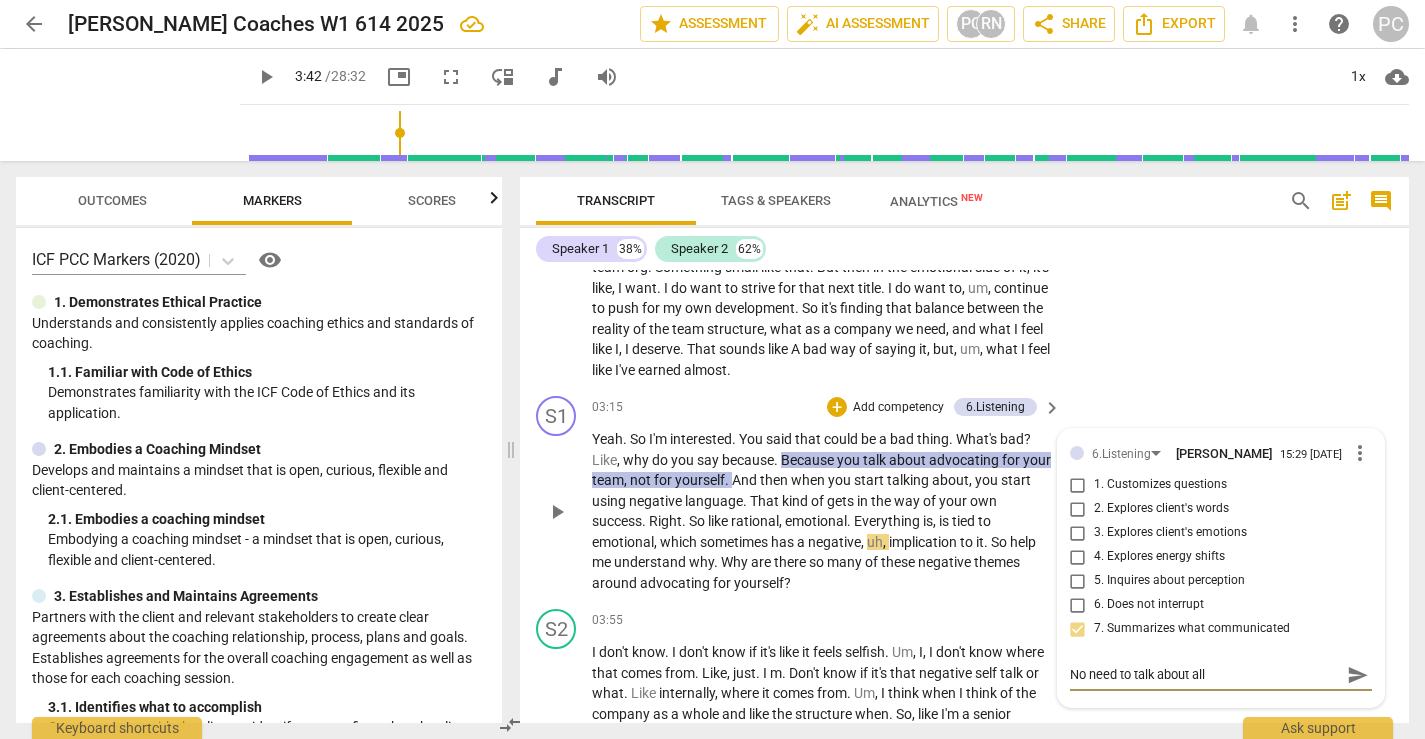 type on "No need to talk about all t" 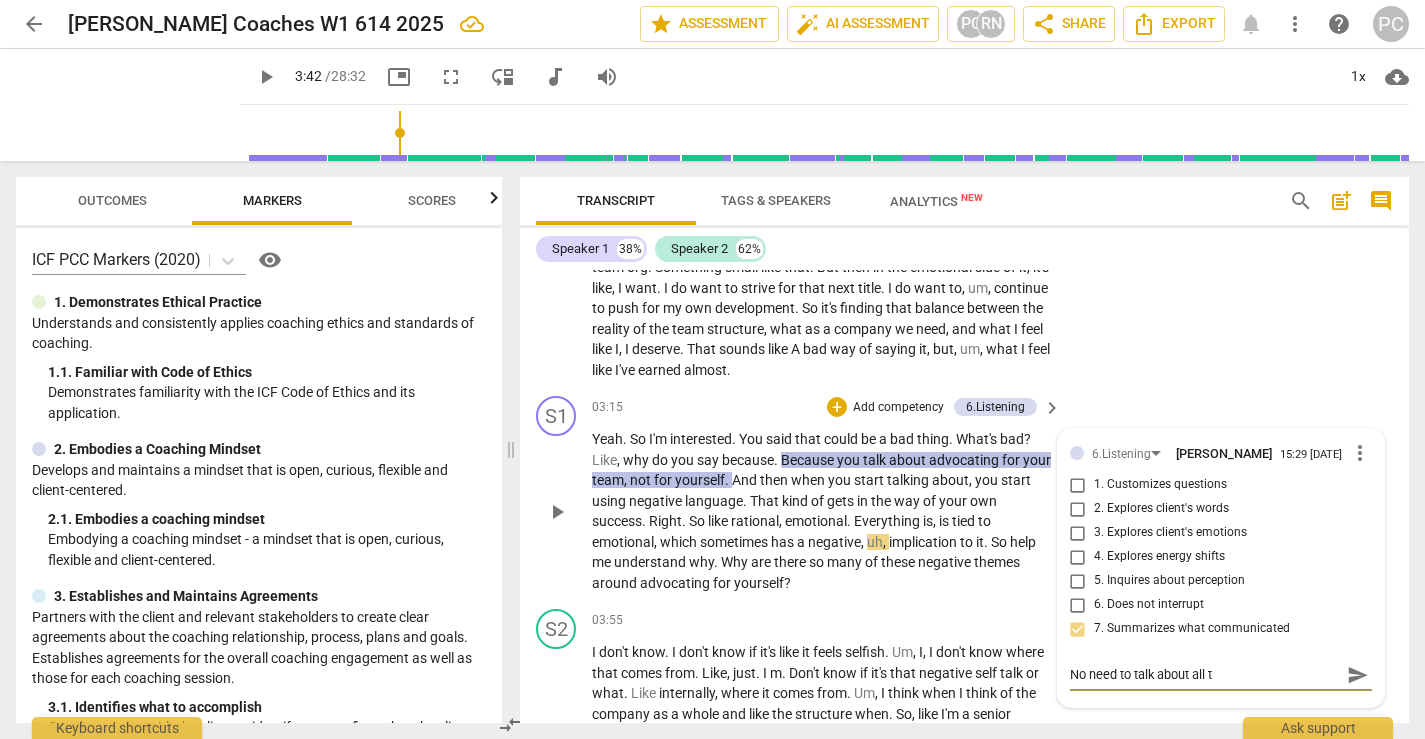 type on "No need to talk about all th" 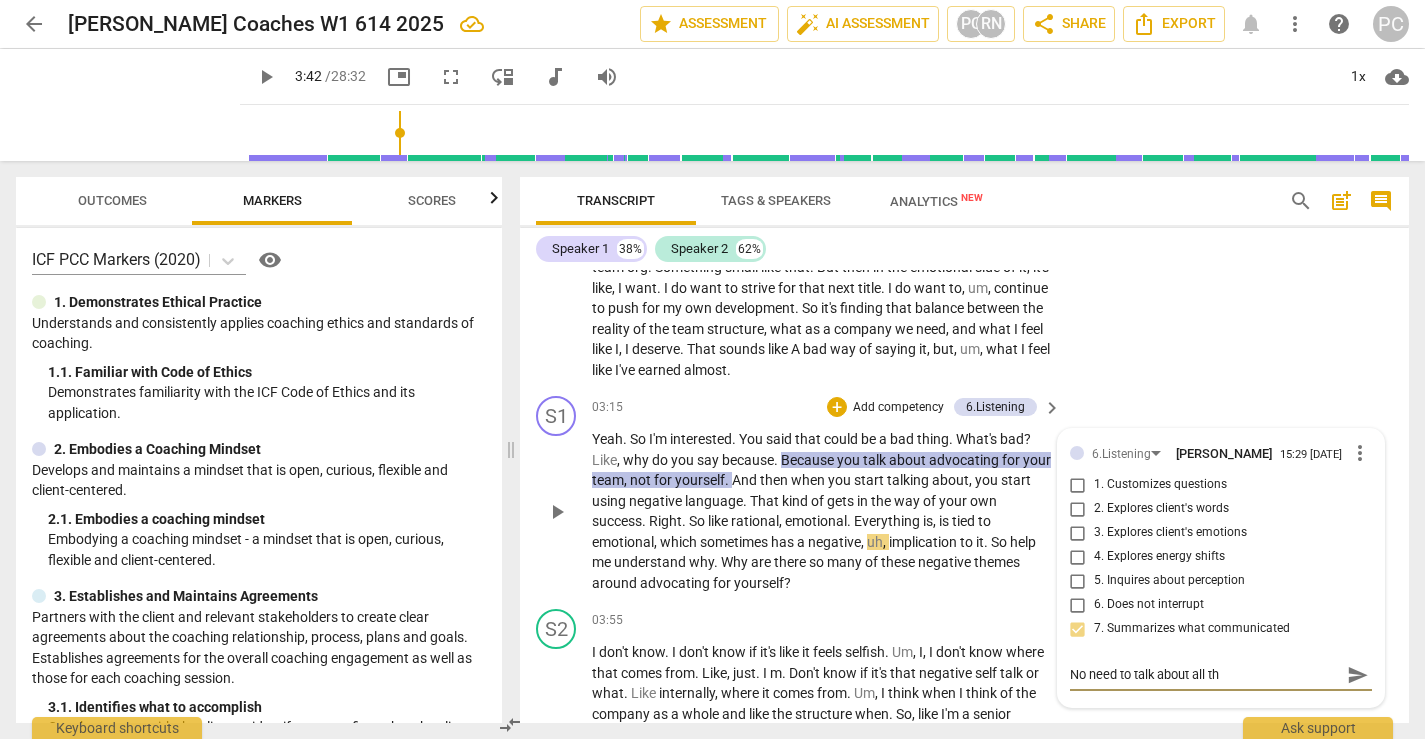 type on "No need to talk about all tha" 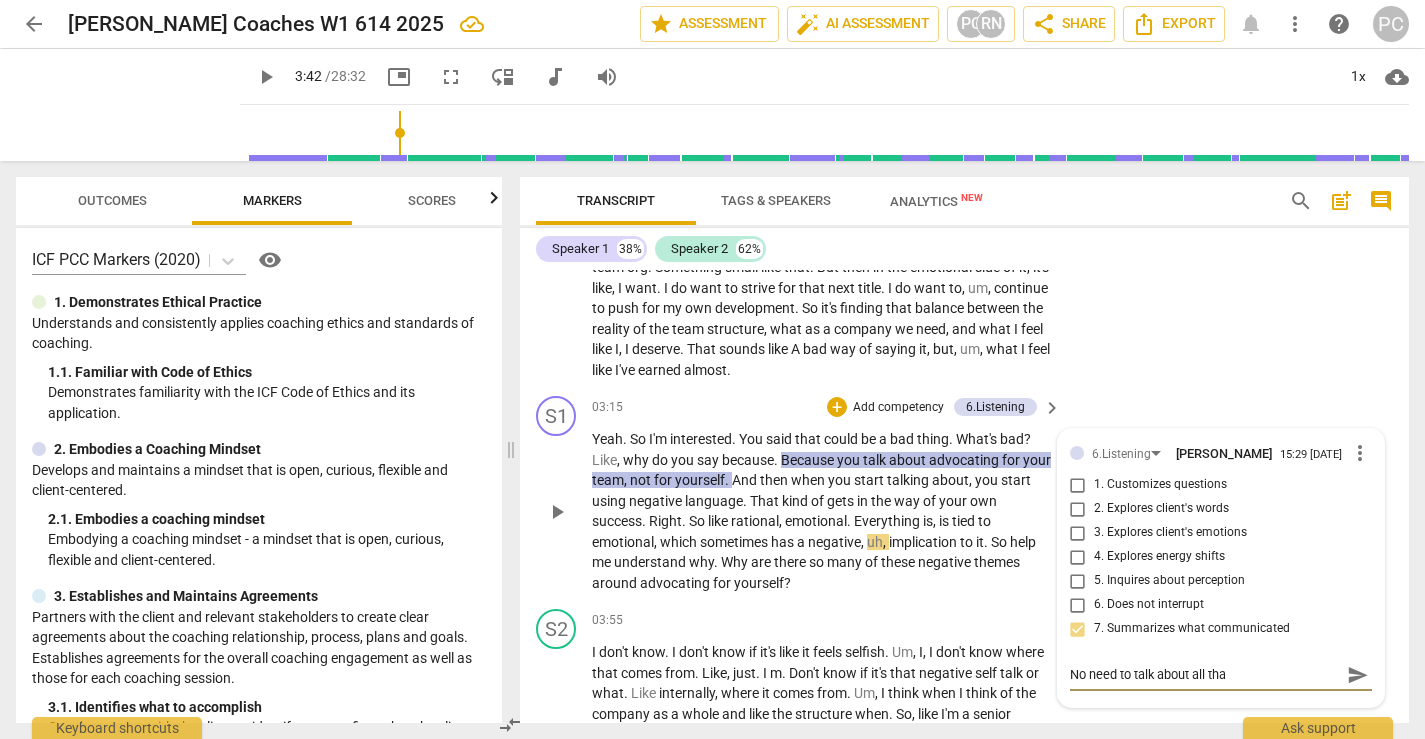 type on "No need to talk about all that" 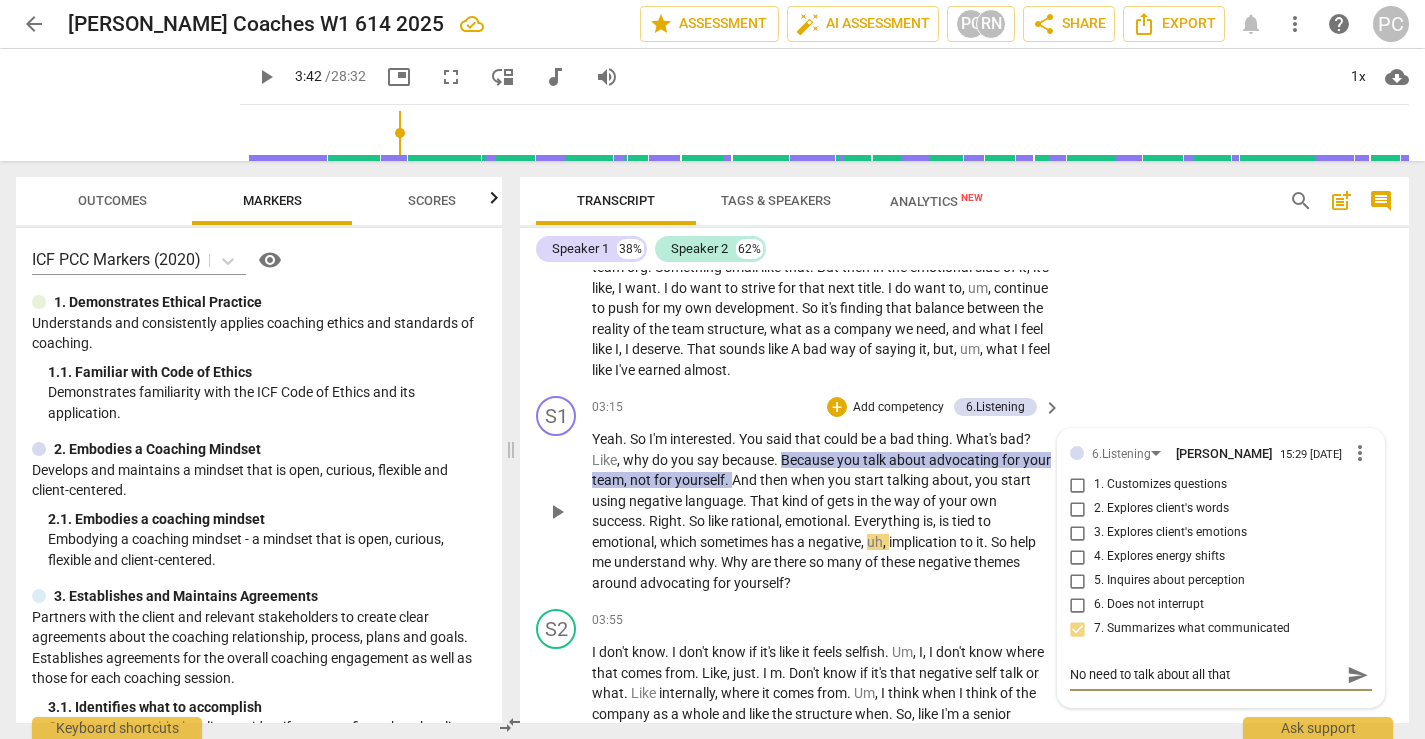 type on "No need to talk about all that" 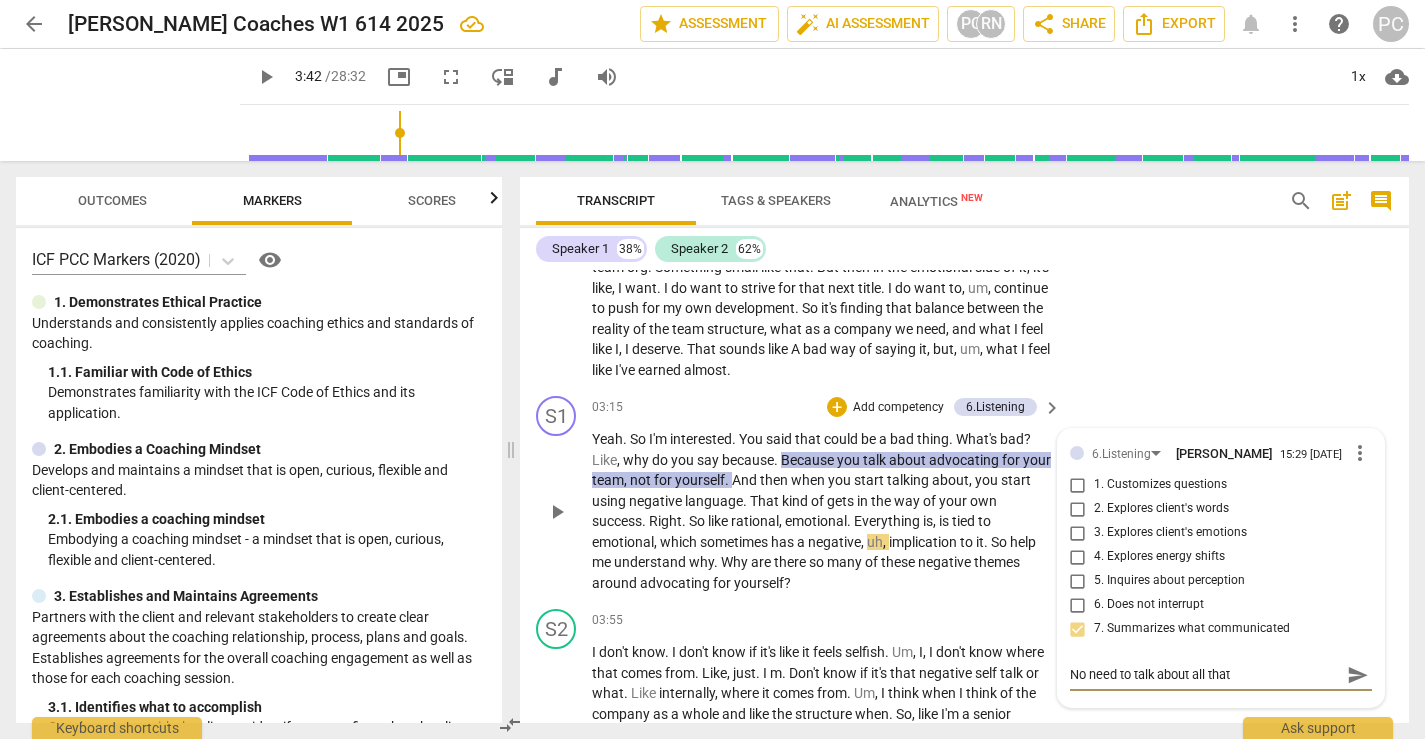 type on "No need to talk about all that" 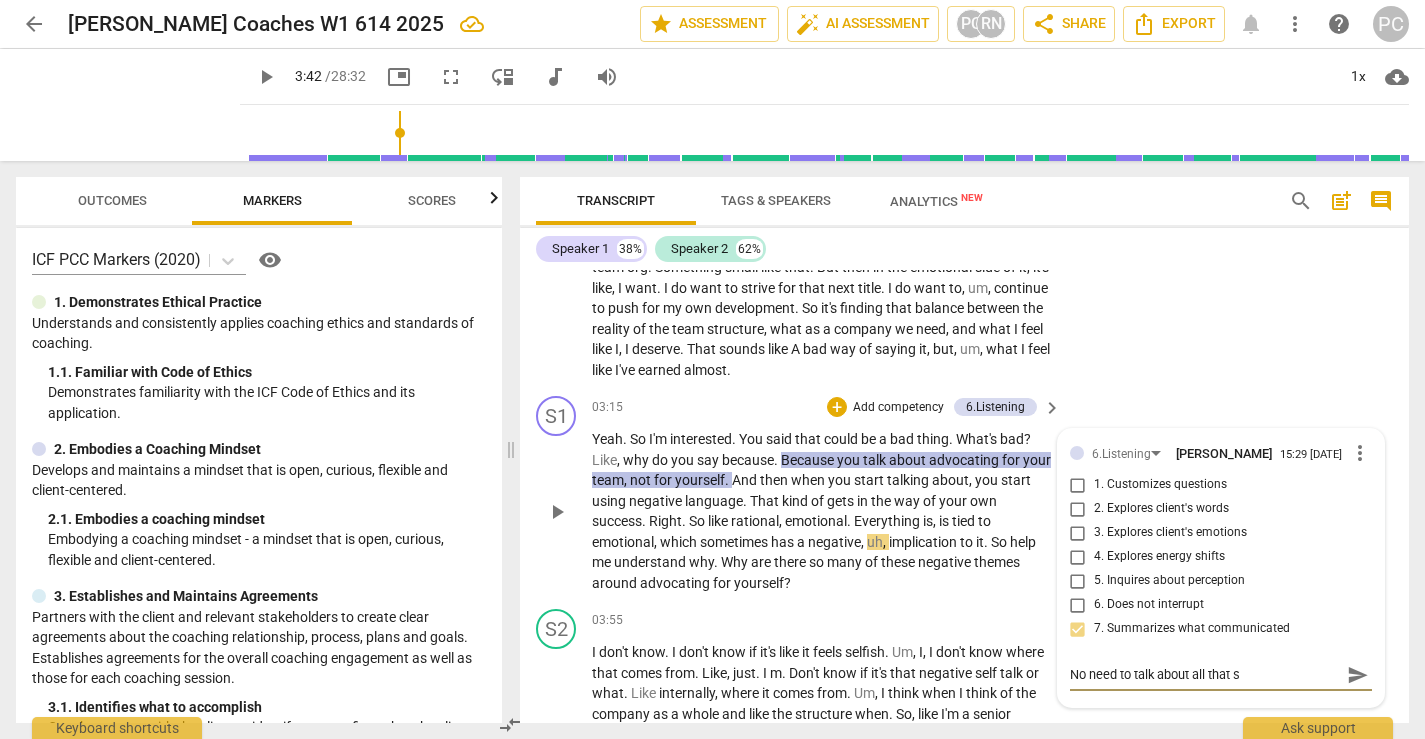 type on "No need to talk about all that sh" 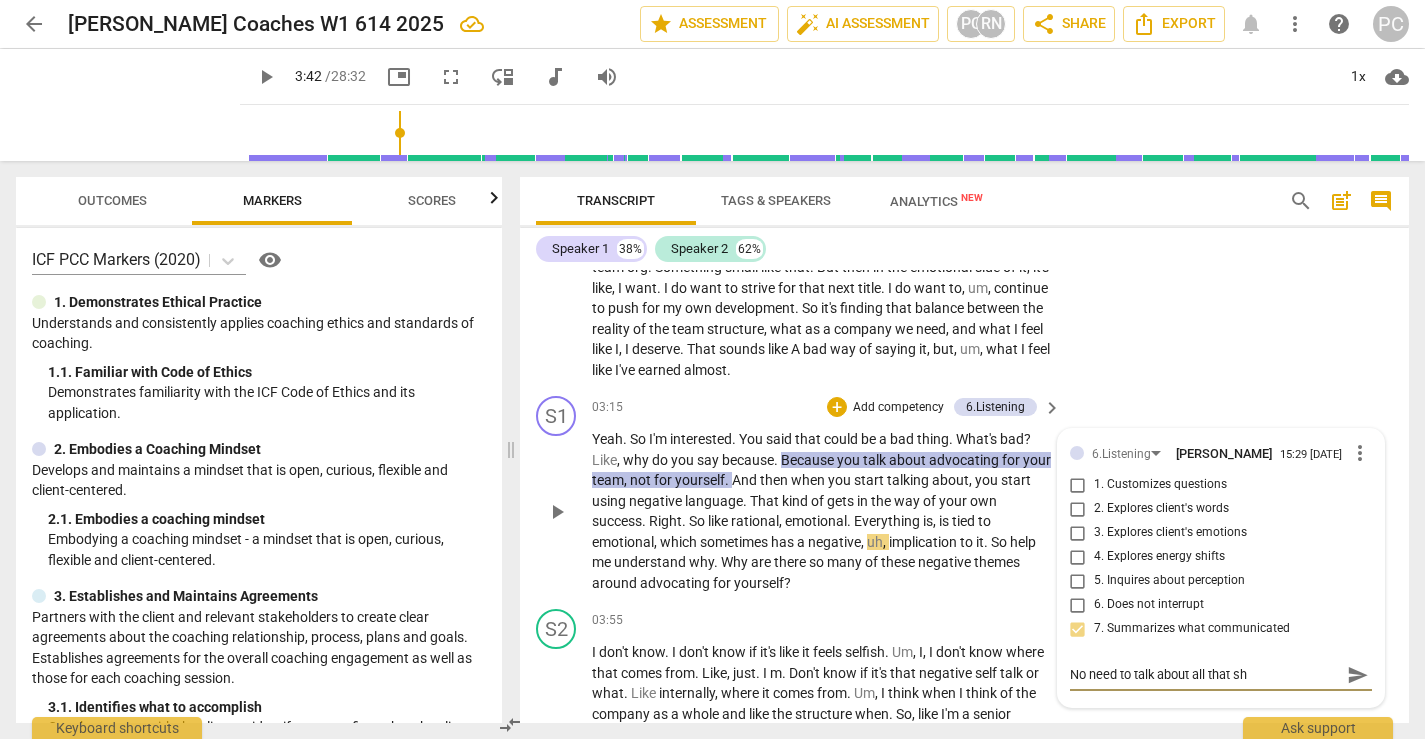 type on "No need to talk about all that she" 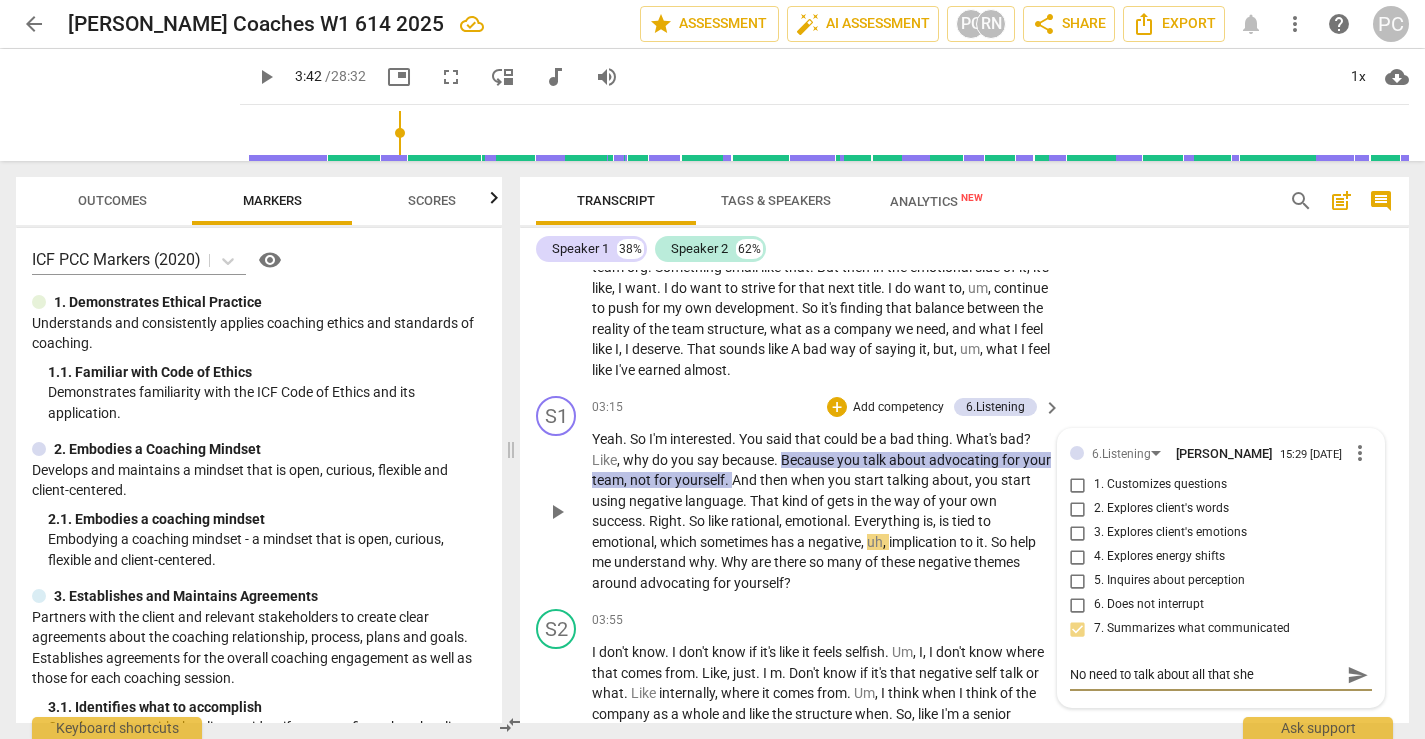 type on "No need to talk about all that she" 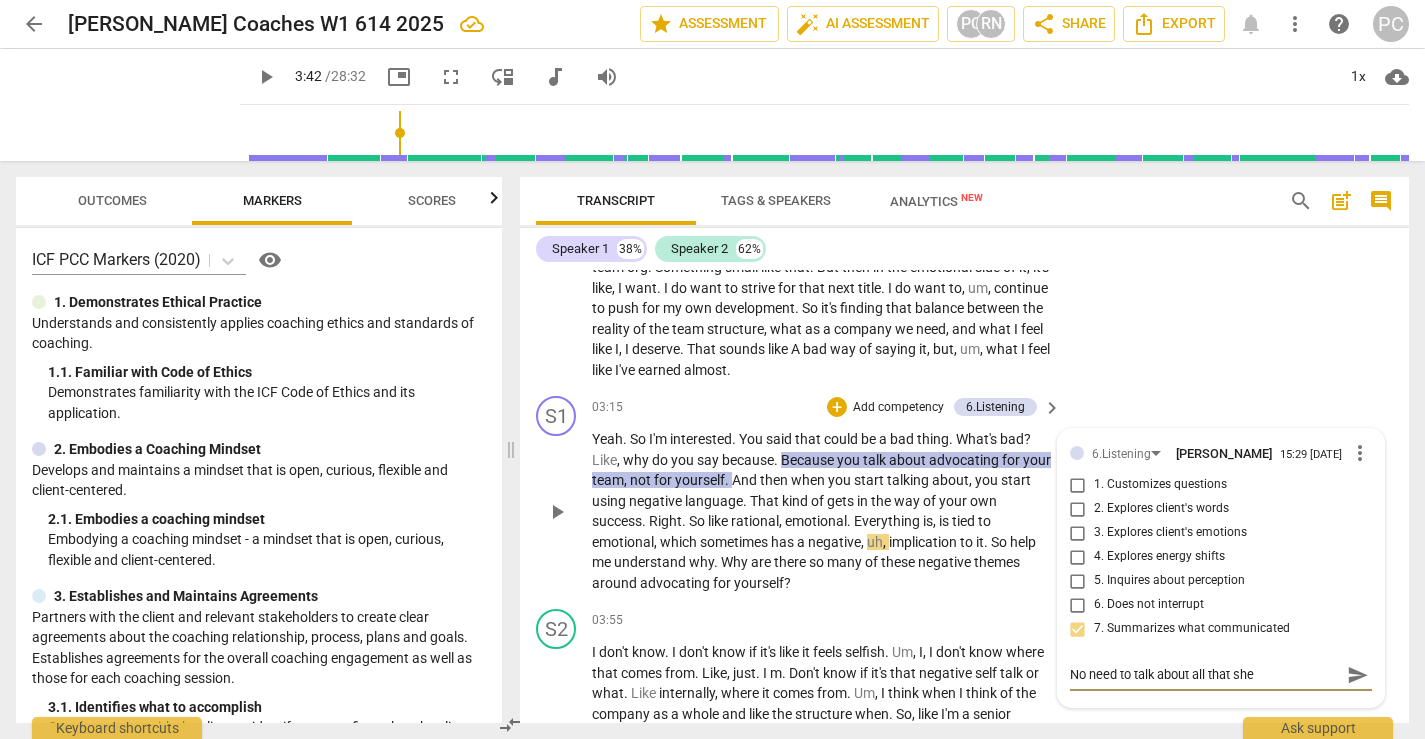 type on "No need to talk about all that she" 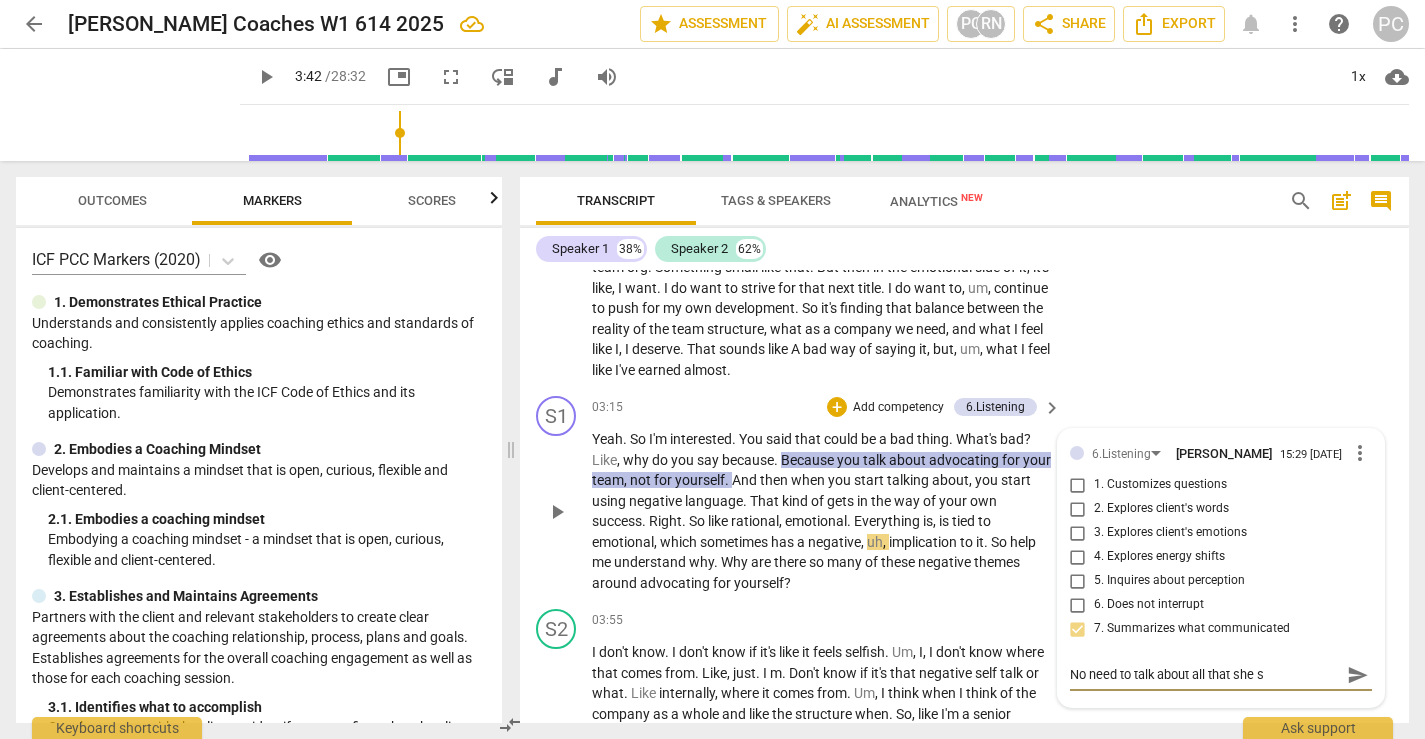 type on "No need to talk about all that she sa" 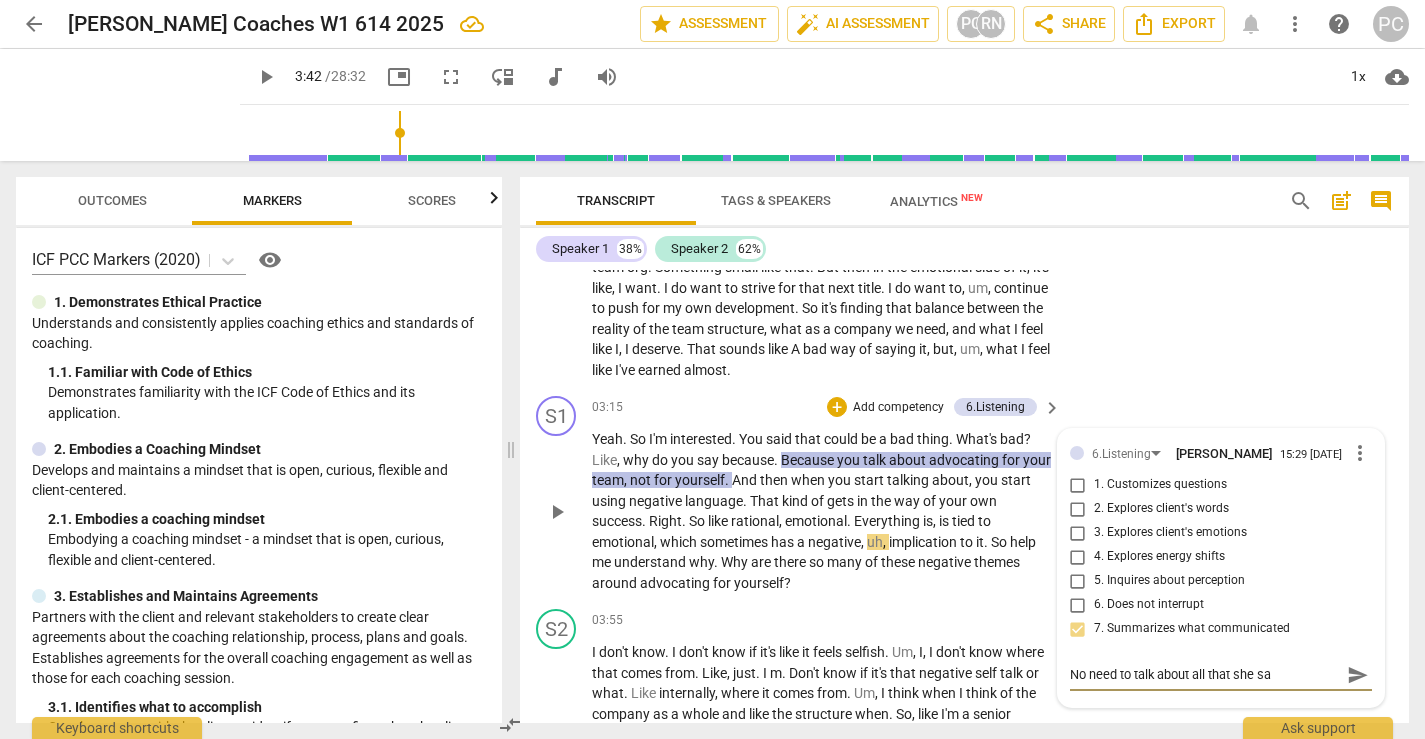 type on "No need to talk about all that she sai" 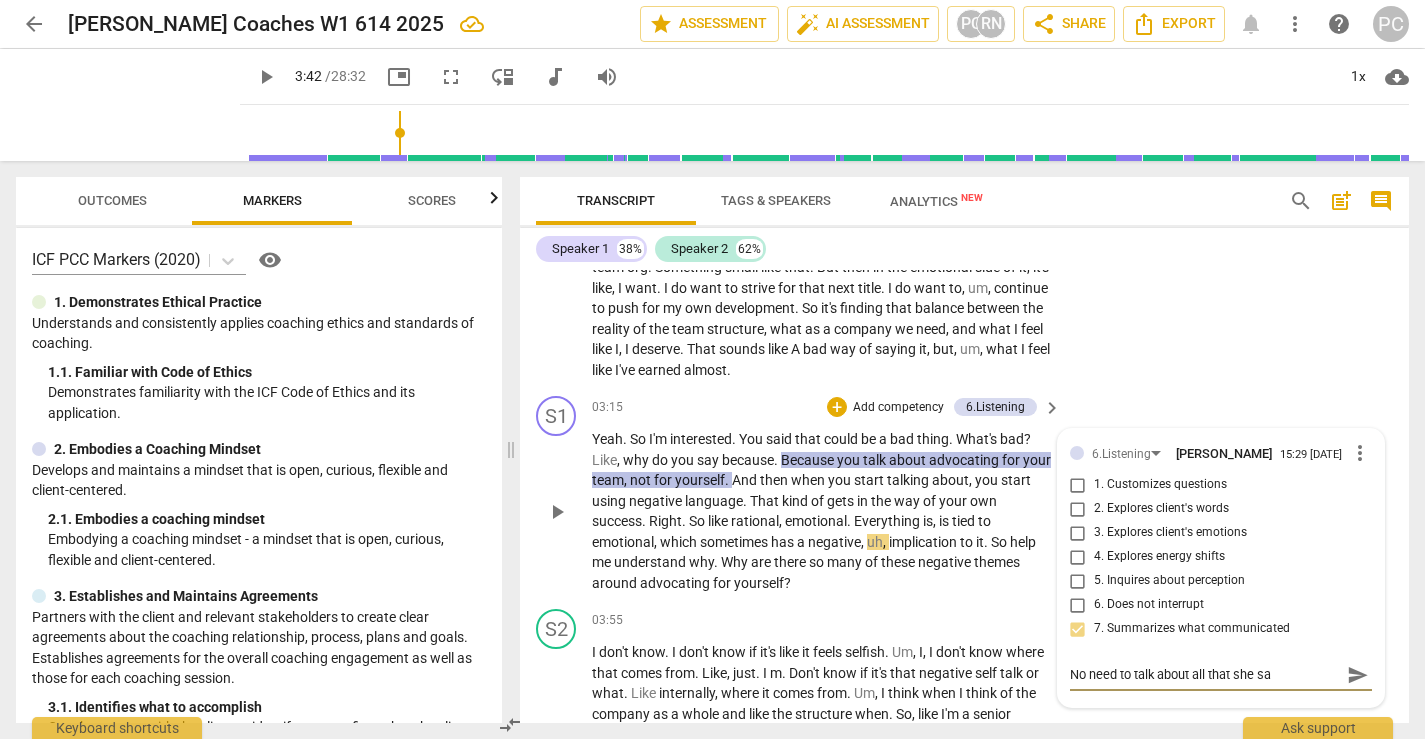 type on "No need to talk about all that she sai" 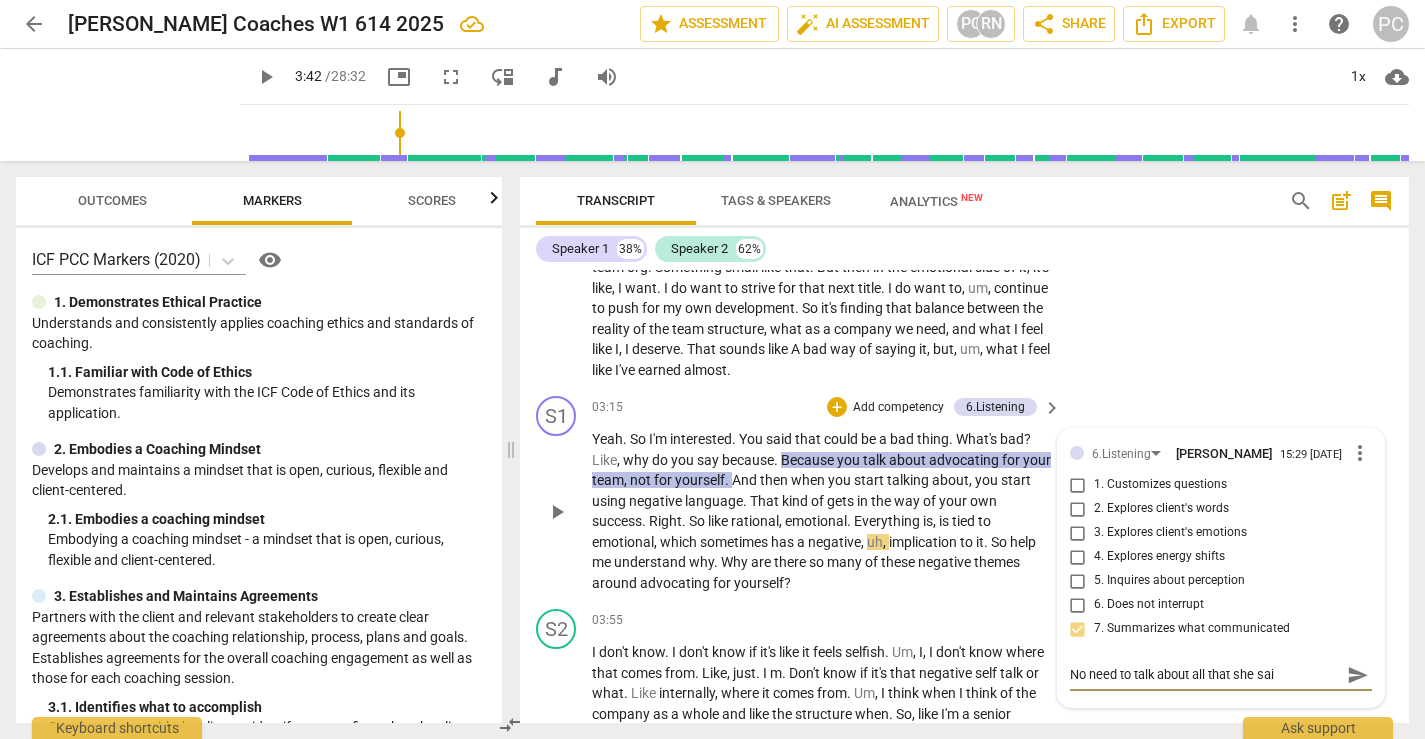 type on "No need to talk about all that she said" 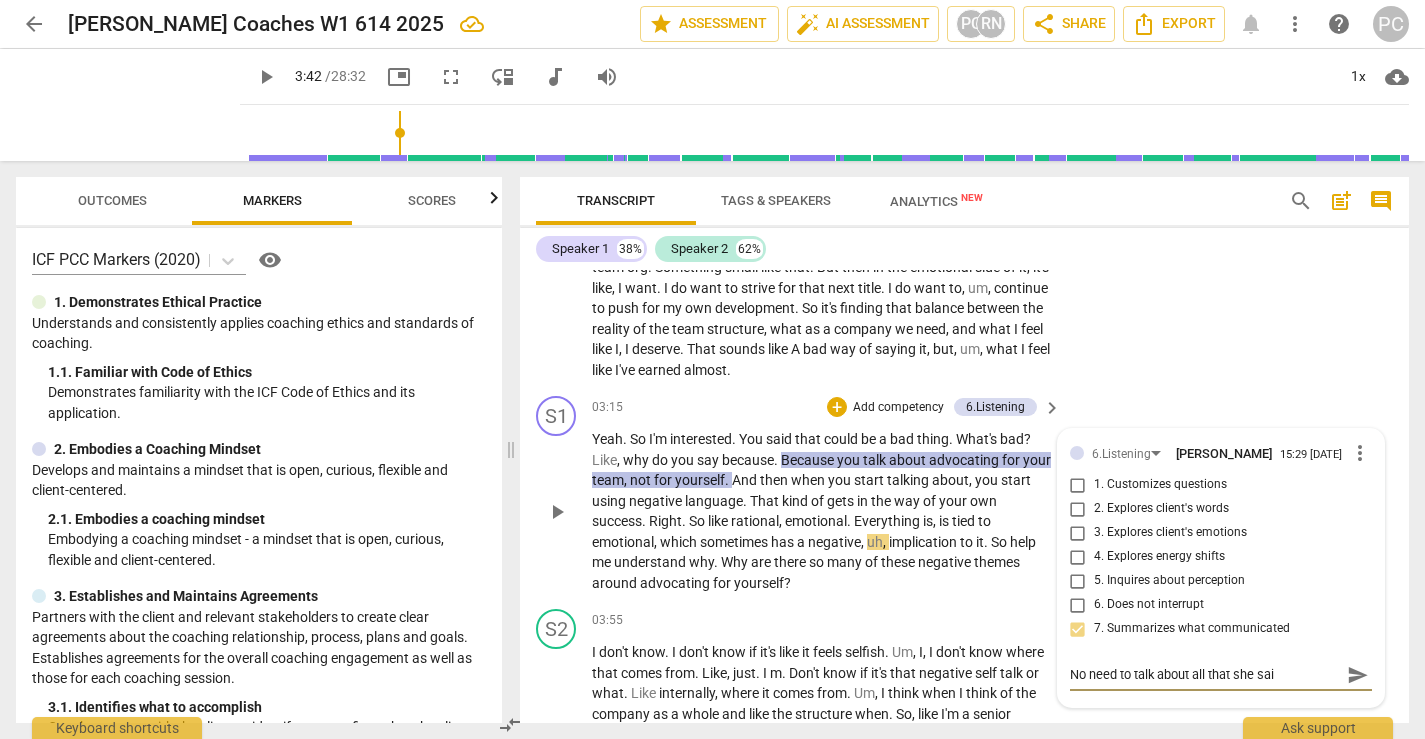 type on "No need to talk about all that she said" 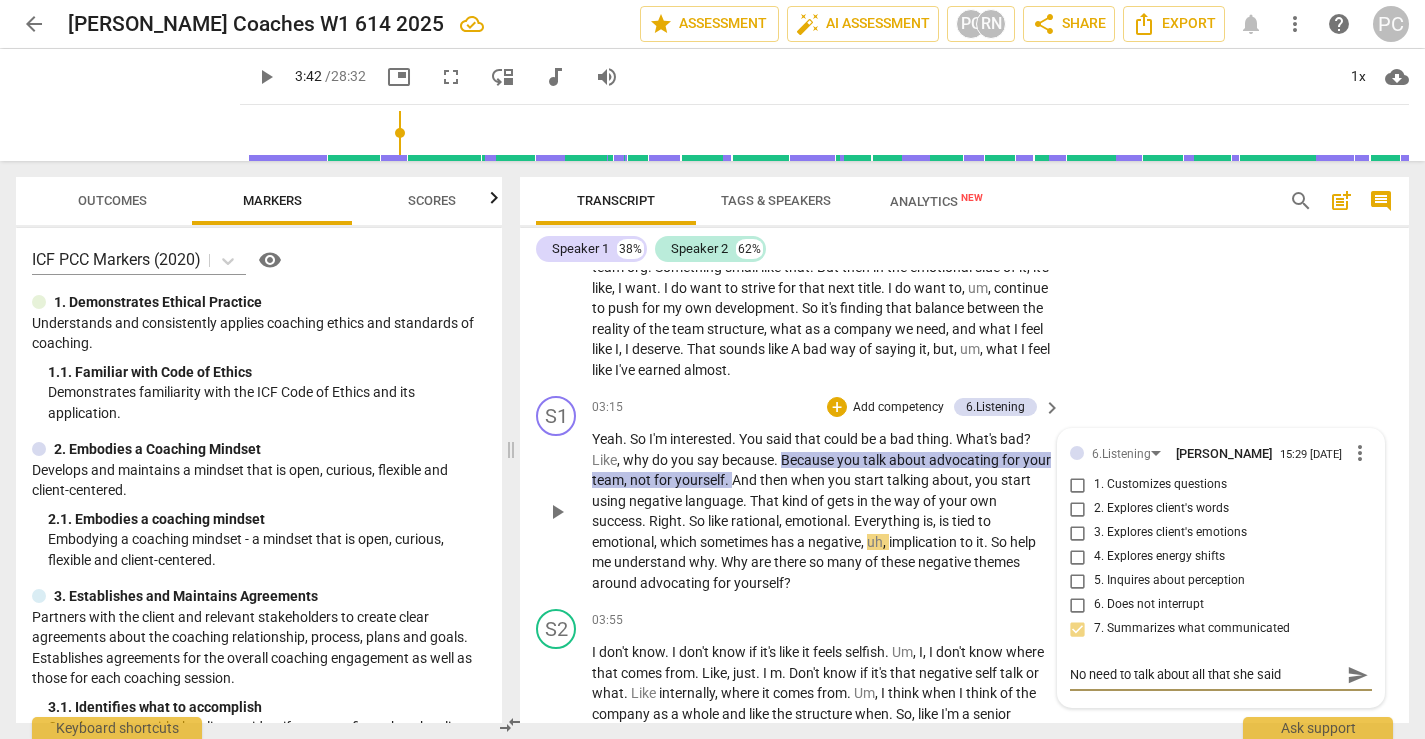 type on "No need to talk about all that she said" 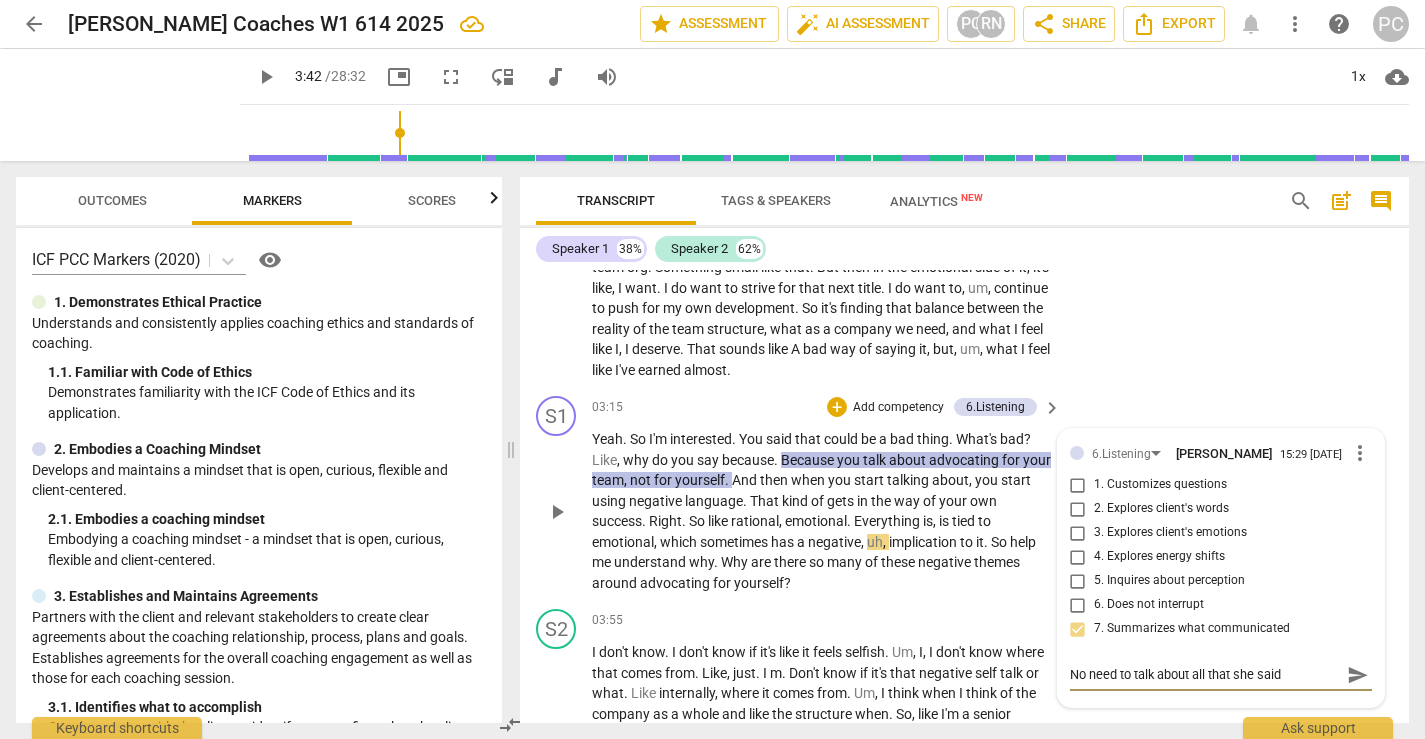 type on "No need to talk about all that she said" 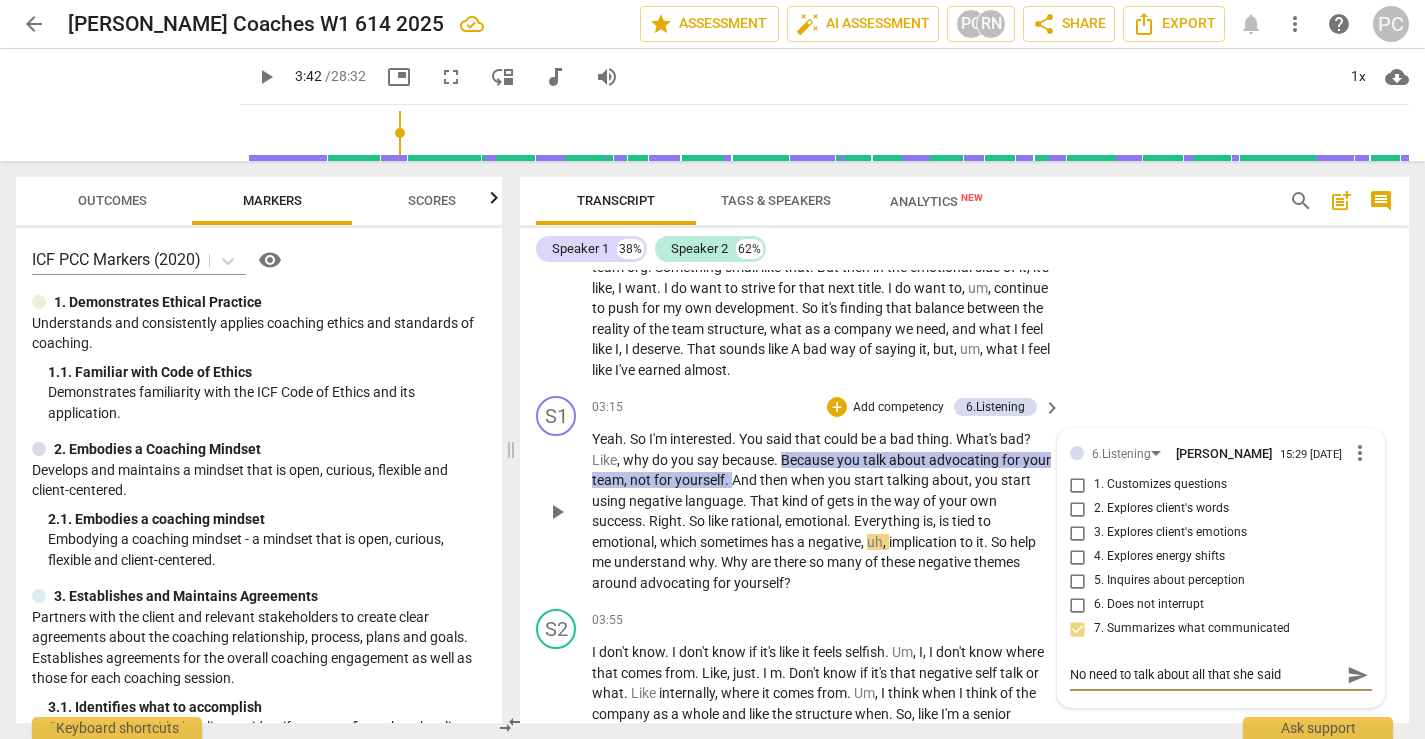 type on "No need to talk about all that she said i" 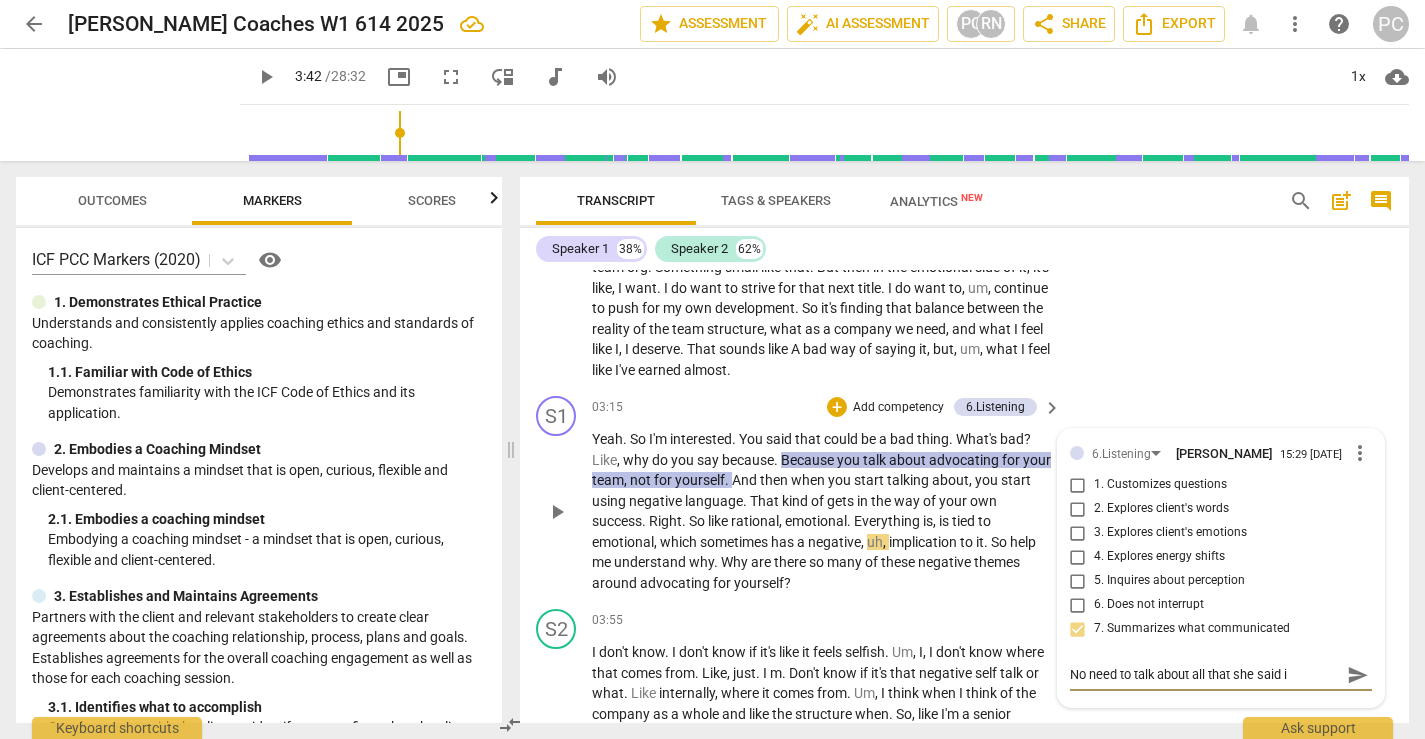 type on "No need to talk about all that she said in" 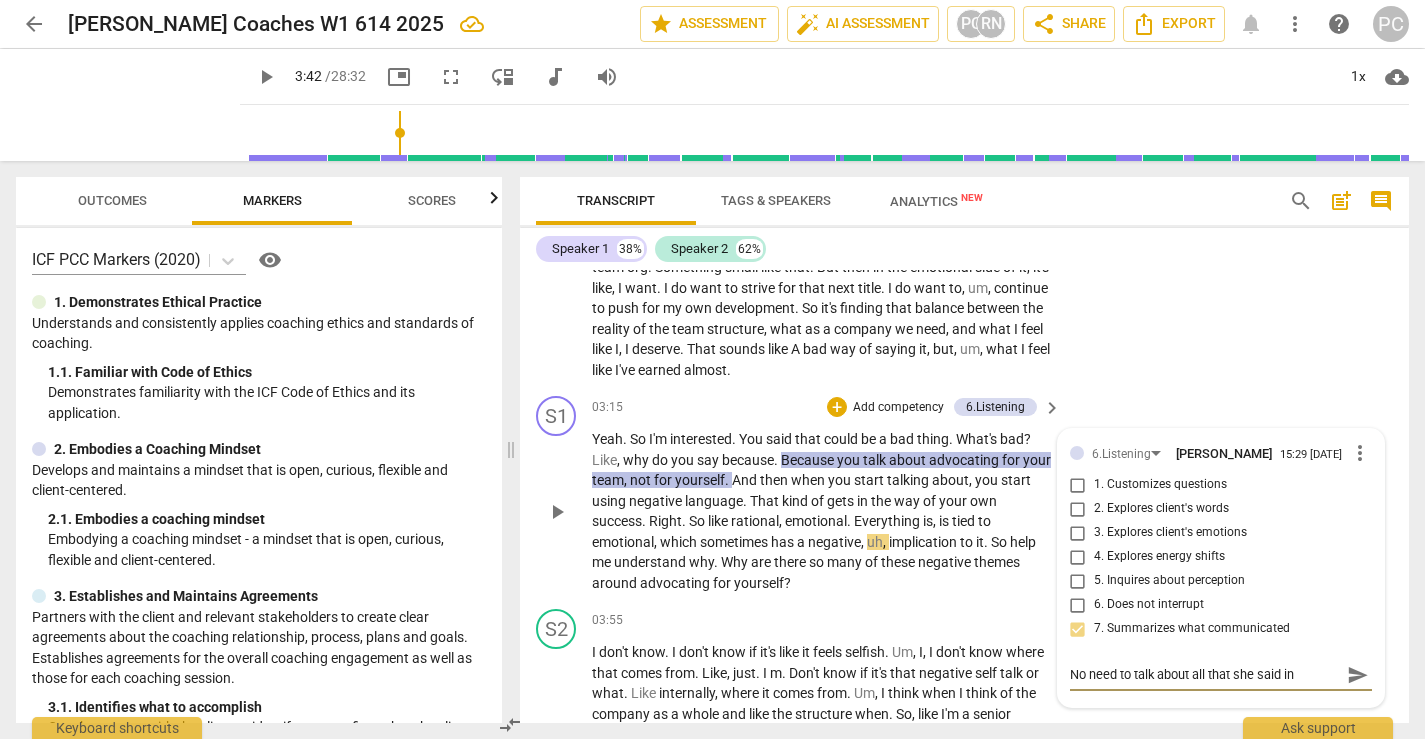 type on "No need to talk about all that she said in" 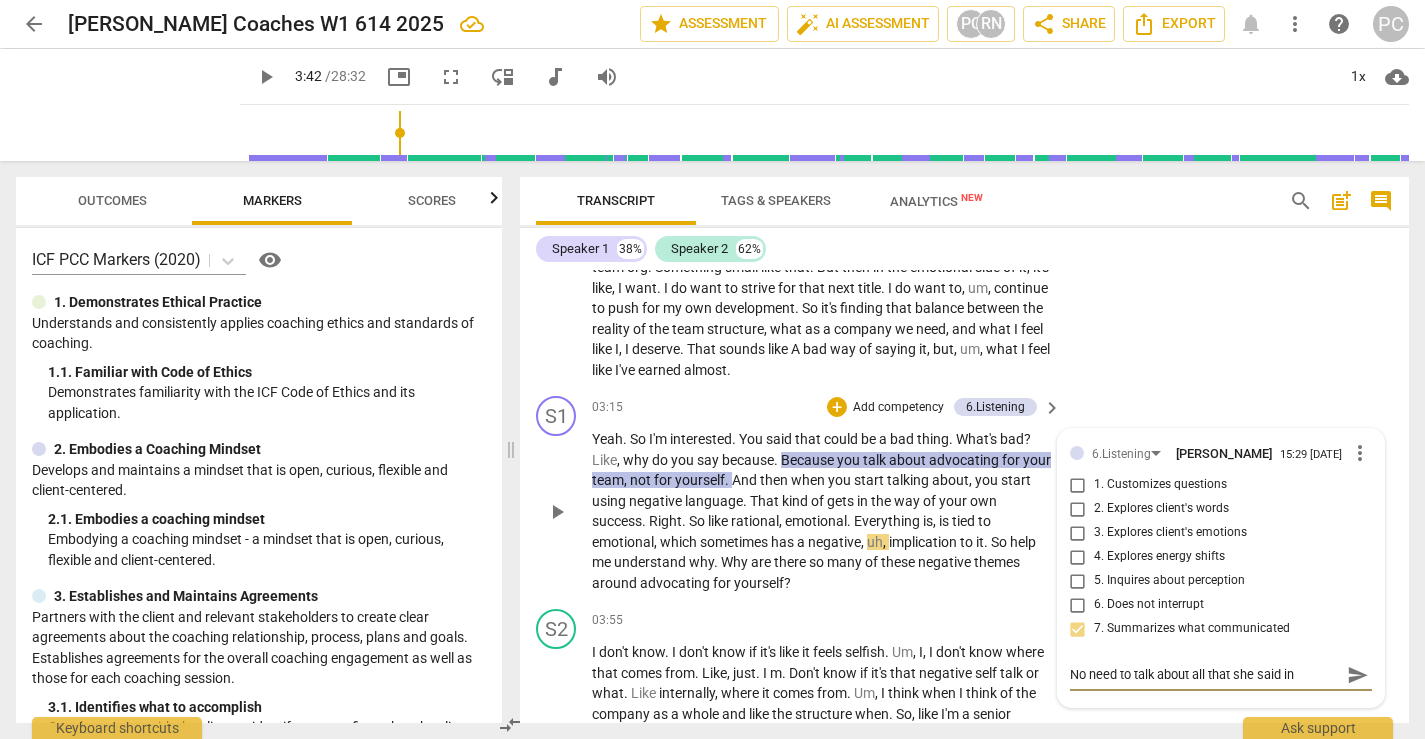 type on "No need to talk about all that she said in" 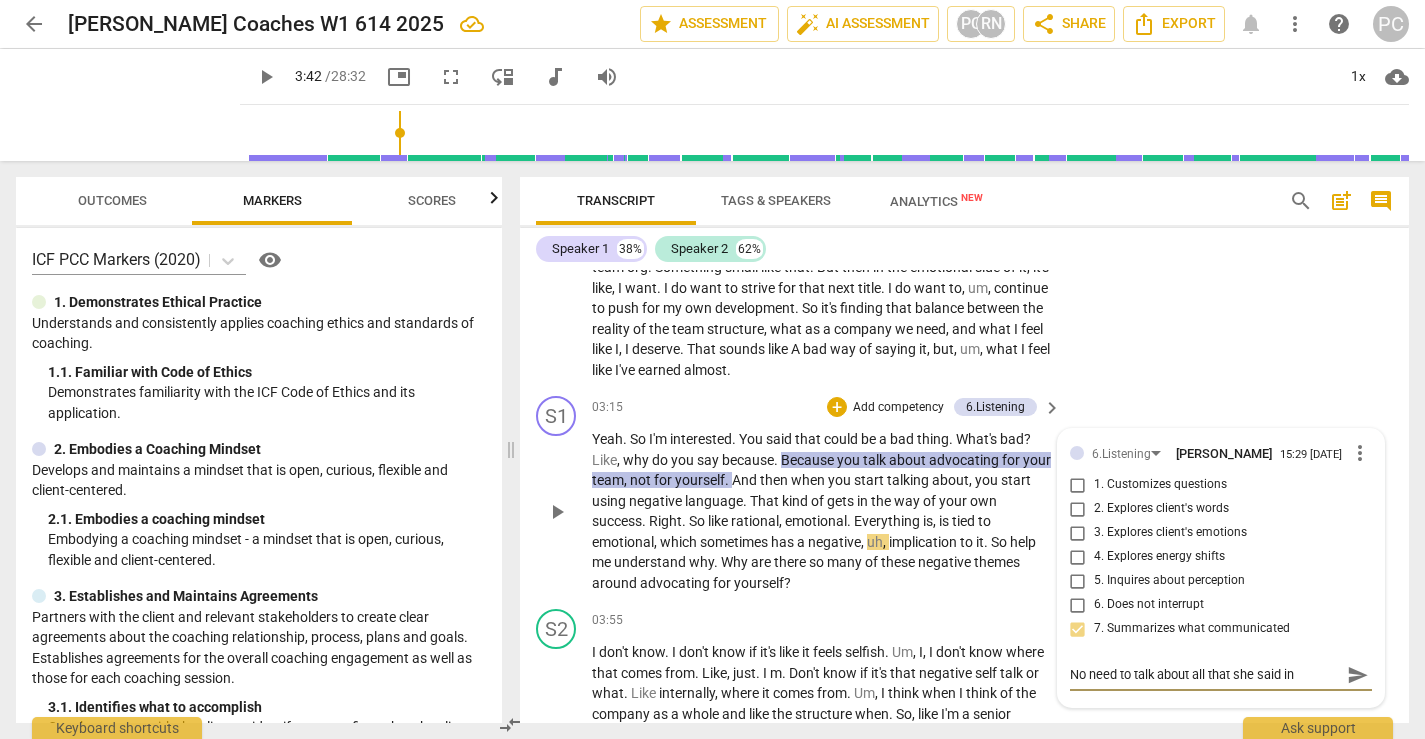 type on "No need to talk about all that she said in s" 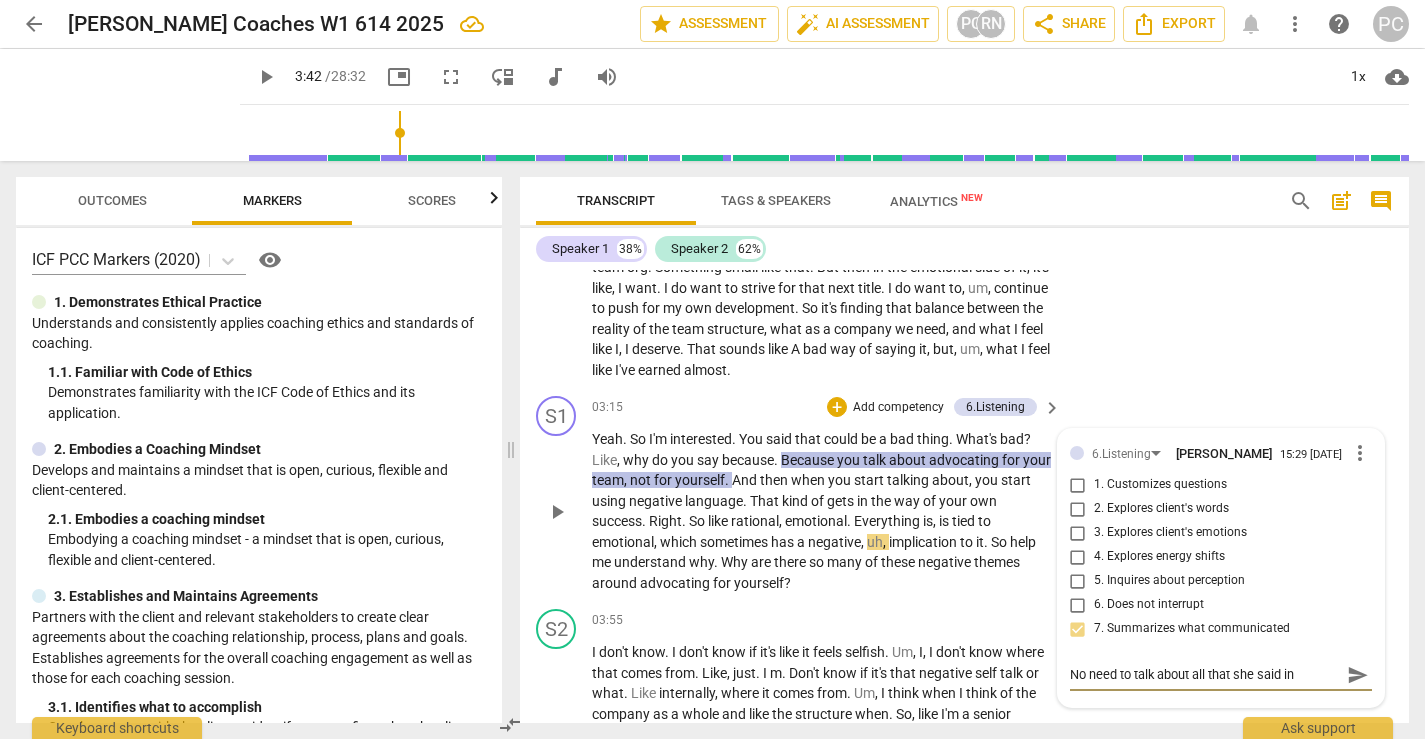 type on "No need to talk about all that she said in s" 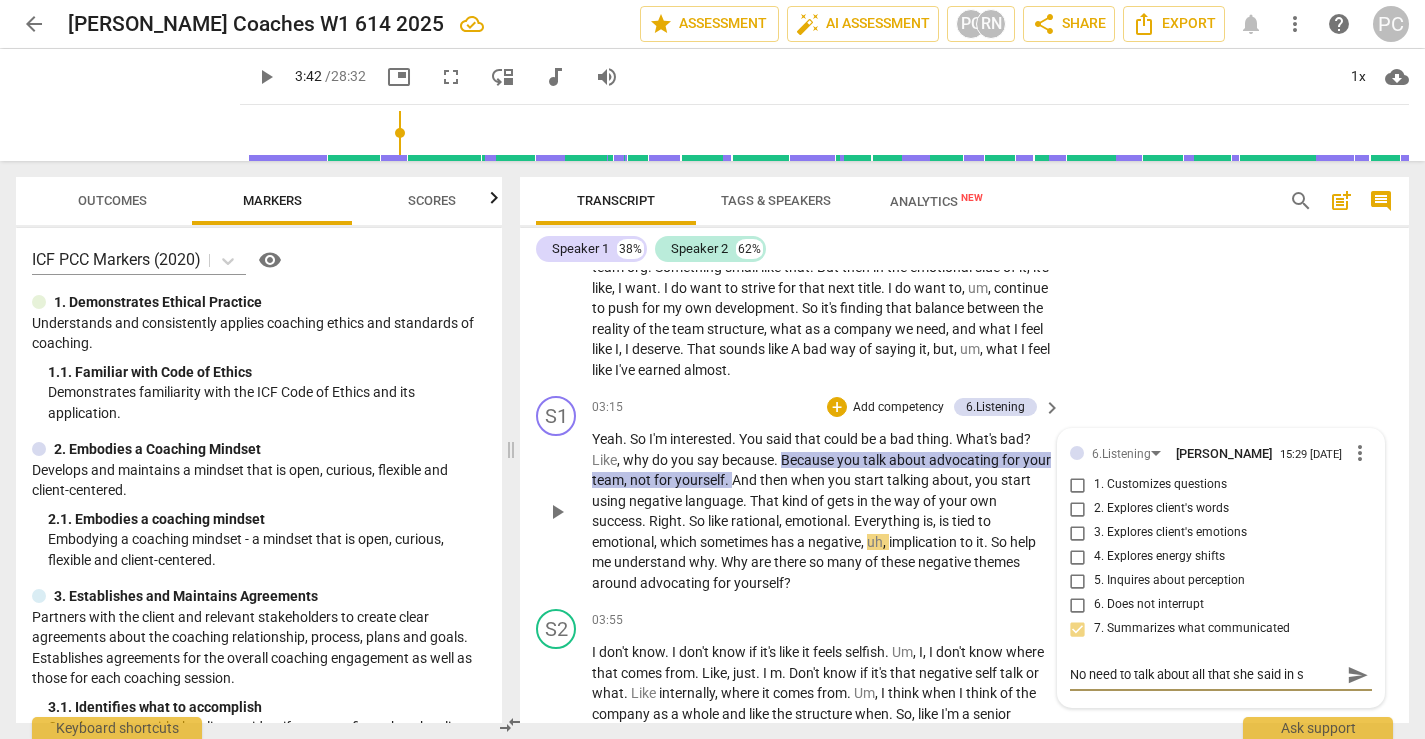 type on "No need to talk about all that she said in su" 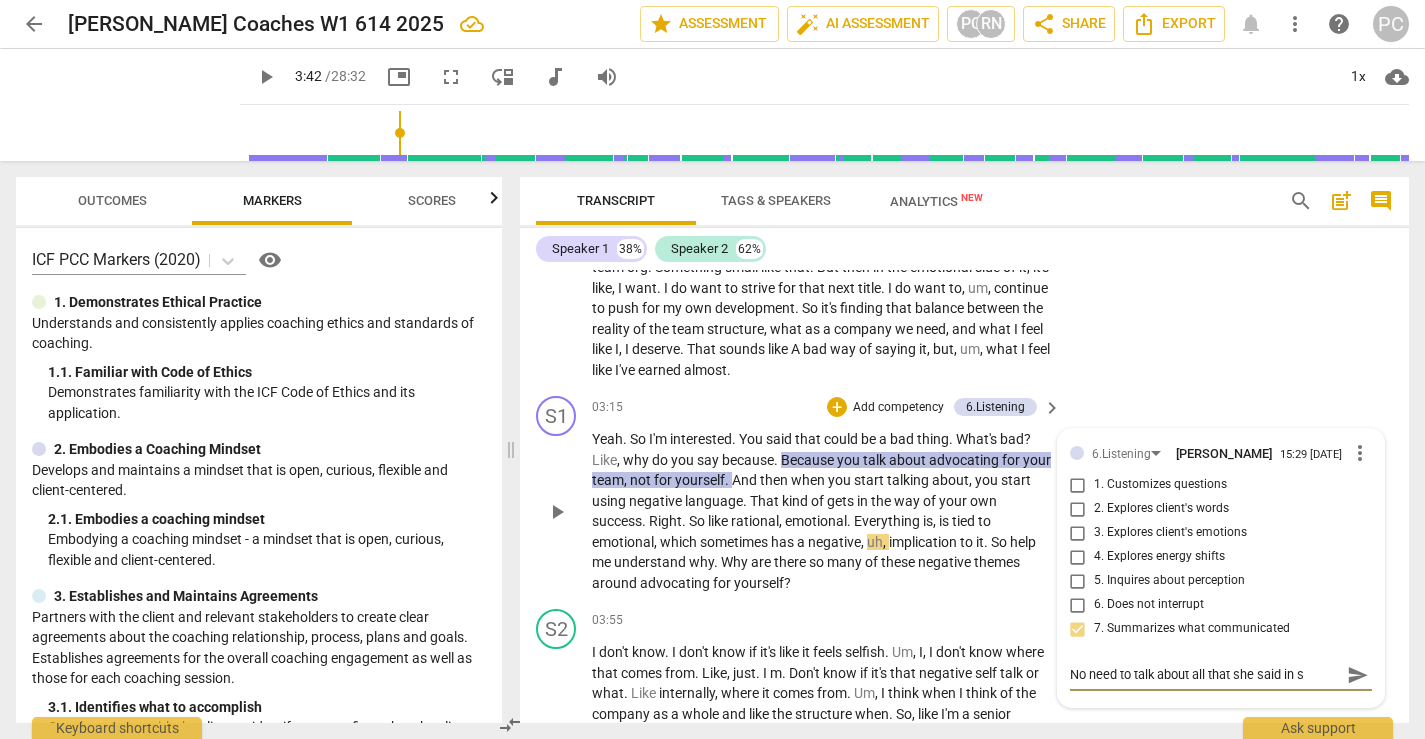 type on "No need to talk about all that she said in su" 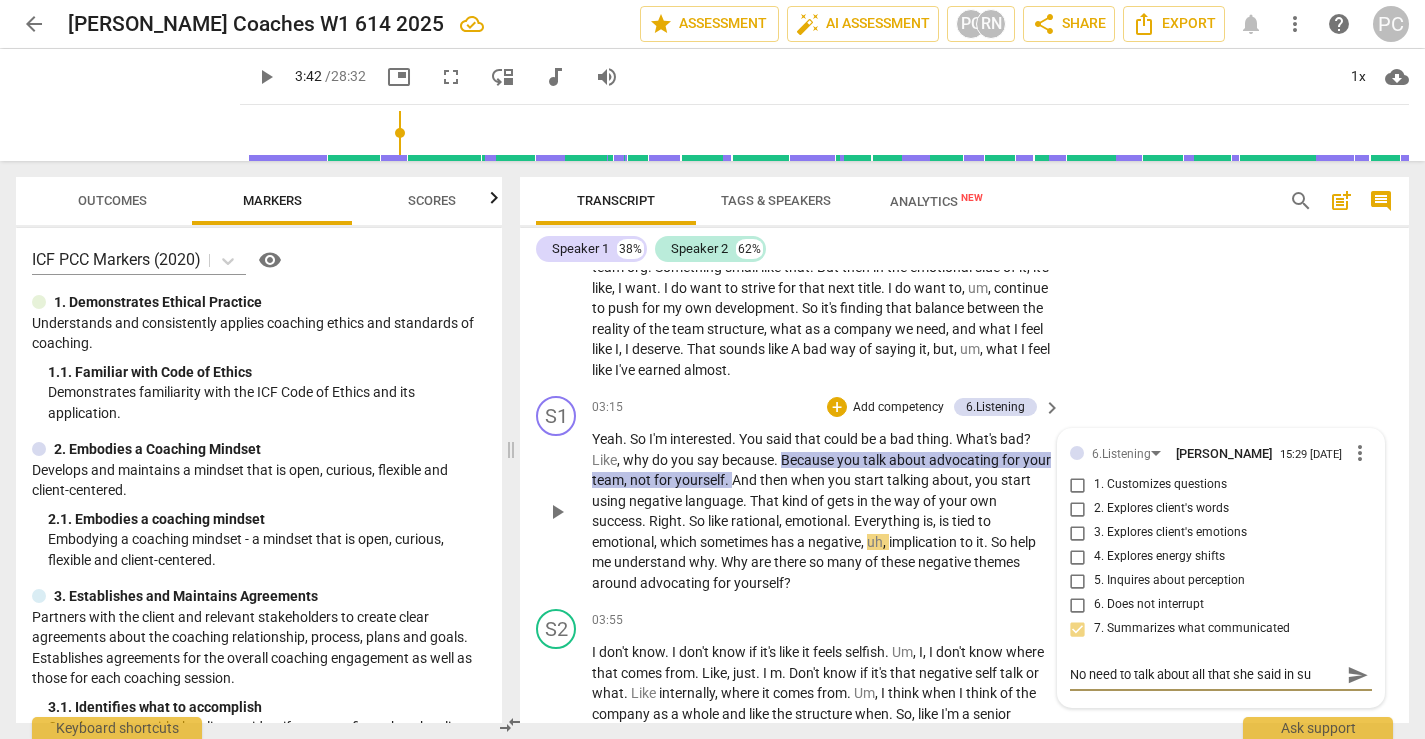 type on "No need to talk about all that she said in sum" 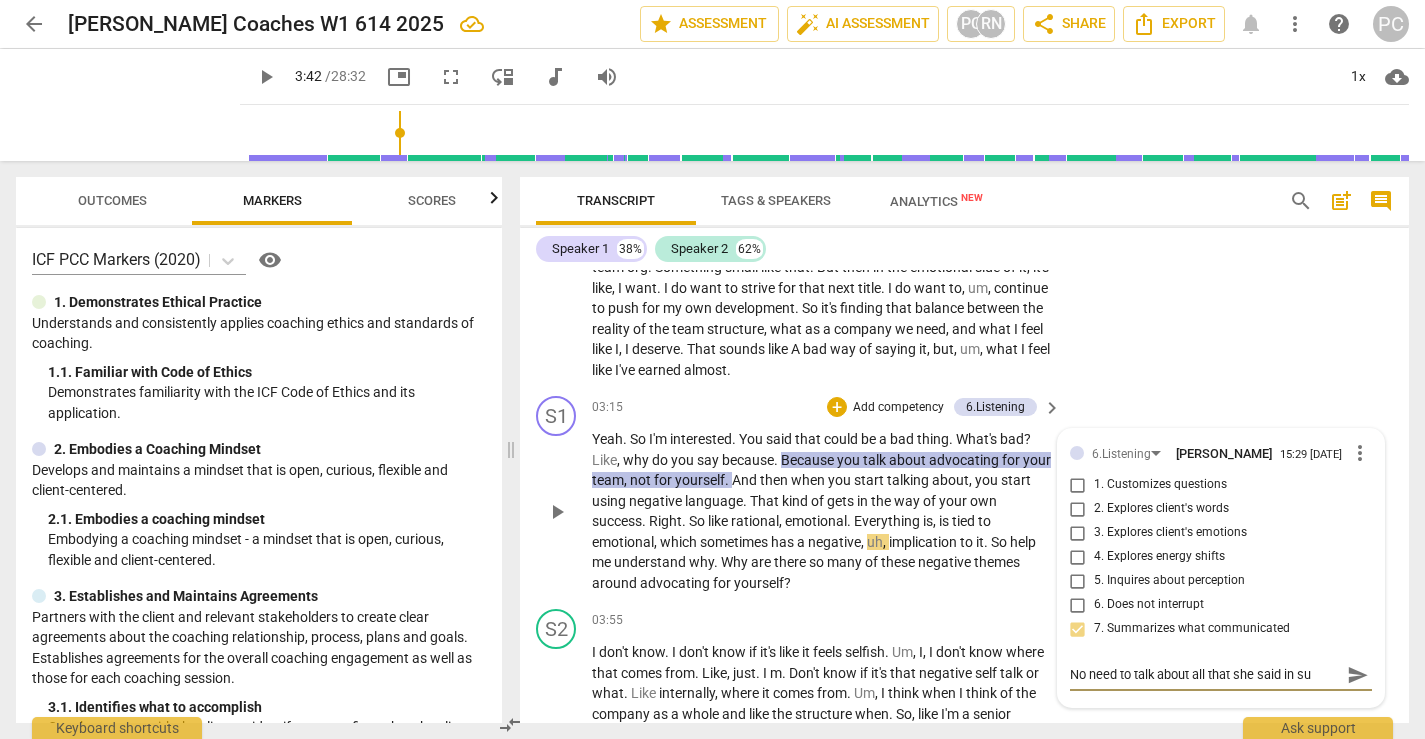 type on "No need to talk about all that she said in sum" 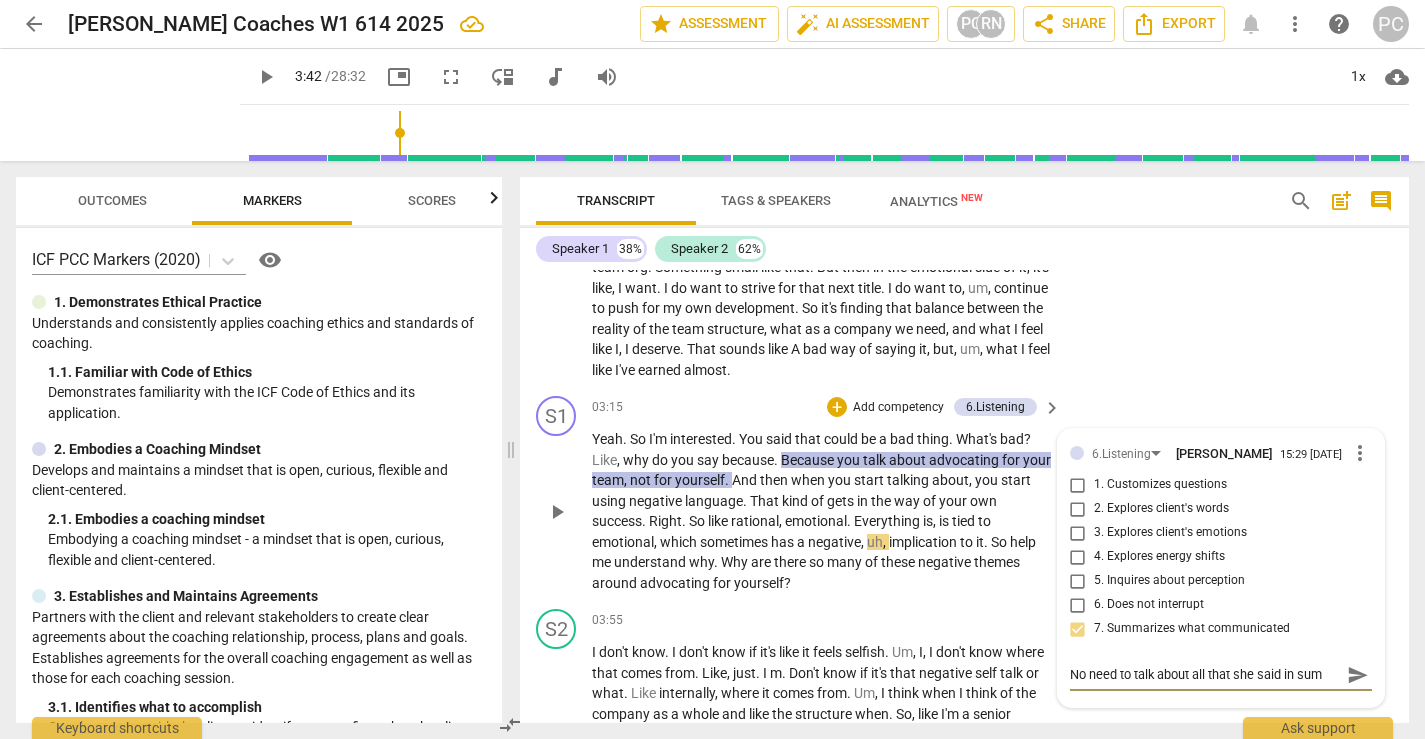 type on "No need to talk about all that she said in summ" 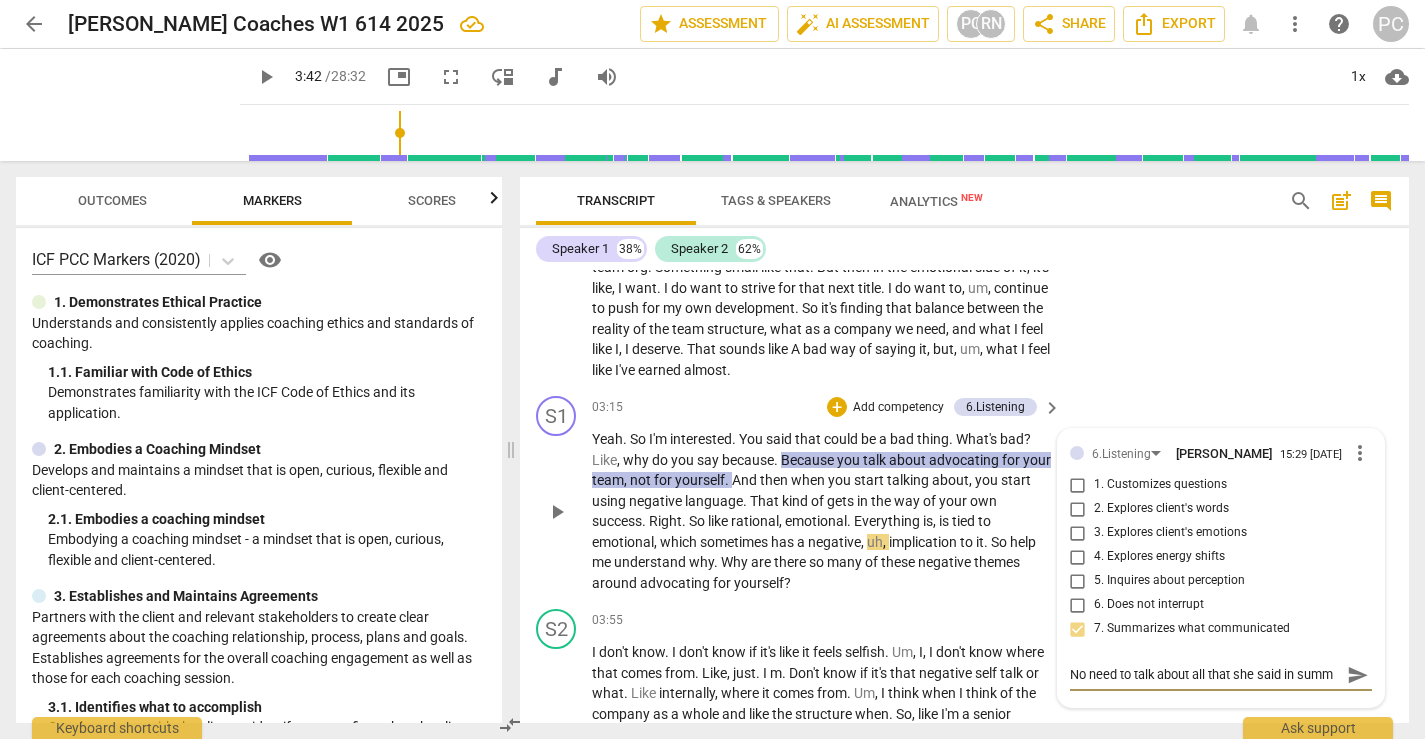 type on "No need to talk about all that she said in summa" 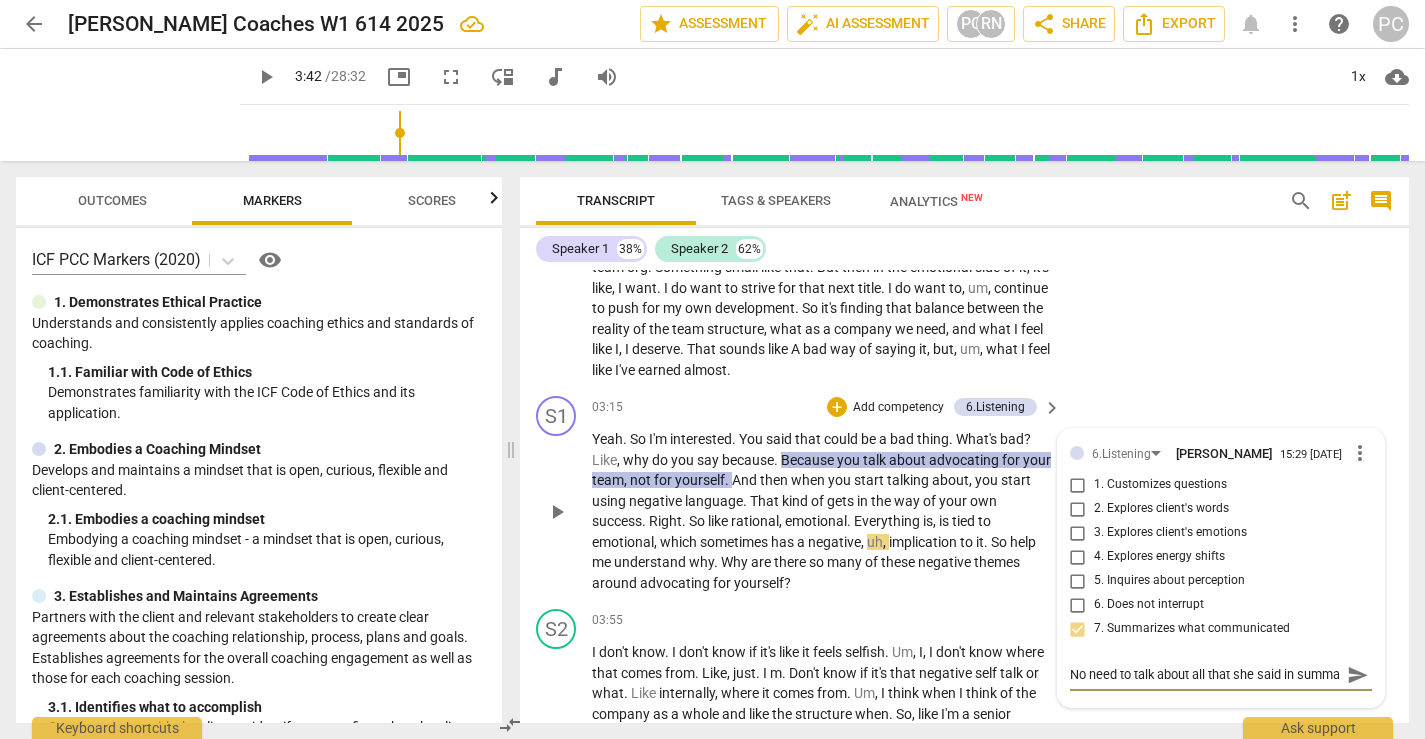 scroll, scrollTop: 17, scrollLeft: 0, axis: vertical 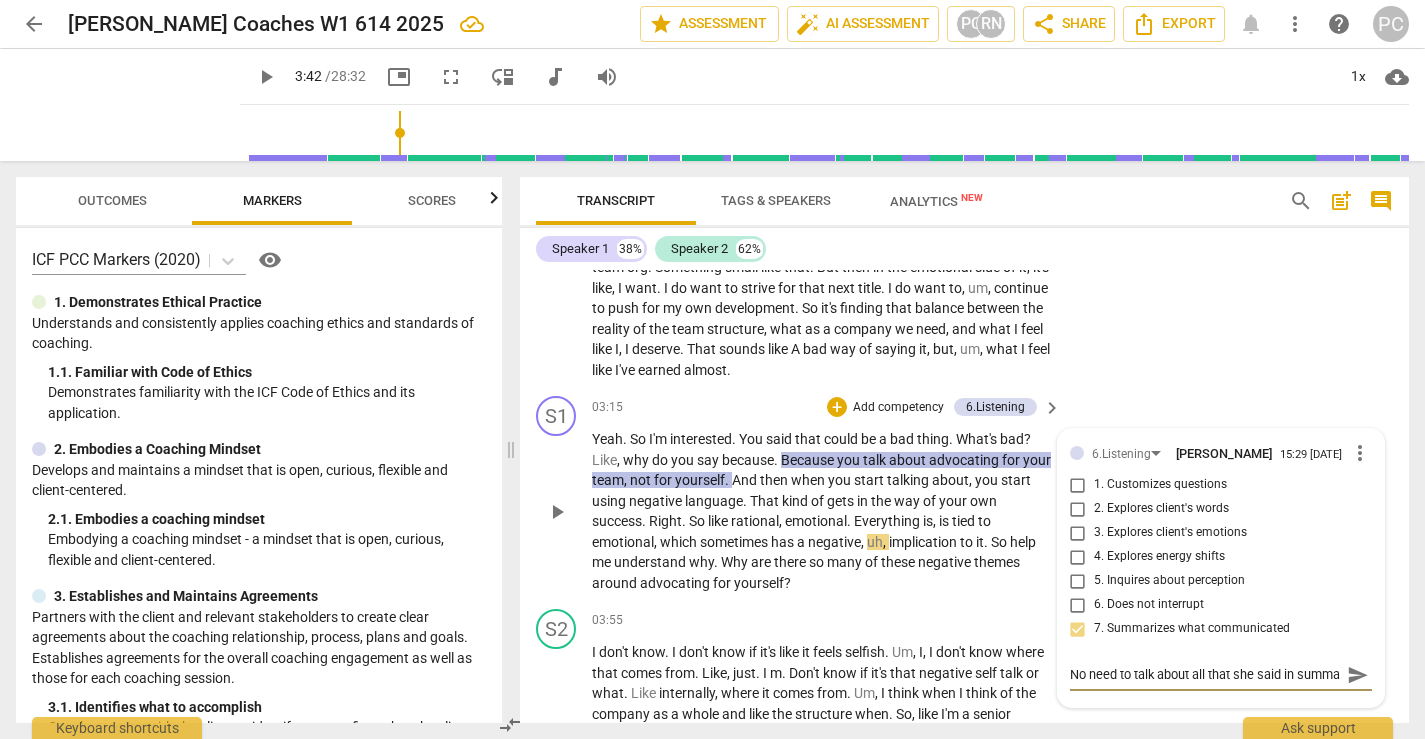 type on "No need to talk about all that she said in [PERSON_NAME]" 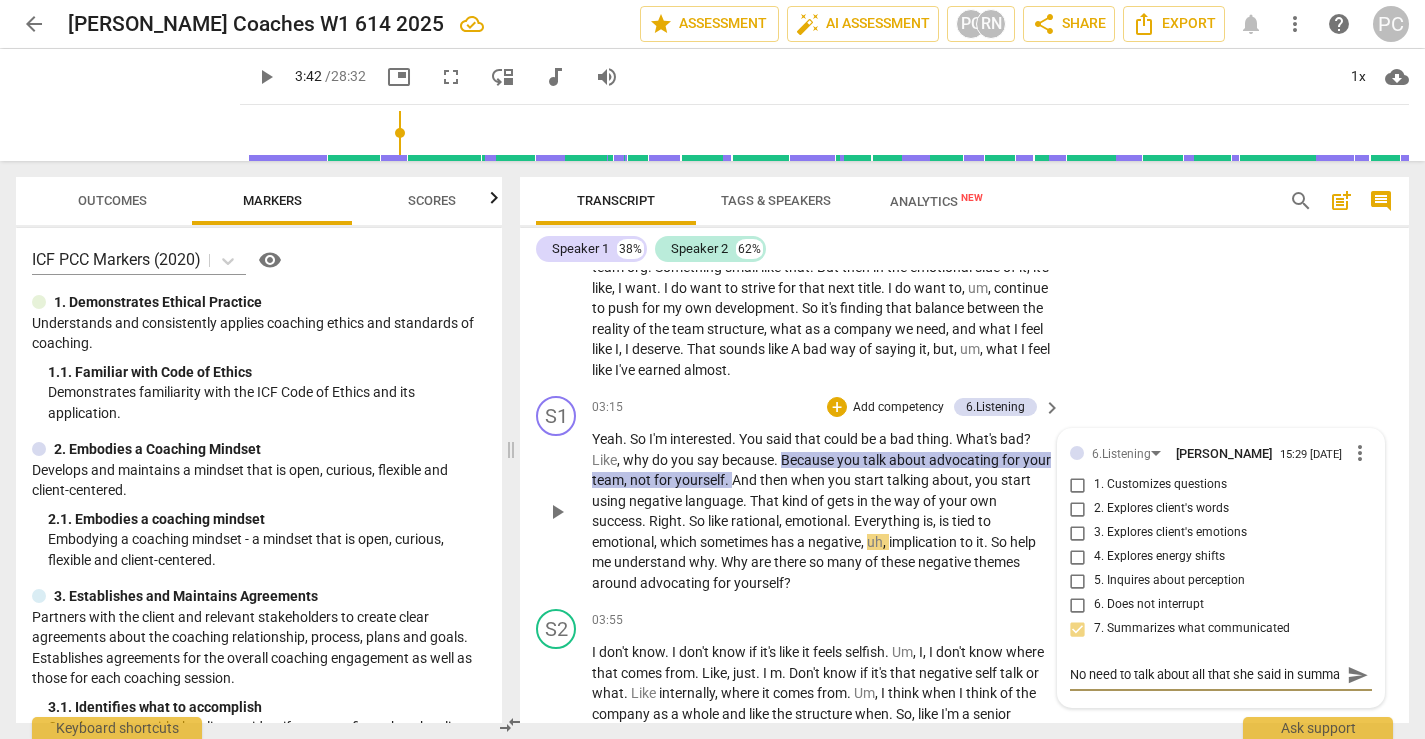 type on "No need to talk about all that she said in [PERSON_NAME]" 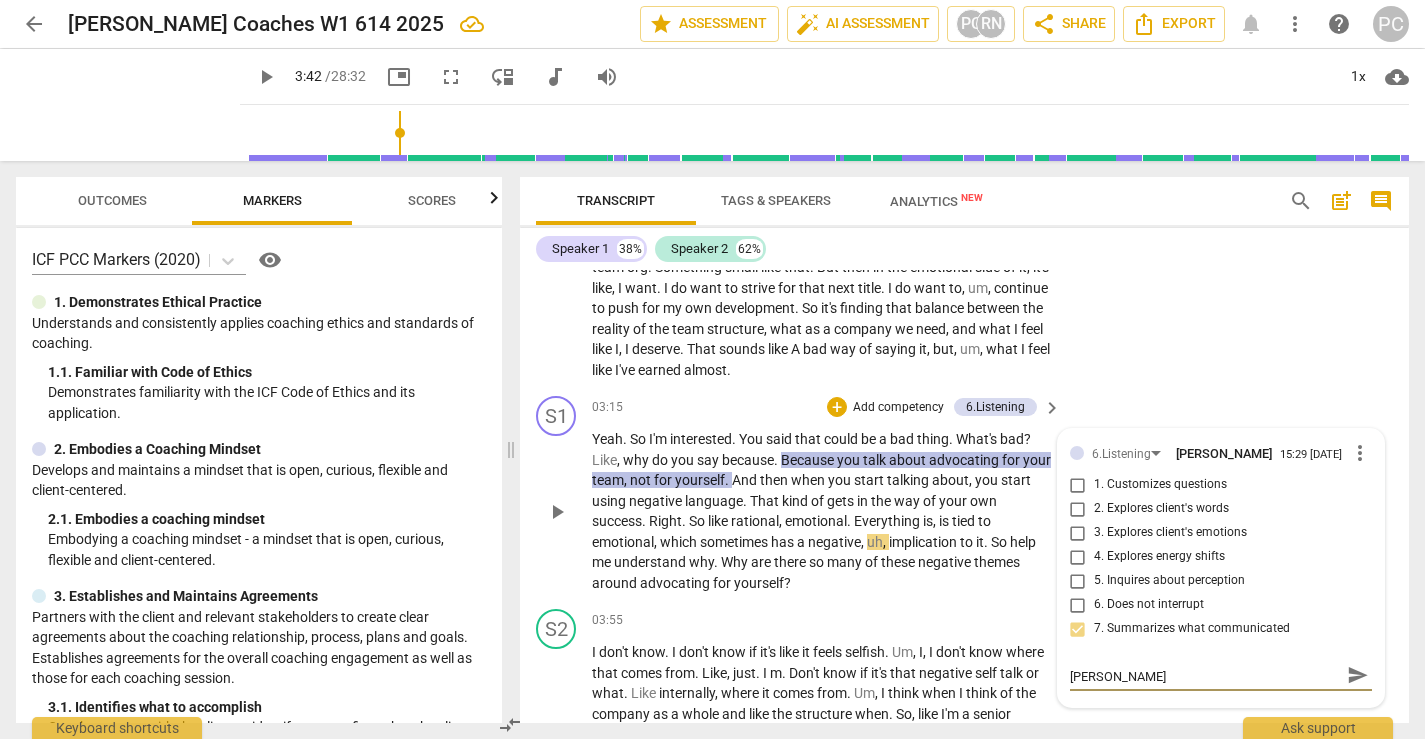 type on "No need to talk about all that she said in summary" 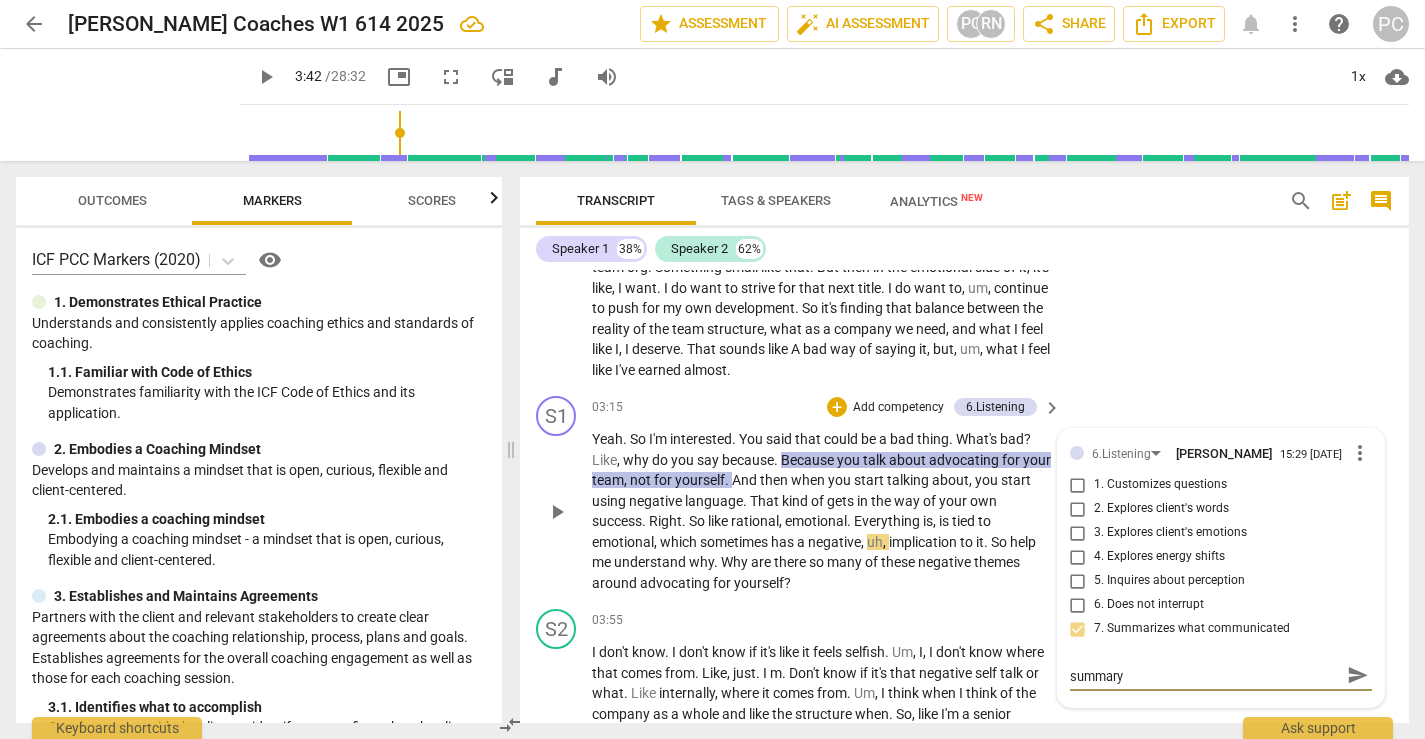 type on "No need to talk about all that she said in summary" 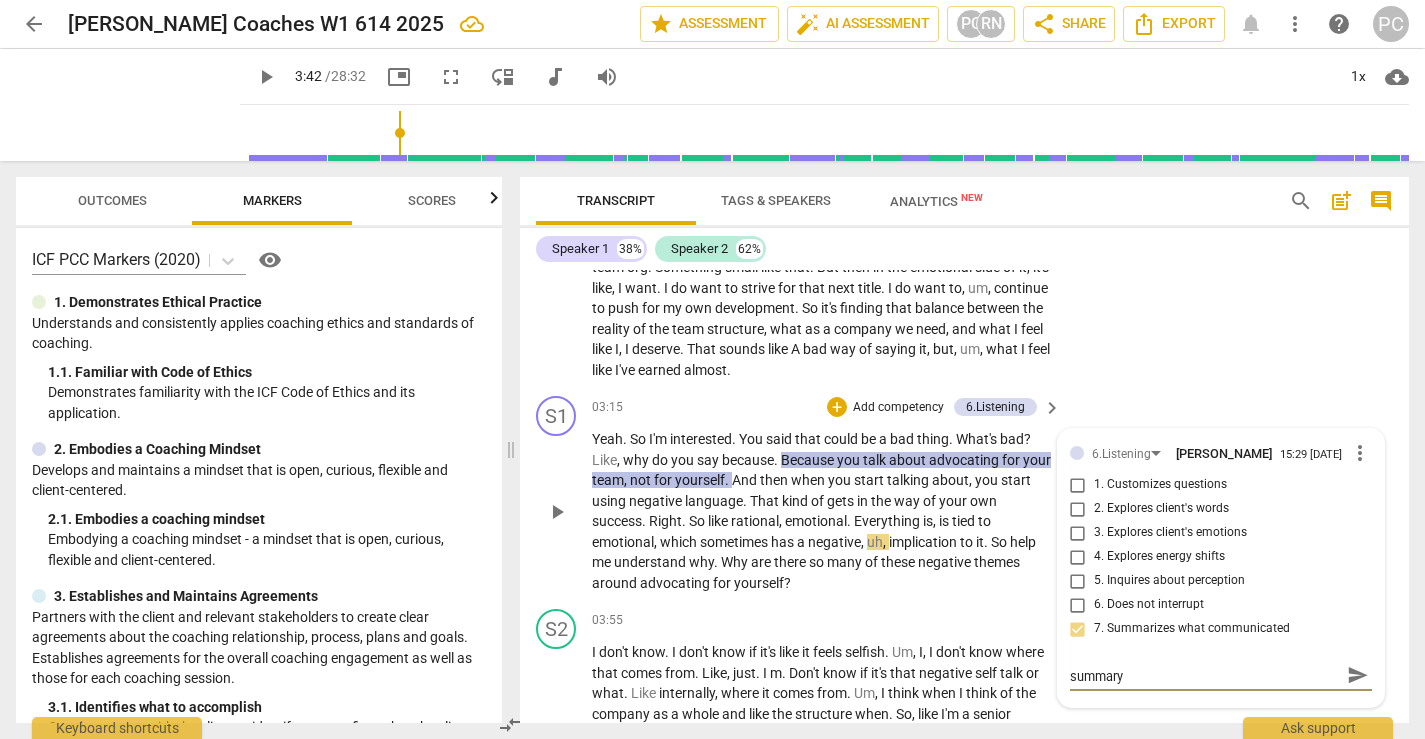 type on "No need to talk about all that she said in summary -" 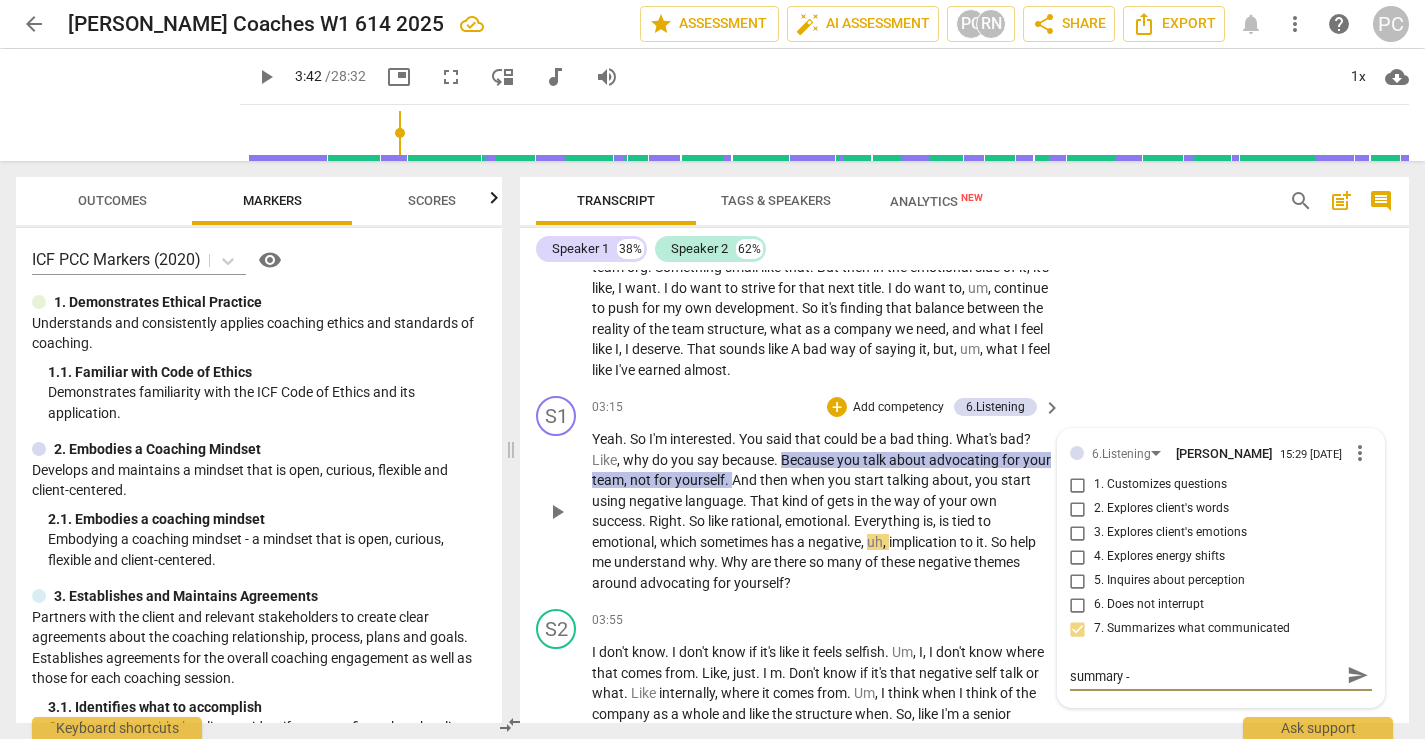 type on "No need to talk about all that she said in summary -" 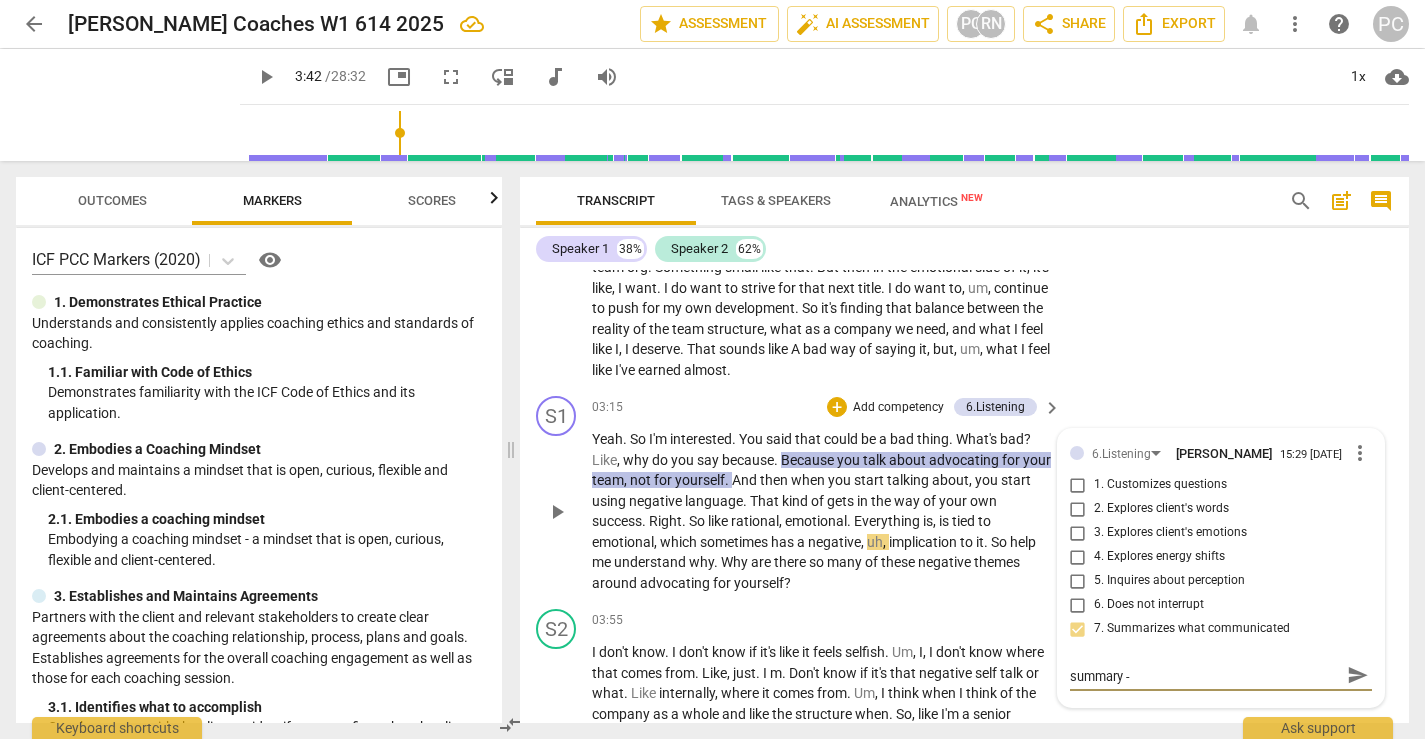 type on "No need to talk about all that she said in summary -" 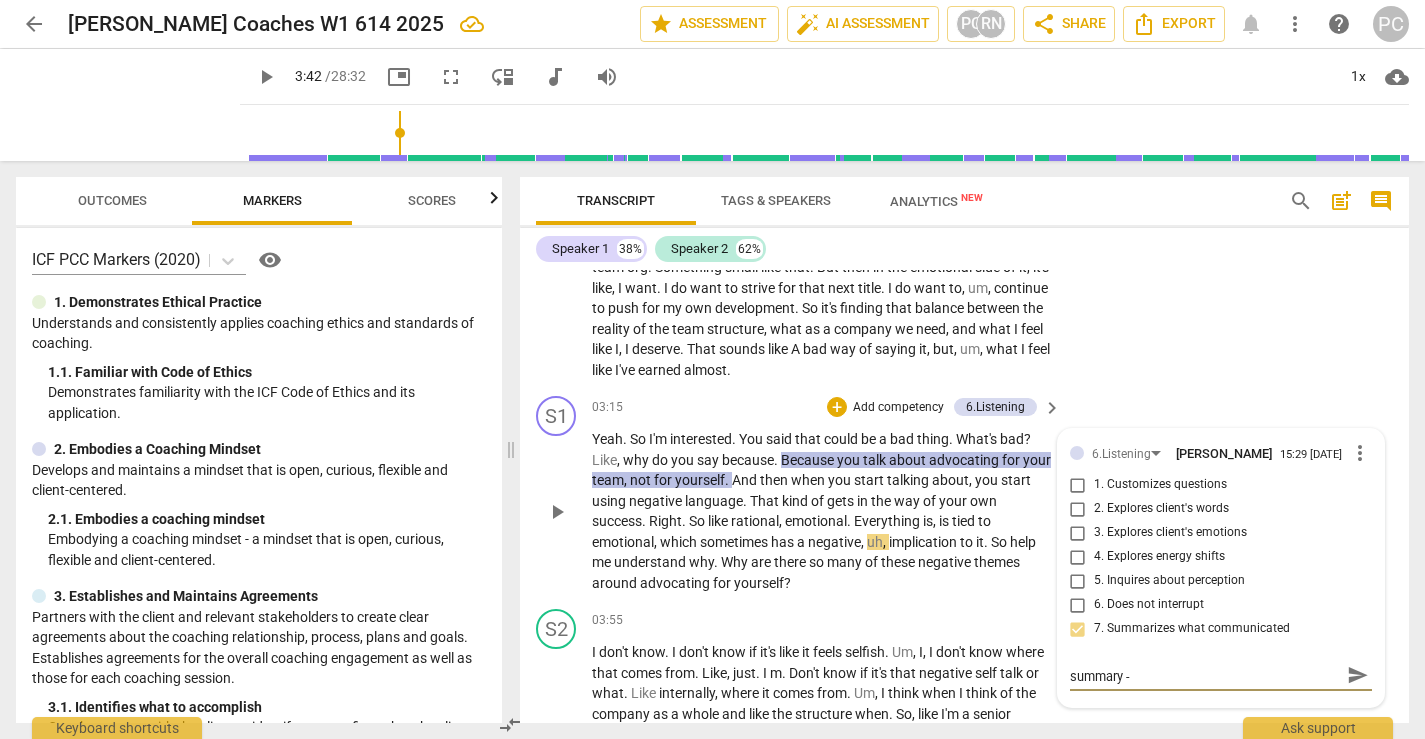 type on "No need to talk about all that she said in summary - j" 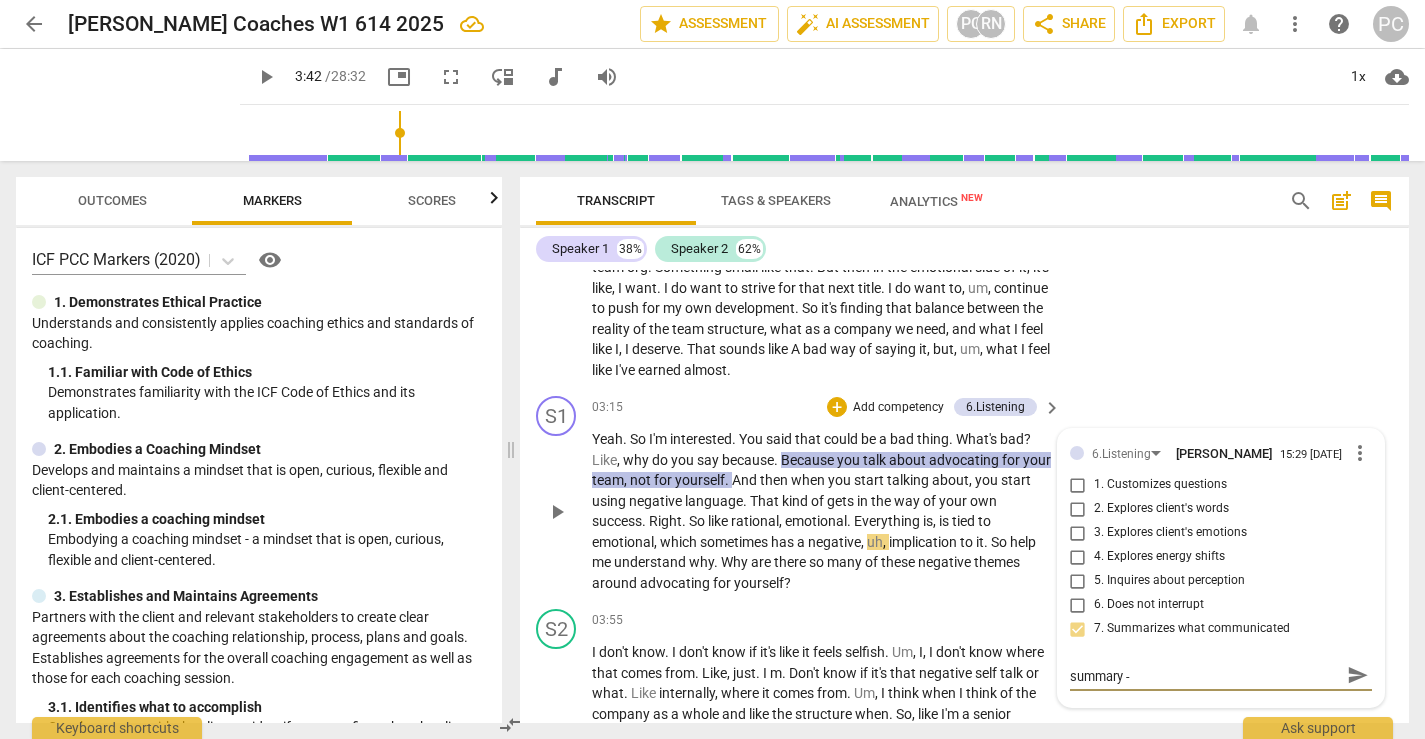 type on "No need to talk about all that she said in summary - j" 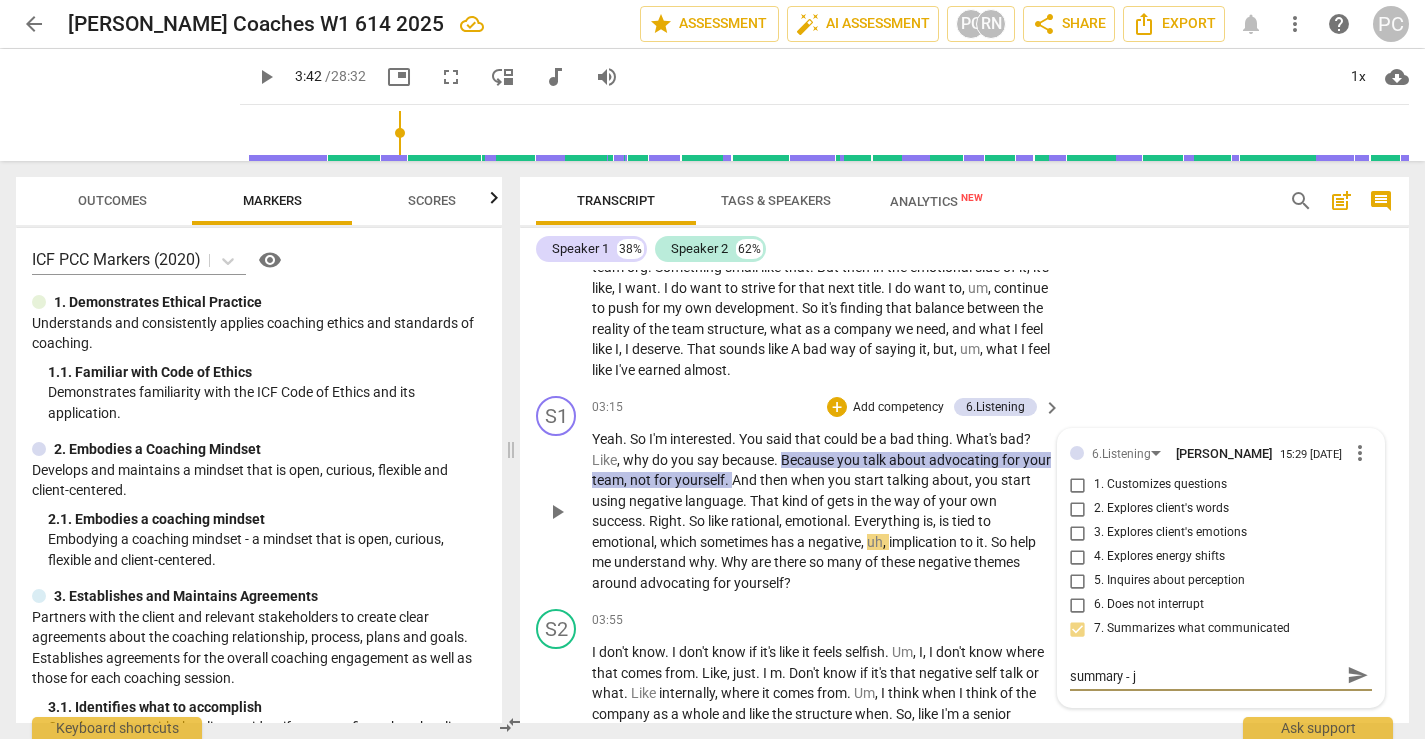 type on "No need to talk about all that she said in summary - ju" 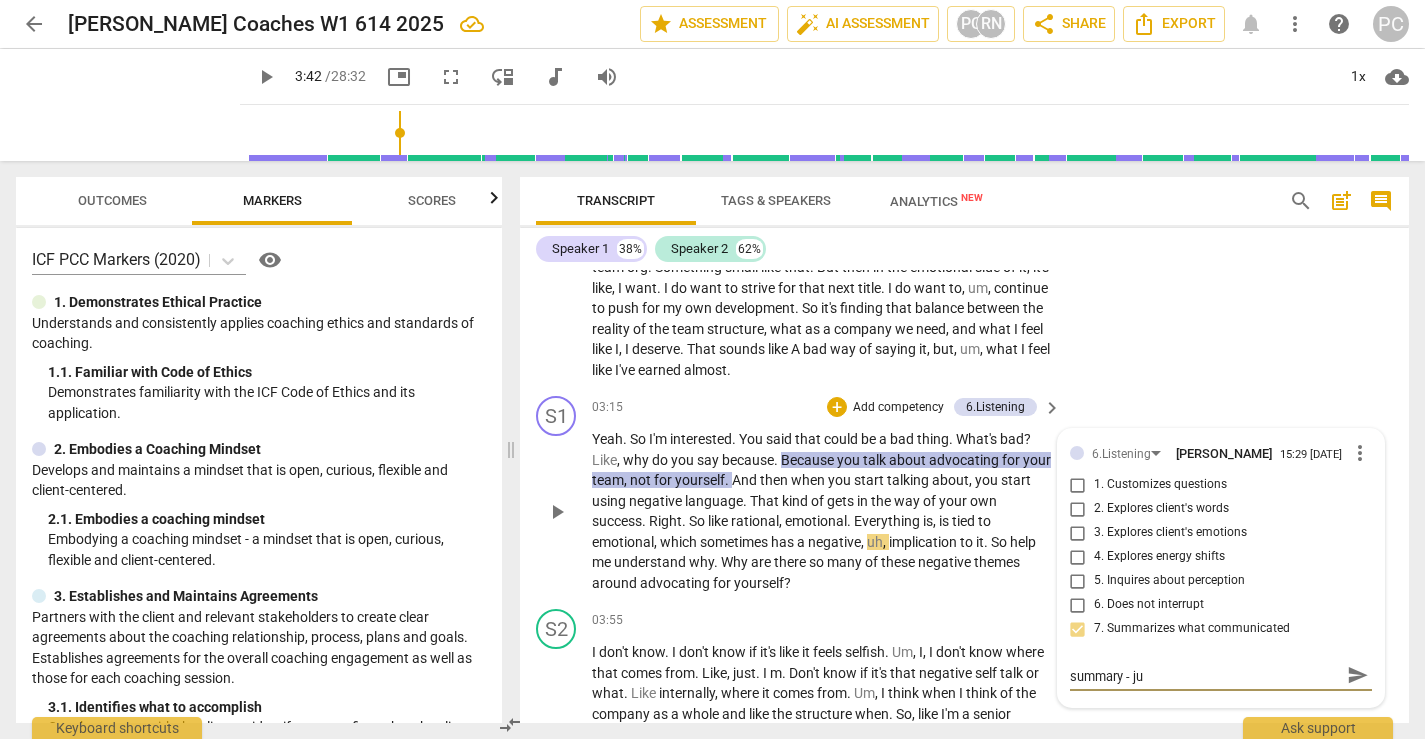 type on "No need to talk about all that she said in summary - jus" 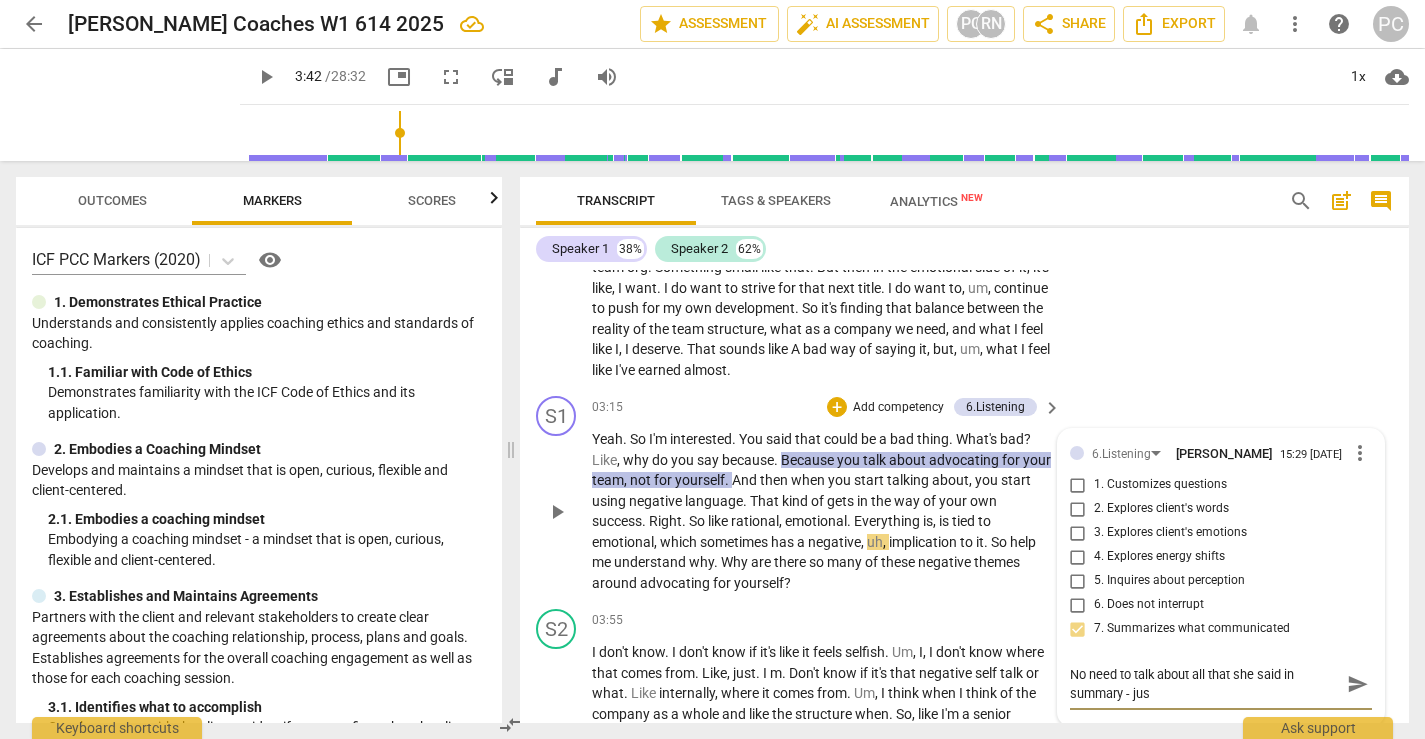 scroll, scrollTop: 0, scrollLeft: 0, axis: both 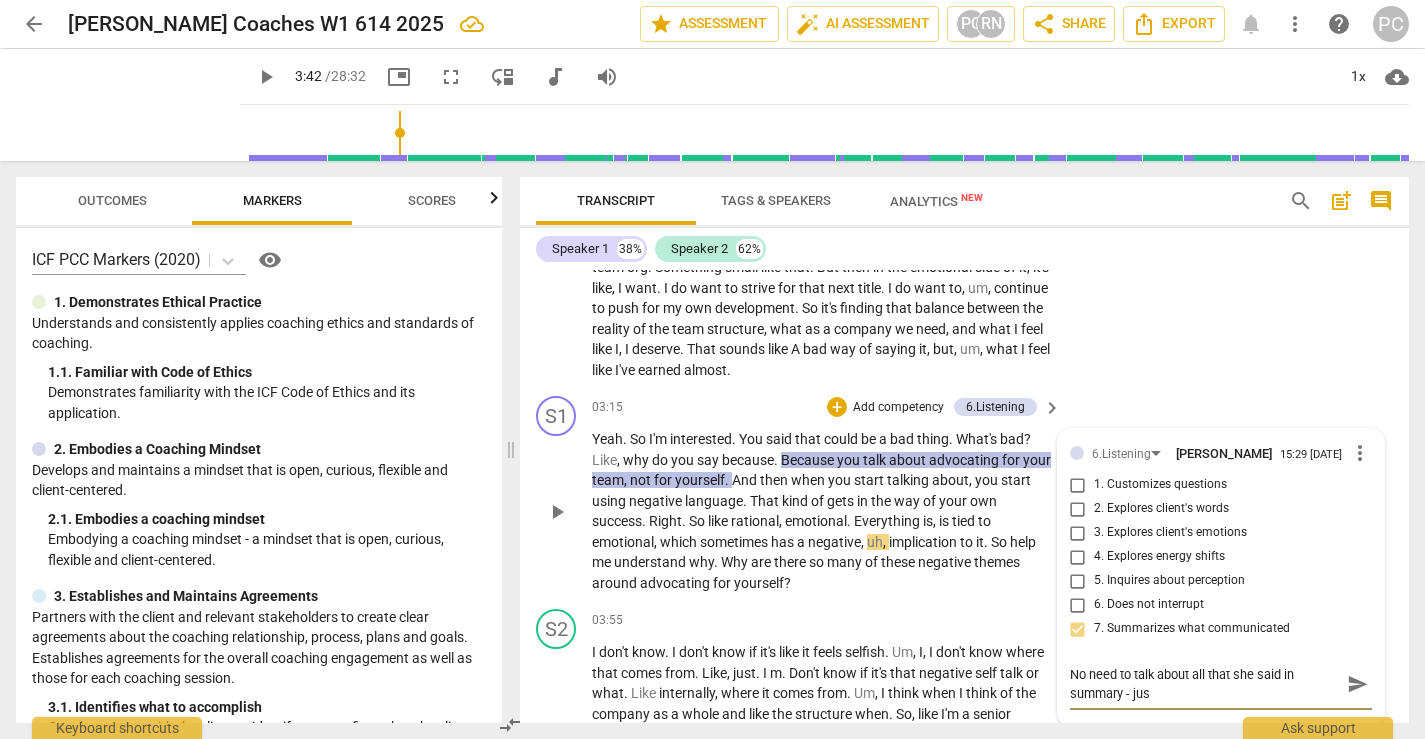 type on "No need to talk about all that she said in summary - just" 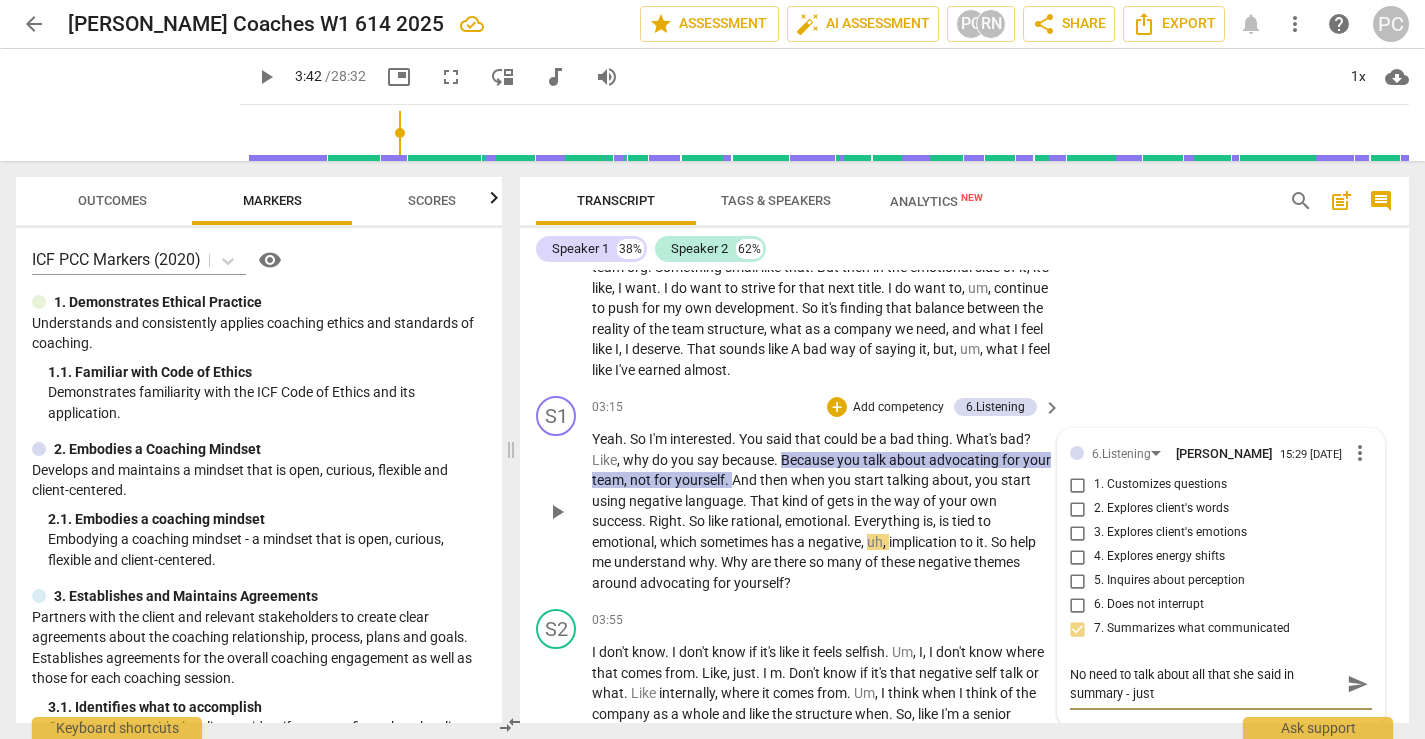 type on "No need to talk about all that she said in summary - just" 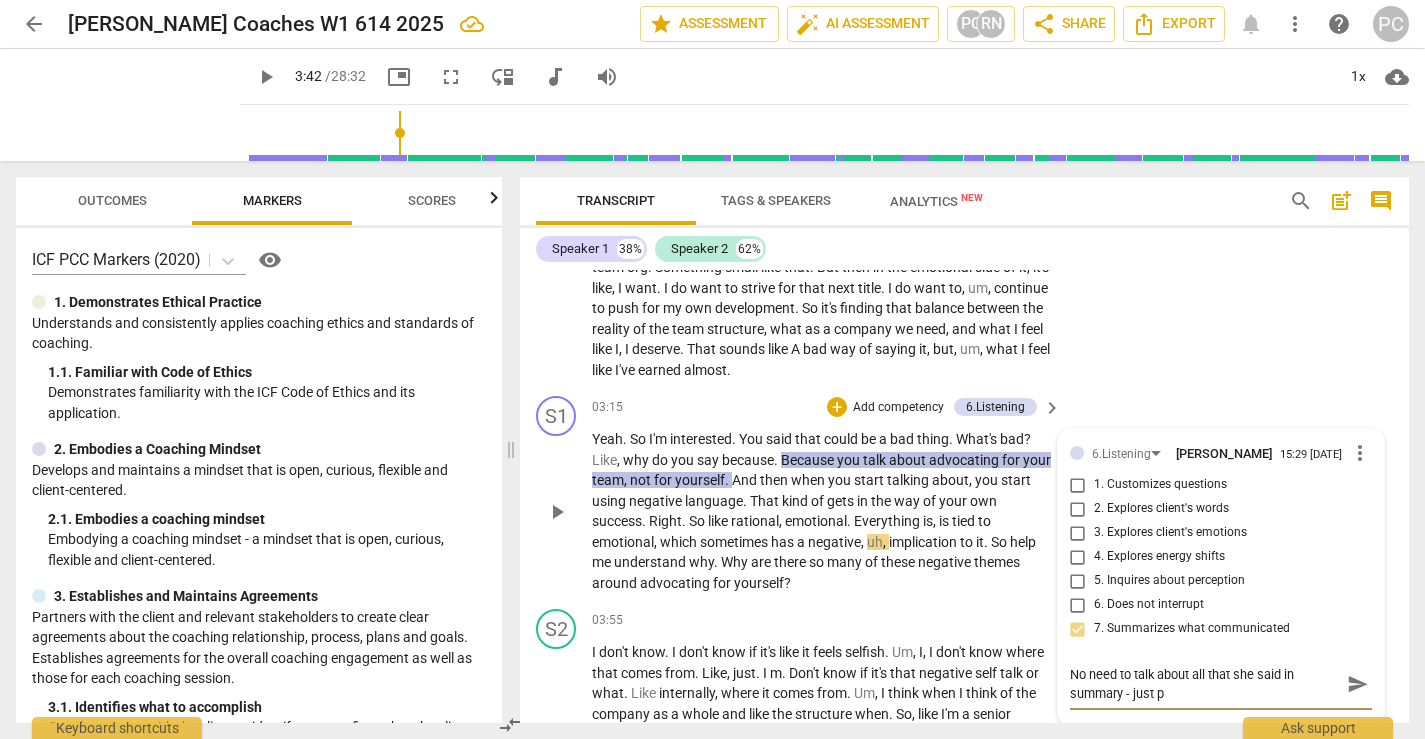 type on "No need to talk about all that she said in summary - just pi" 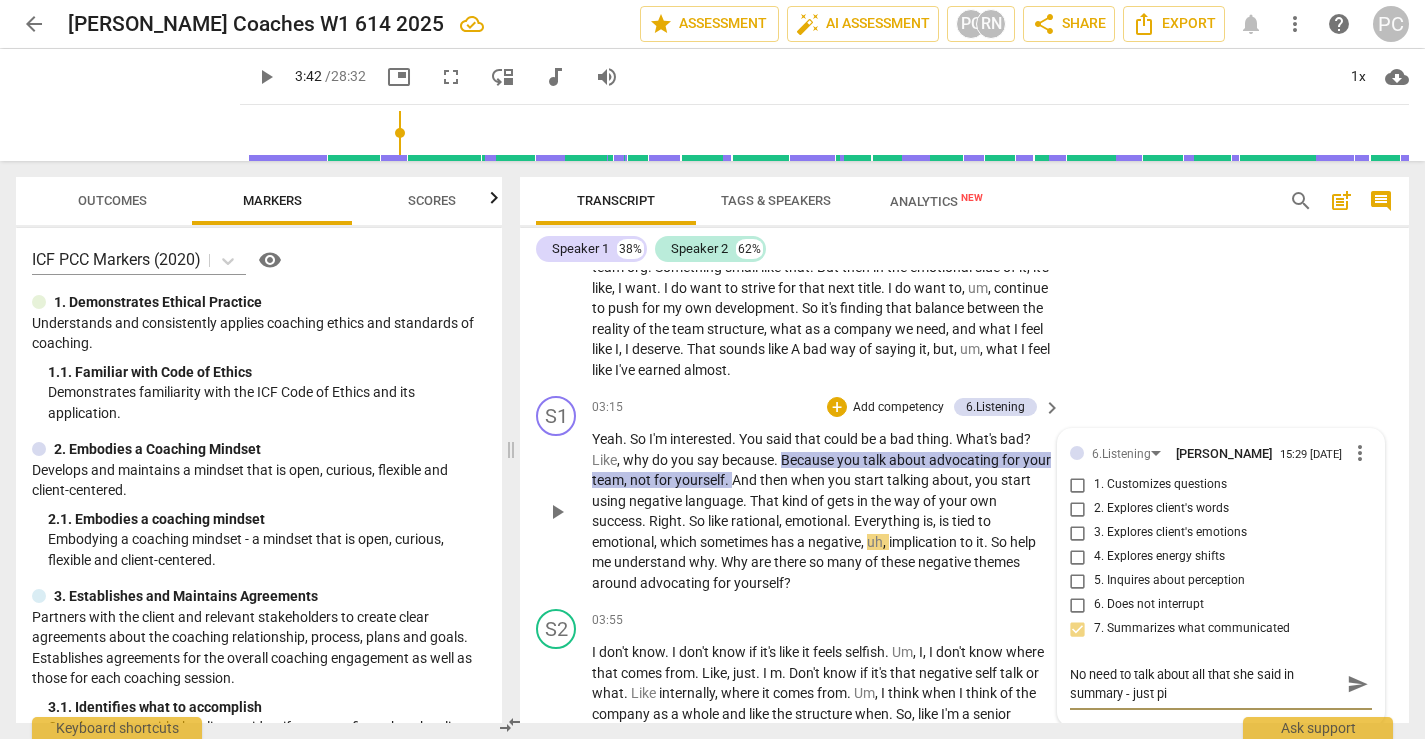 type on "No need to talk about all that she said in summary - just pic" 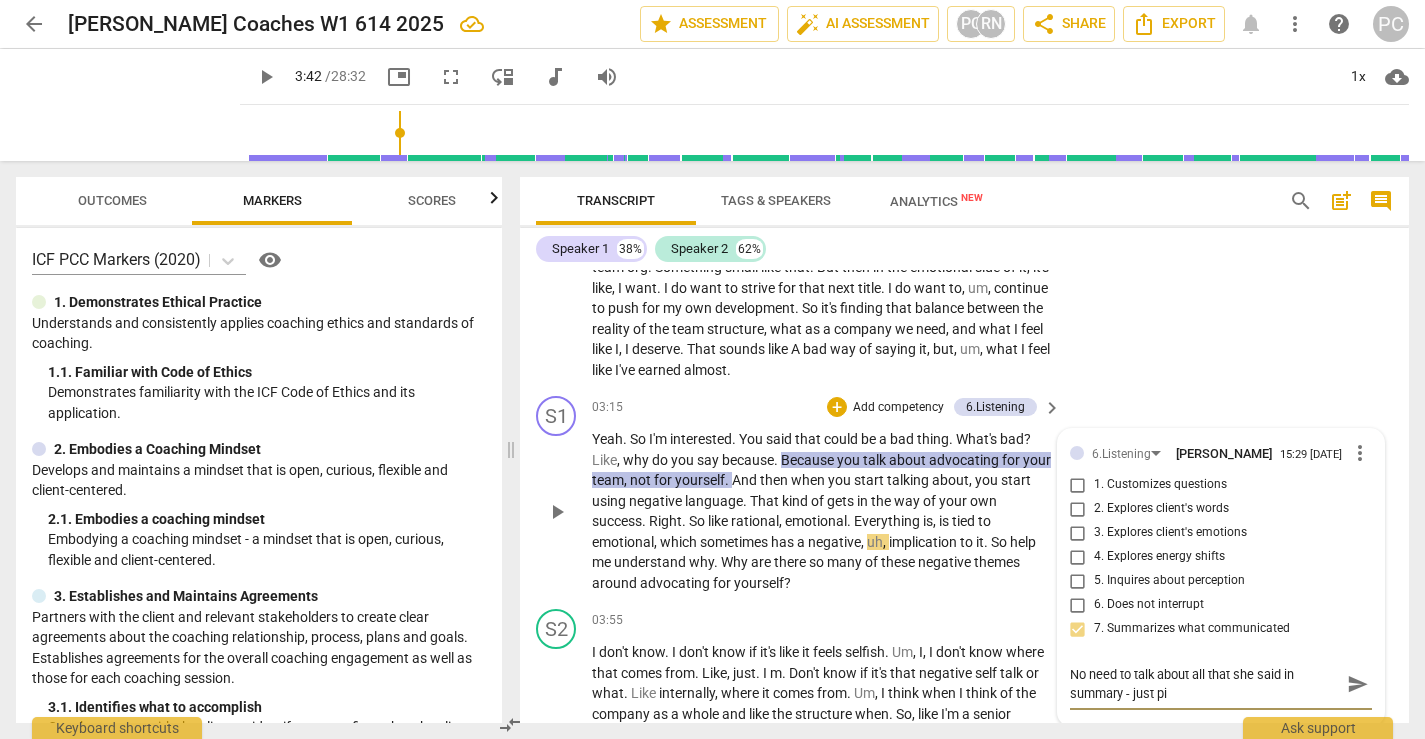 type on "No need to talk about all that she said in summary - just pic" 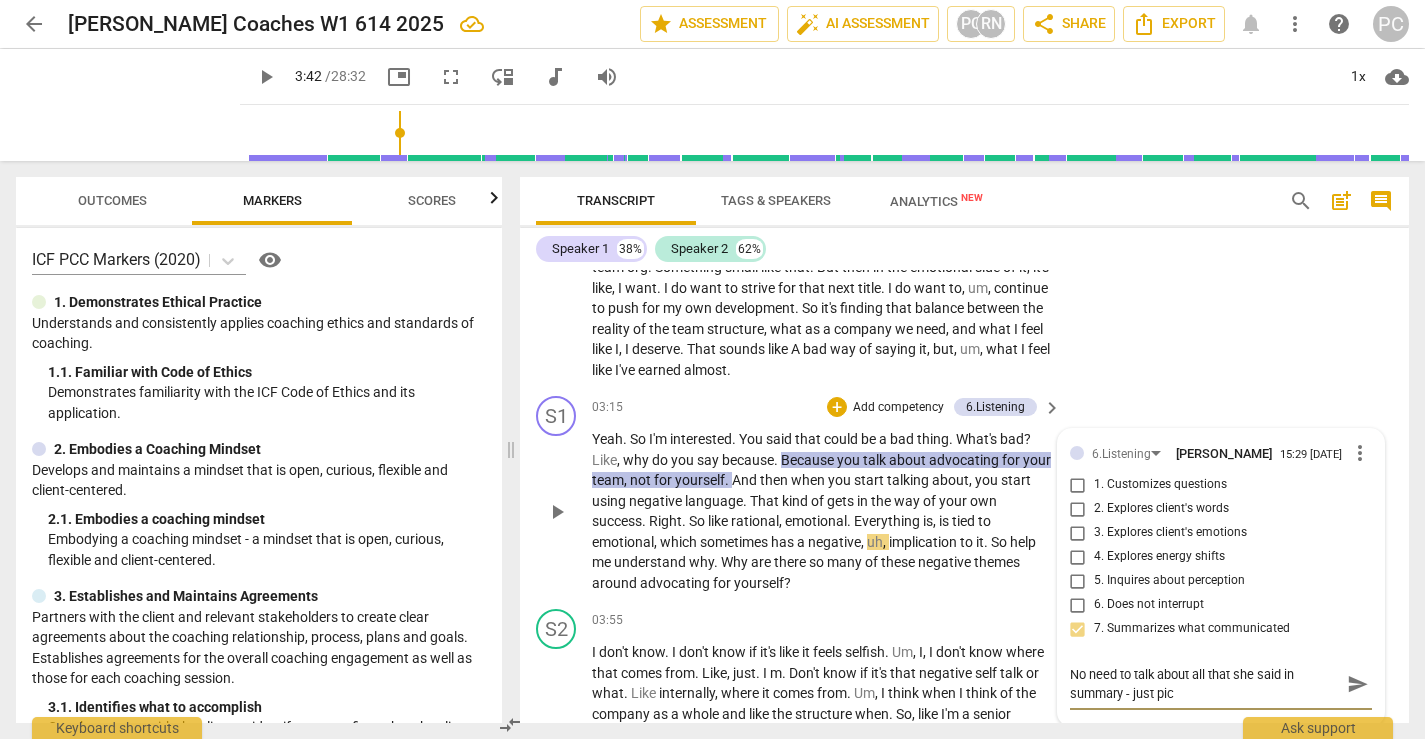 type on "No need to talk about all that she said in summary - just pick" 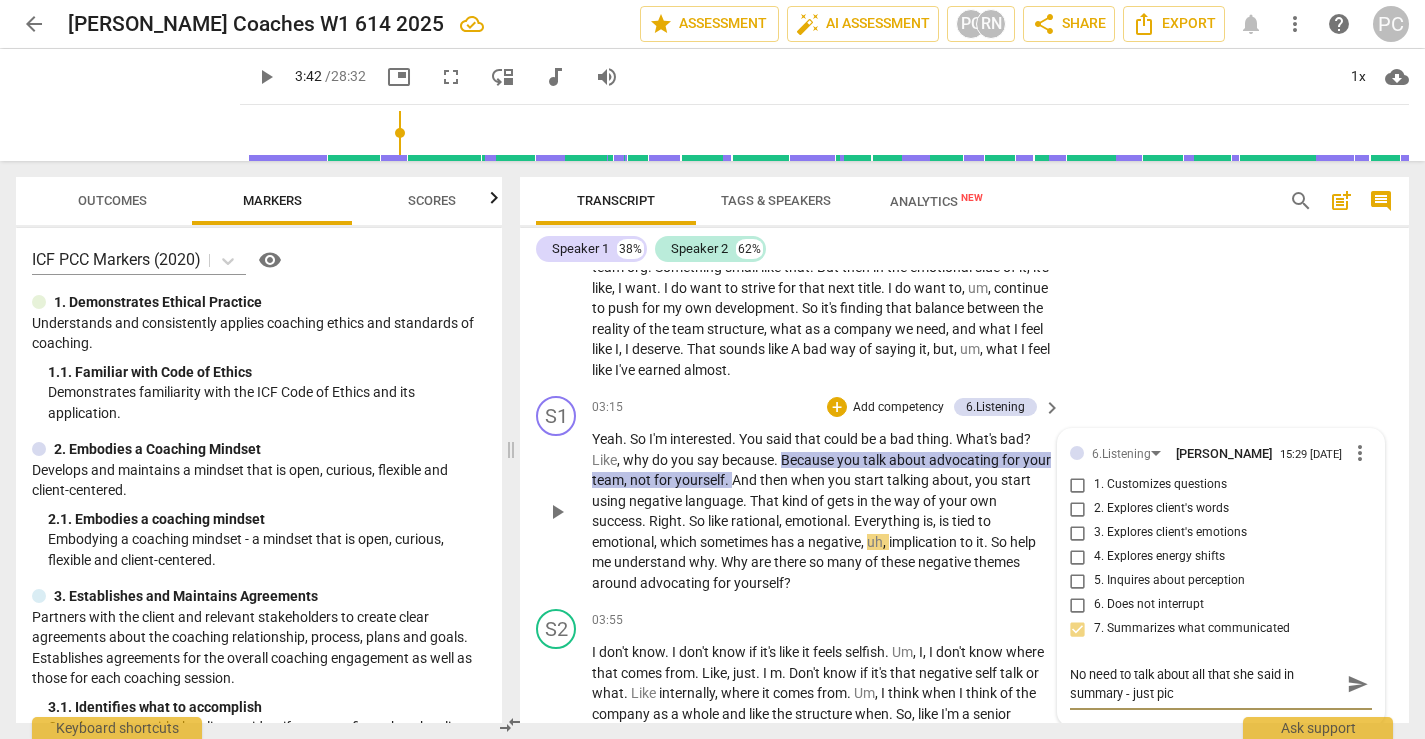 type on "No need to talk about all that she said in summary - just pick" 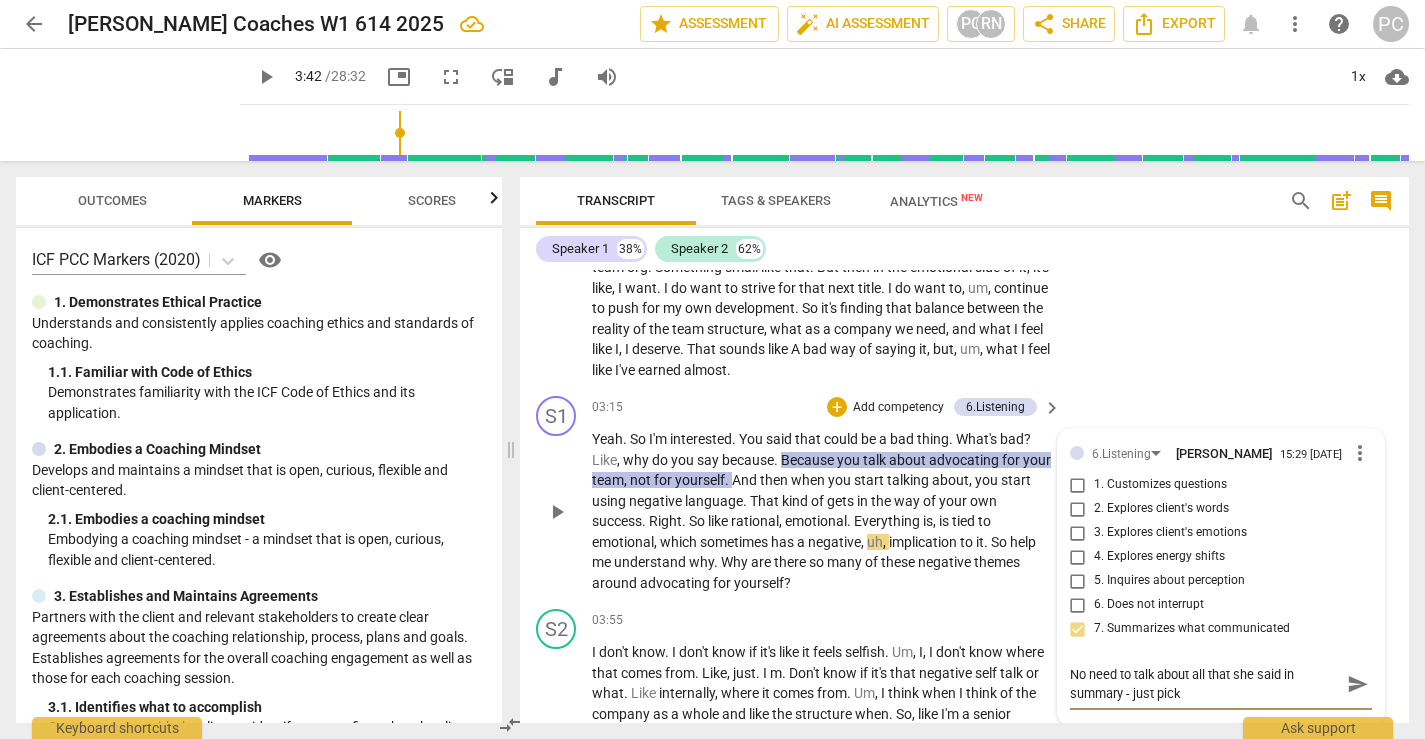 type on "No need to talk about all that she said in summary - just pick" 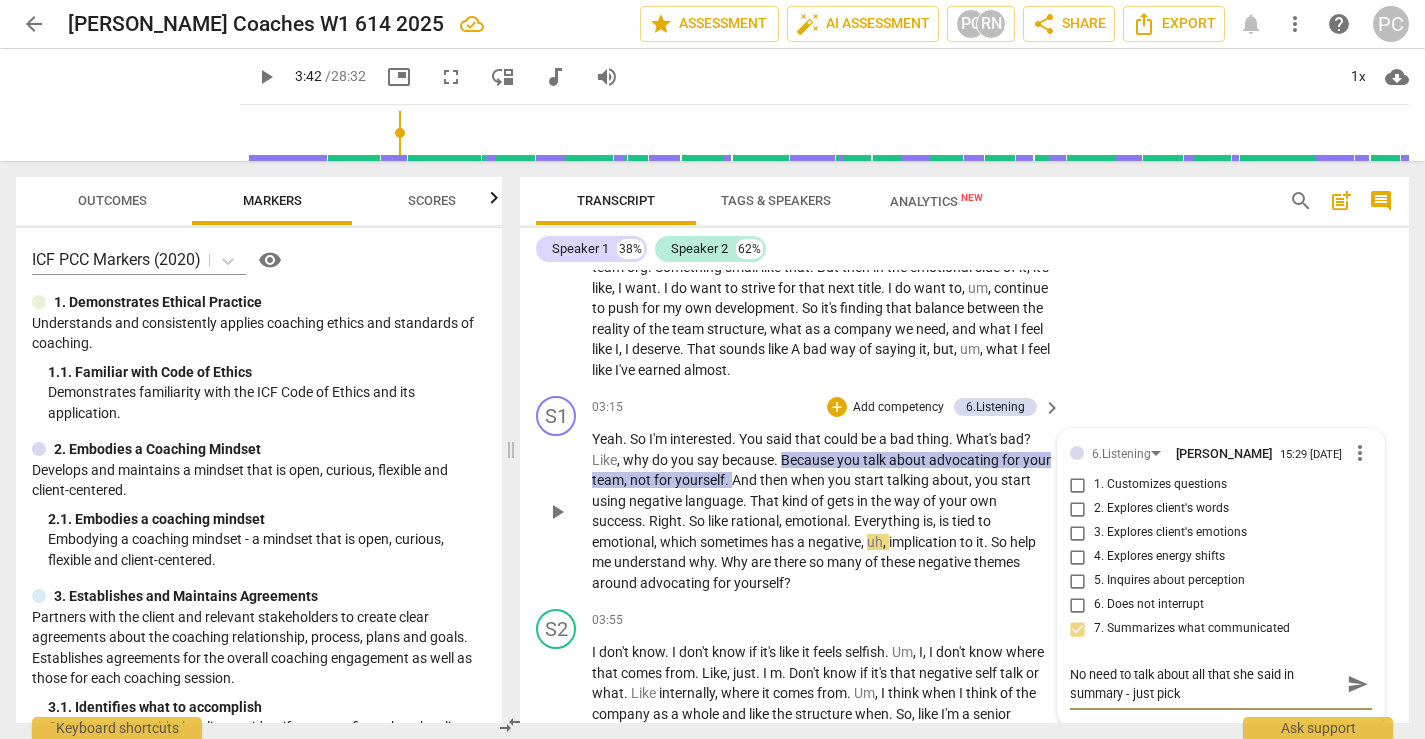 type on "No need to talk about all that she said in summary - just pick o" 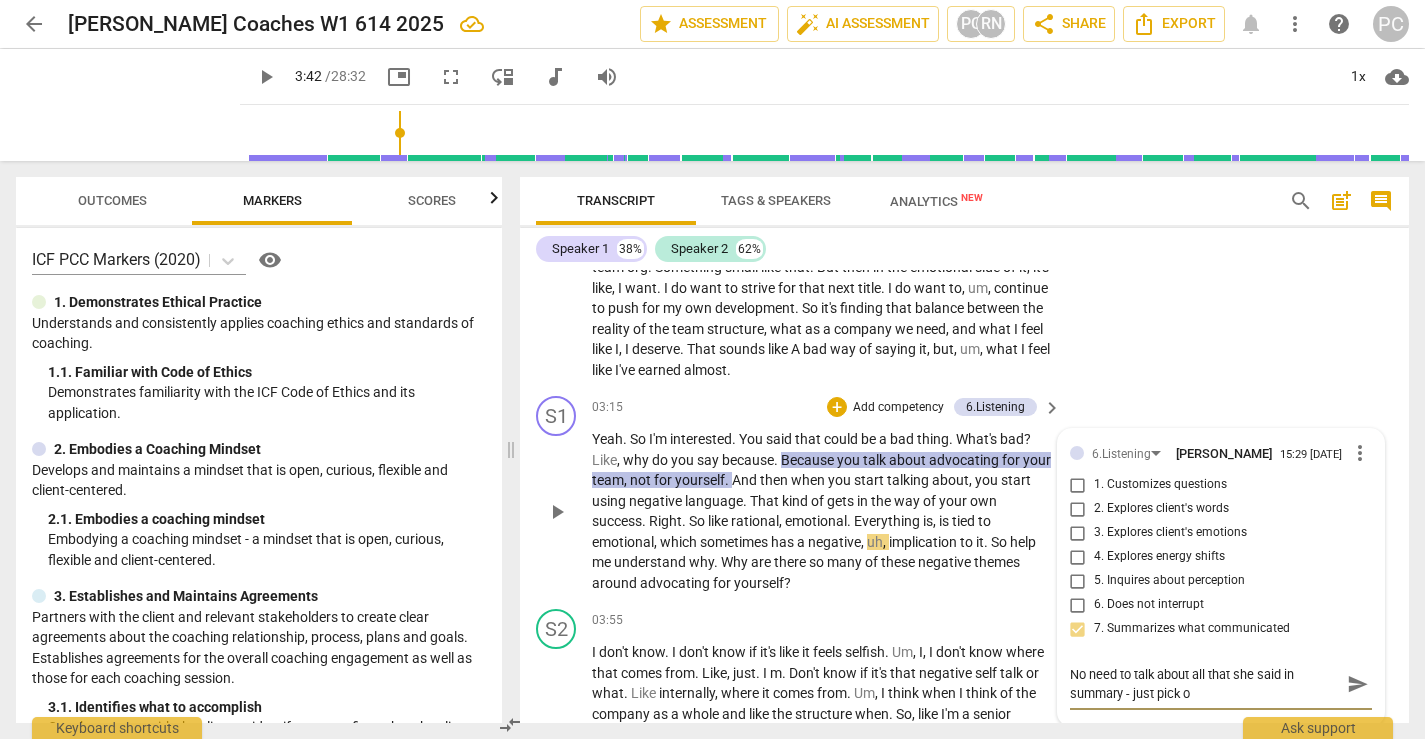 type on "No need to talk about all that she said in summary - just pick ou" 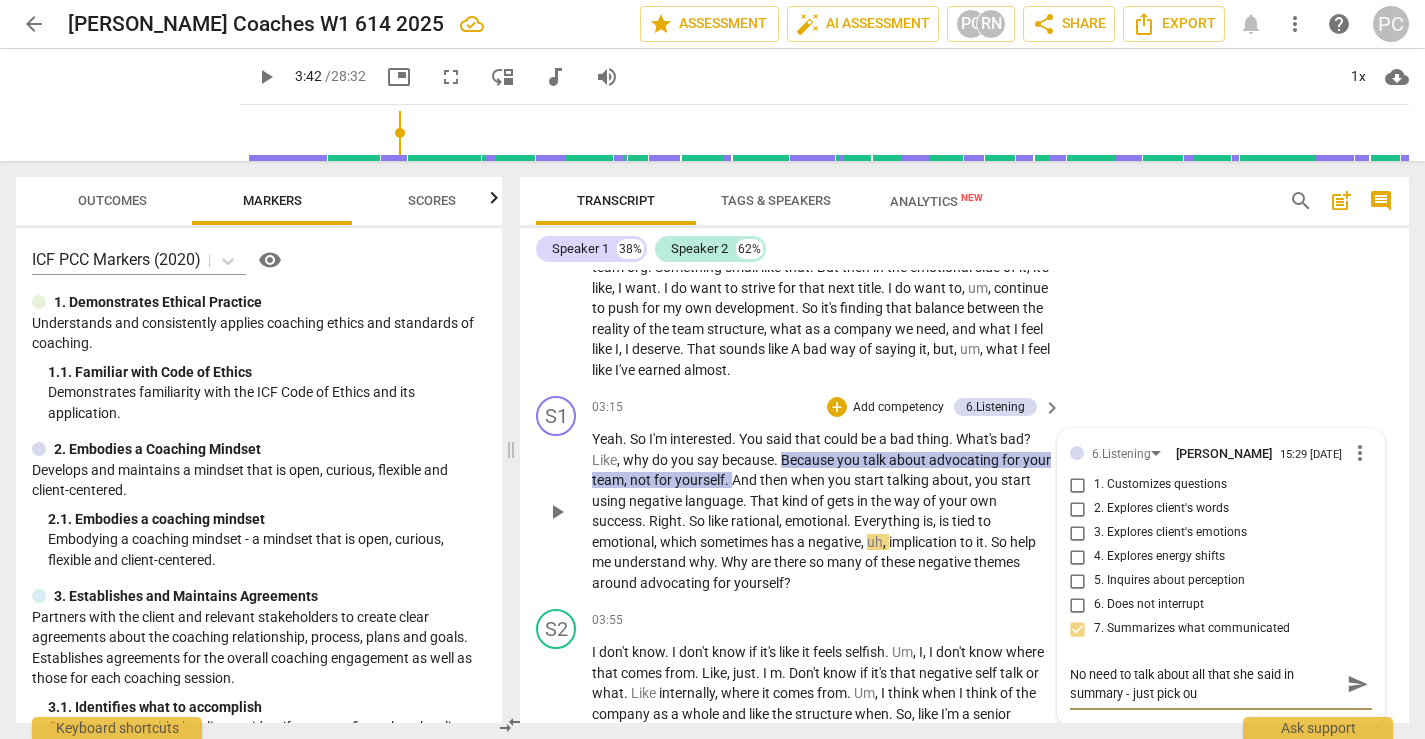 type on "No need to talk about all that she said in summary - just pick ouo" 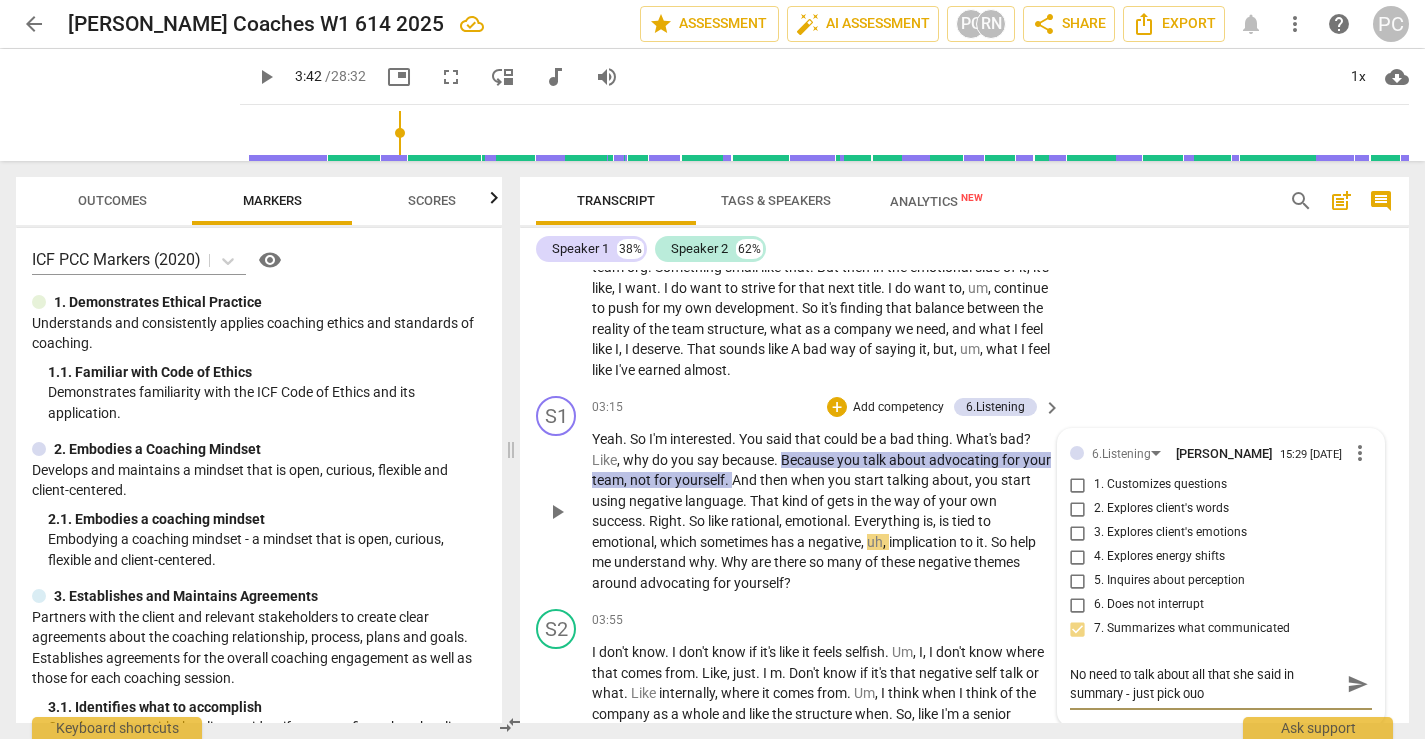 type on "No need to talk about all that she said in summary - just pick ouot" 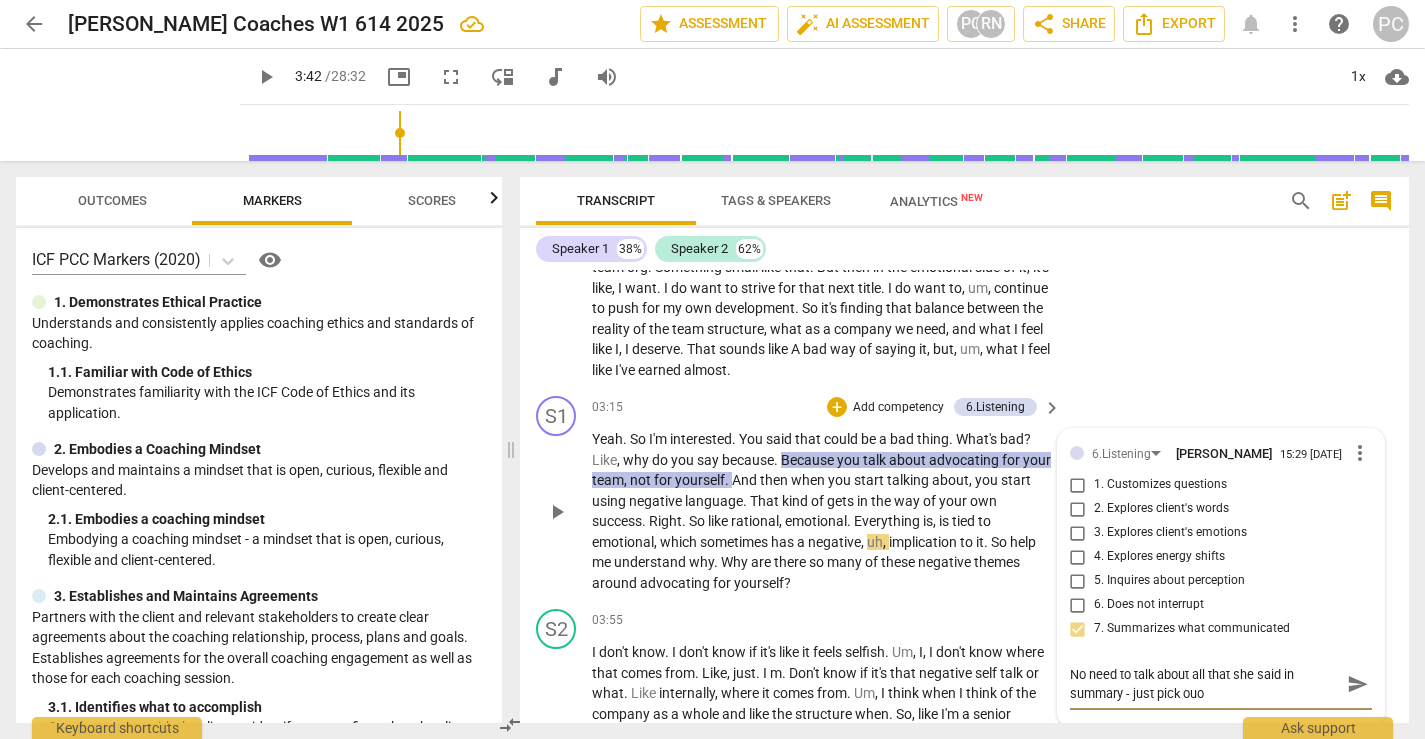 type on "No need to talk about all that she said in summary - just pick ouot" 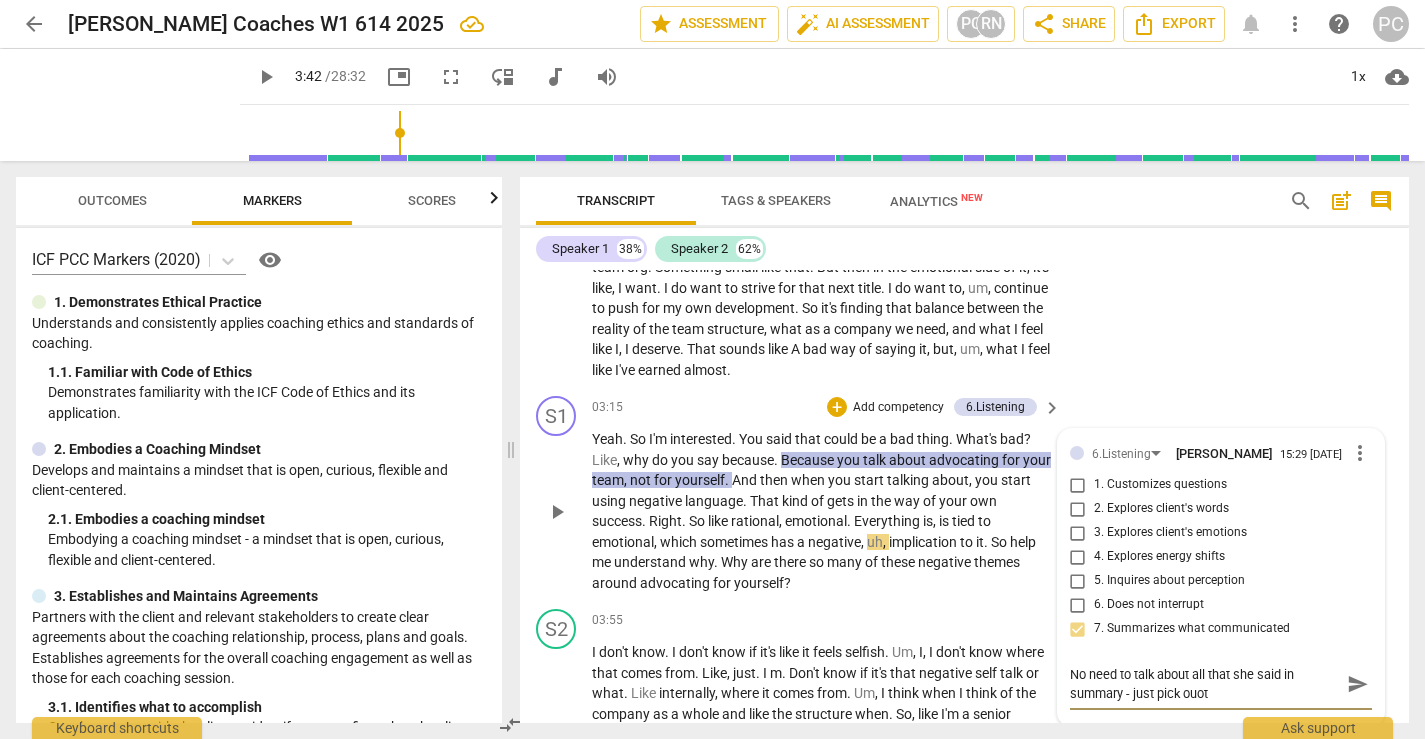 type on "No need to talk about all that she said in summary - just pick ouot" 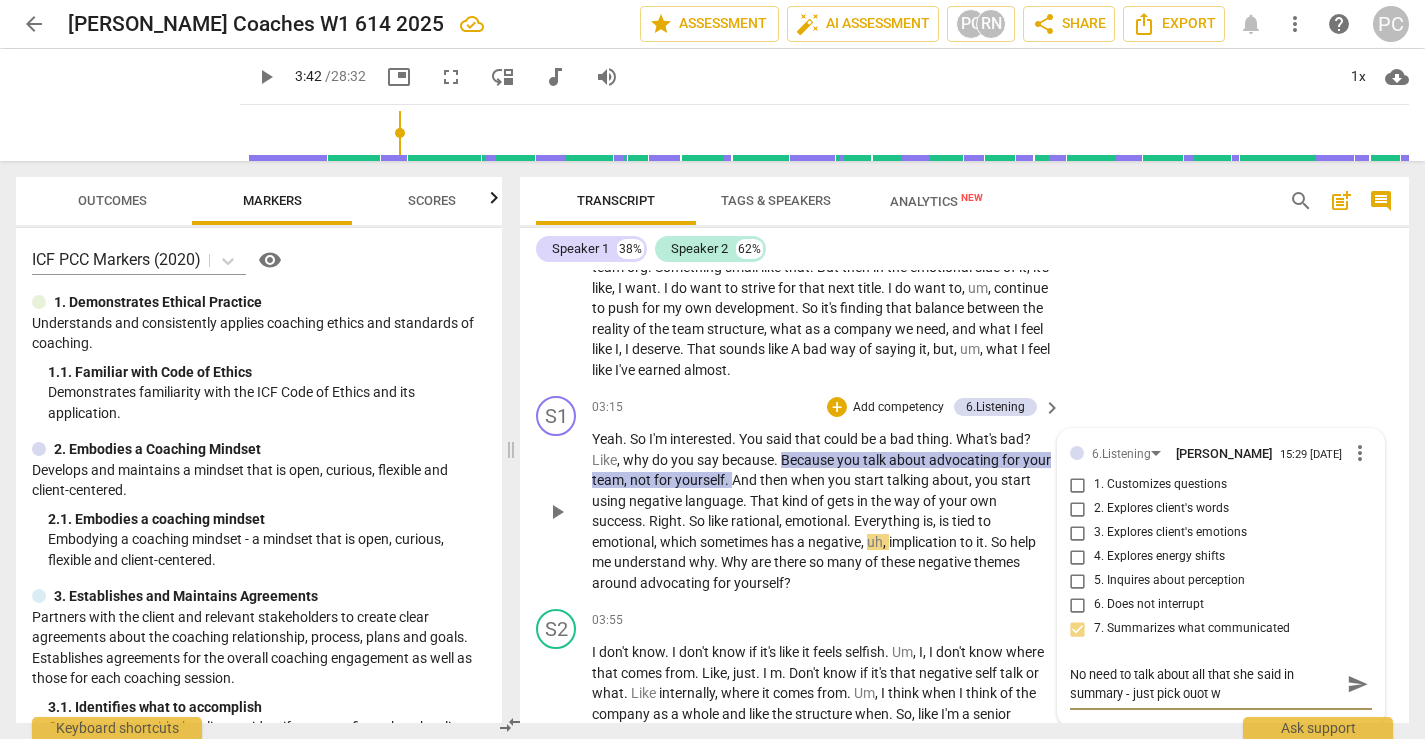 type on "No need to talk about all that she said in summary - just pick ouot wh" 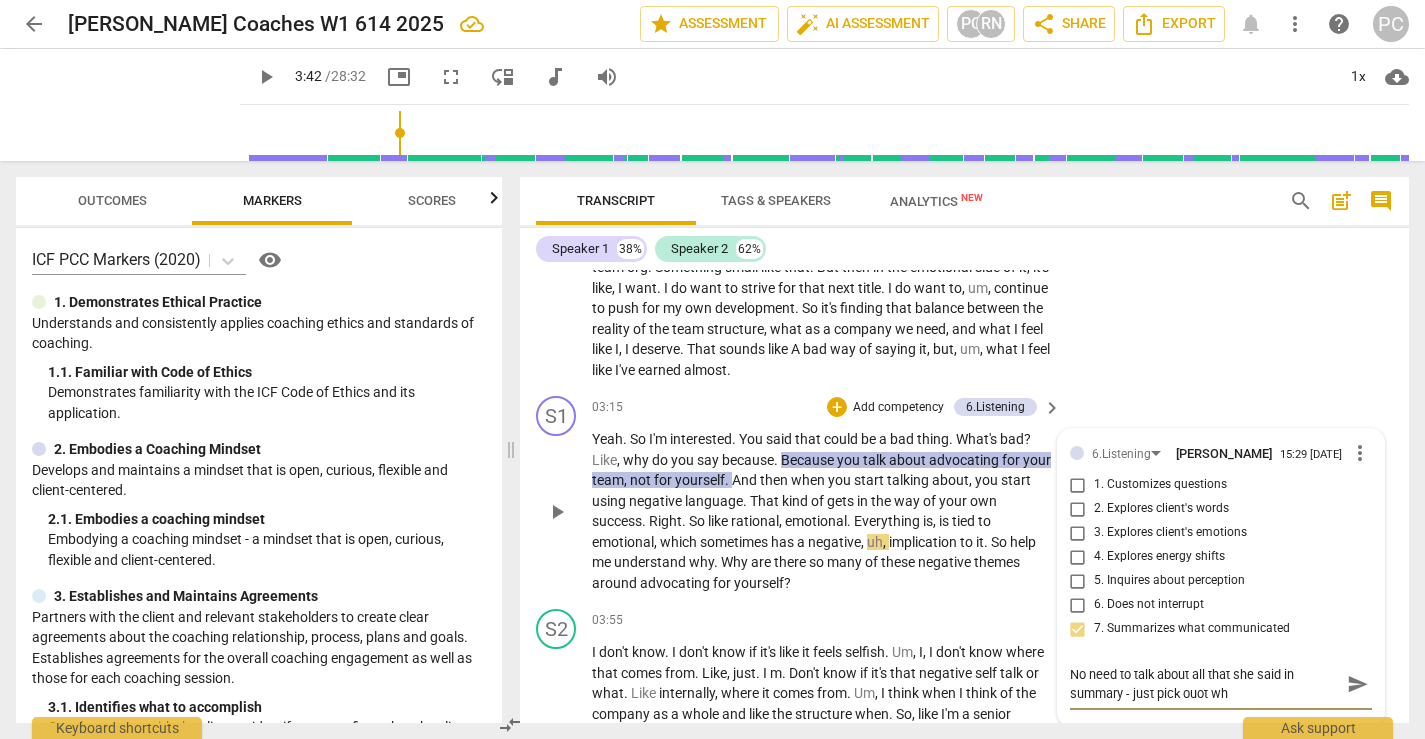 type on "No need to talk about all that she said in summary - just pick ouot w" 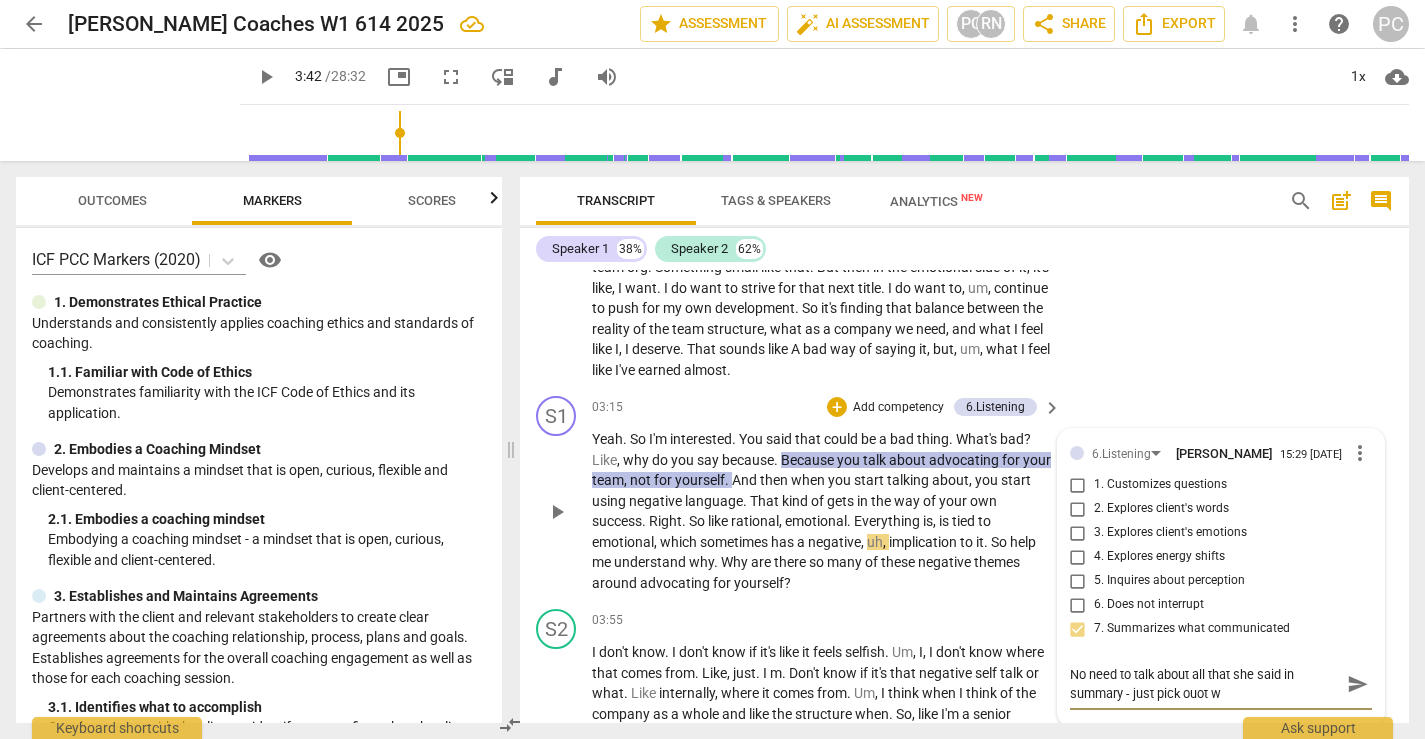 type on "No need to talk about all that she said in summary - just pick ouot" 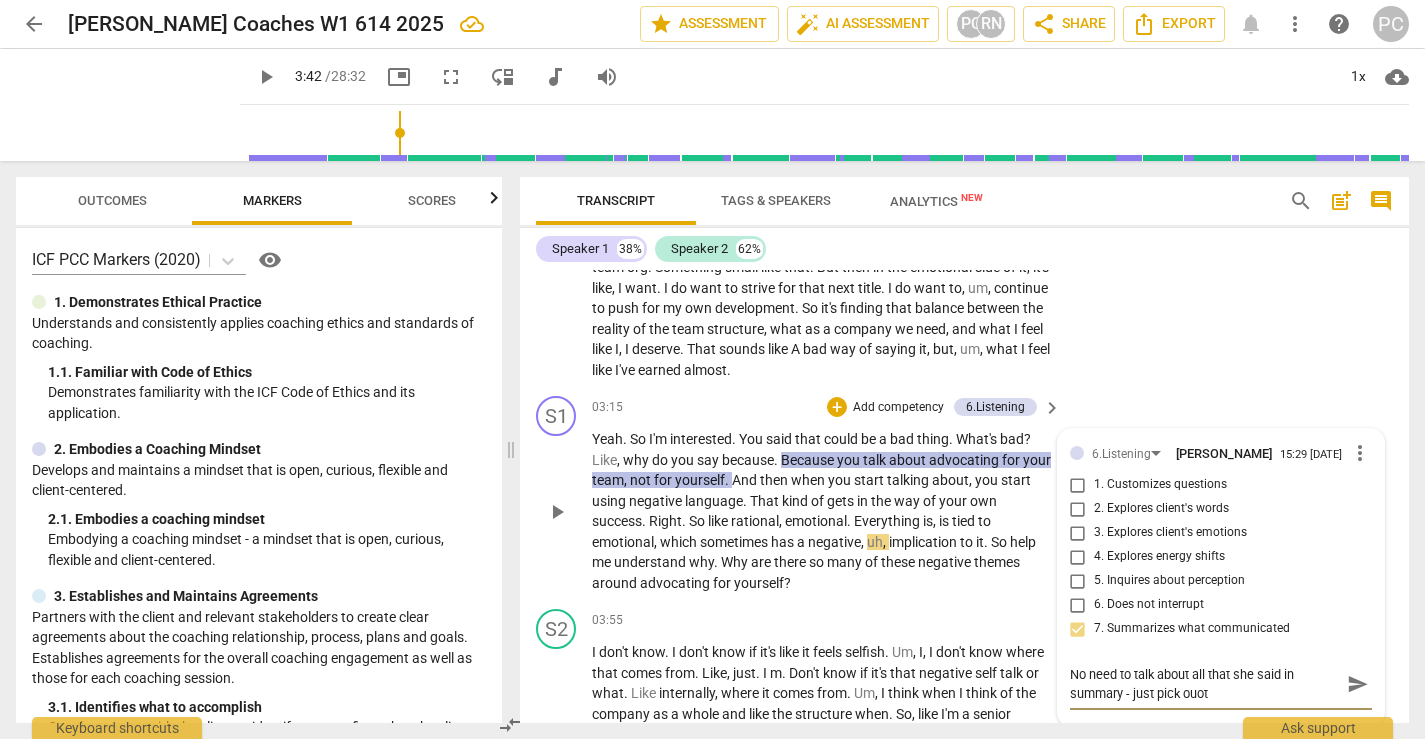 type on "No need to talk about all that she said in summary - just pick ouot" 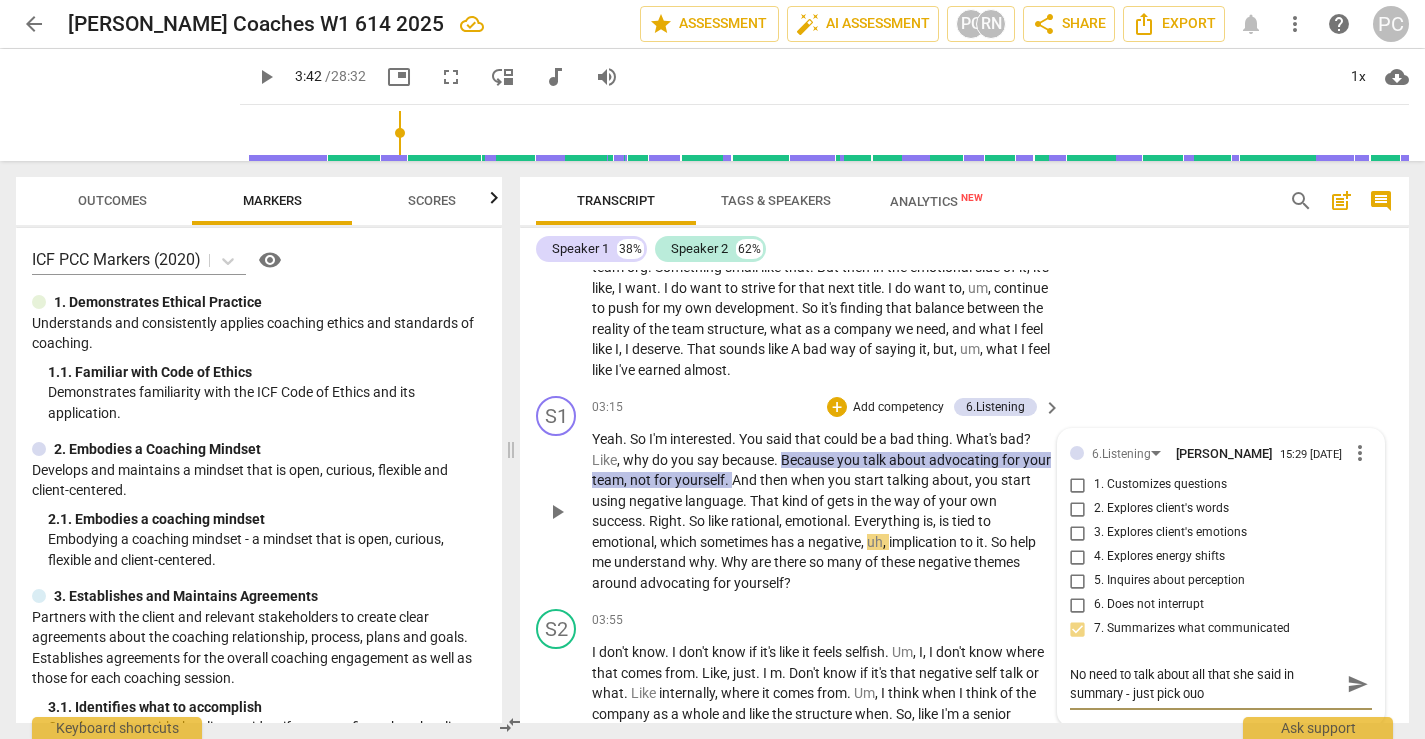 type on "No need to talk about all that she said in summary - just pick ou" 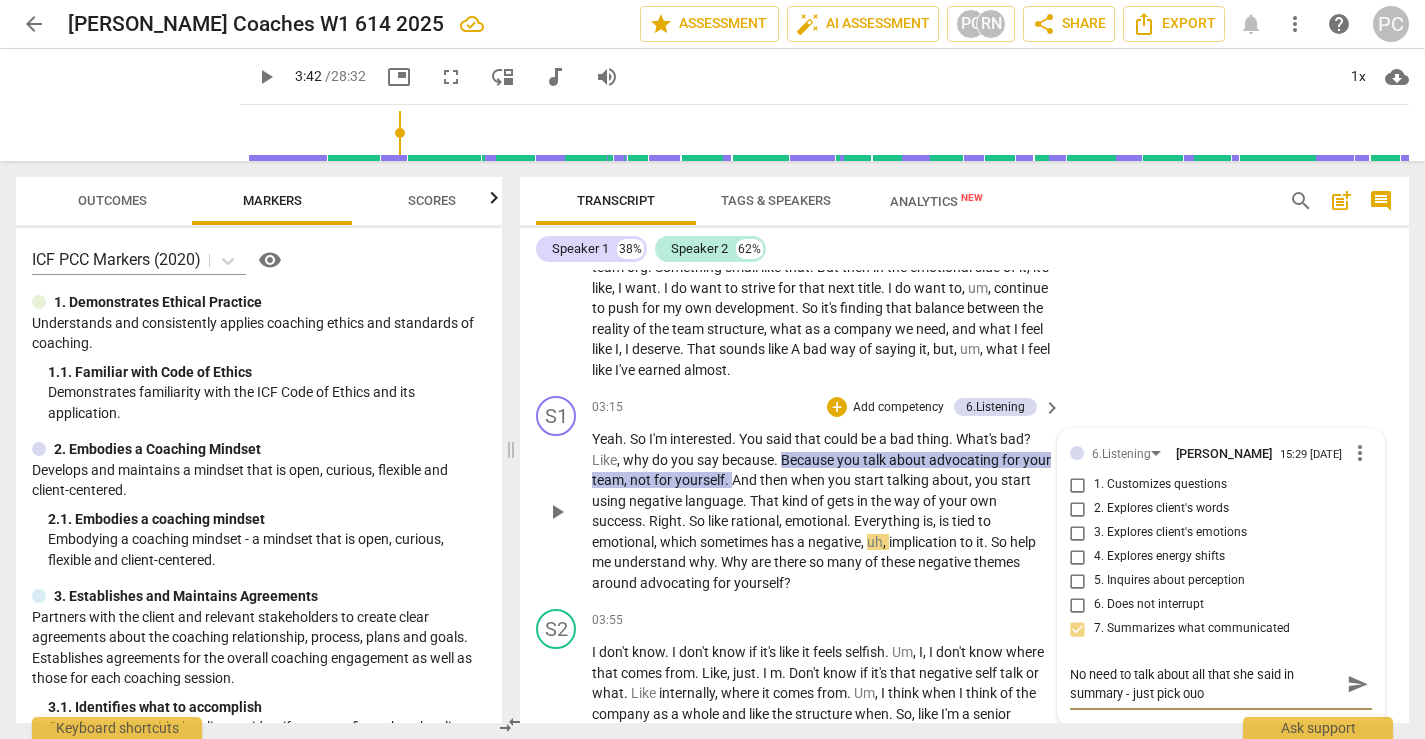 type on "No need to talk about all that she said in summary - just pick ou" 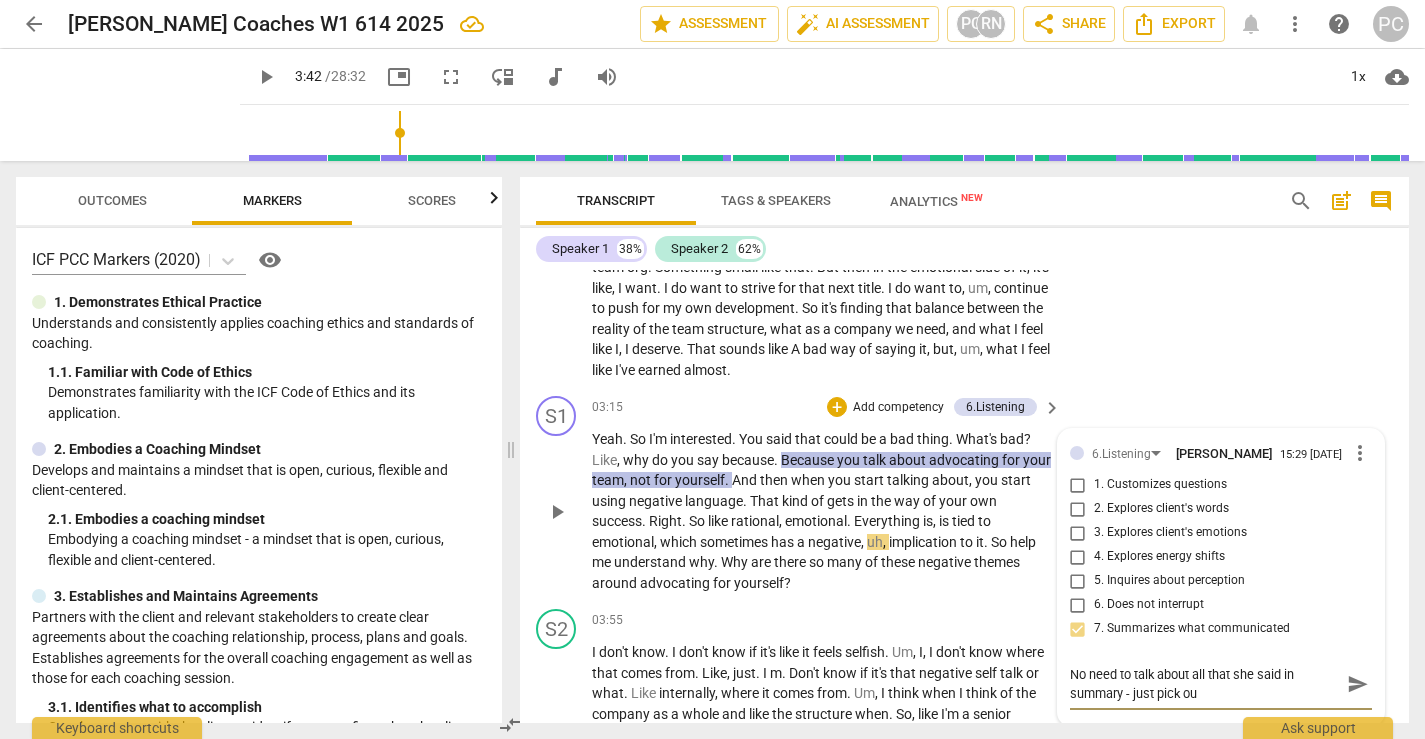 type on "No need to talk about all that she said in summary - just pick out" 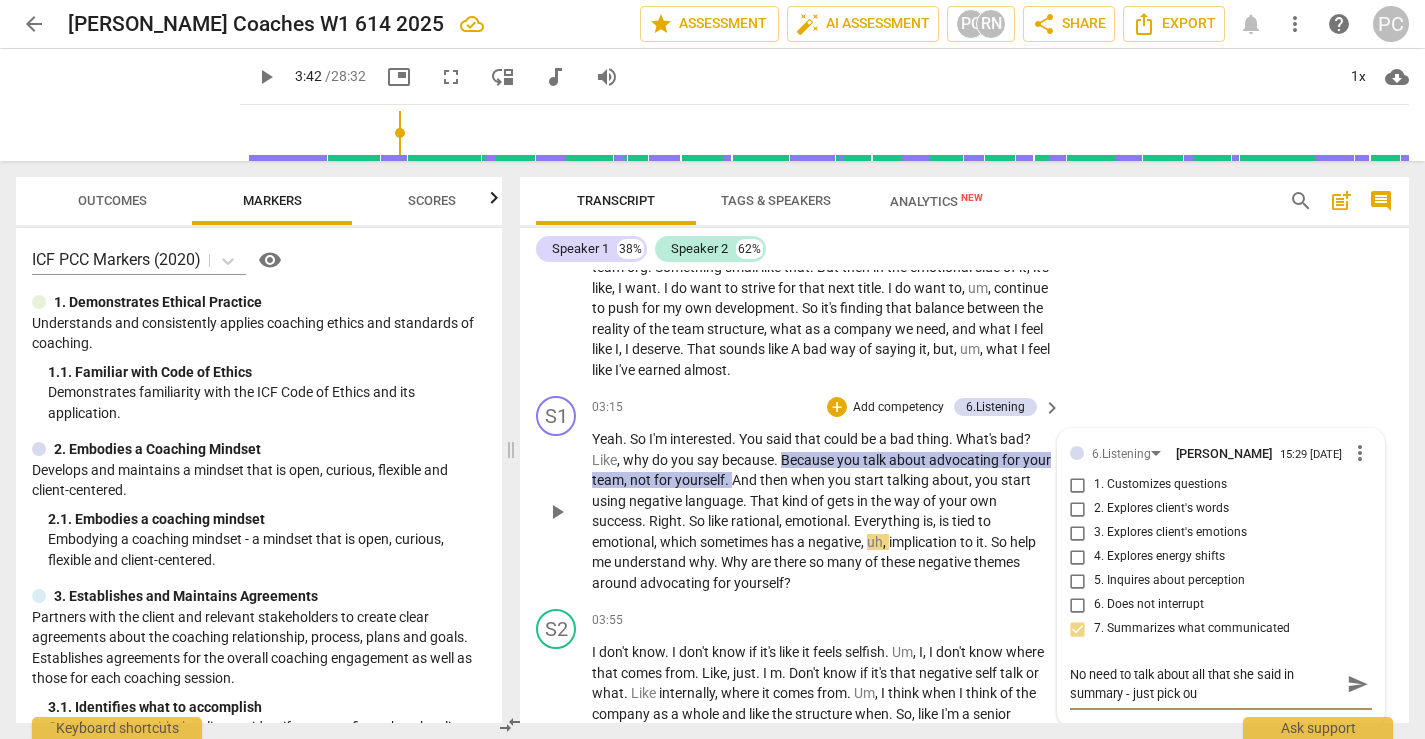 type on "No need to talk about all that she said in summary - just pick out" 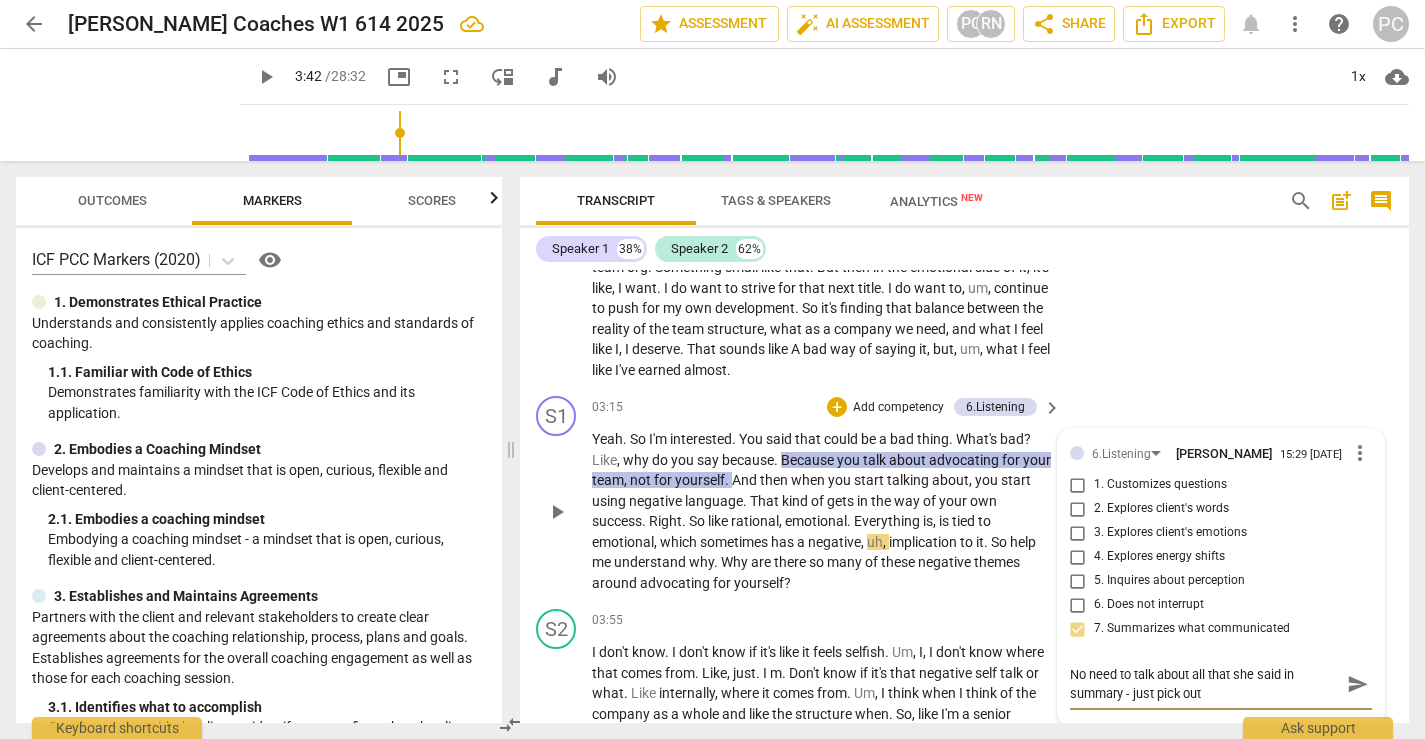 type on "No need to talk about all that she said in summary - just pick out" 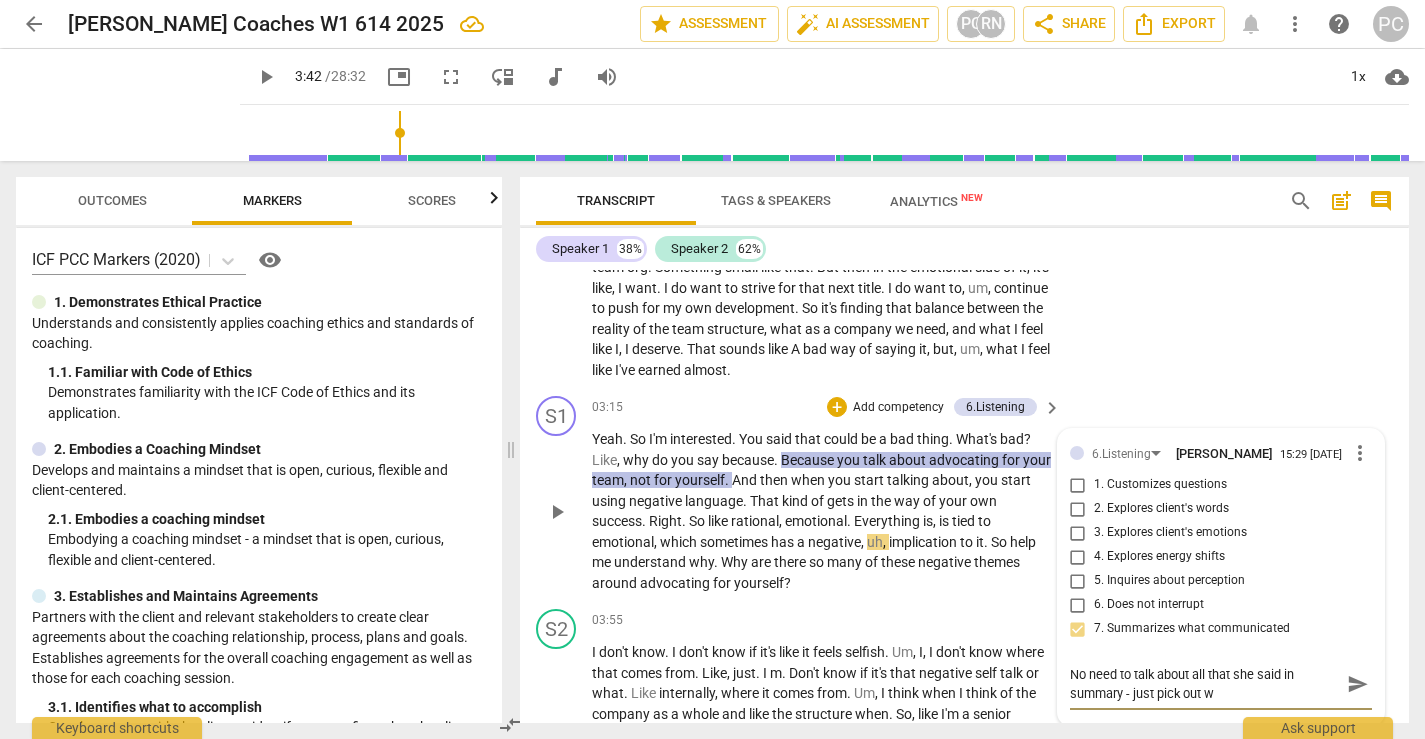 type on "No need to talk about all that she said in summary - just pick out wh" 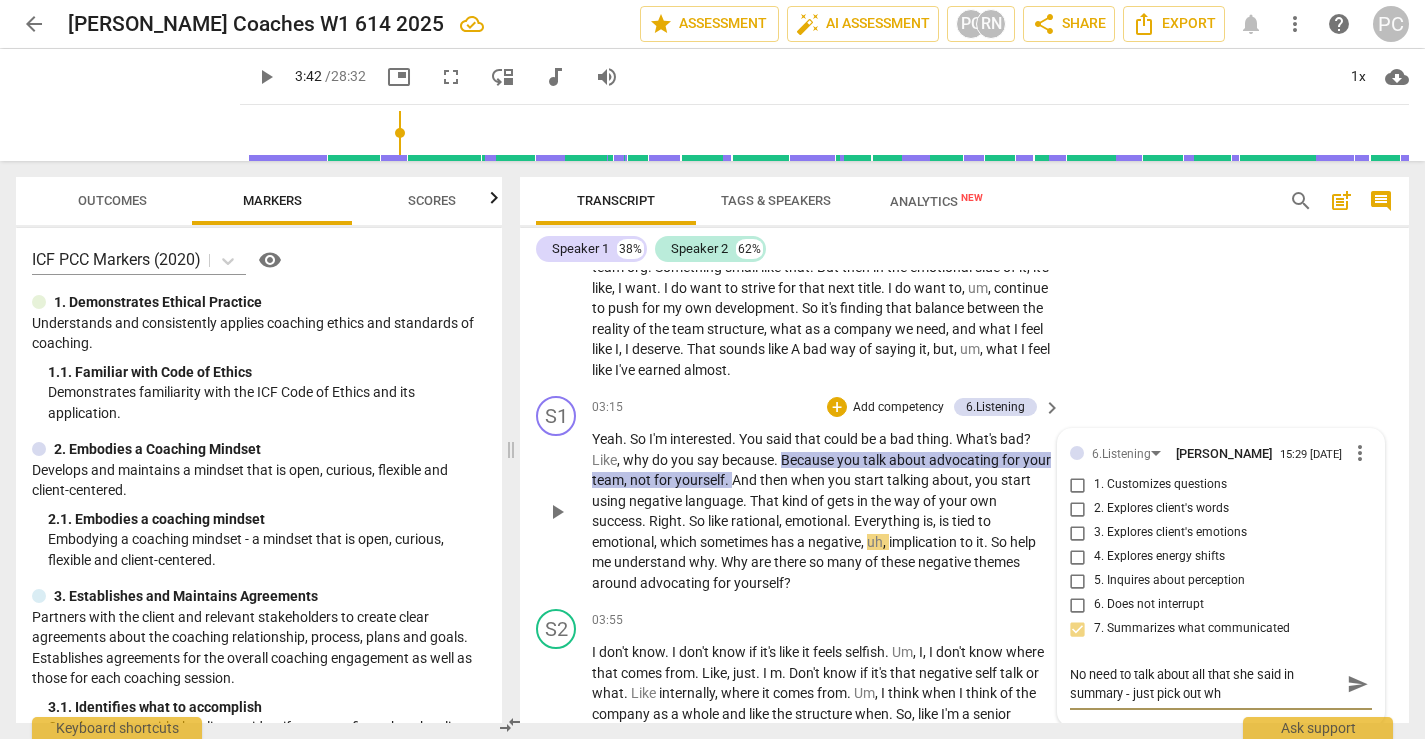 type on "No need to talk about all that she said in summary - just pick out wha" 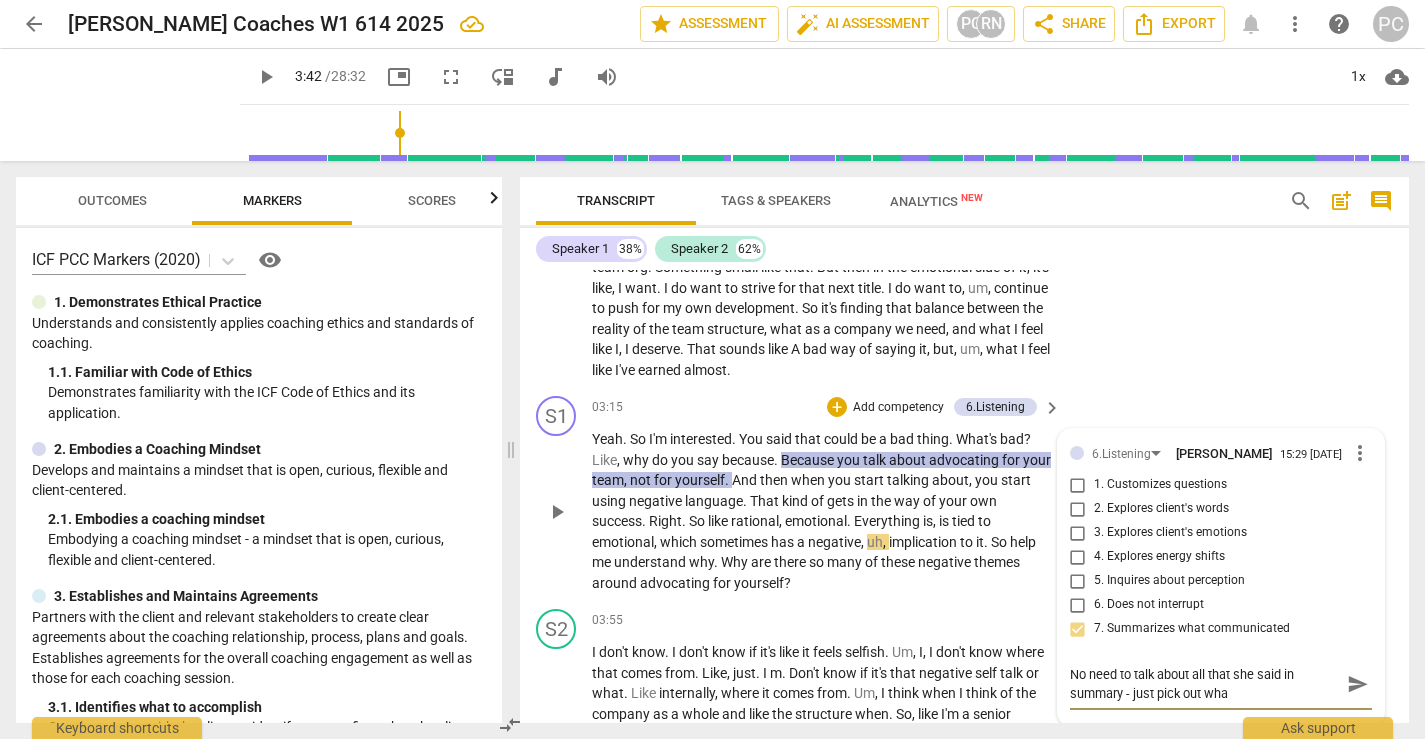 type on "No need to talk about all that she said in summary - just pick out what" 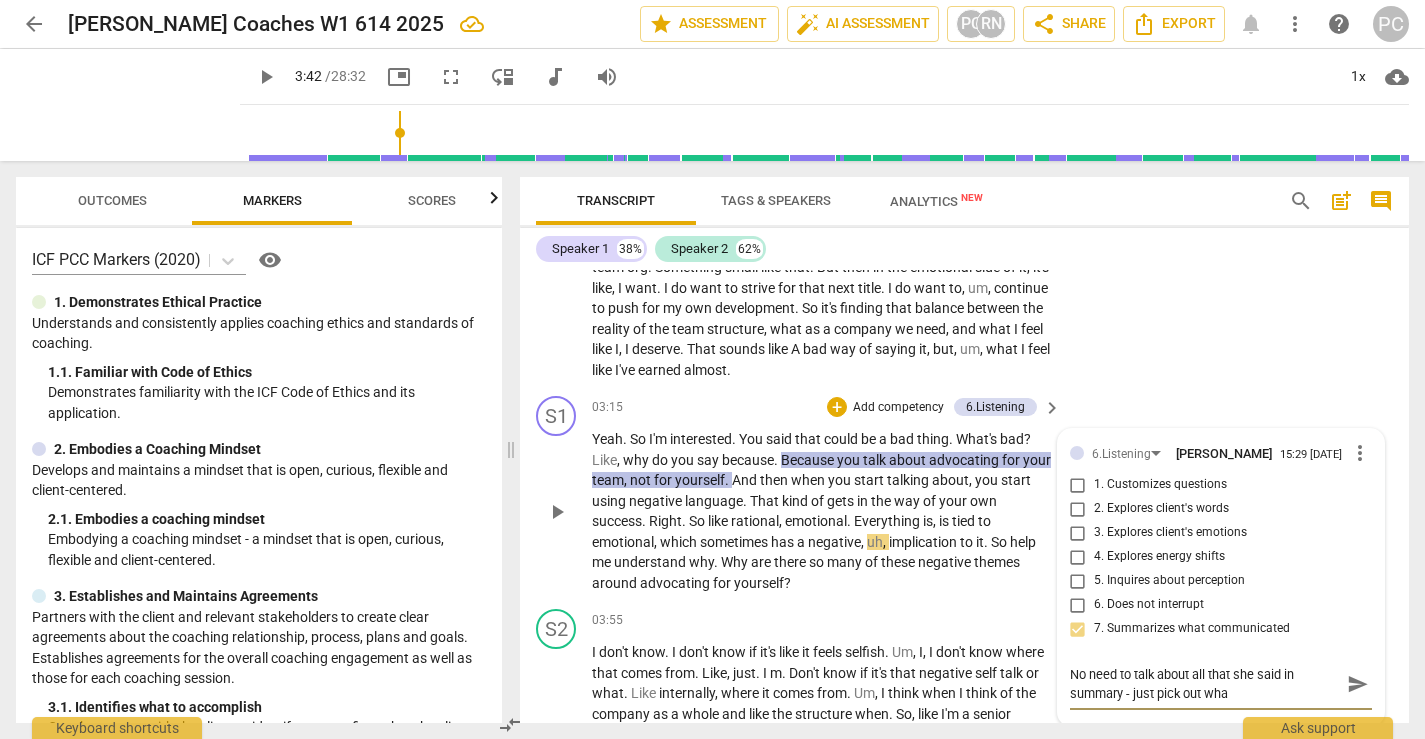 type on "No need to talk about all that she said in summary - just pick out what" 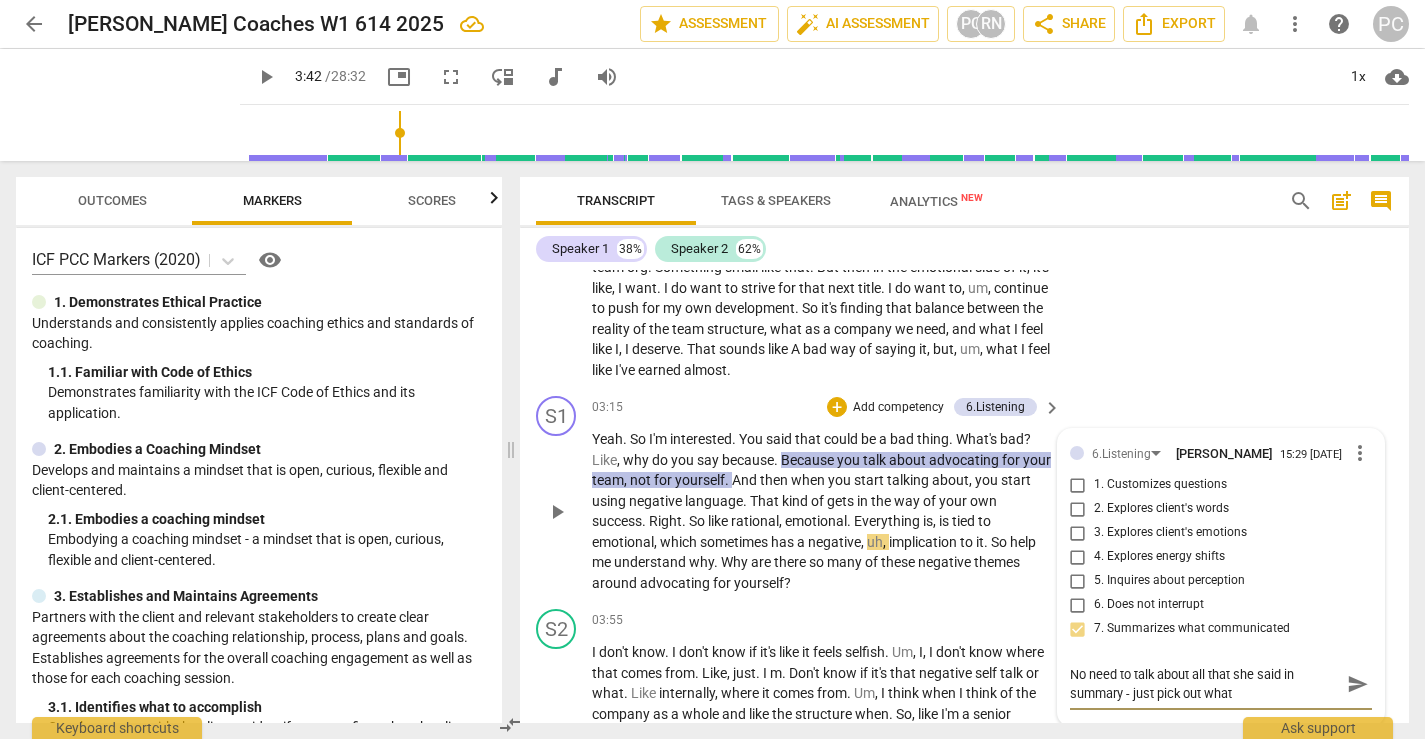 type on "No need to talk about all that she said in summary - just pick out what" 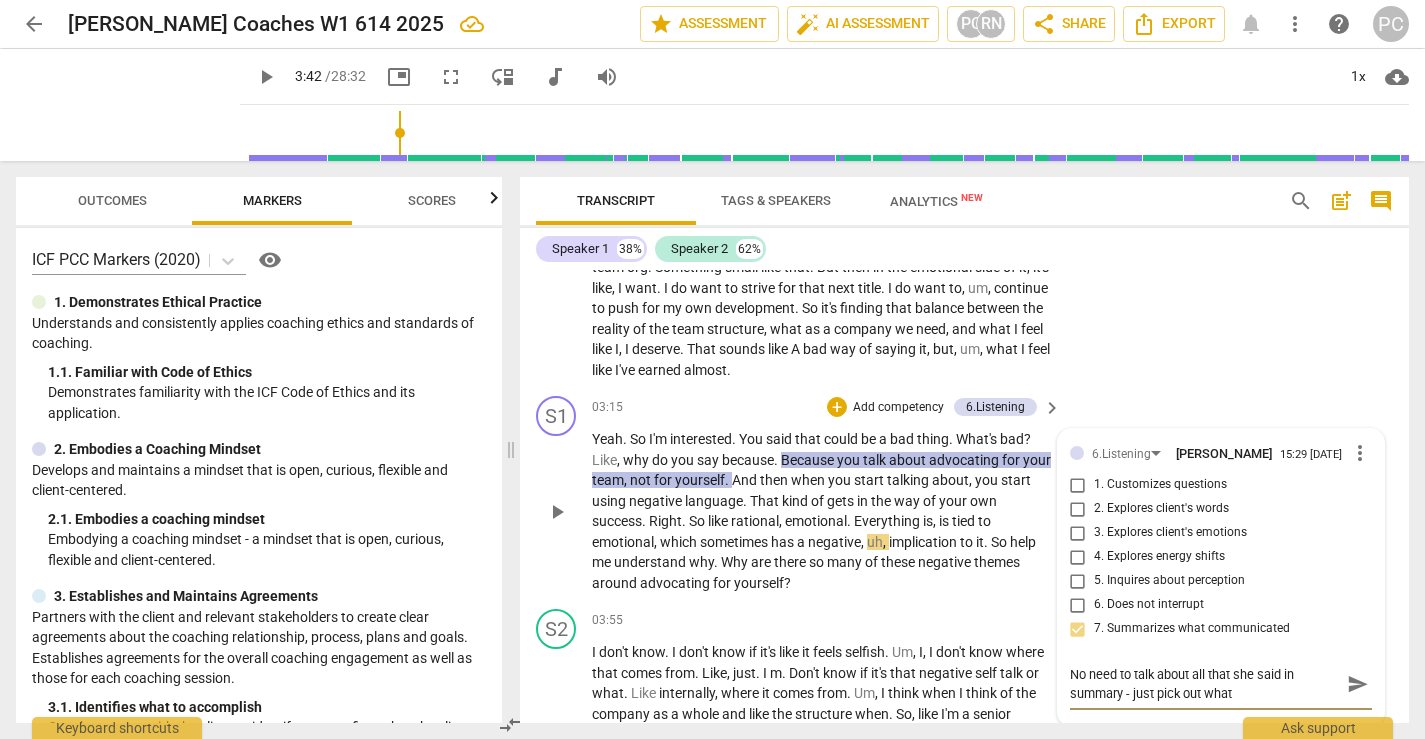 type on "No need to talk about all that she said in summary - just pick out what s" 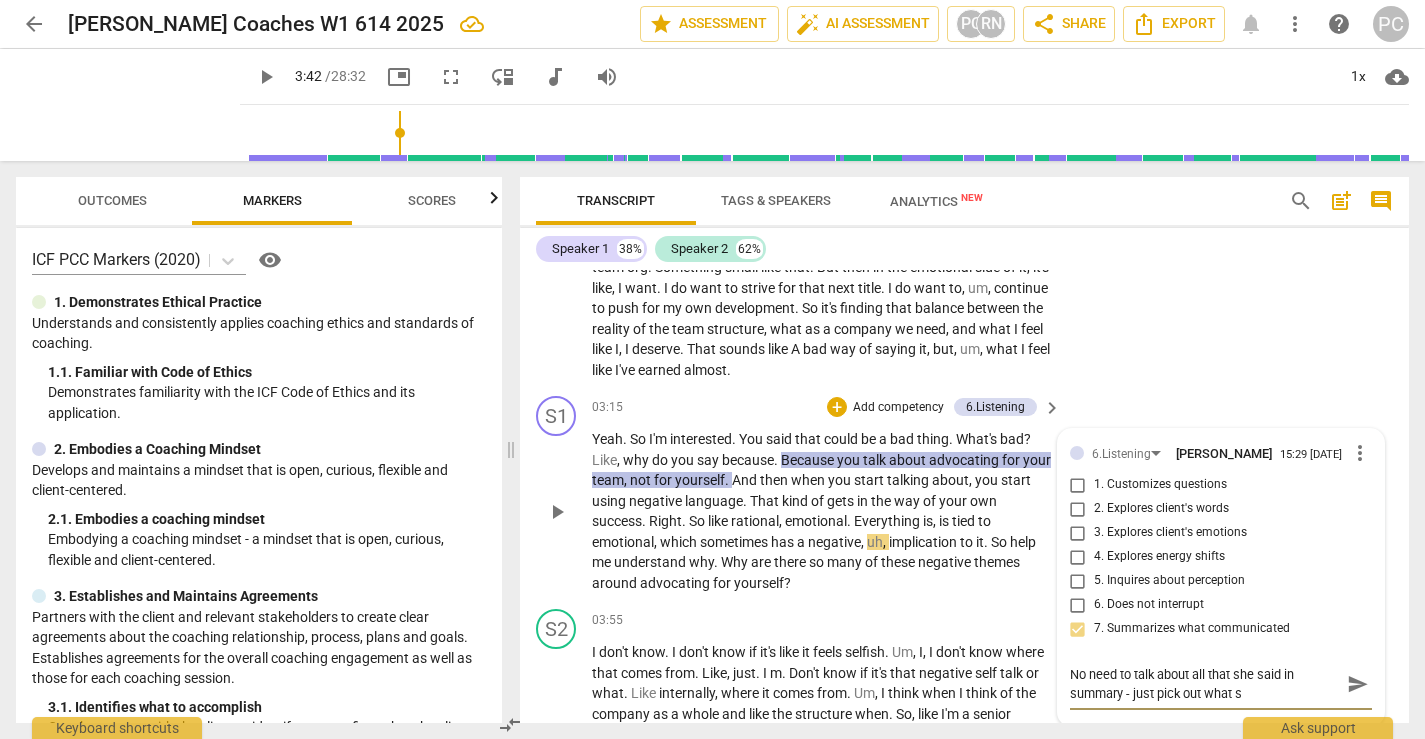 type on "No need to talk about all that she said in summary - just pick out what so" 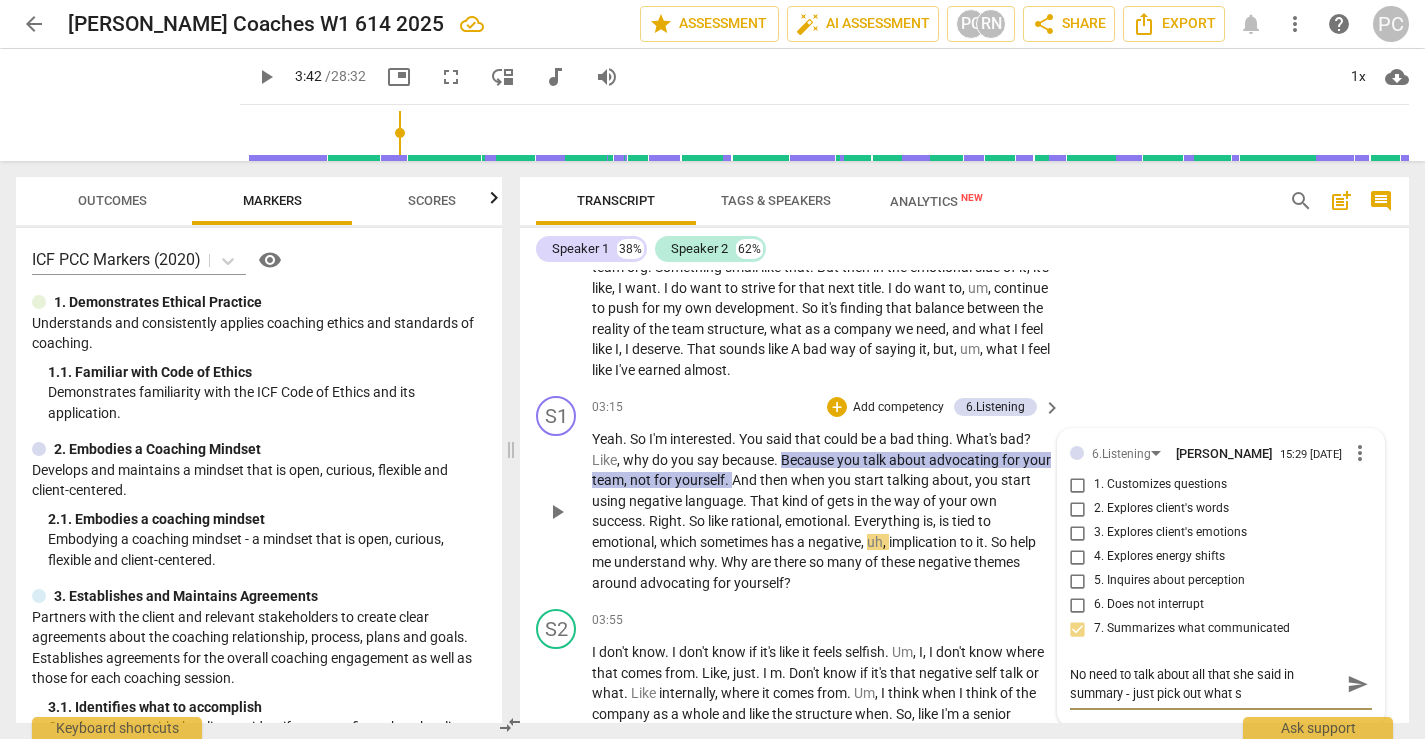 type on "No need to talk about all that she said in summary - just pick out what so" 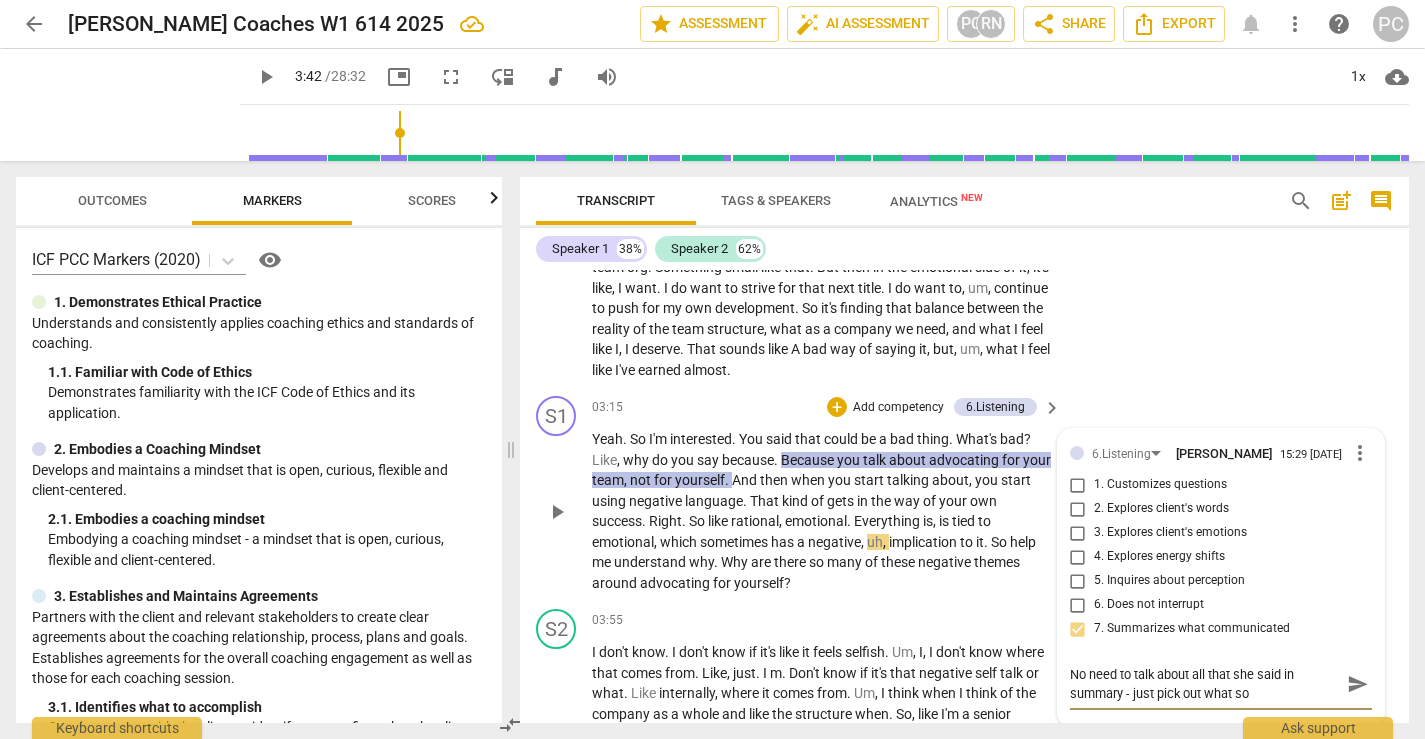 type on "No need to talk about all that she said in summary - just pick out what sou" 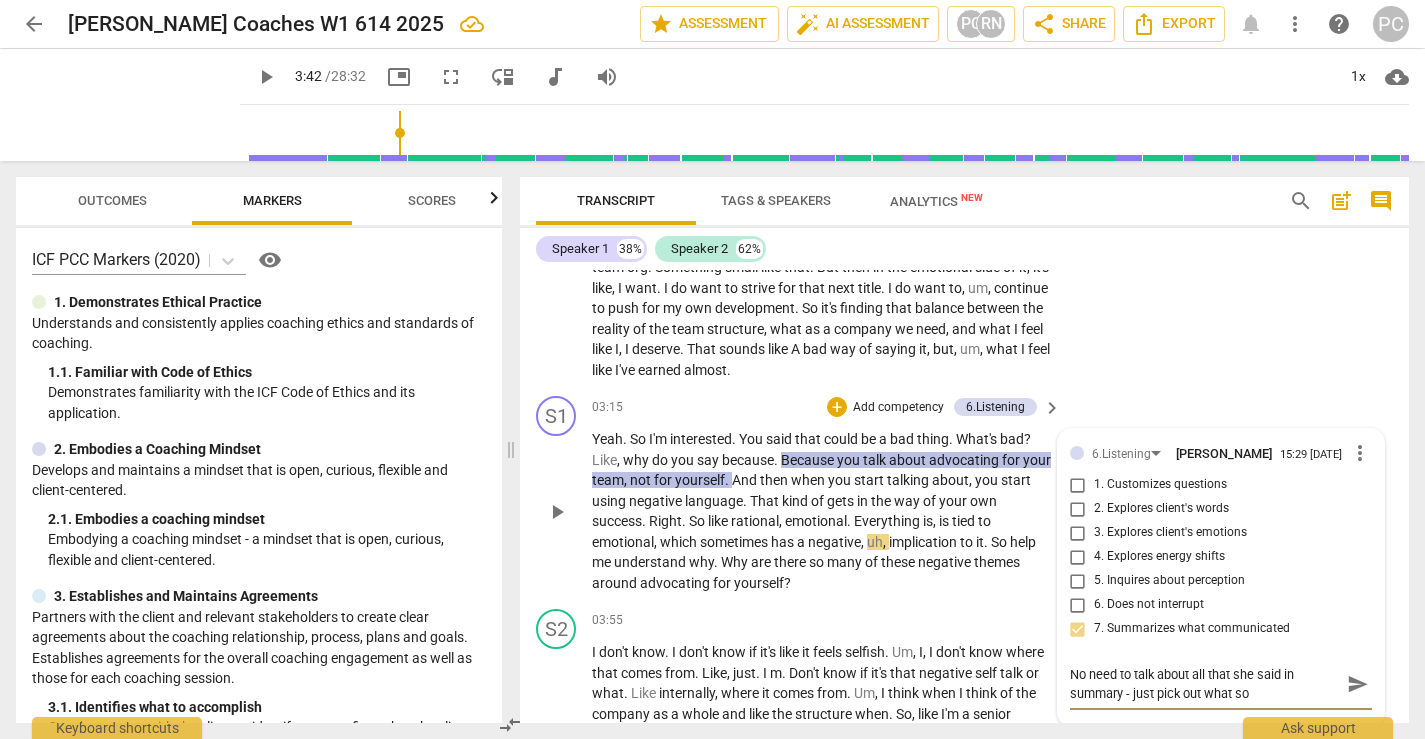 type on "No need to talk about all that she said in summary - just pick out what sou" 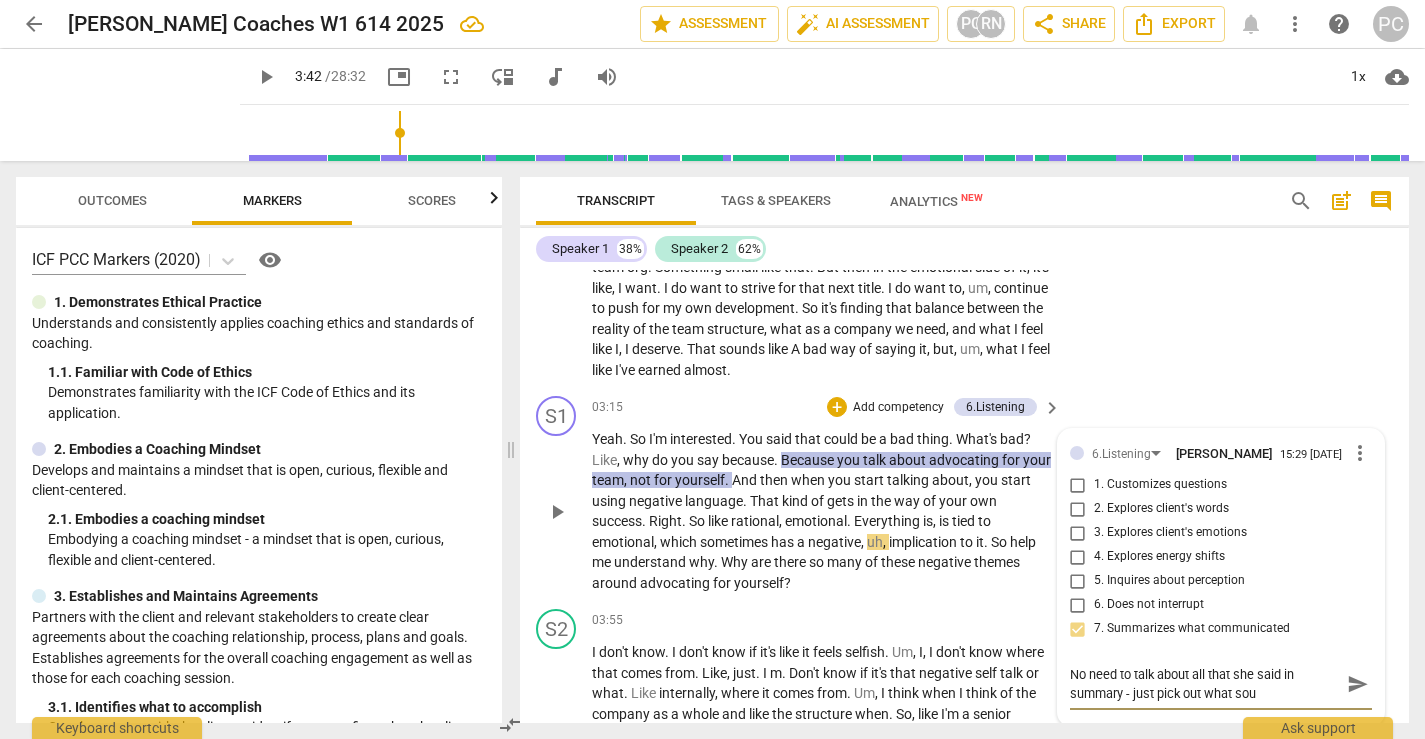 type on "No need to talk about all that she said in summary - just pick out what soun" 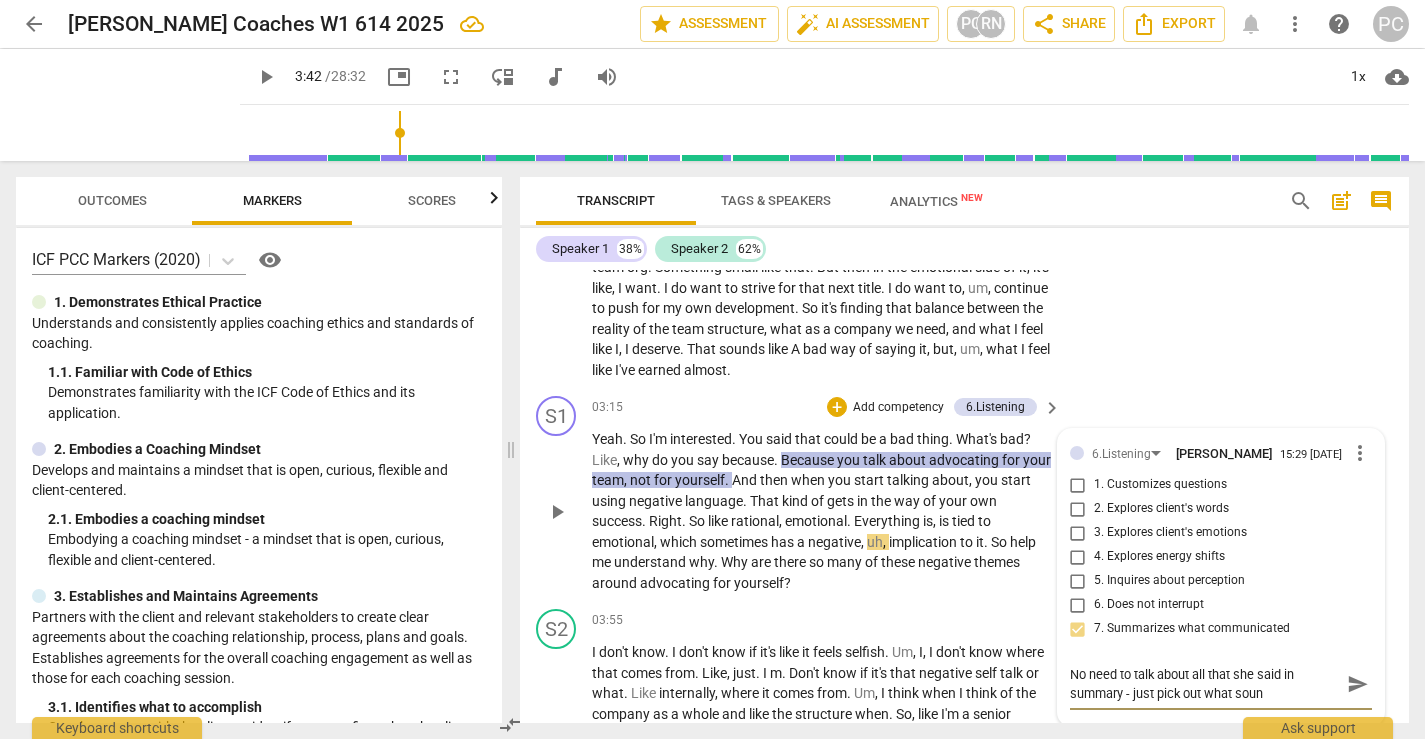 type on "No need to talk about all that she said in summary - just pick out what sound" 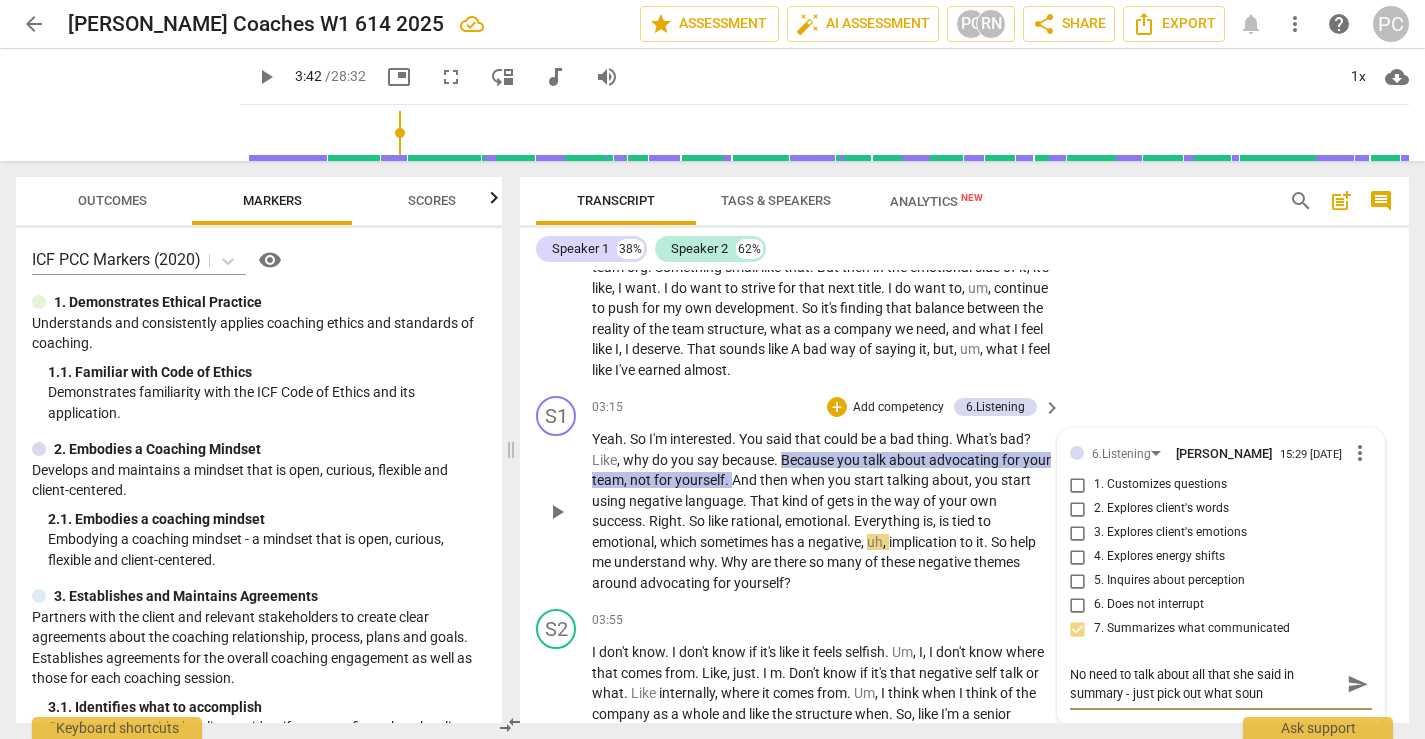 type on "No need to talk about all that she said in summary - just pick out what sound" 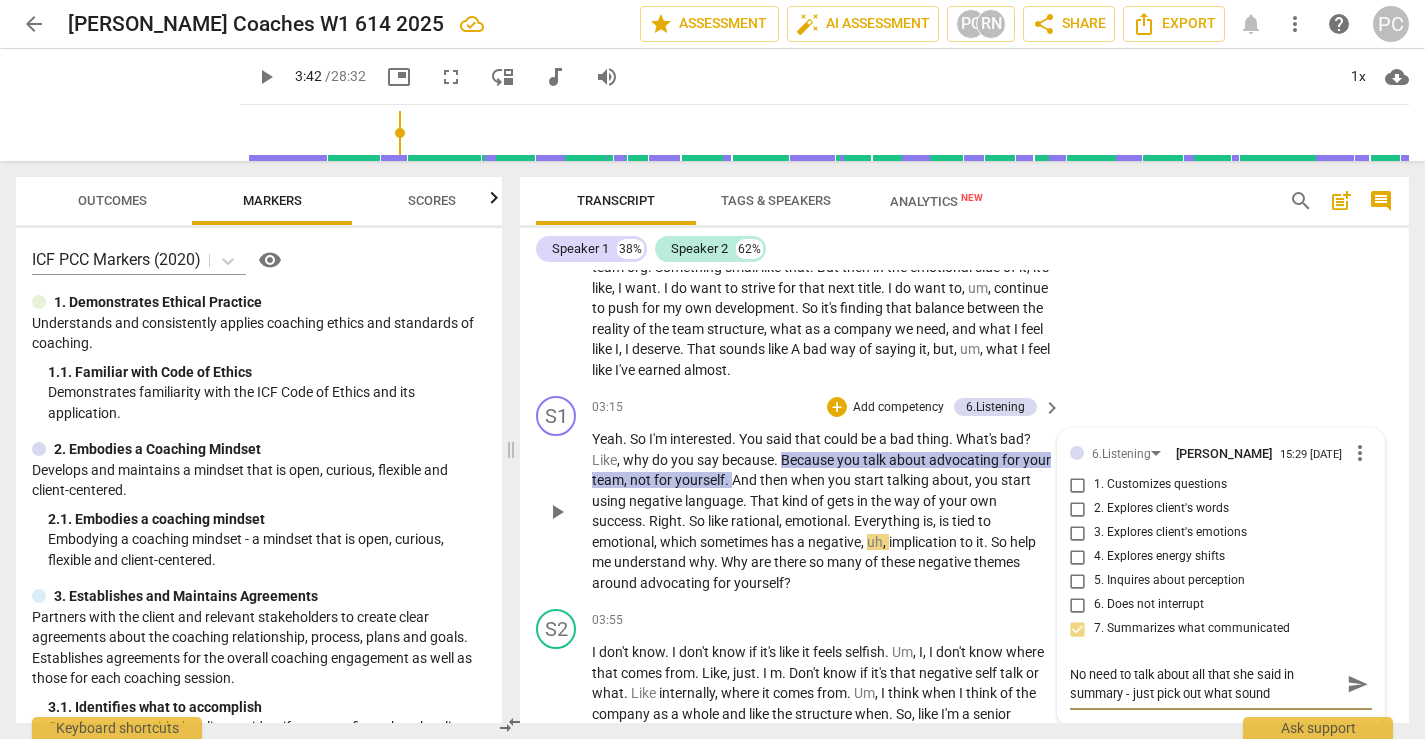 type on "No need to talk about all that she said in summary - just pick out what sounds" 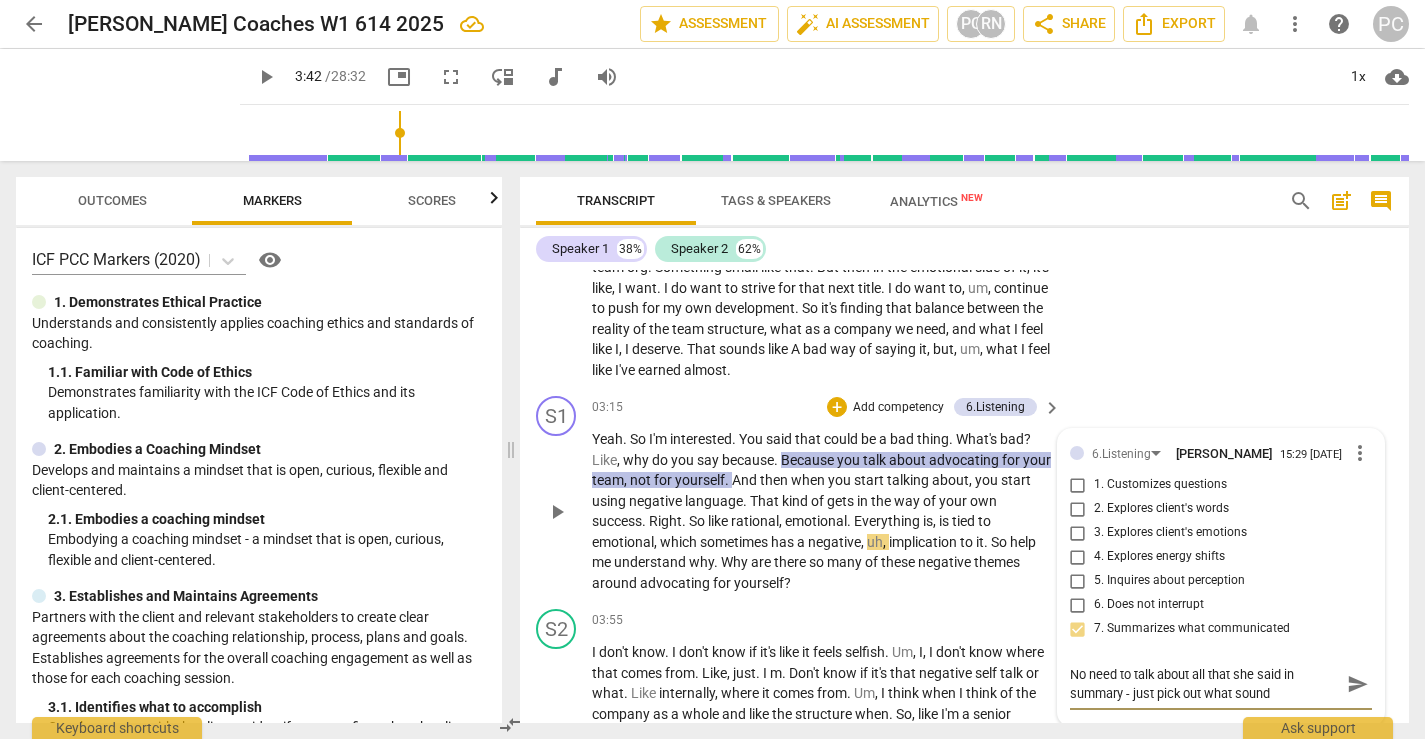 type on "No need to talk about all that she said in summary - just pick out what sounds" 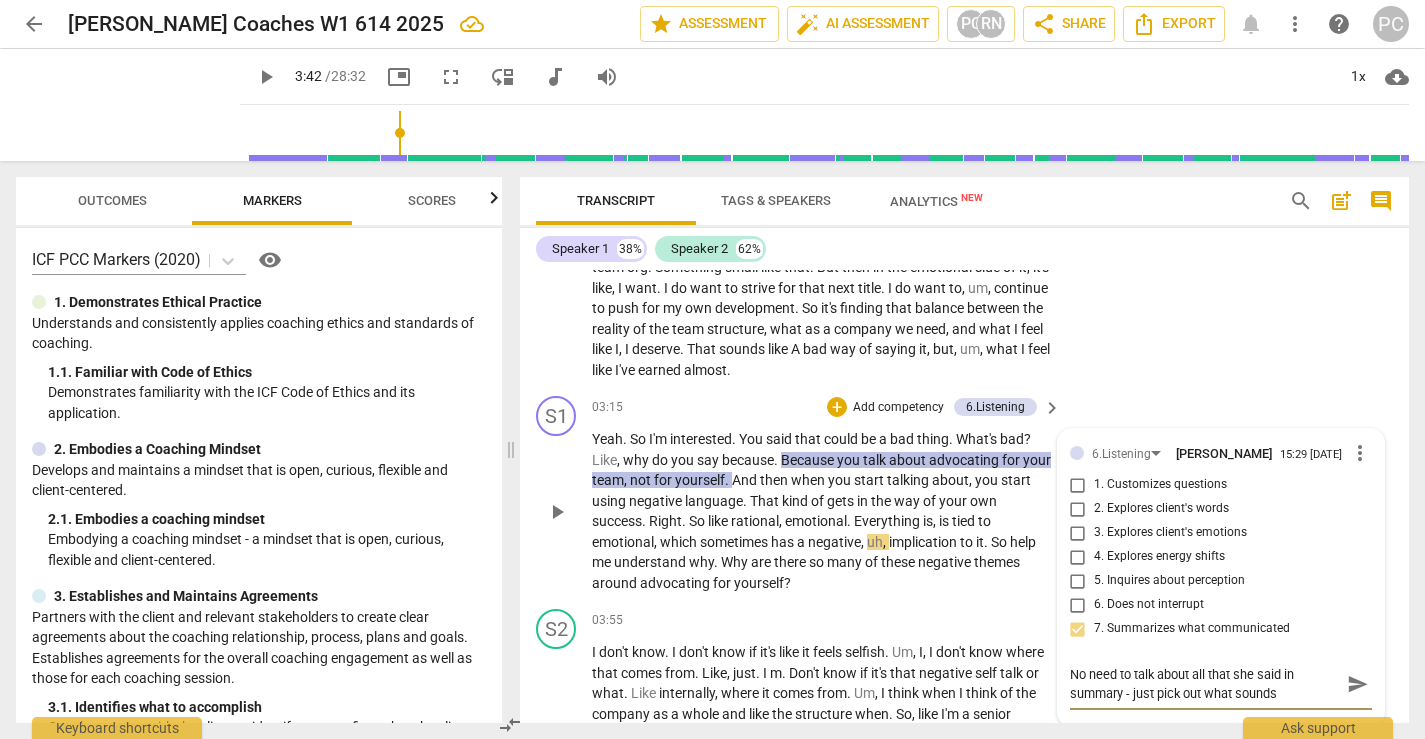 type on "No need to talk about all that she said in summary - just pick out what sounds" 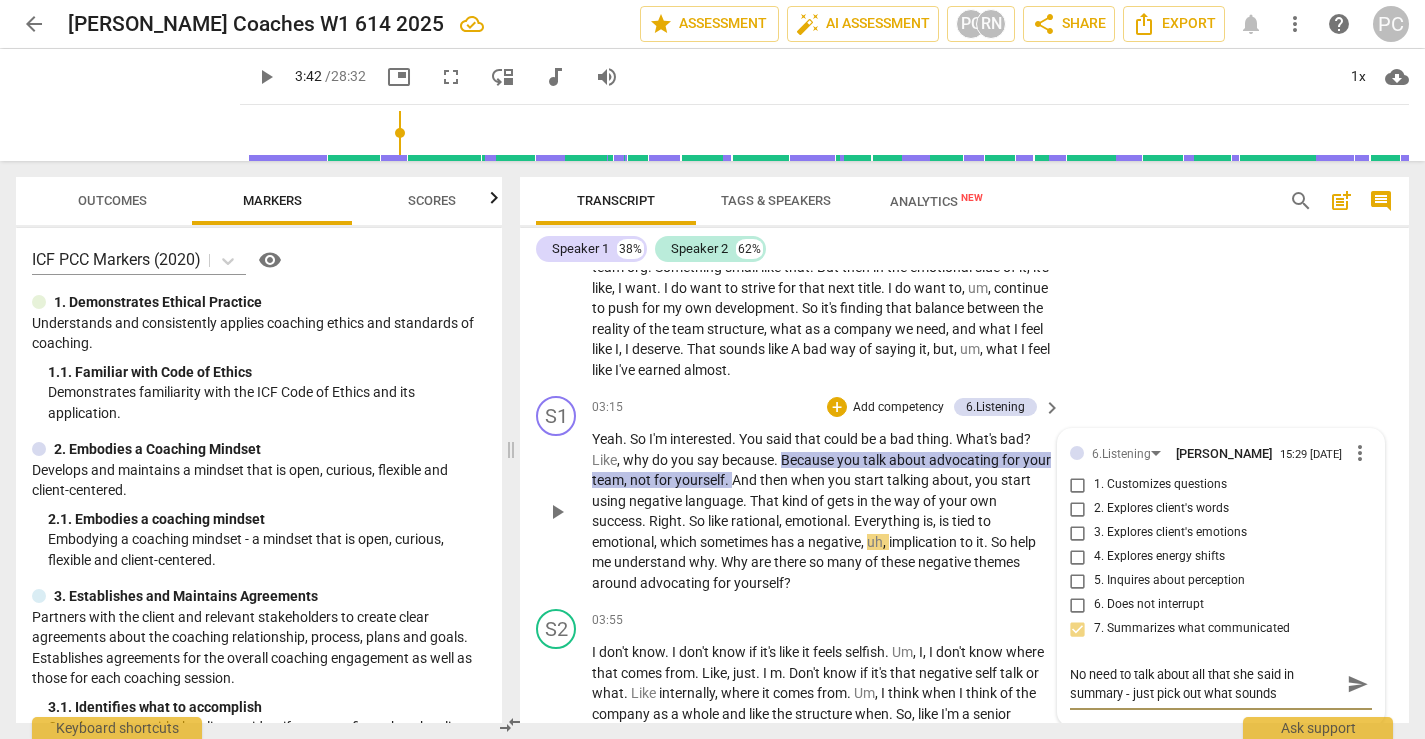 type on "No need to talk about all that she said in summary - just pick out what sounds" 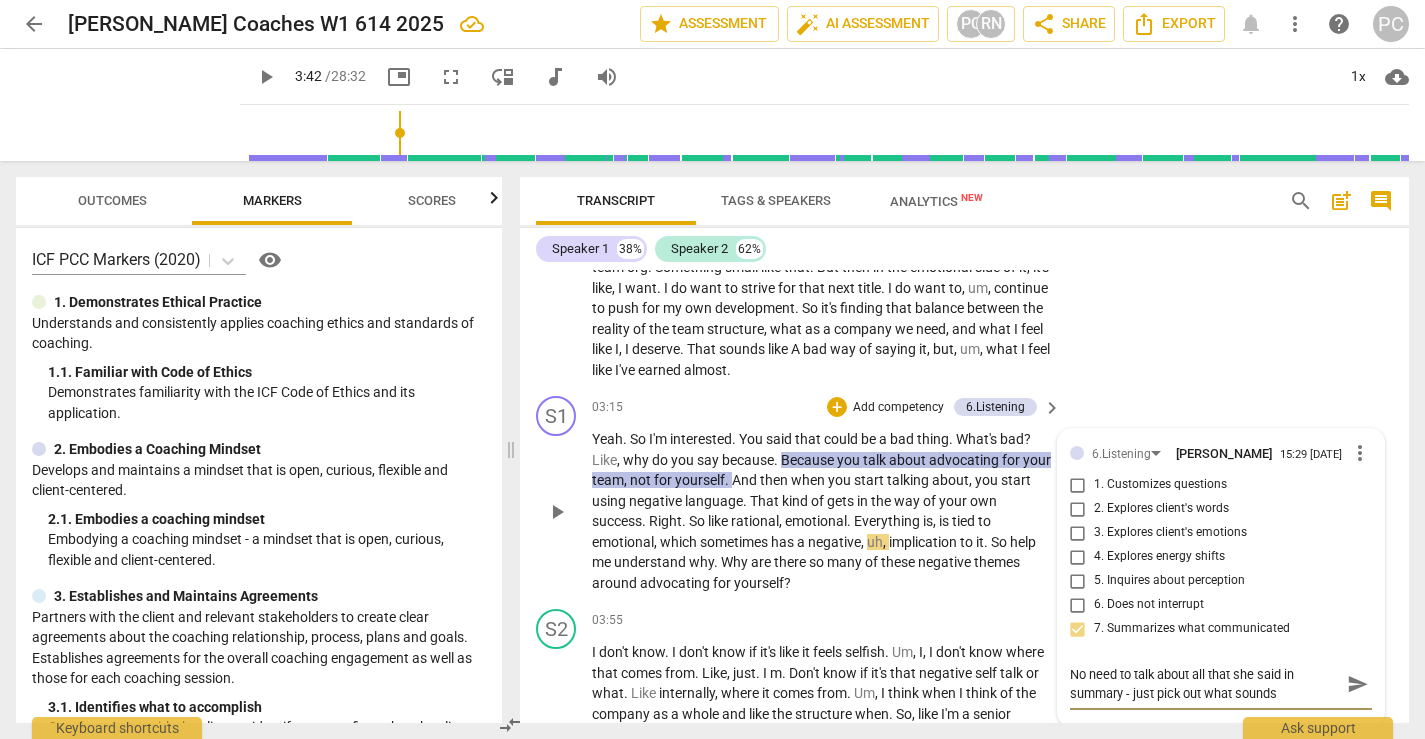 type on "No need to talk about all that she said in summary - just pick out what sounds m" 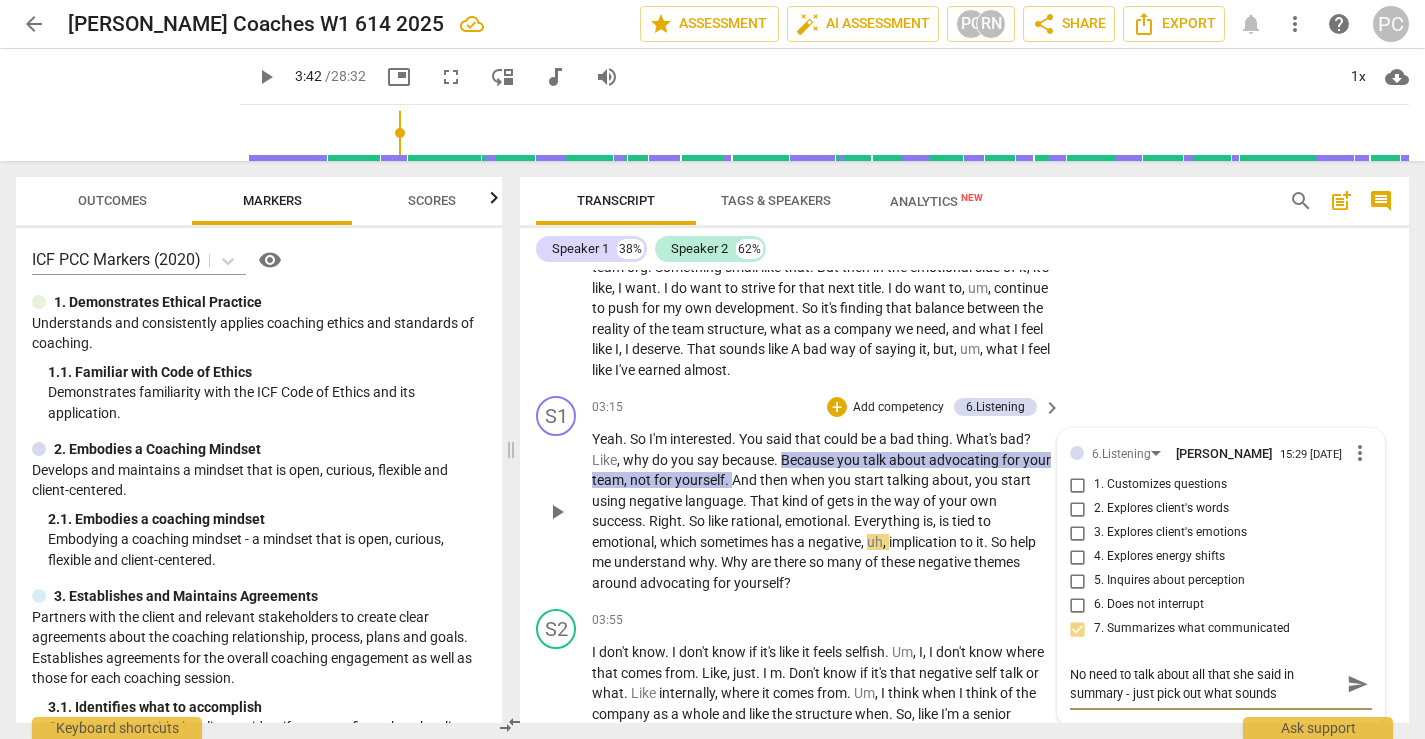 type on "No need to talk about all that she said in summary - just pick out what sounds m" 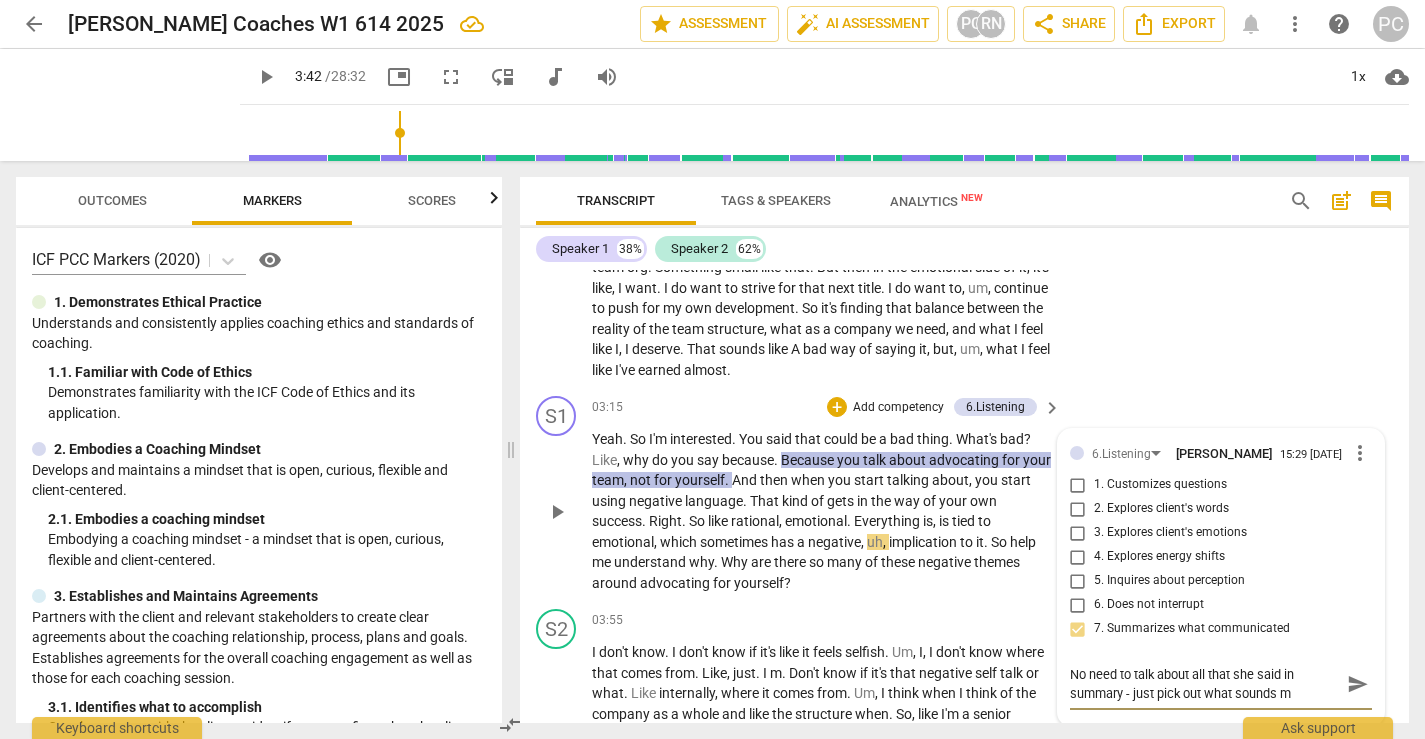 type on "No need to talk about all that she said in summary - just pick out what sounds mo" 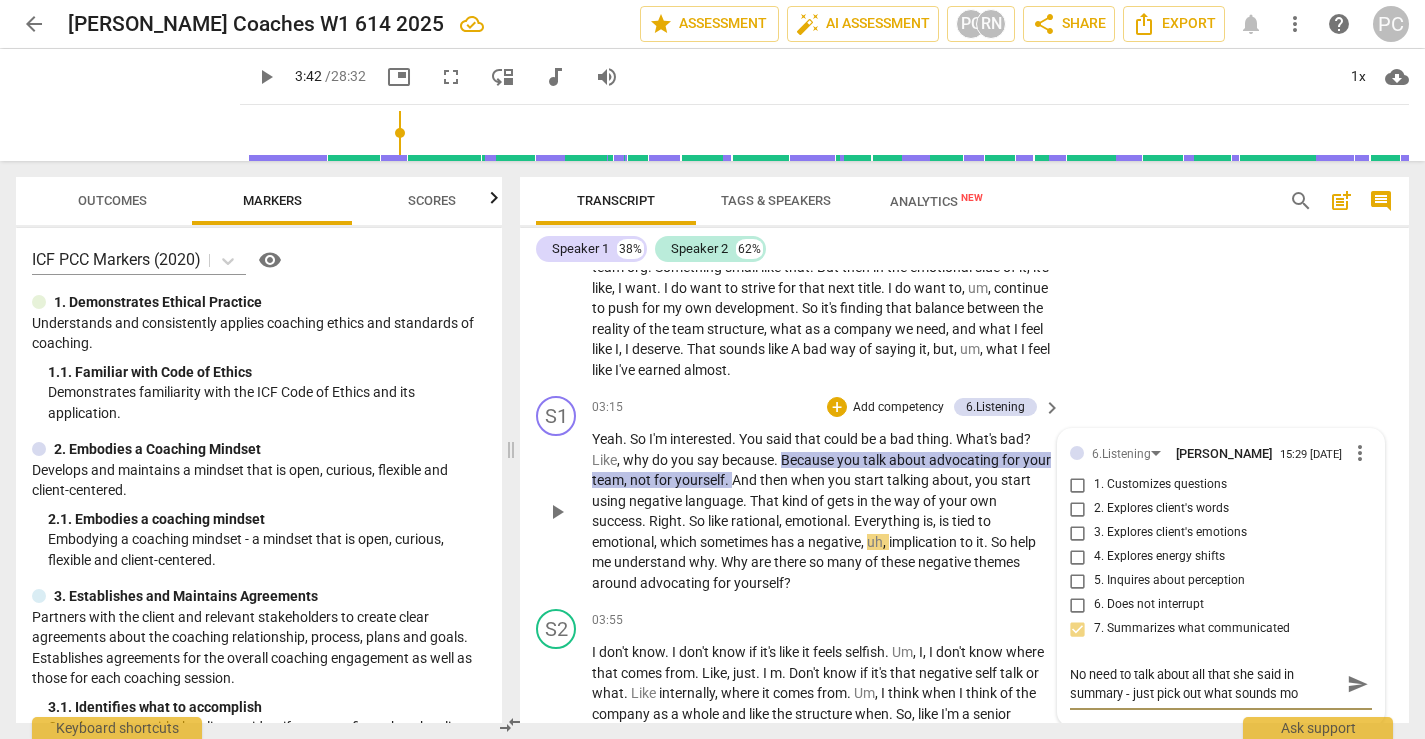 type on "No need to talk about all that she said in summary - just pick out what sounds mos" 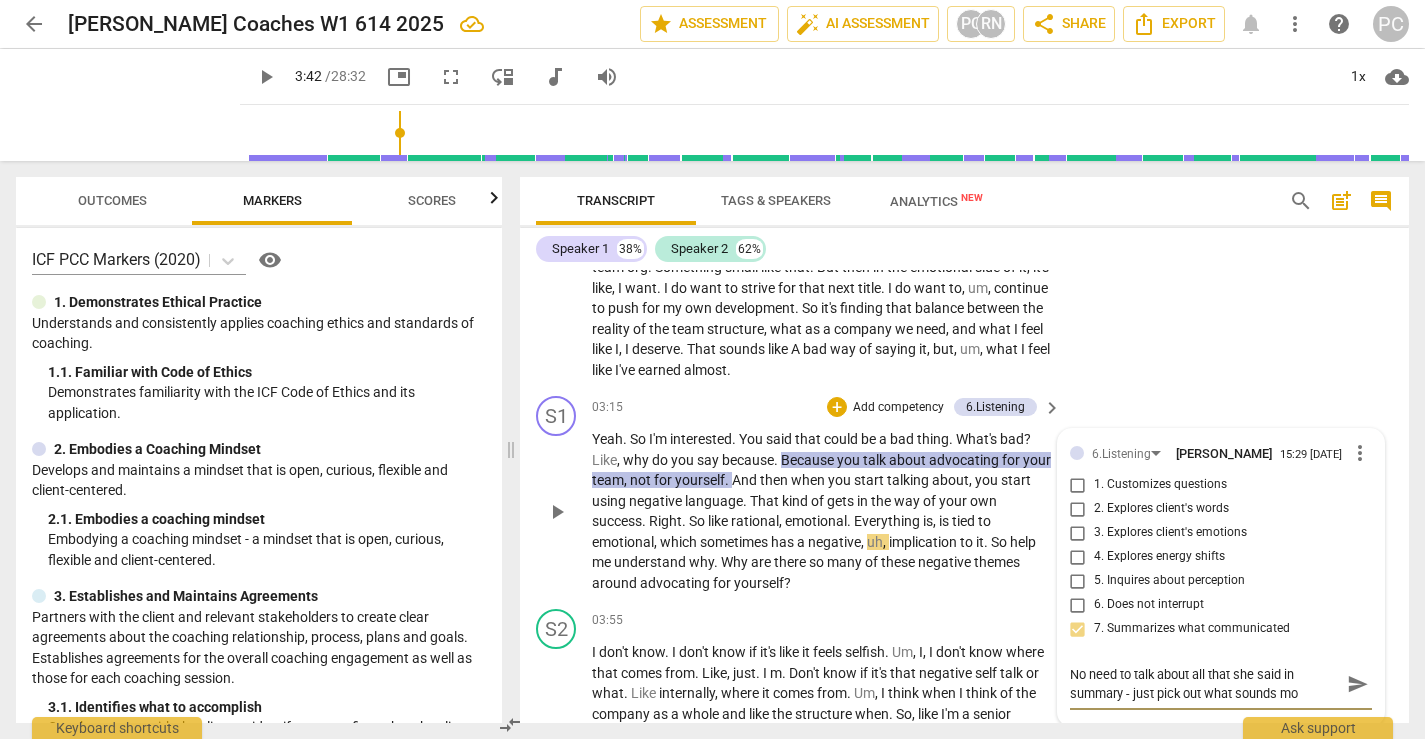 type on "No need to talk about all that she said in summary - just pick out what sounds mos" 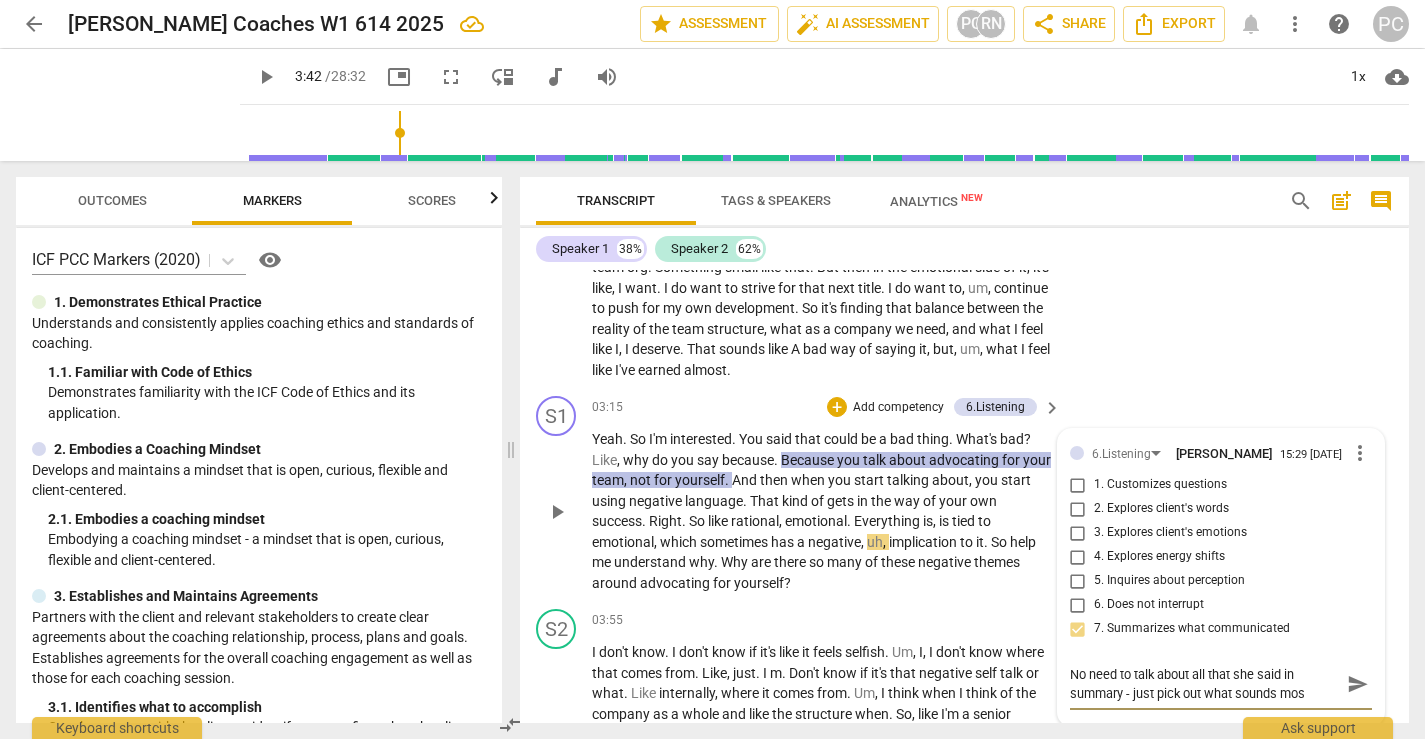 type on "No need to talk about all that she said in summary - just pick out what sounds most" 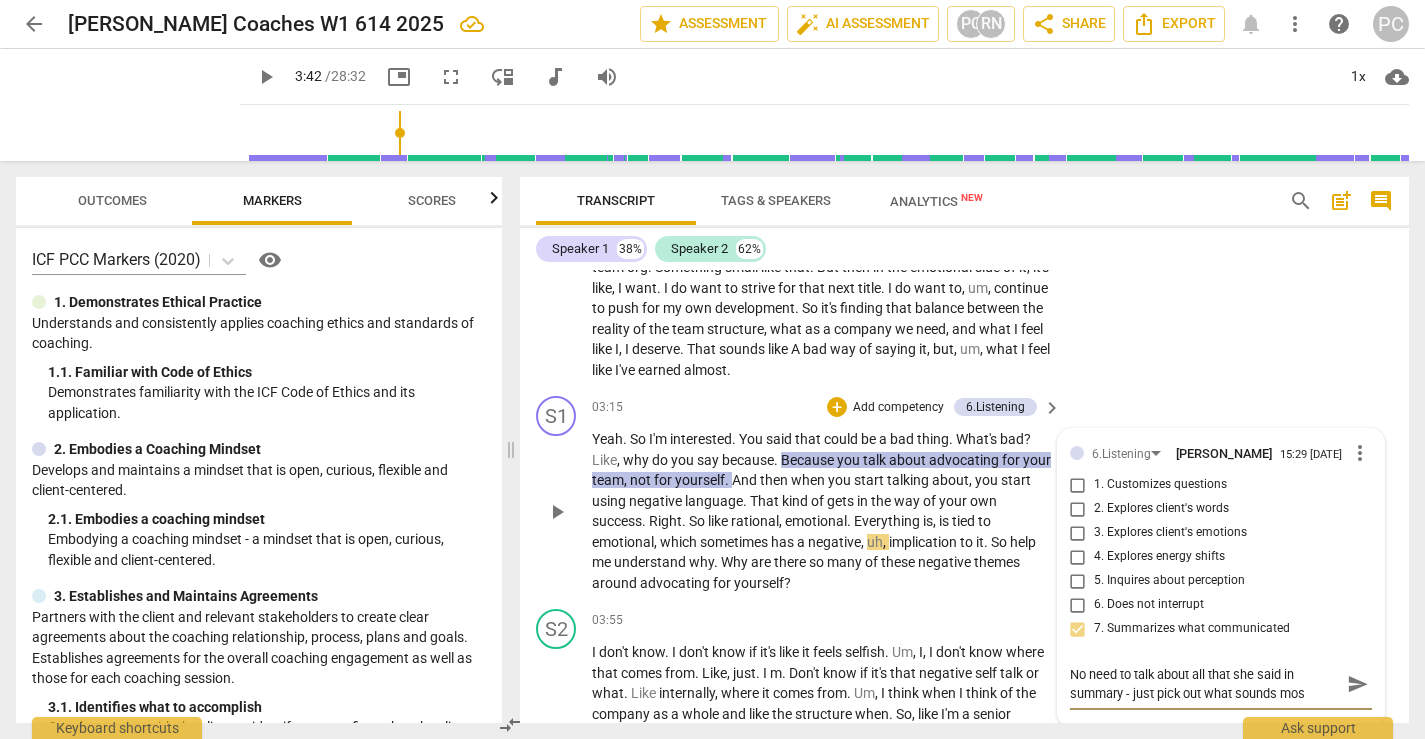 type on "No need to talk about all that she said in summary - just pick out what sounds most" 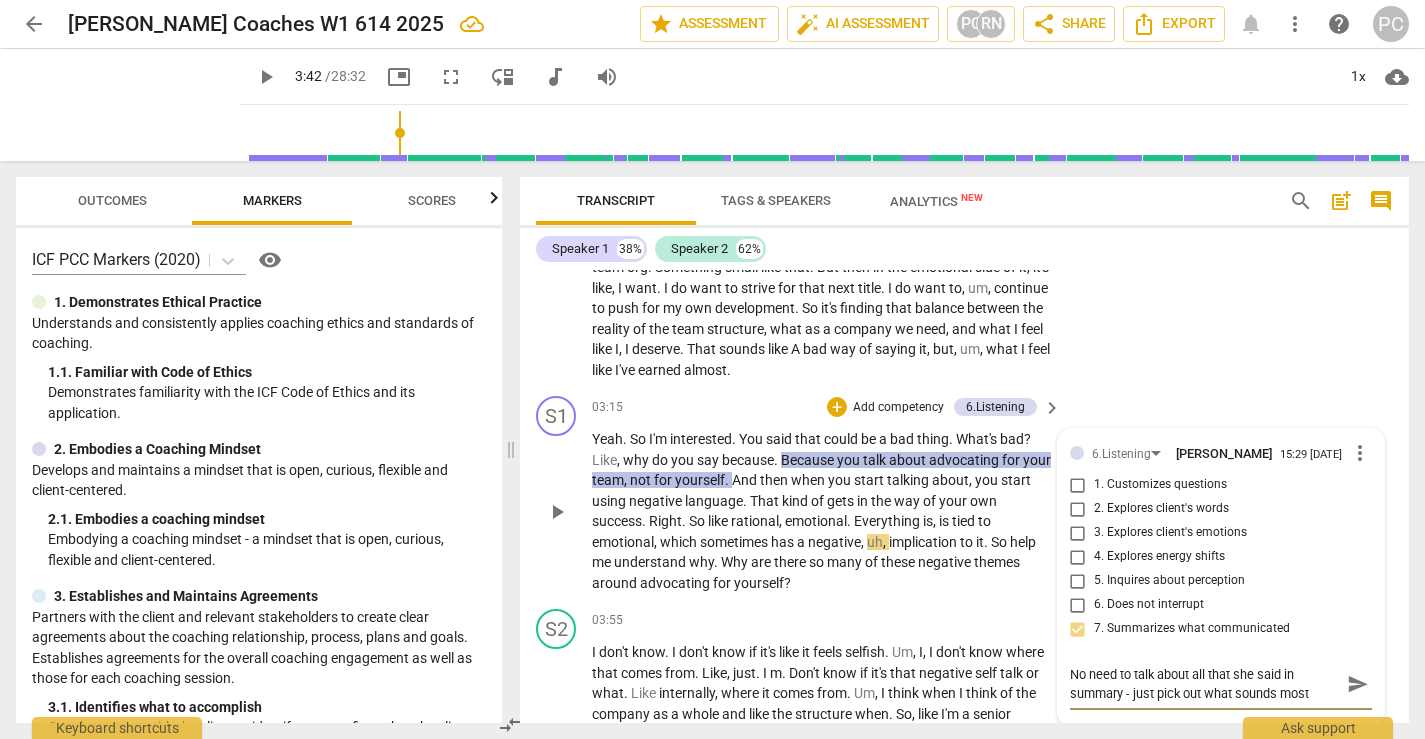 type on "No need to talk about all that she said in summary - just pick out what sounds most" 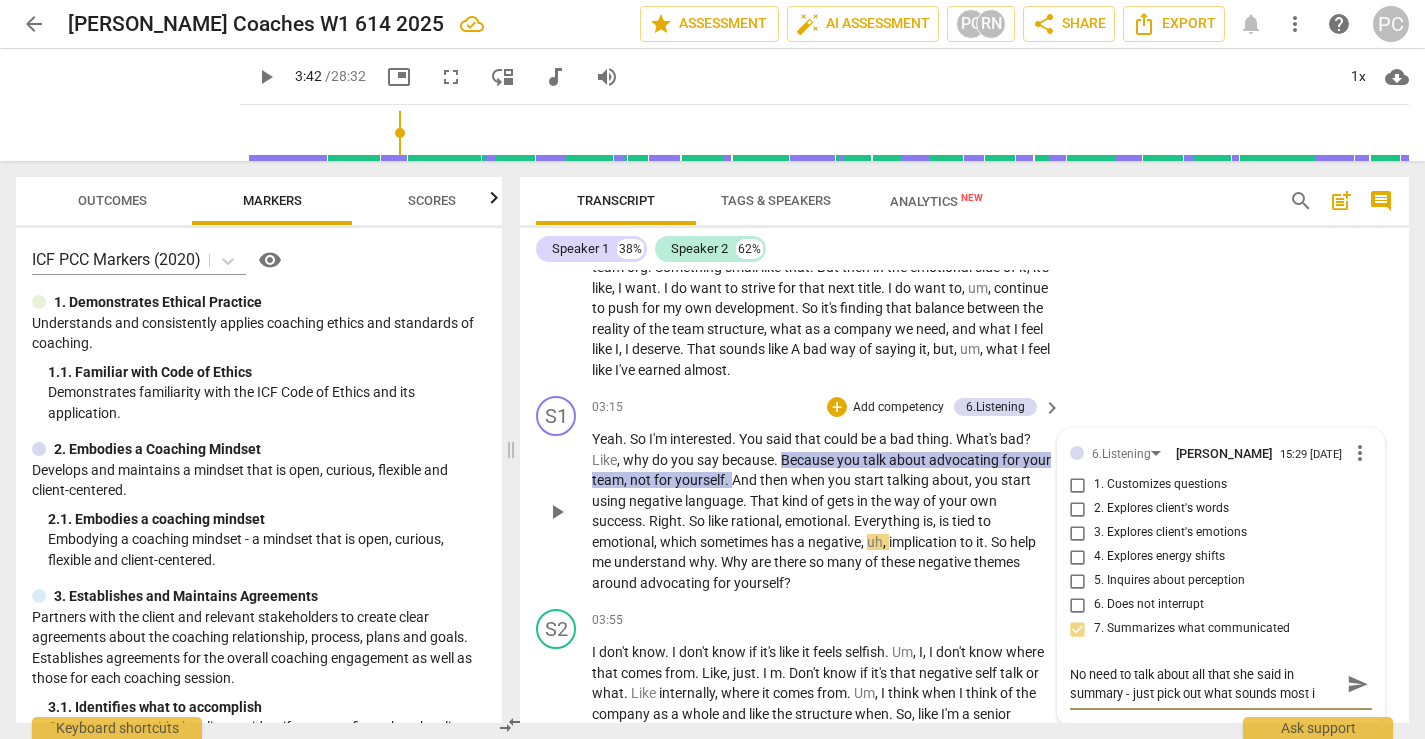 type on "No need to talk about all that she said in summary - just pick out what sounds most im" 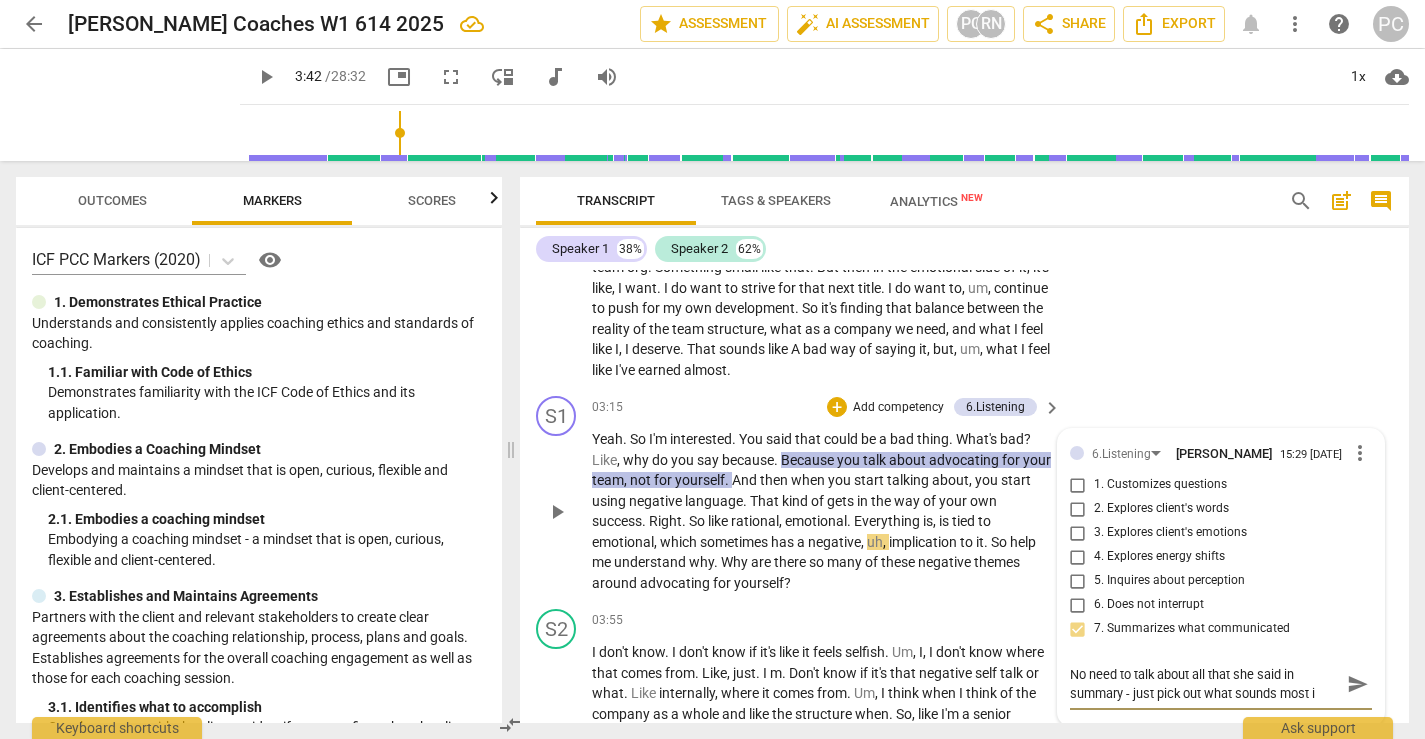 type on "No need to talk about all that she said in summary - just pick out what sounds most im" 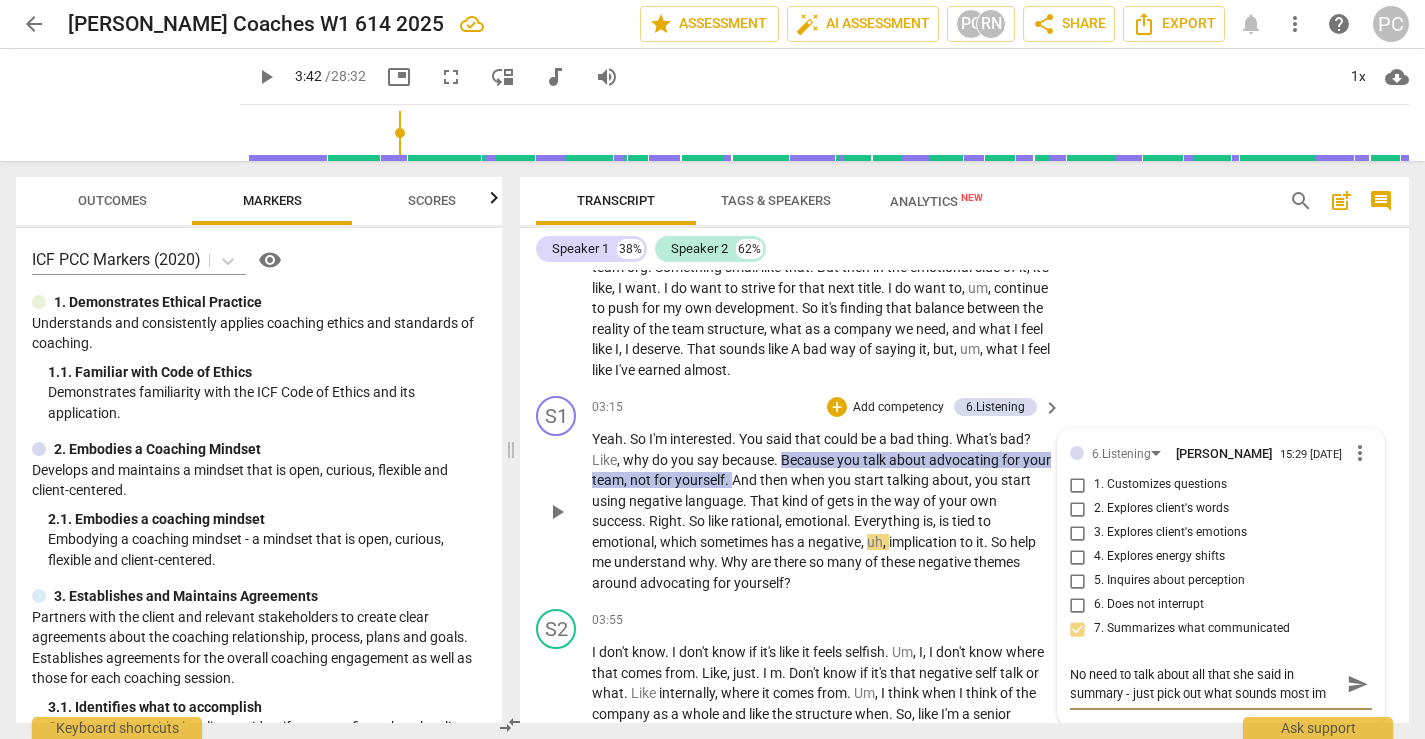 type on "No need to talk about all that she said in summary - just pick out what sounds most imp" 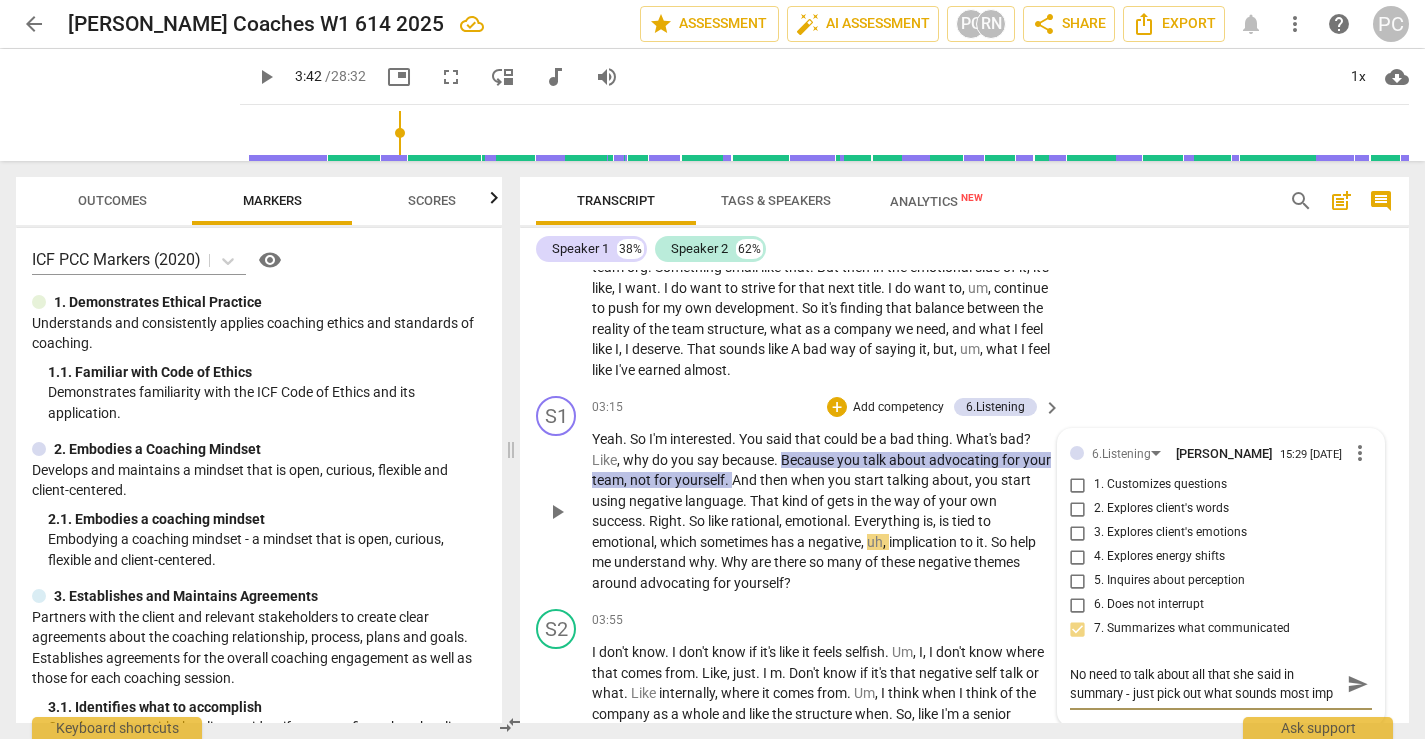type on "No need to talk about all that she said in summary - just pick out what sounds most impo" 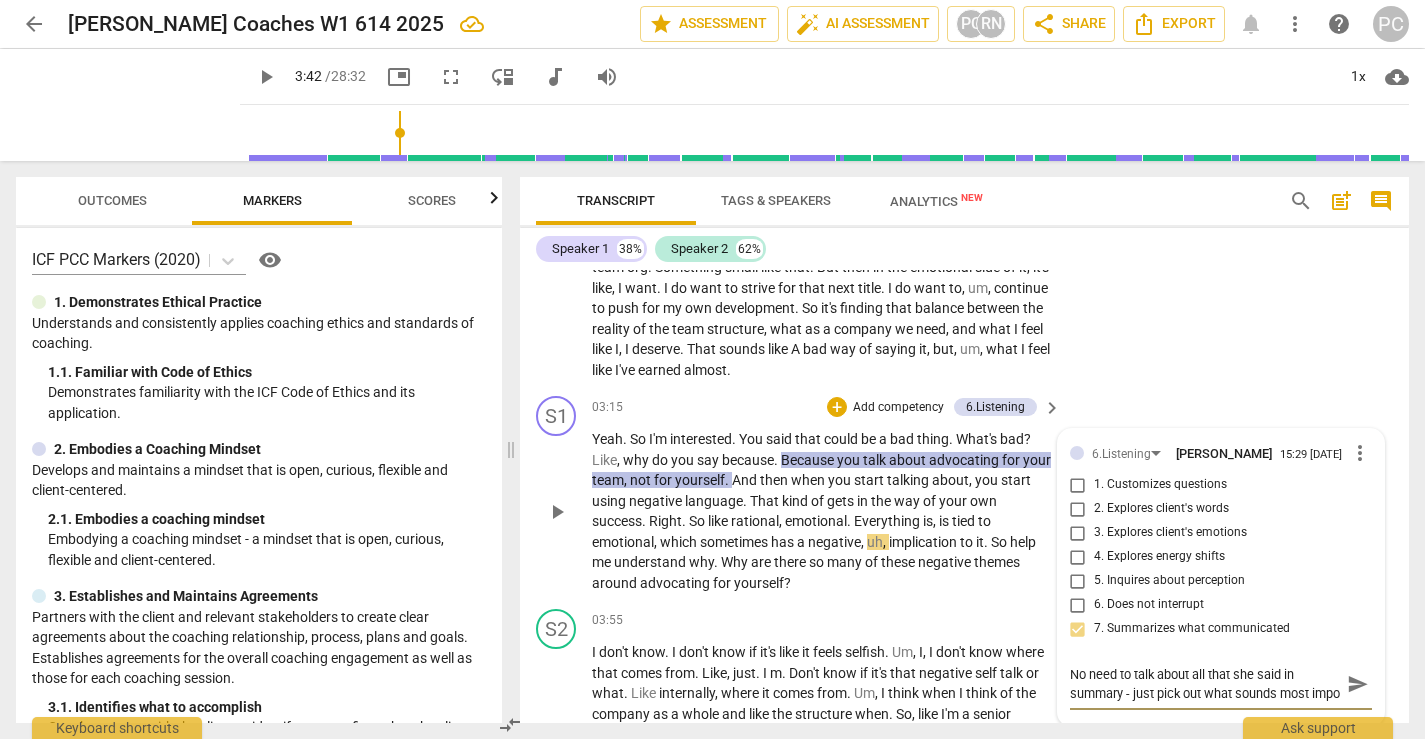scroll, scrollTop: 17, scrollLeft: 0, axis: vertical 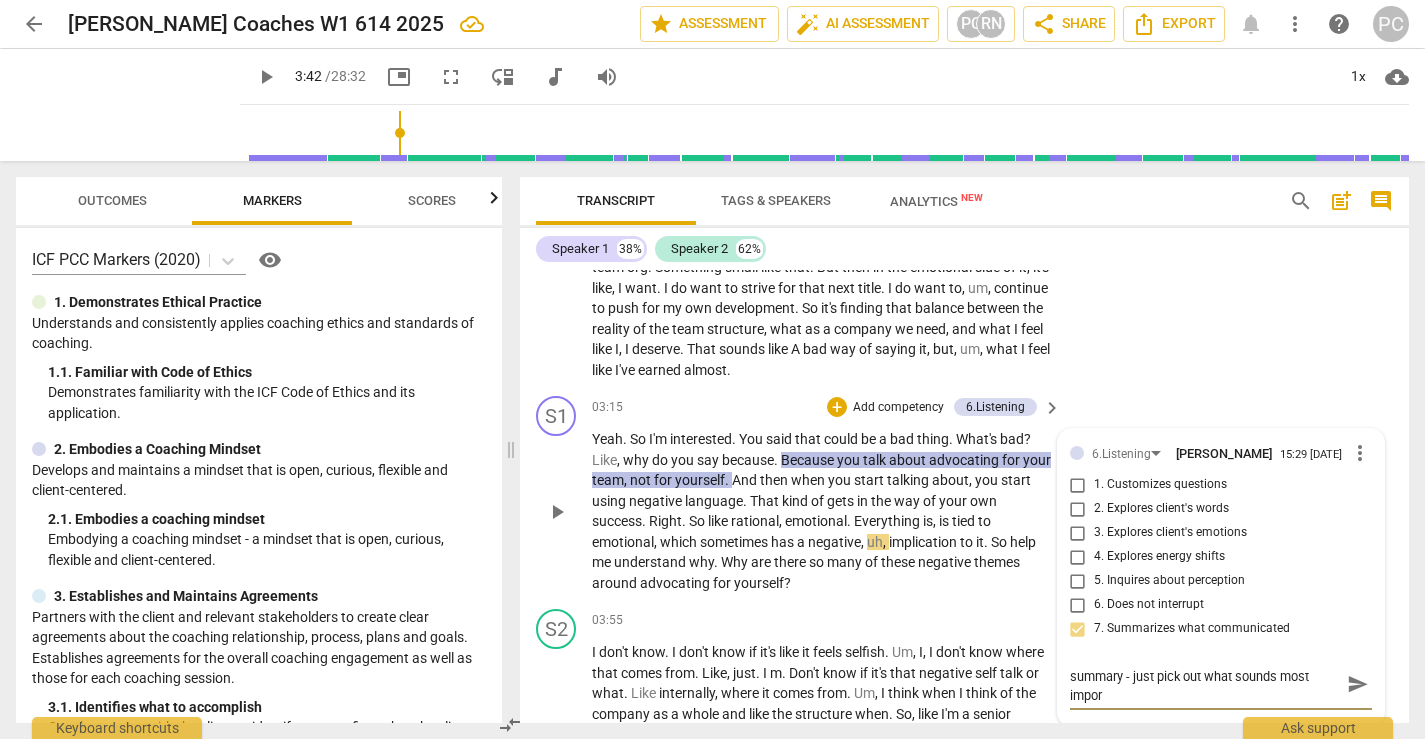 type on "No need to talk about all that she said in summary - just pick out what sounds most import" 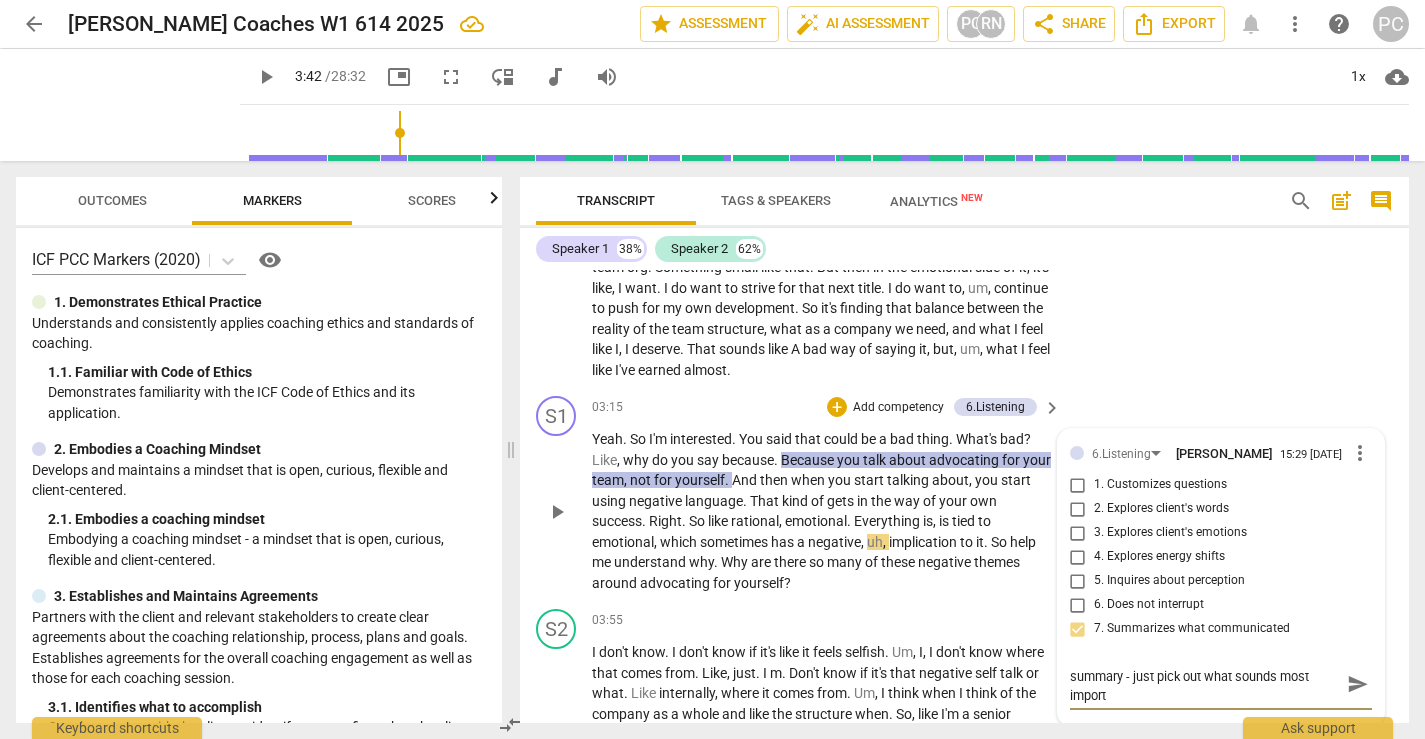 type on "No need to talk about all that she said in summary - just pick out what sounds most importa" 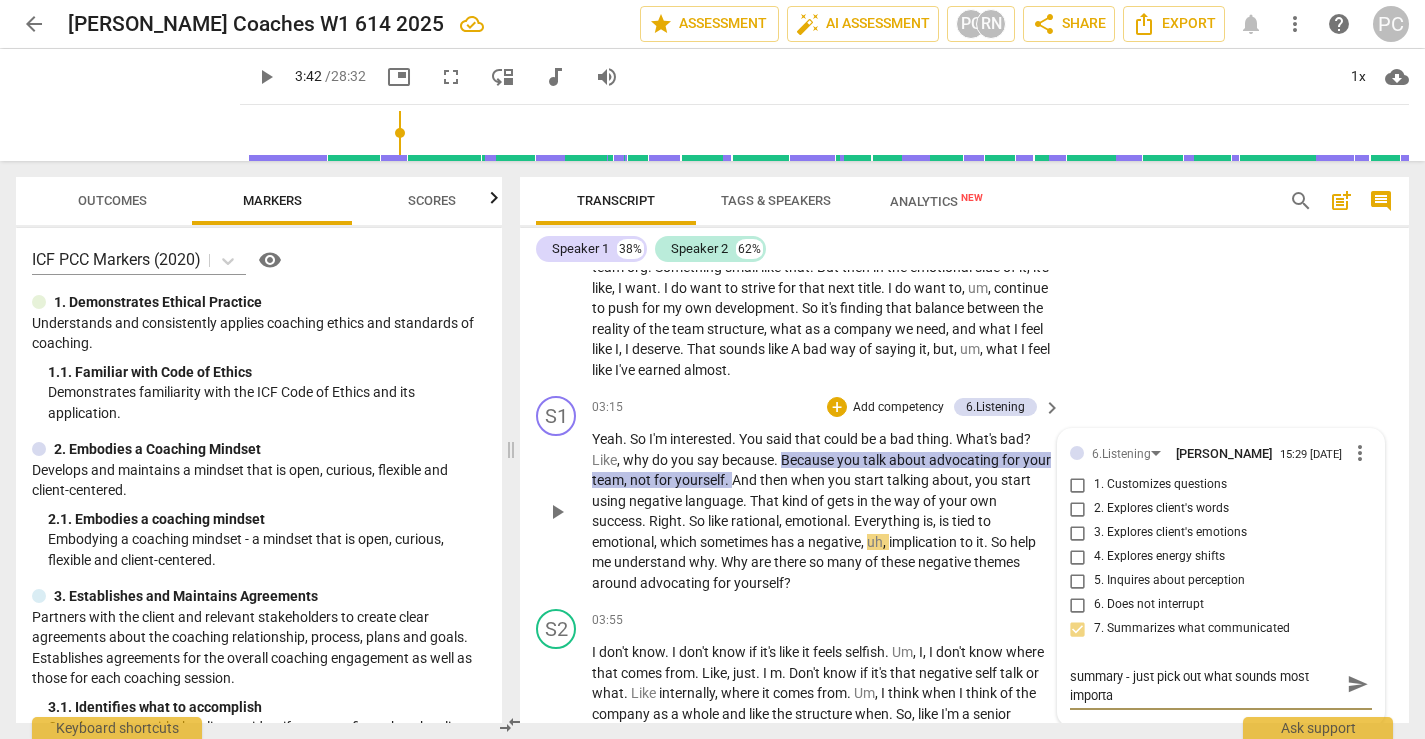 type on "No need to talk about all that she said in summary - just pick out what sounds most importan" 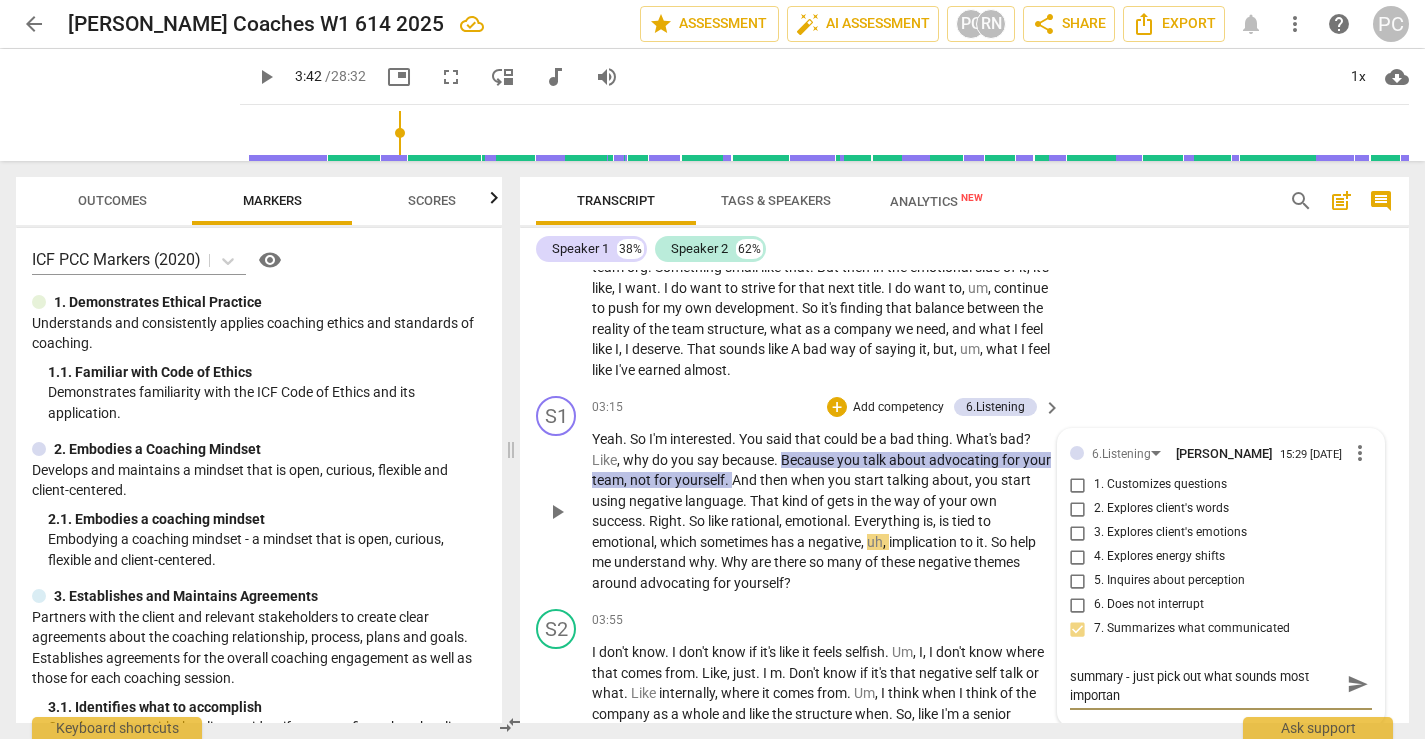type 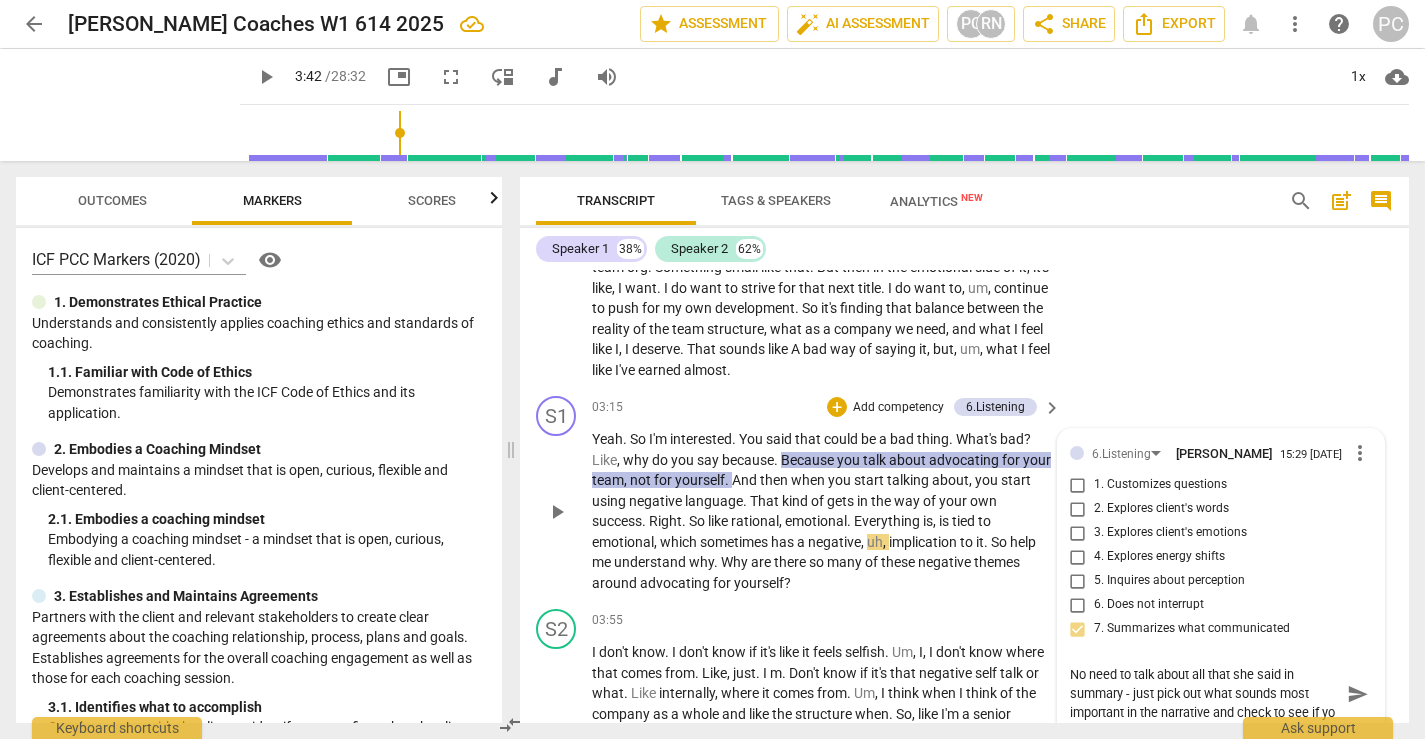 scroll, scrollTop: 17, scrollLeft: 0, axis: vertical 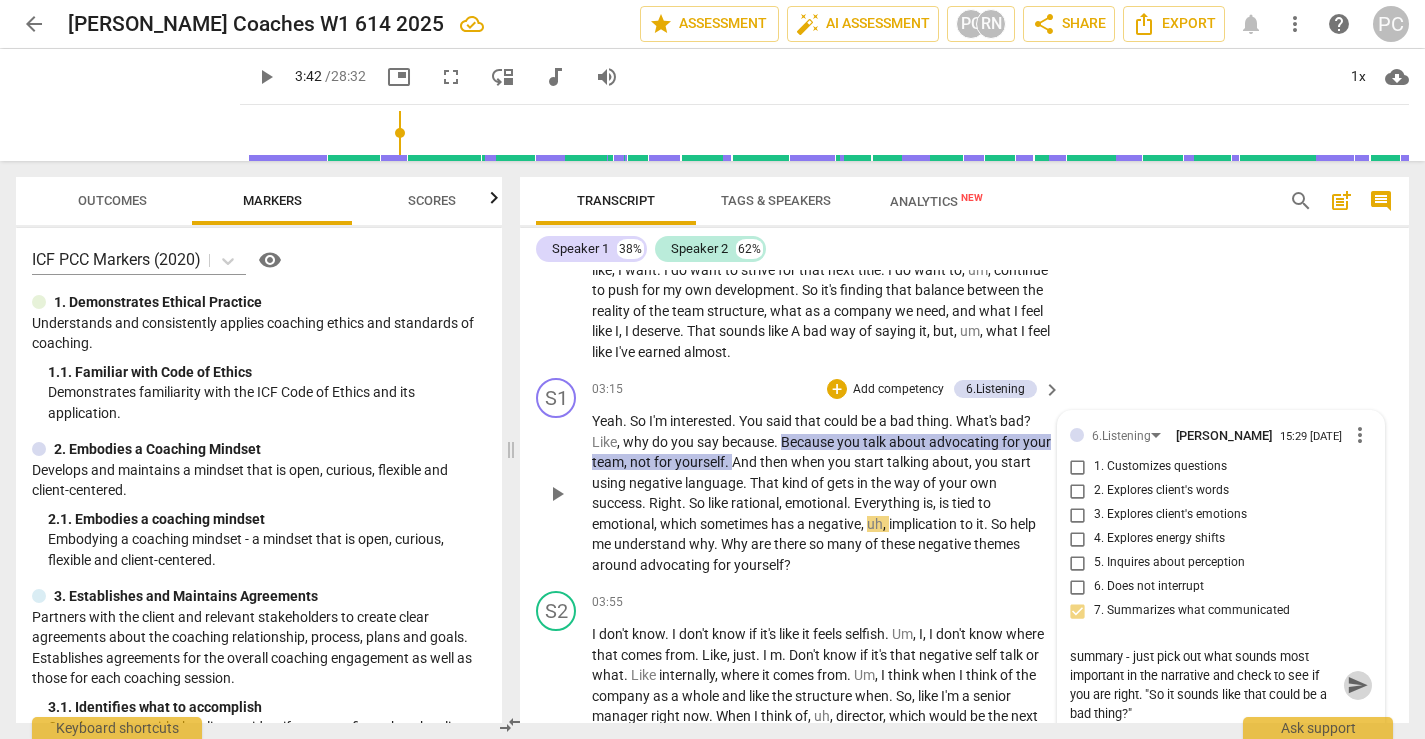 click on "send" at bounding box center [1358, 685] 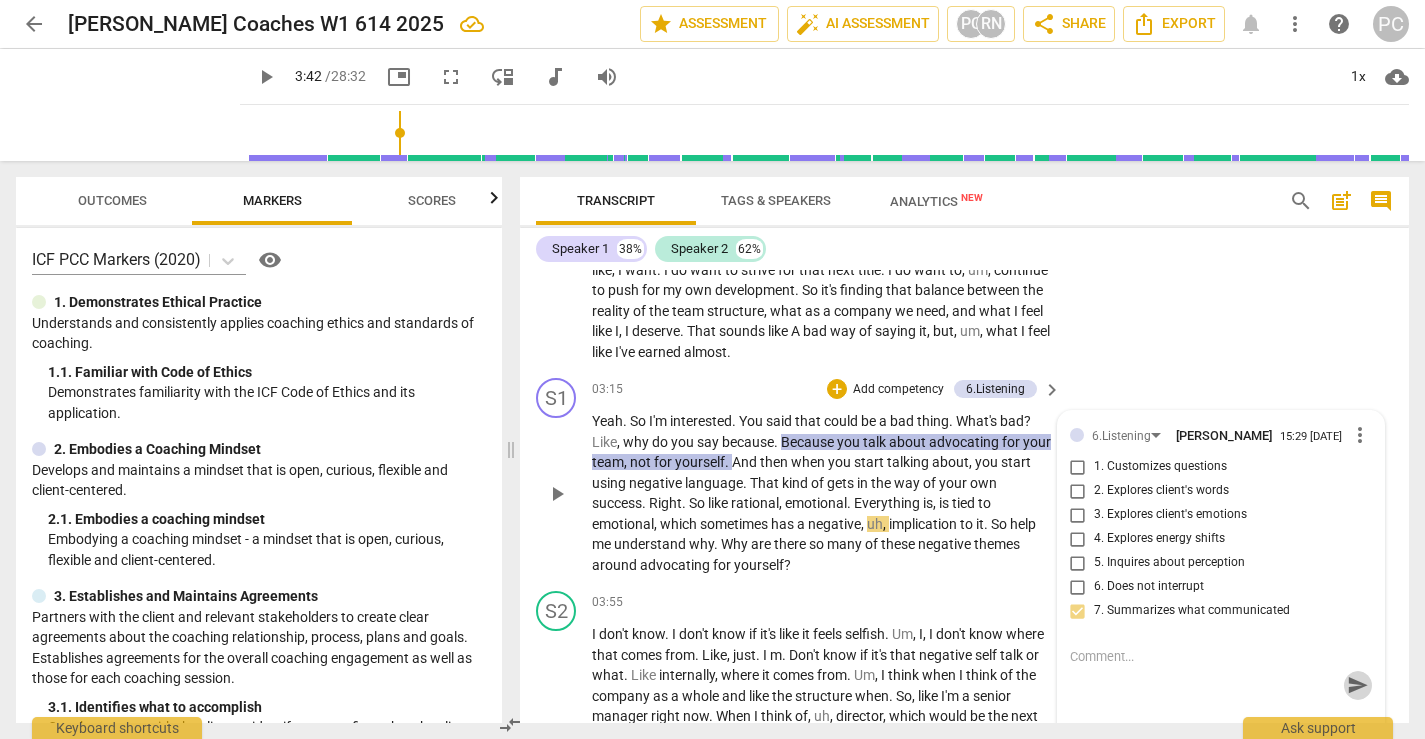 scroll, scrollTop: 0, scrollLeft: 0, axis: both 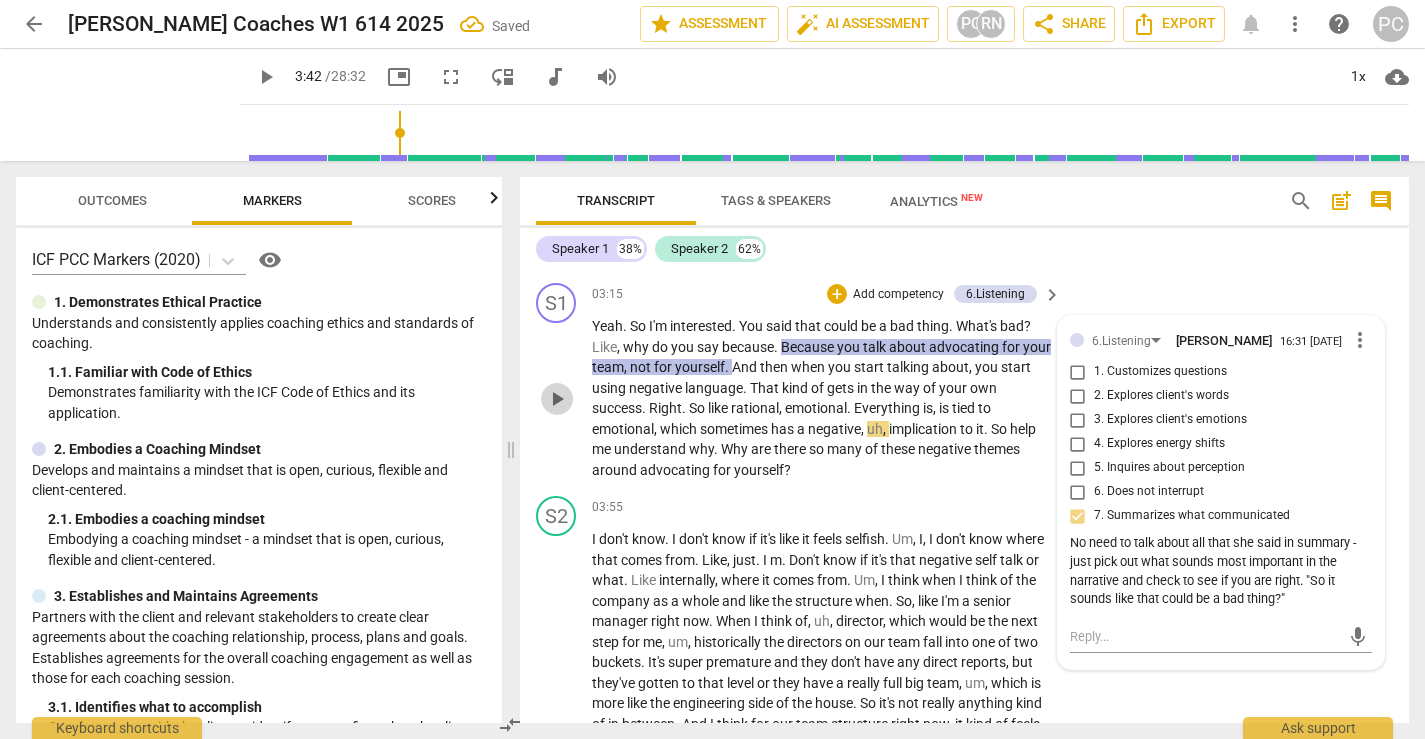click on "play_arrow" at bounding box center (557, 399) 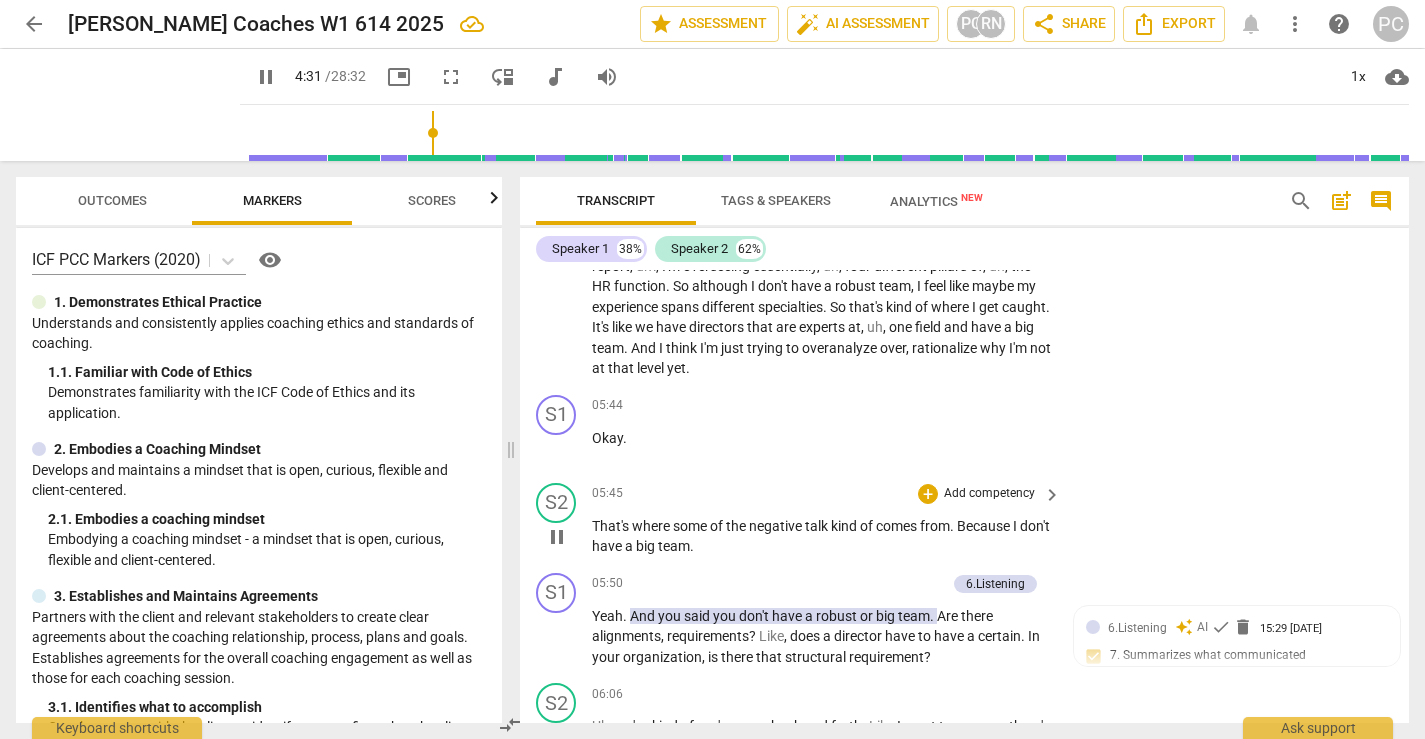 scroll, scrollTop: 1301, scrollLeft: 0, axis: vertical 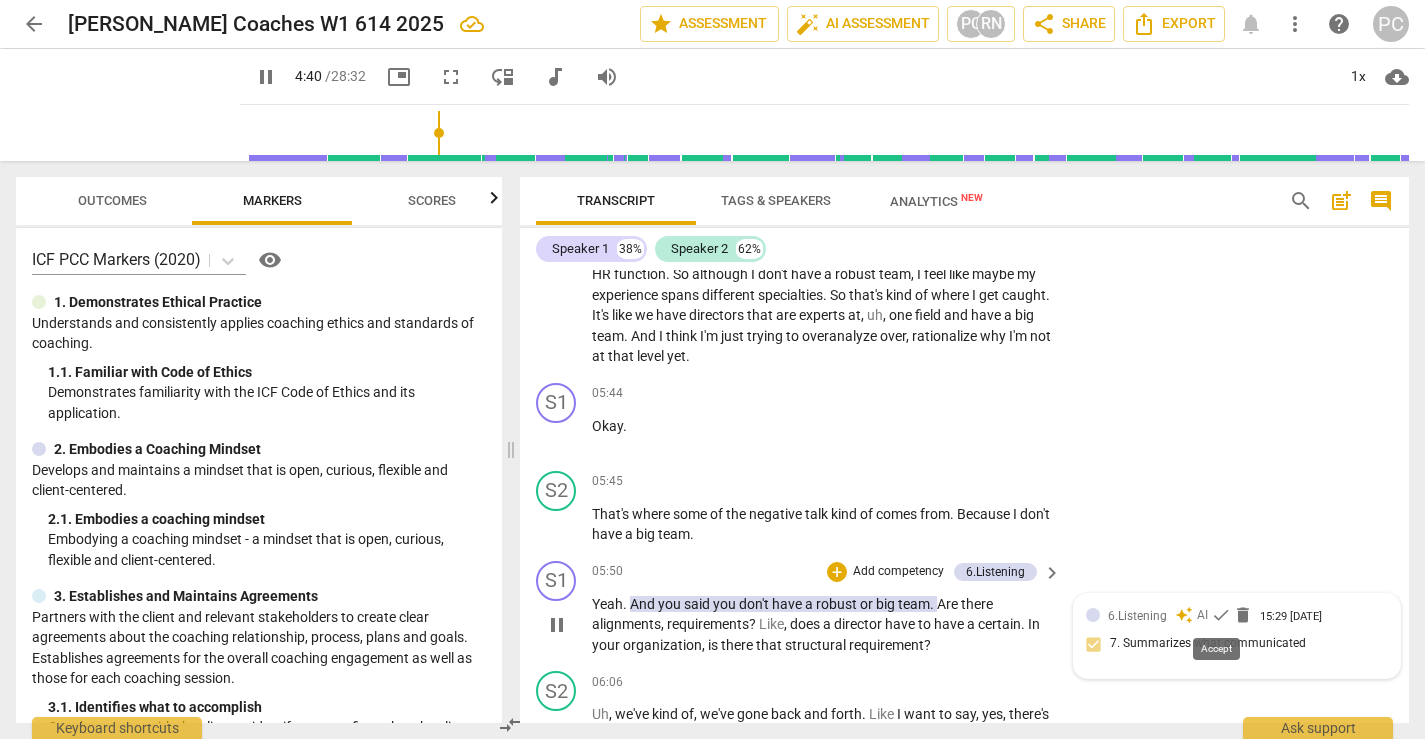 click on "check" at bounding box center (1221, 615) 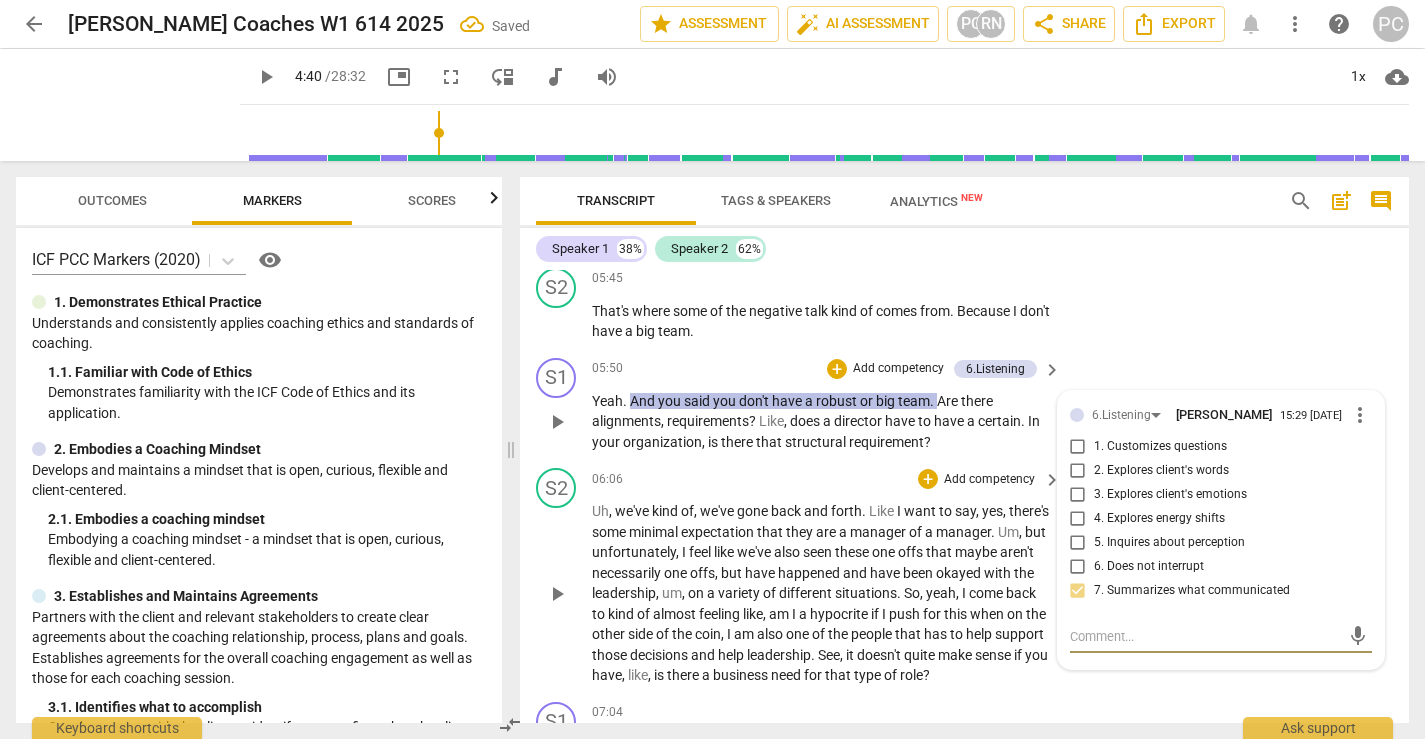 scroll, scrollTop: 1502, scrollLeft: 0, axis: vertical 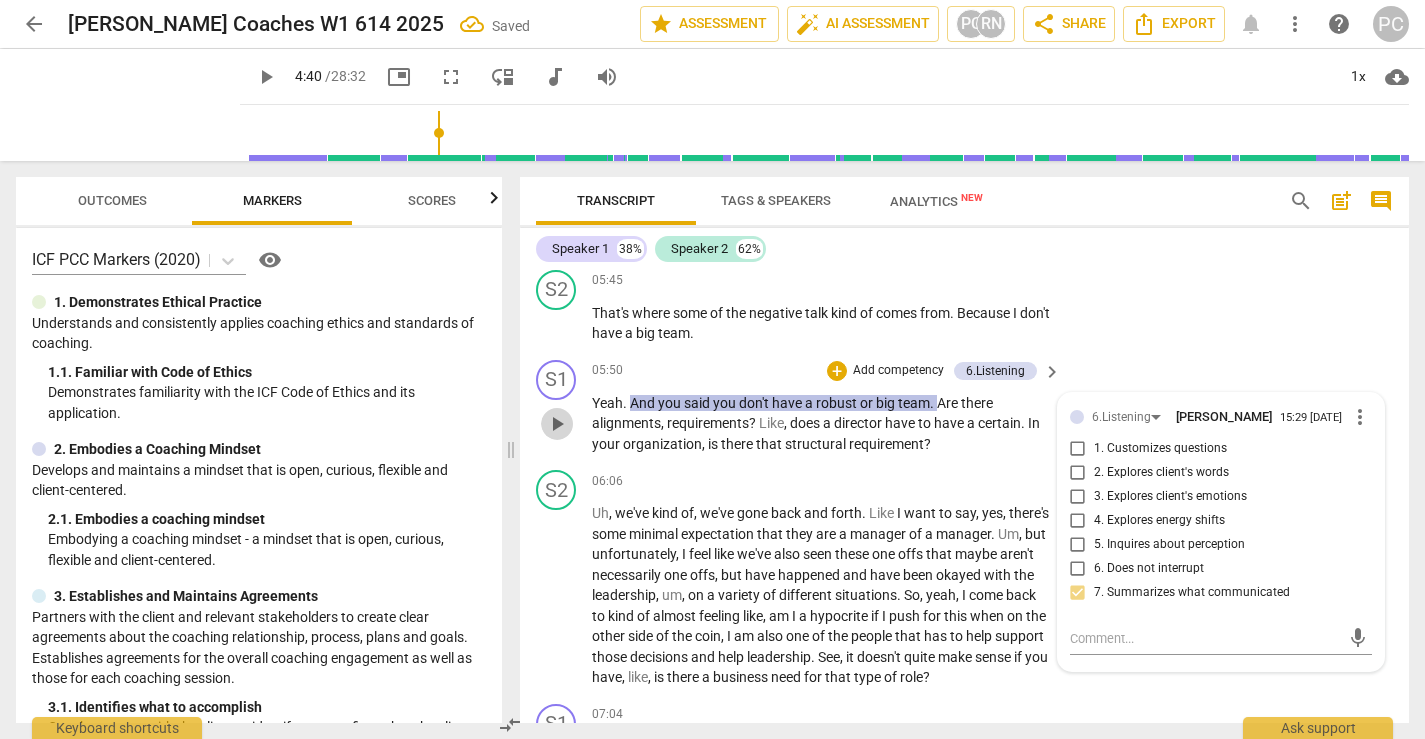click on "play_arrow" at bounding box center (557, 424) 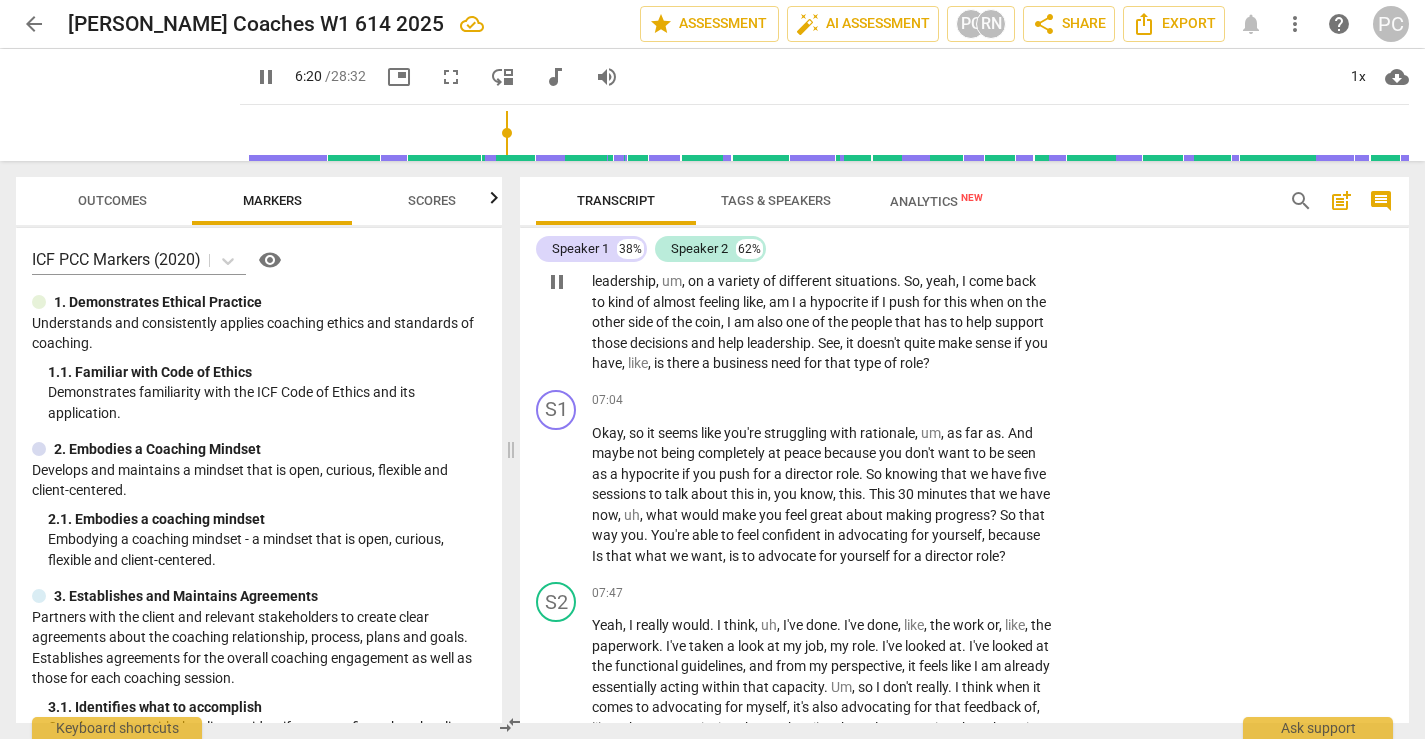 scroll, scrollTop: 1818, scrollLeft: 0, axis: vertical 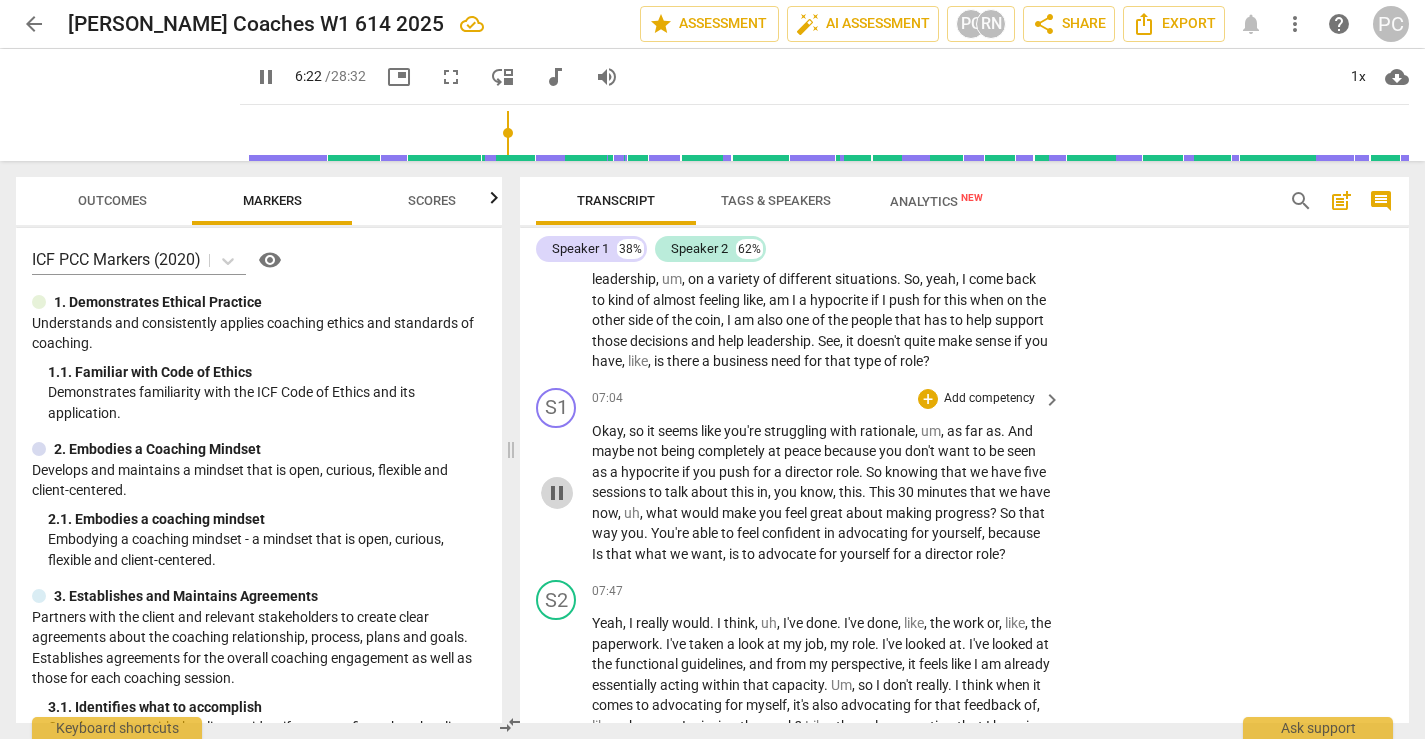 click on "pause" at bounding box center [557, 493] 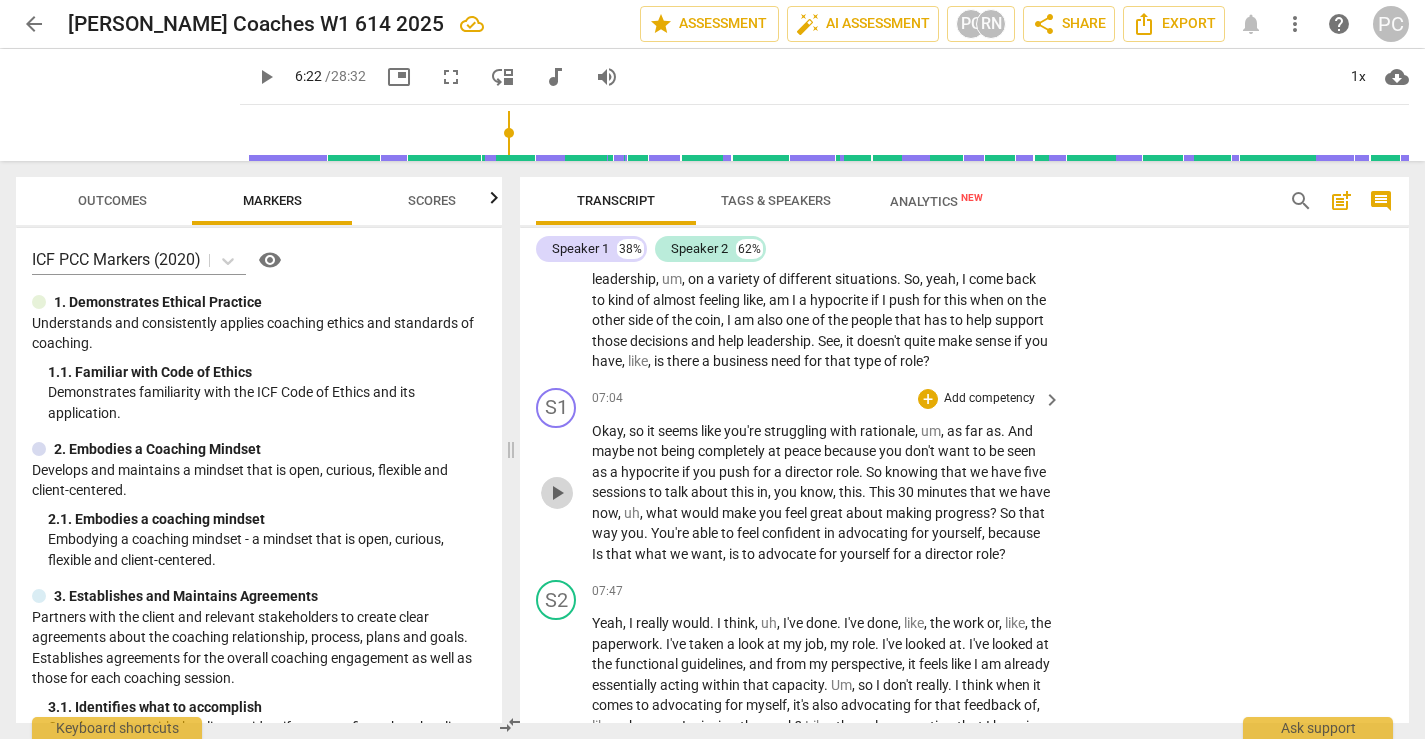 click on "play_arrow" at bounding box center [557, 493] 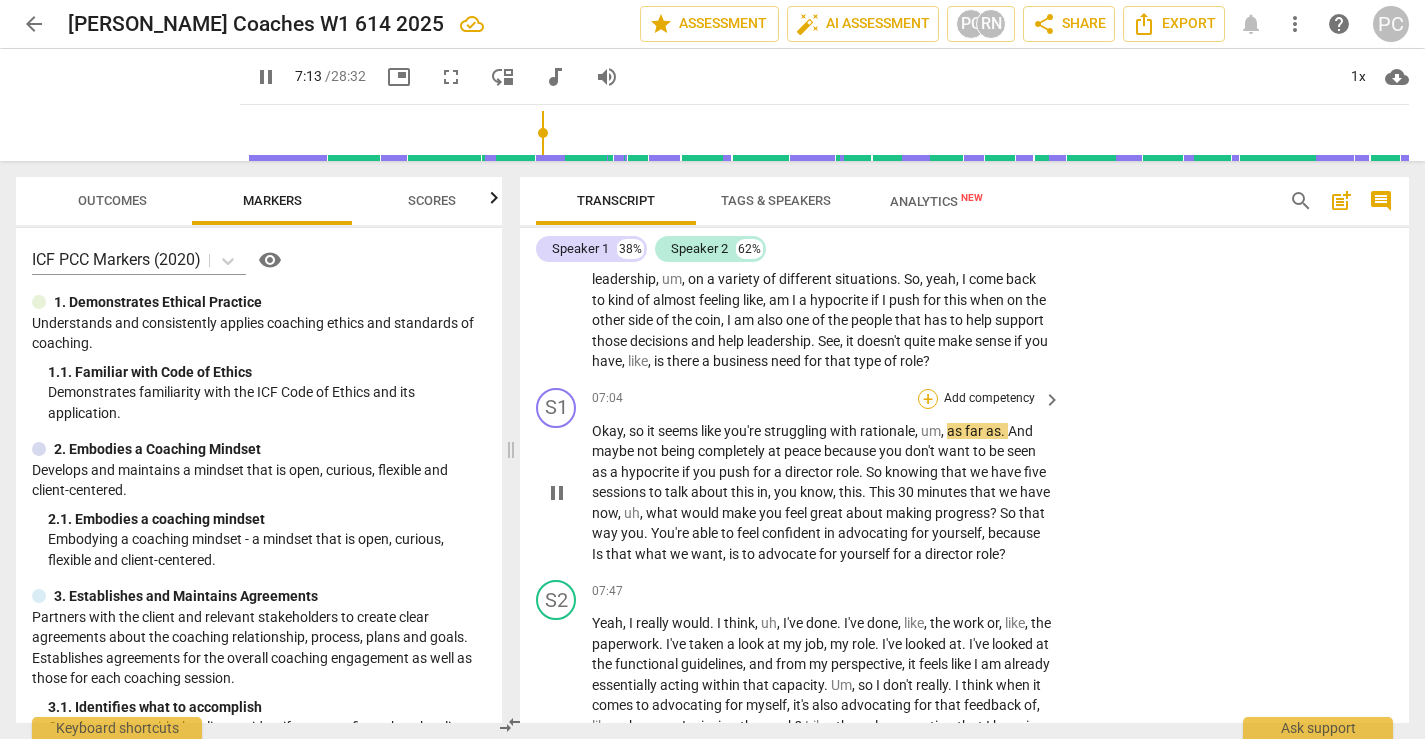 click on "+" at bounding box center (928, 399) 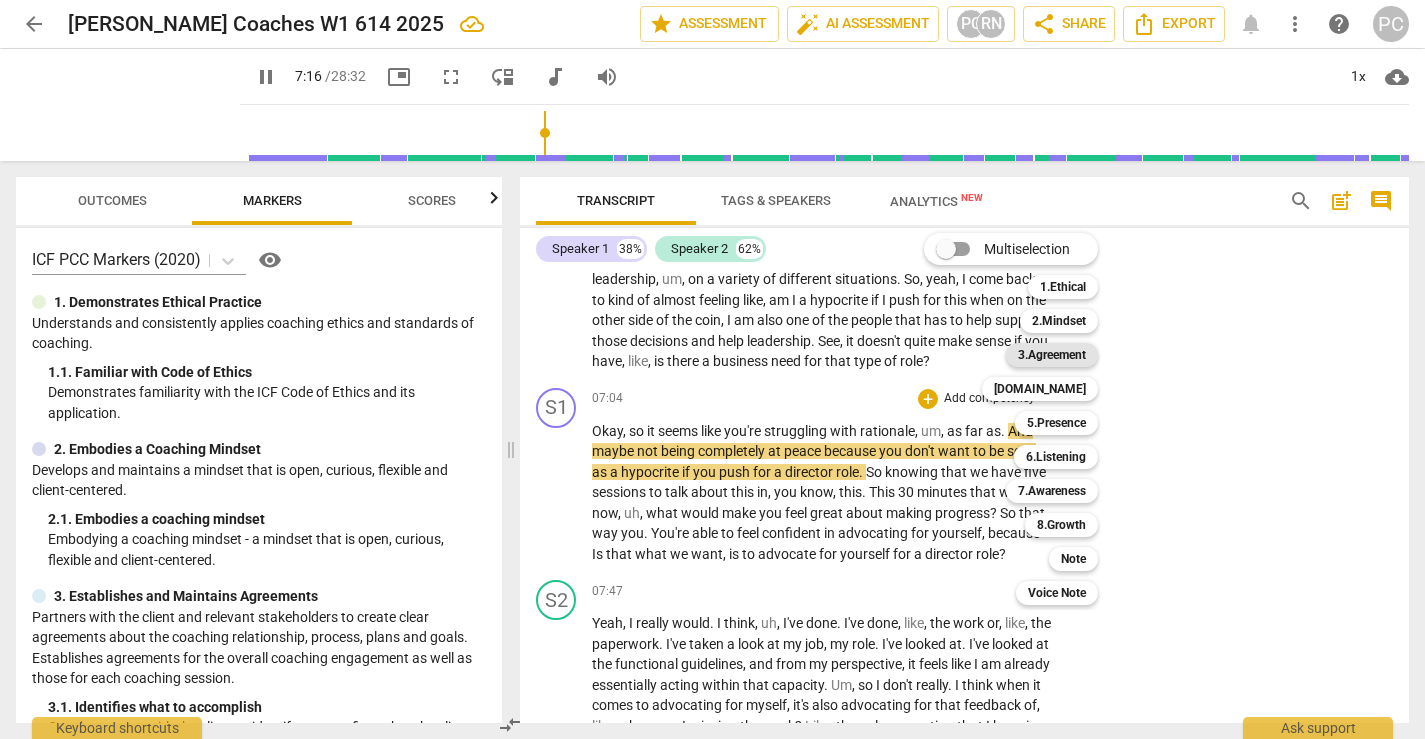click on "3.Agreement" at bounding box center [1052, 355] 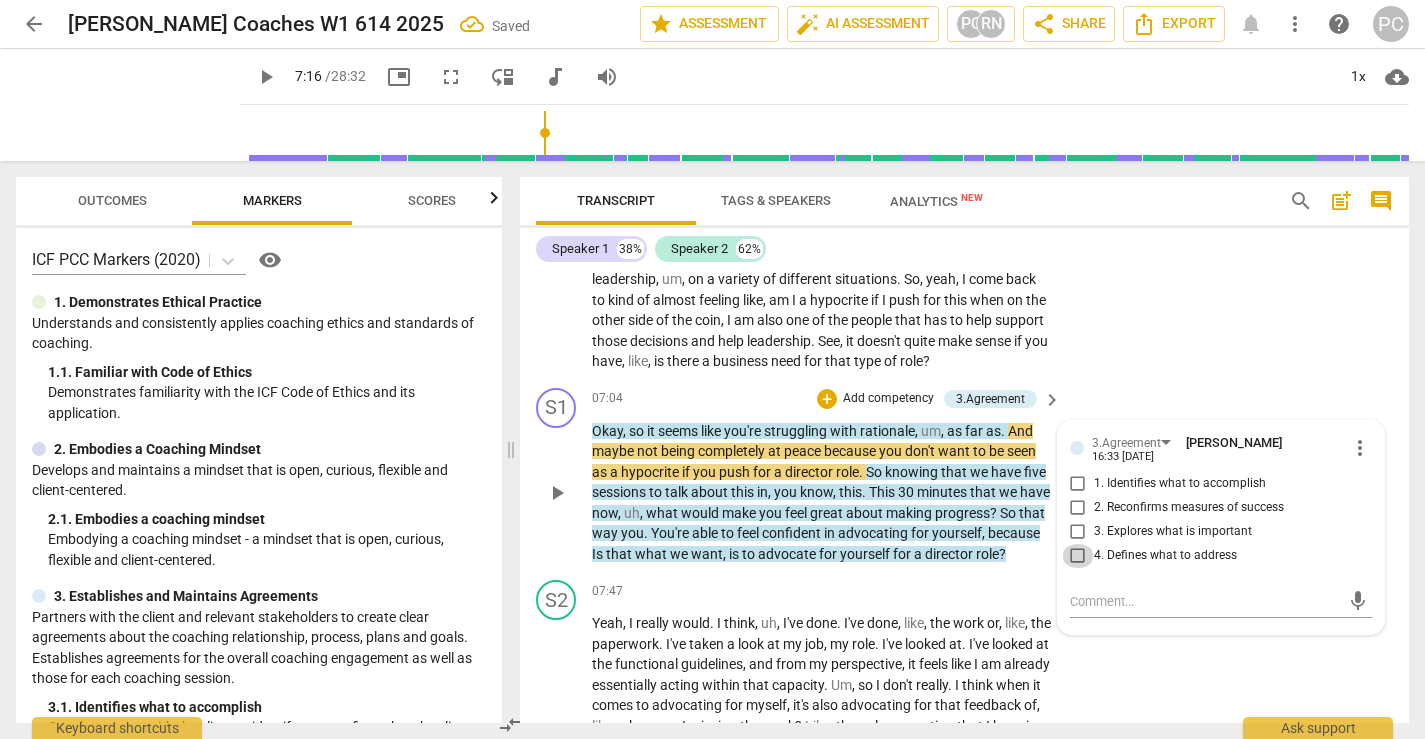 click on "4. Defines what to address" at bounding box center (1078, 556) 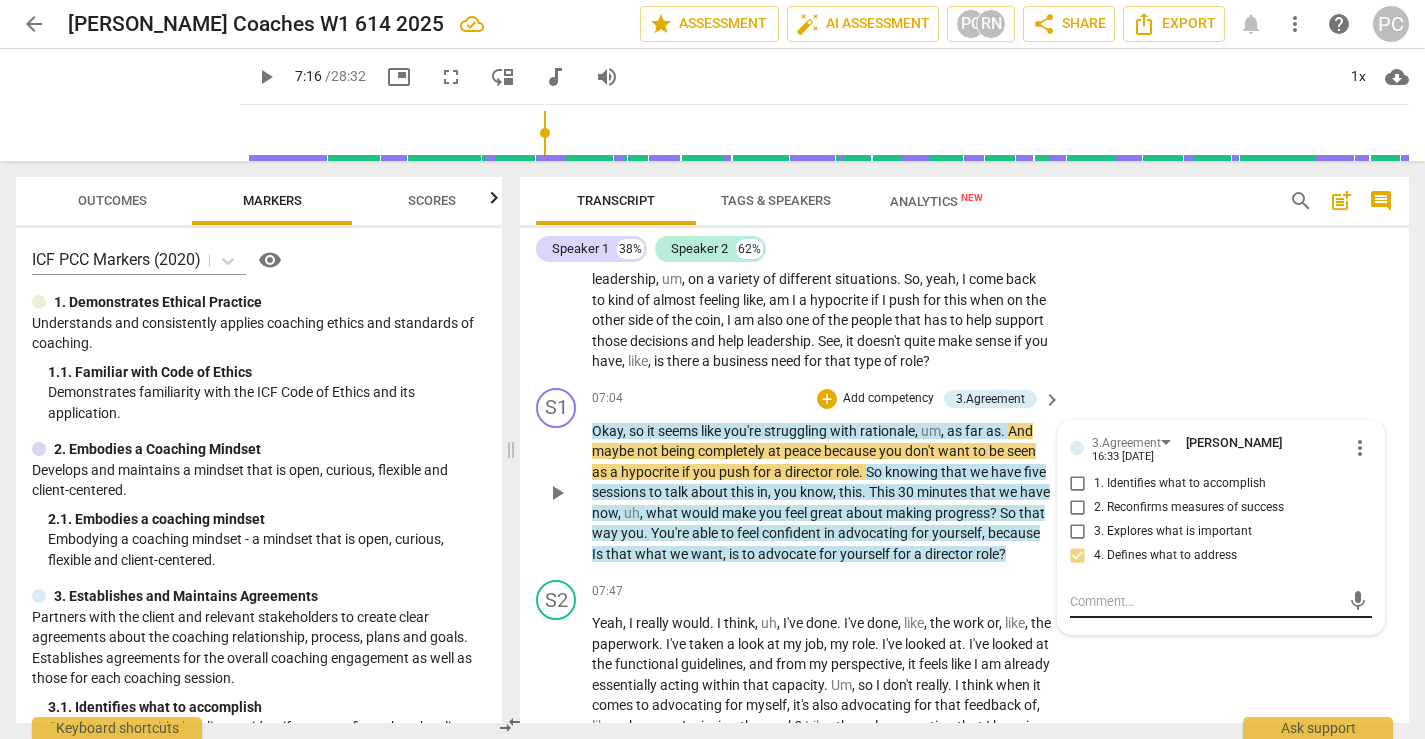 click at bounding box center (1205, 601) 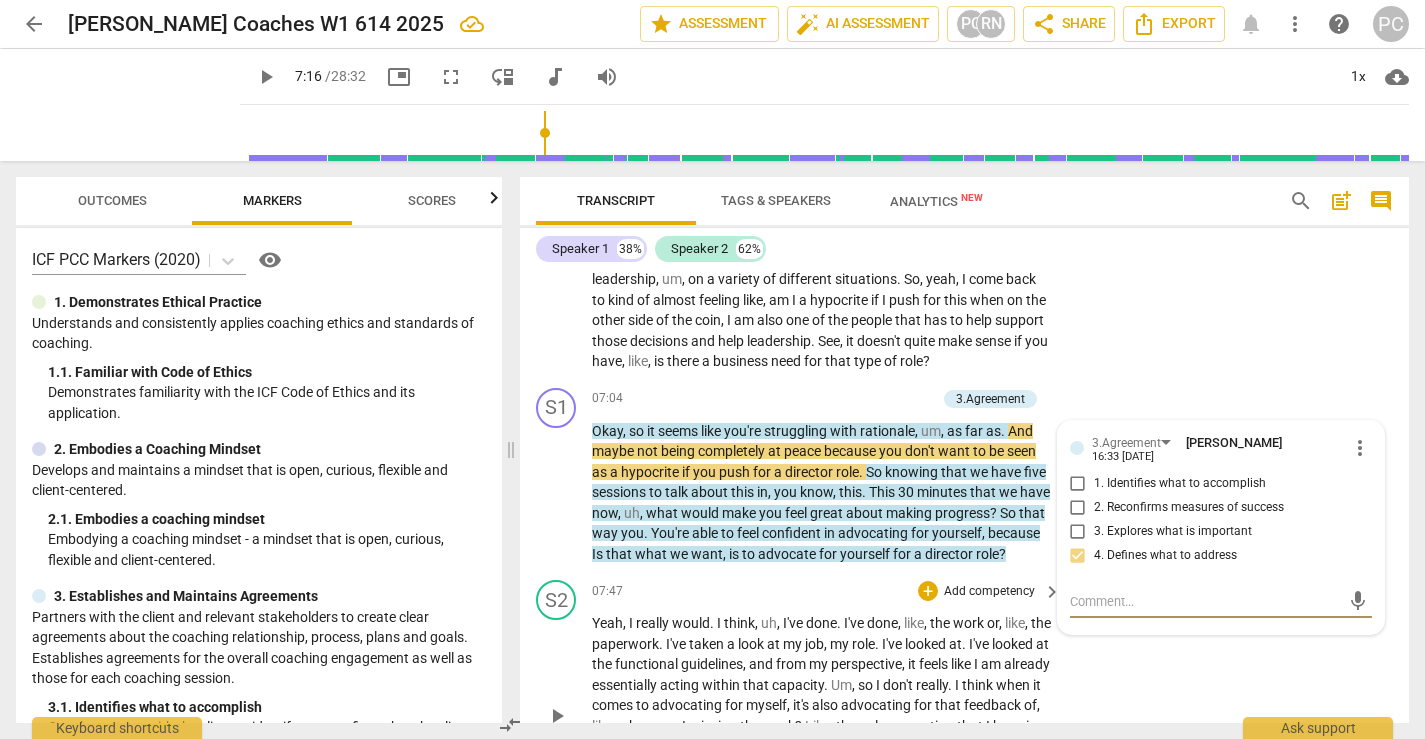 click on "Add competency" at bounding box center [989, 592] 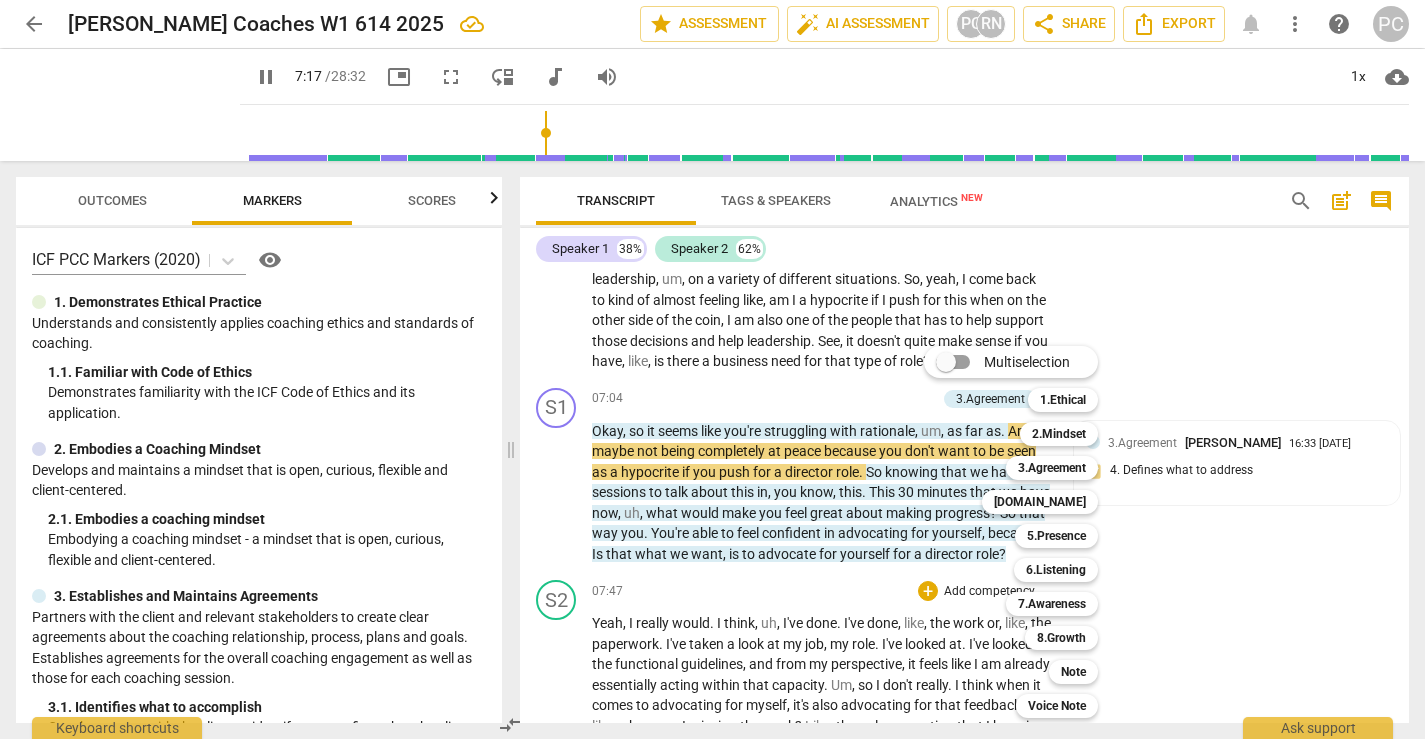 click at bounding box center [712, 369] 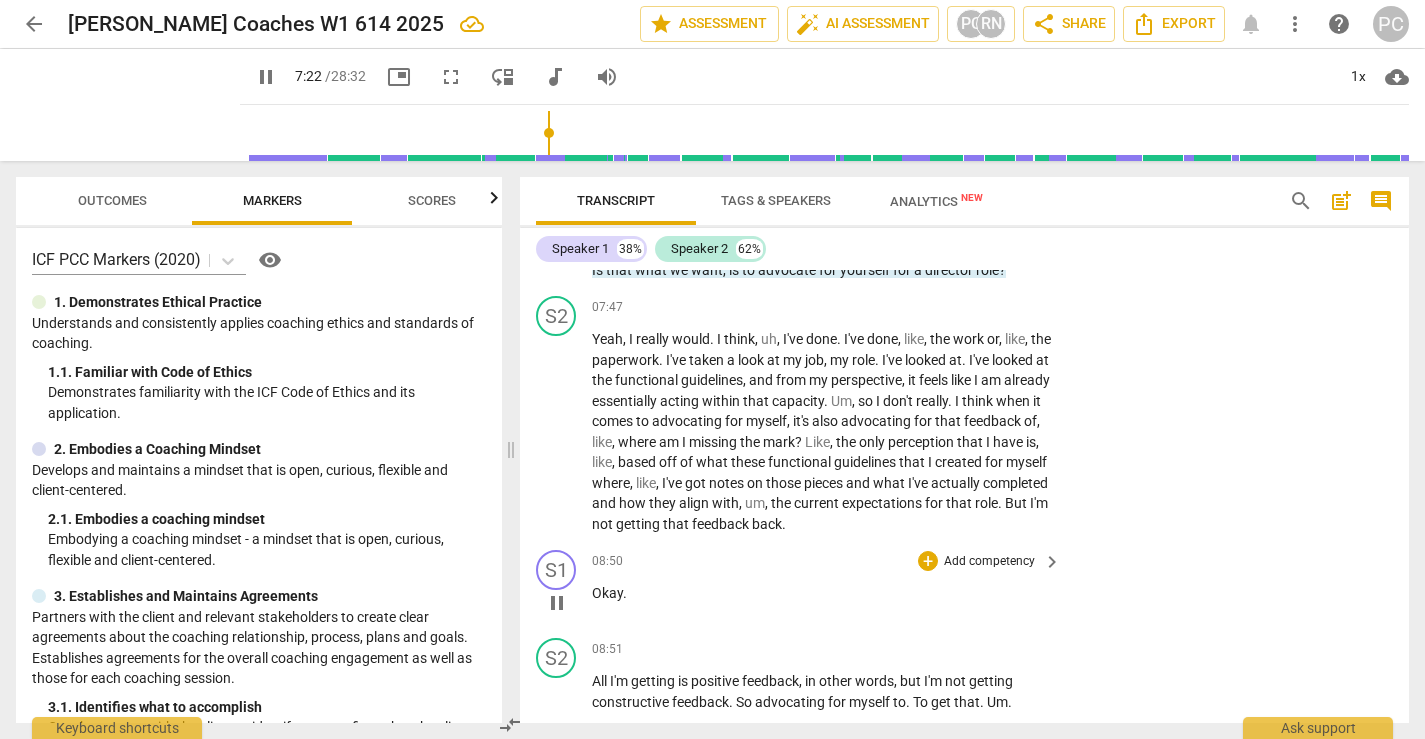 scroll, scrollTop: 2110, scrollLeft: 0, axis: vertical 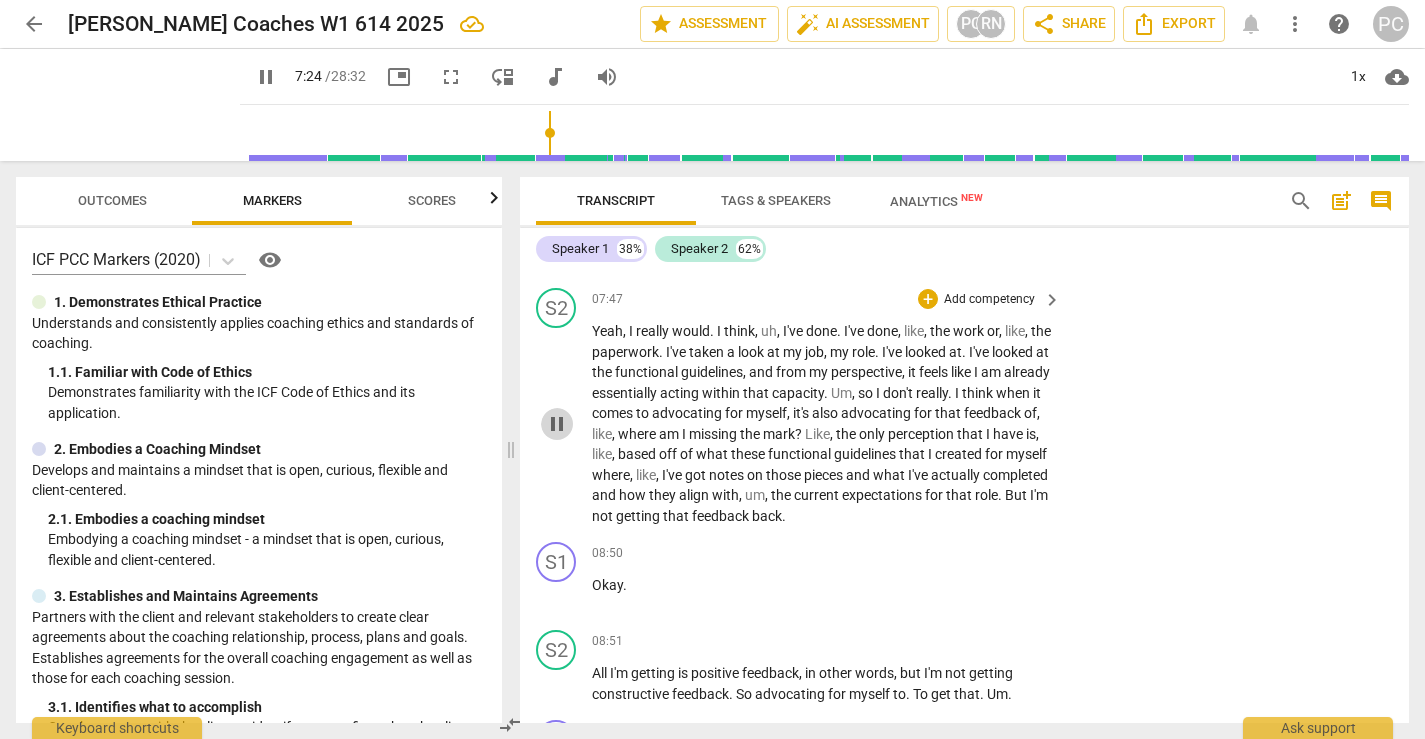 click on "pause" at bounding box center (557, 424) 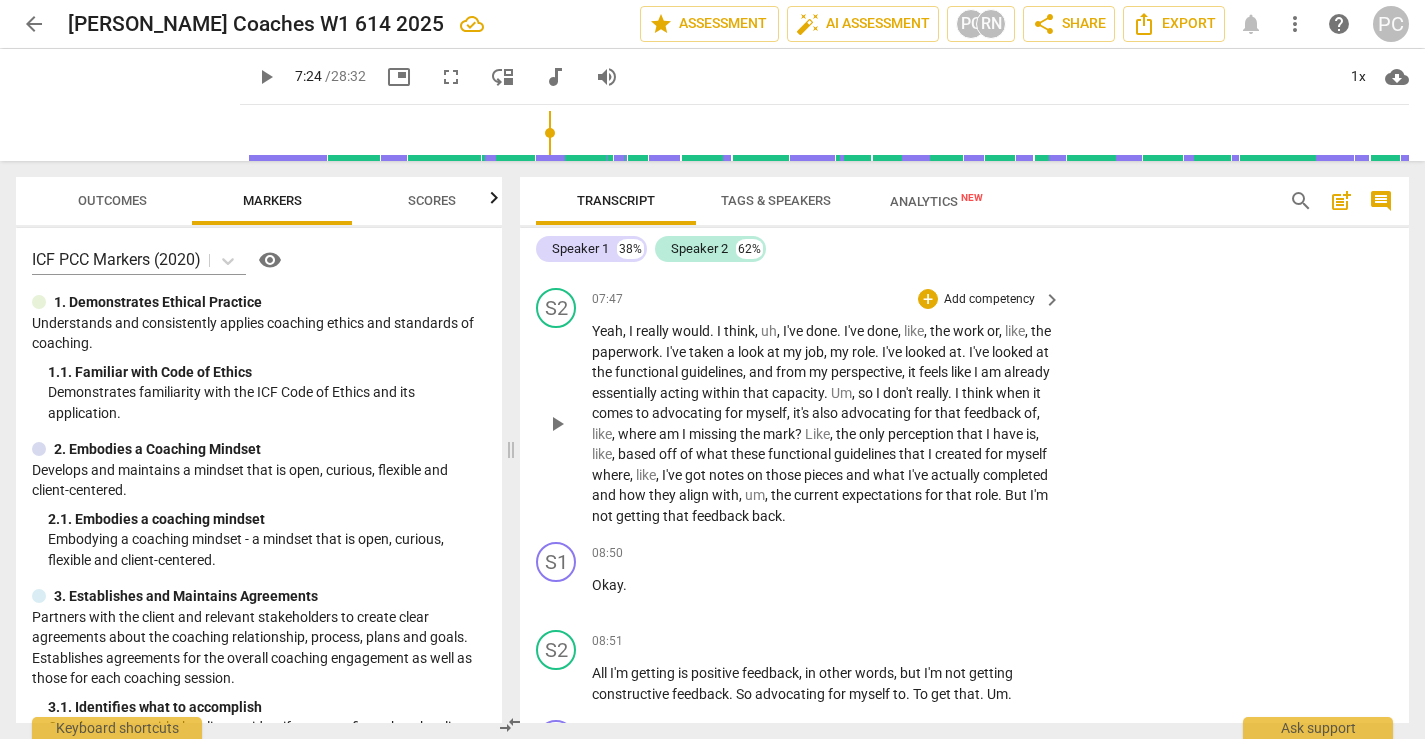 click on "play_arrow" at bounding box center [557, 424] 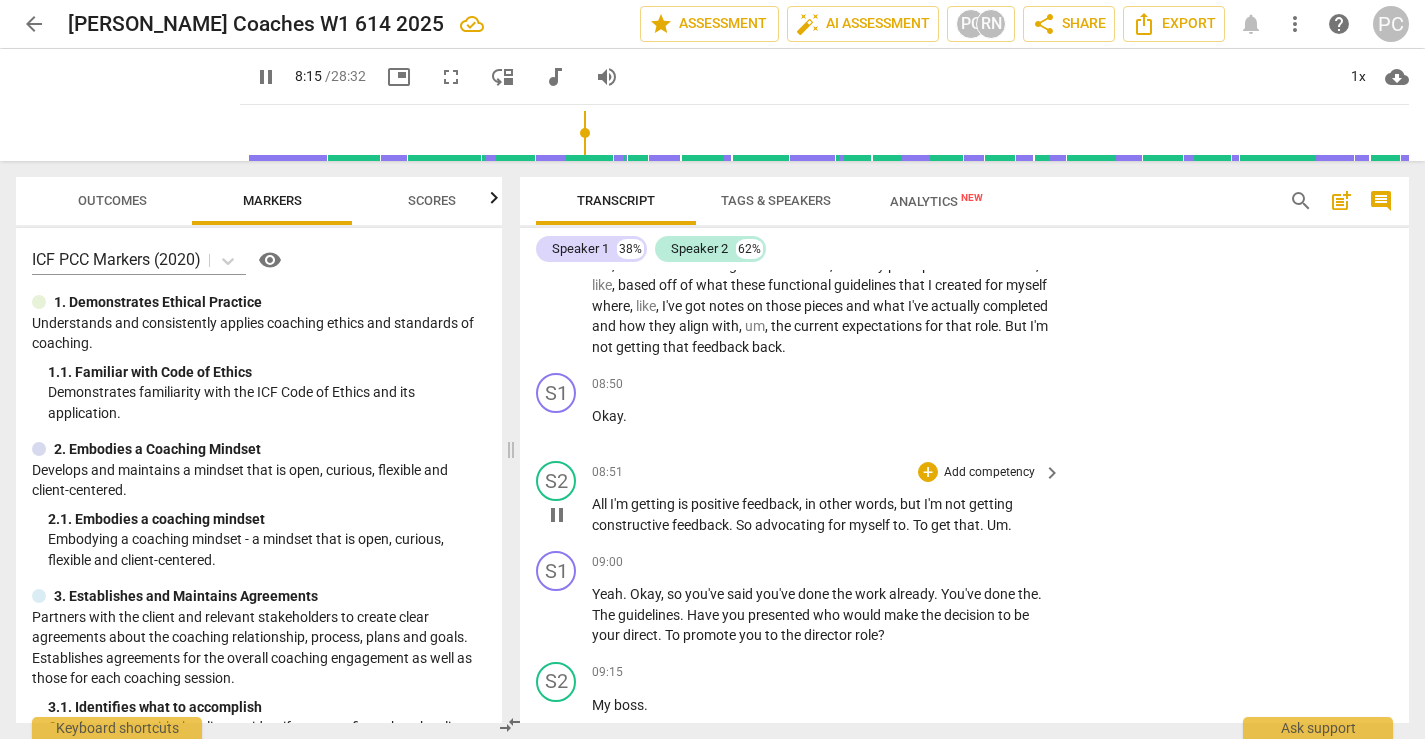 scroll, scrollTop: 2272, scrollLeft: 0, axis: vertical 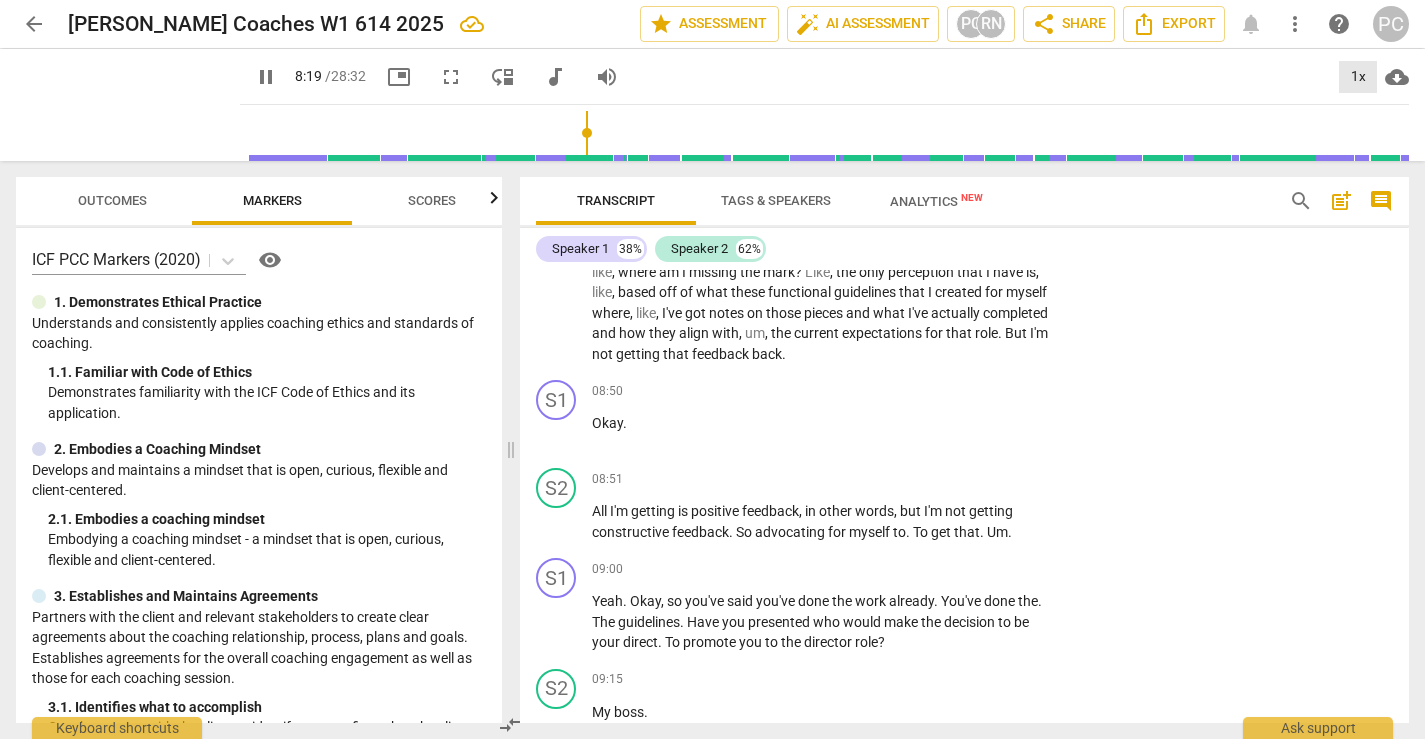 click on "1x" at bounding box center (1358, 77) 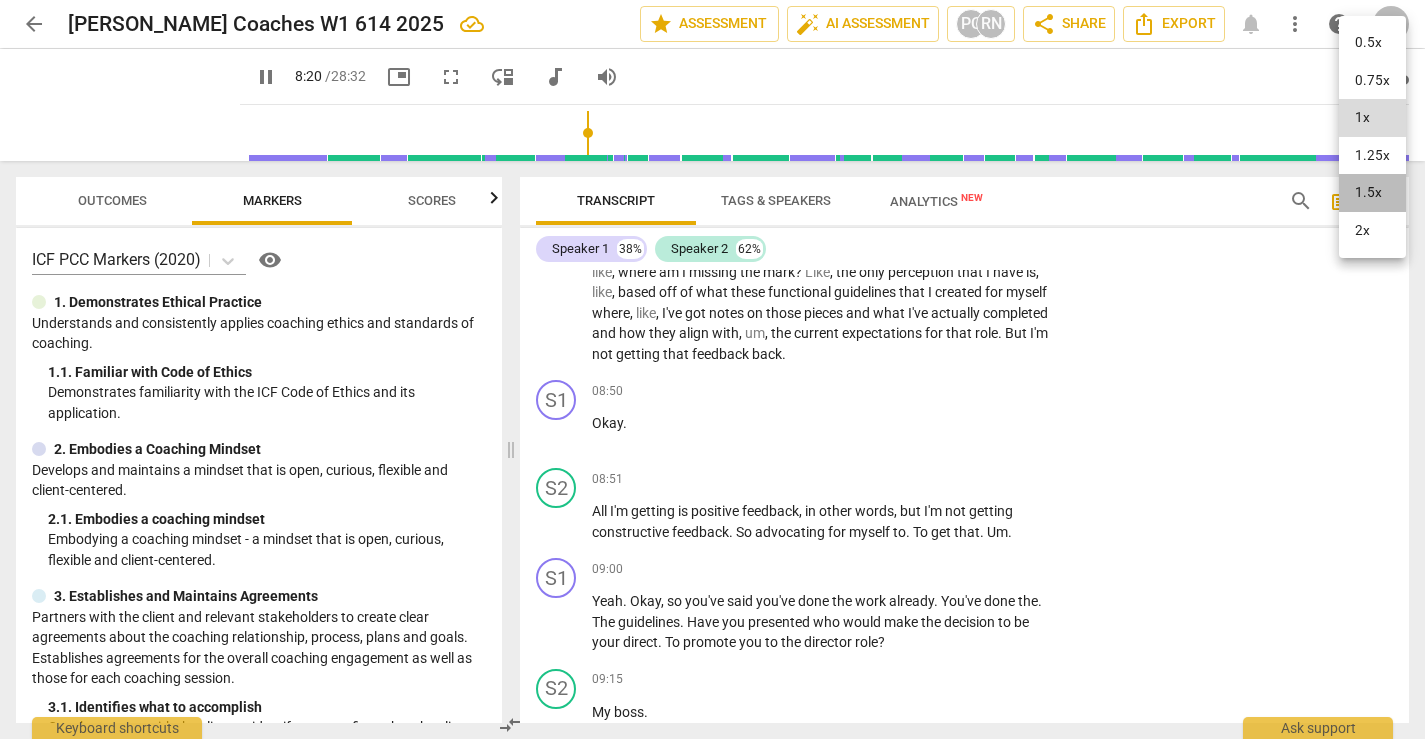 click on "1.5x" at bounding box center [1372, 193] 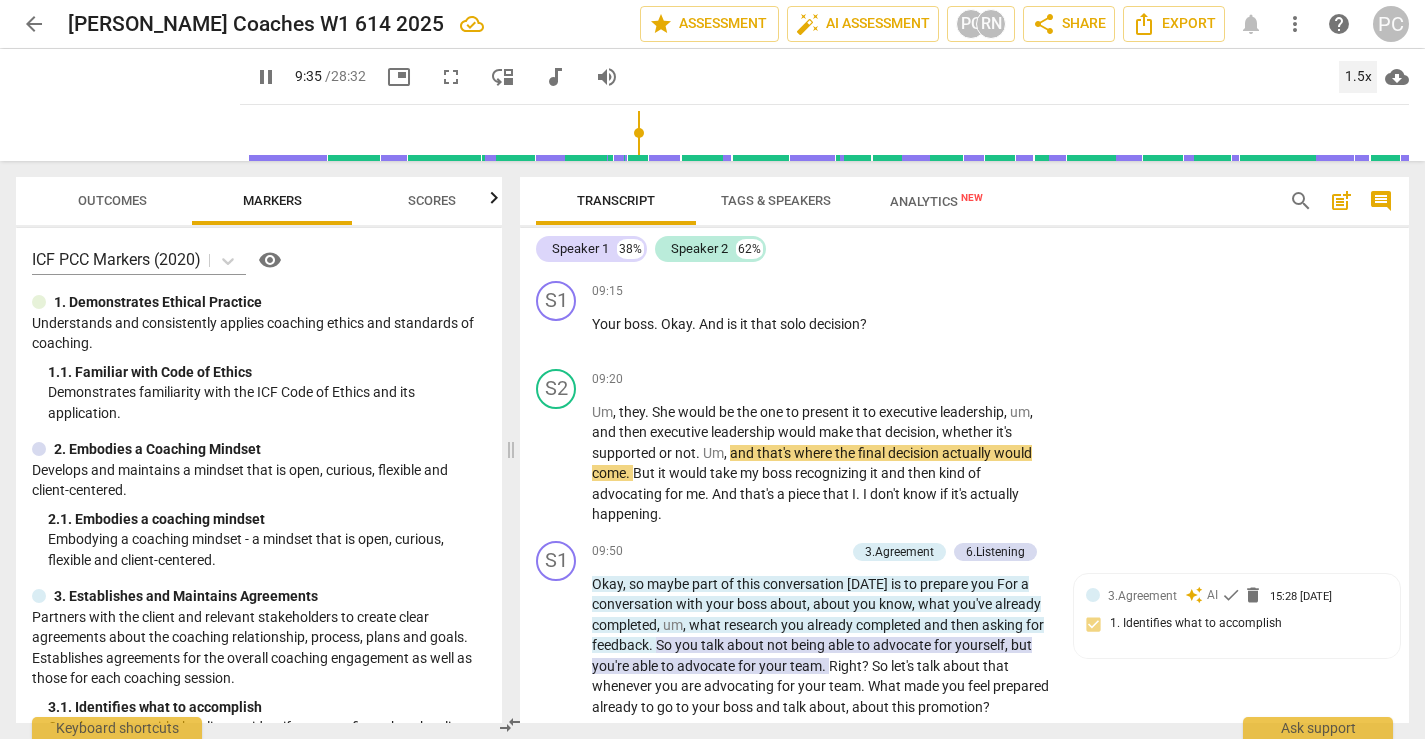 scroll, scrollTop: 2752, scrollLeft: 0, axis: vertical 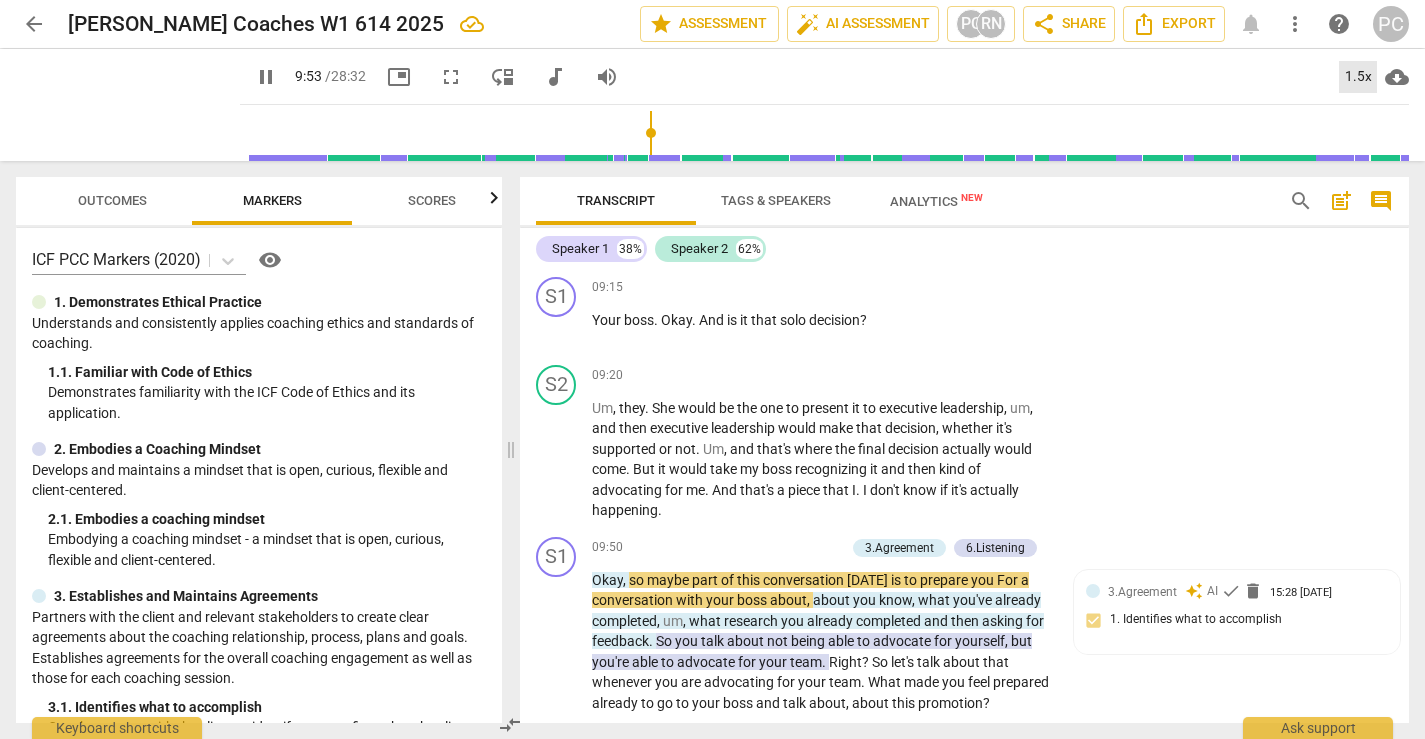 click on "1.5x" at bounding box center (1358, 77) 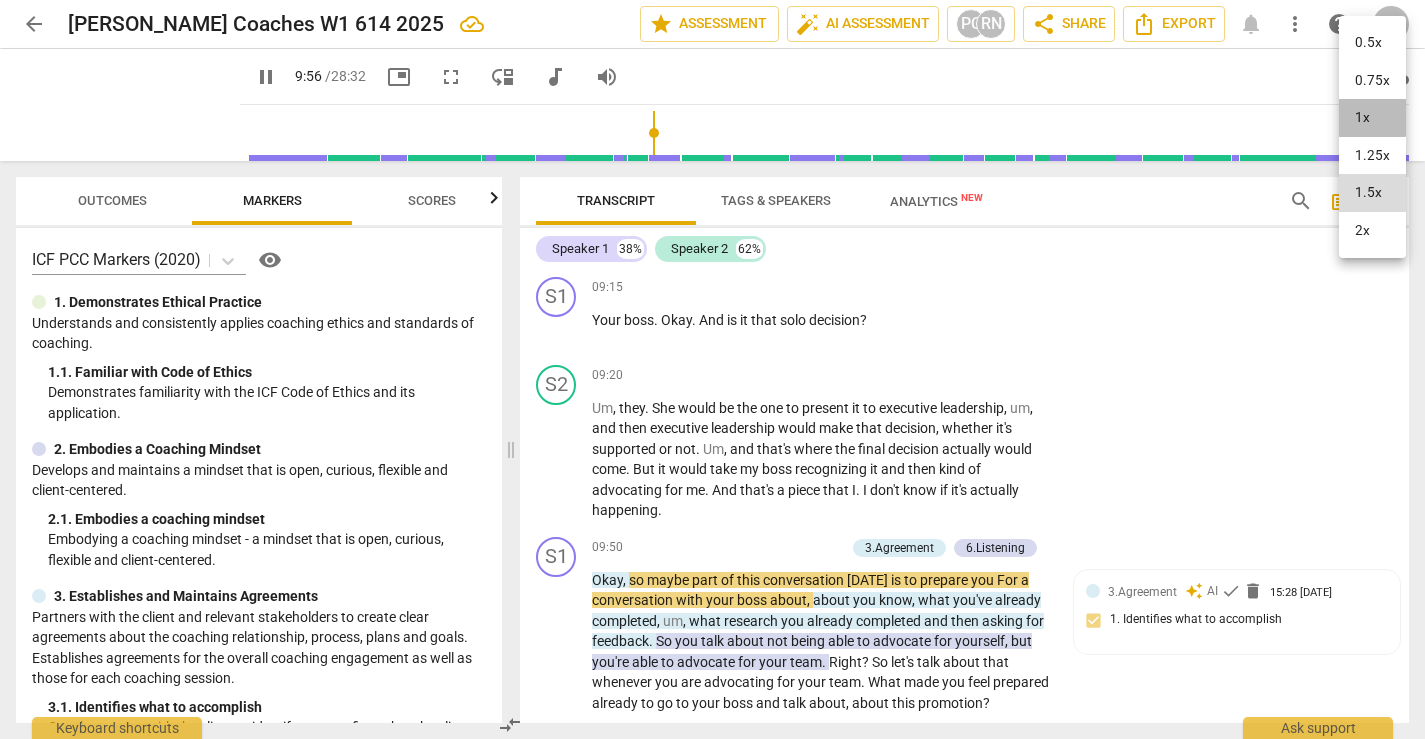 click on "1x" at bounding box center [1372, 118] 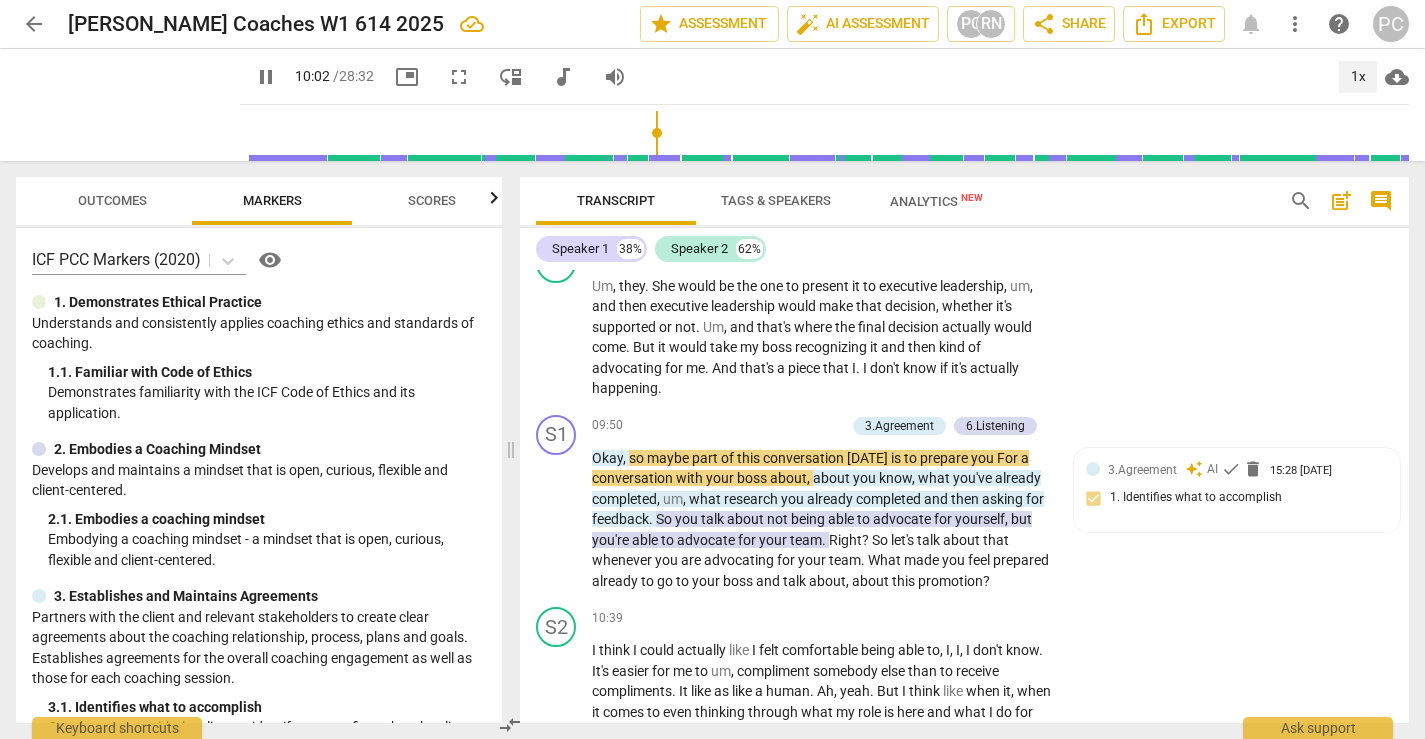 scroll, scrollTop: 2878, scrollLeft: 0, axis: vertical 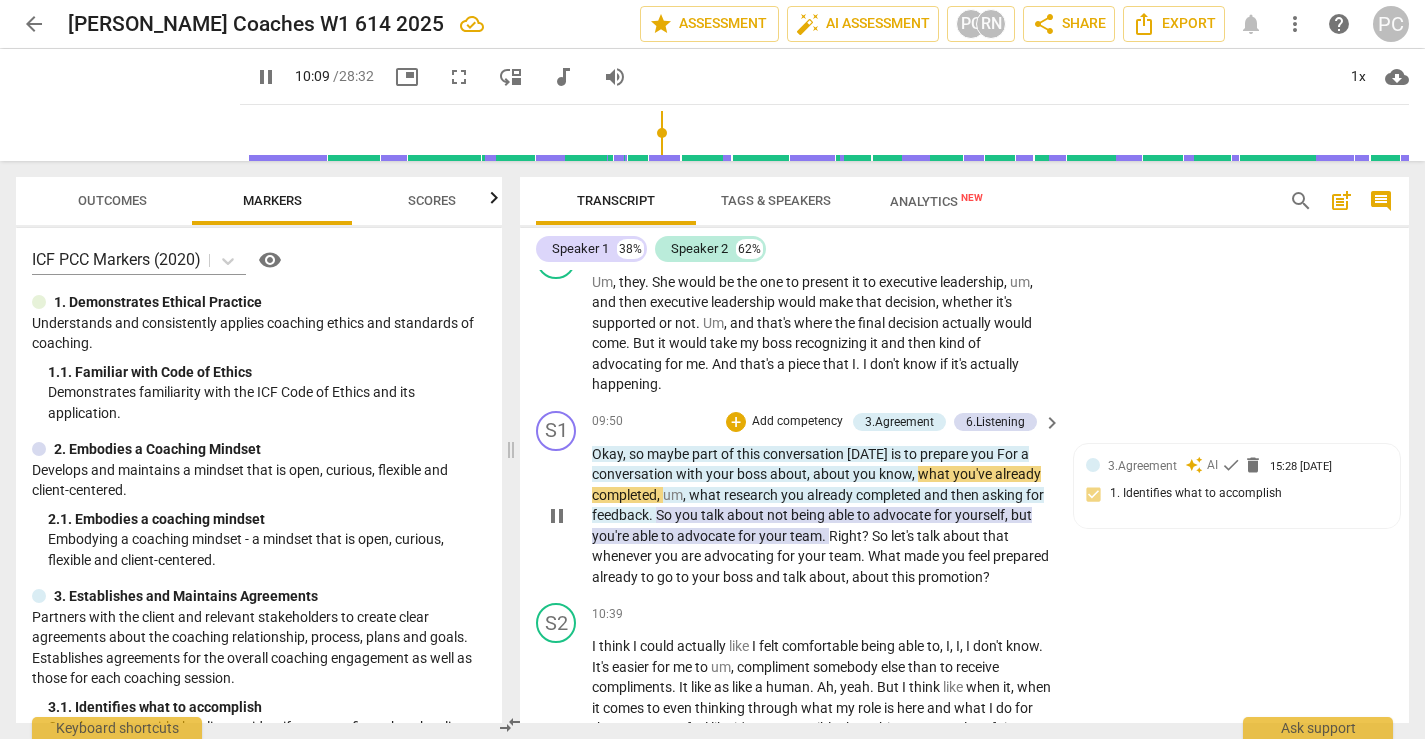 click on "[DATE]" at bounding box center (869, 454) 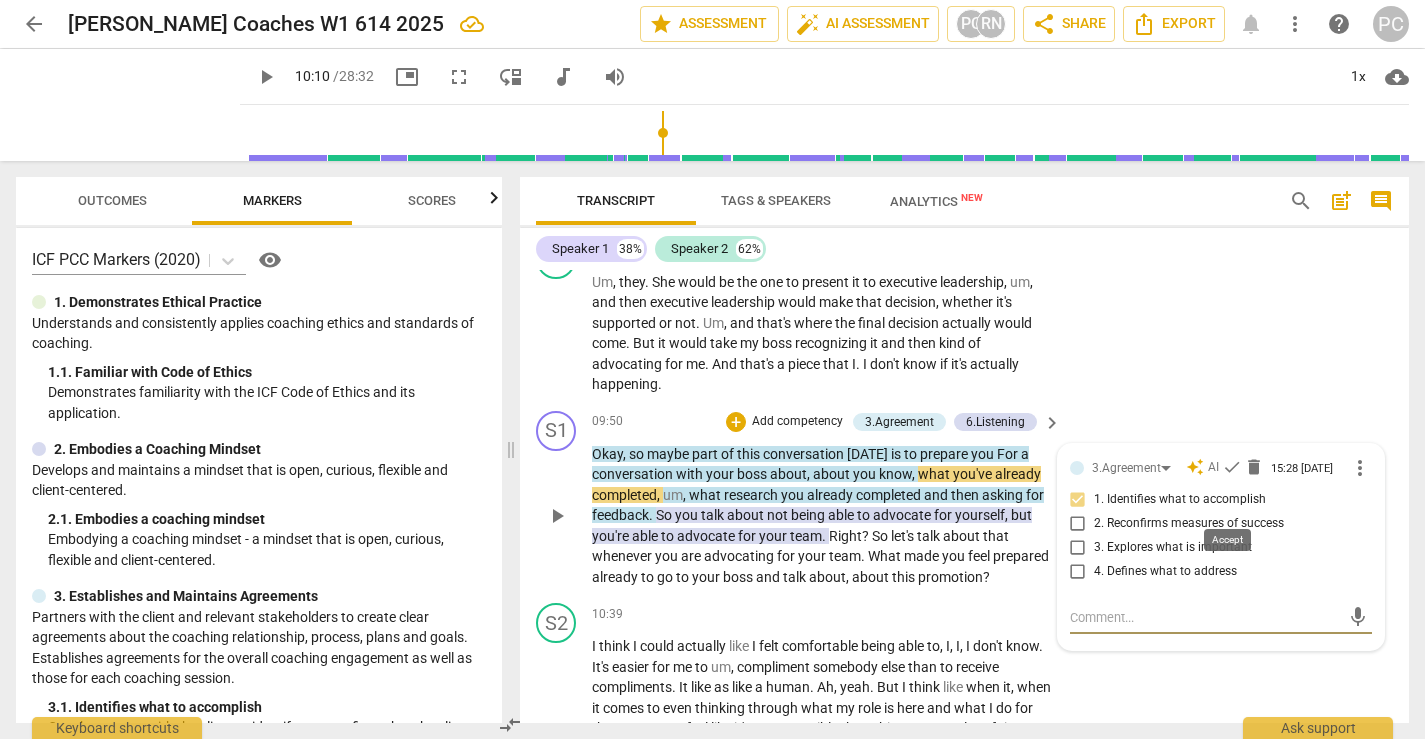 click on "check" at bounding box center (1232, 467) 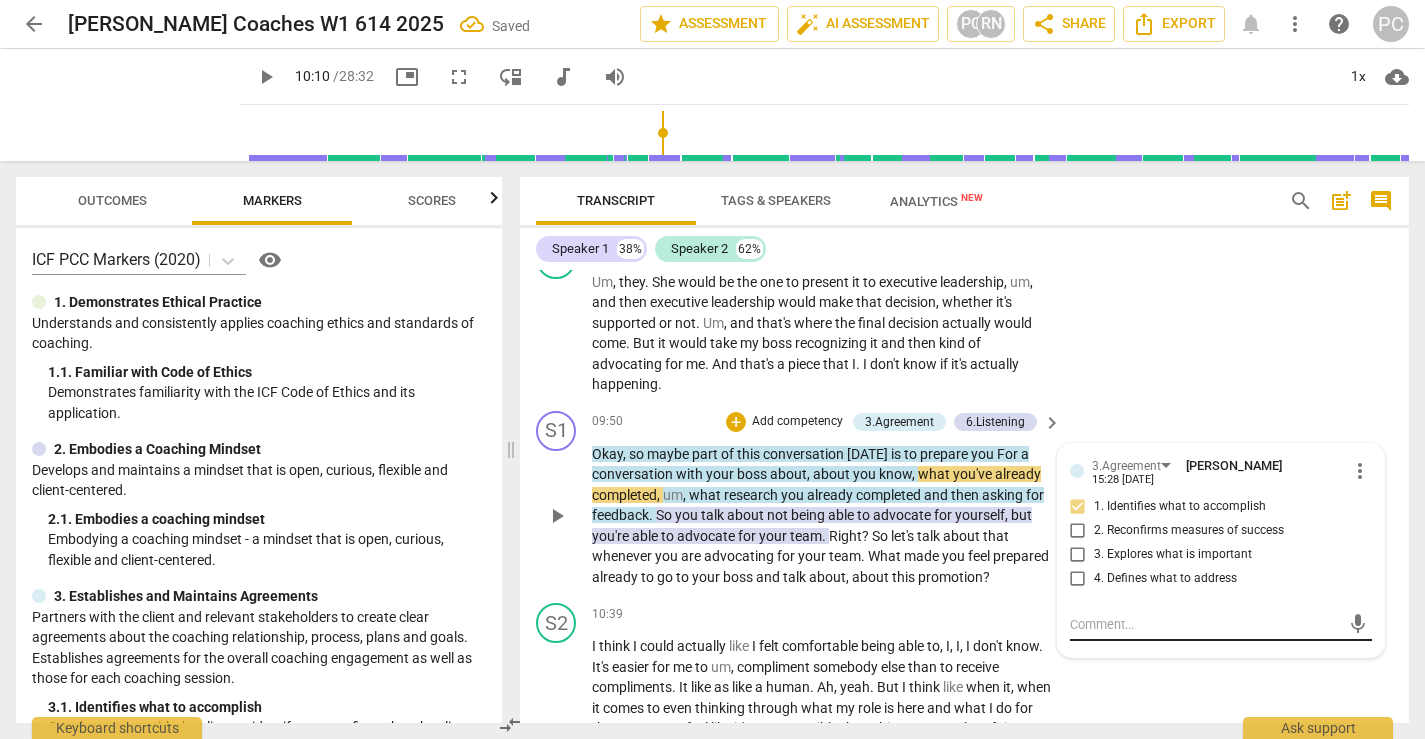 click at bounding box center (1205, 624) 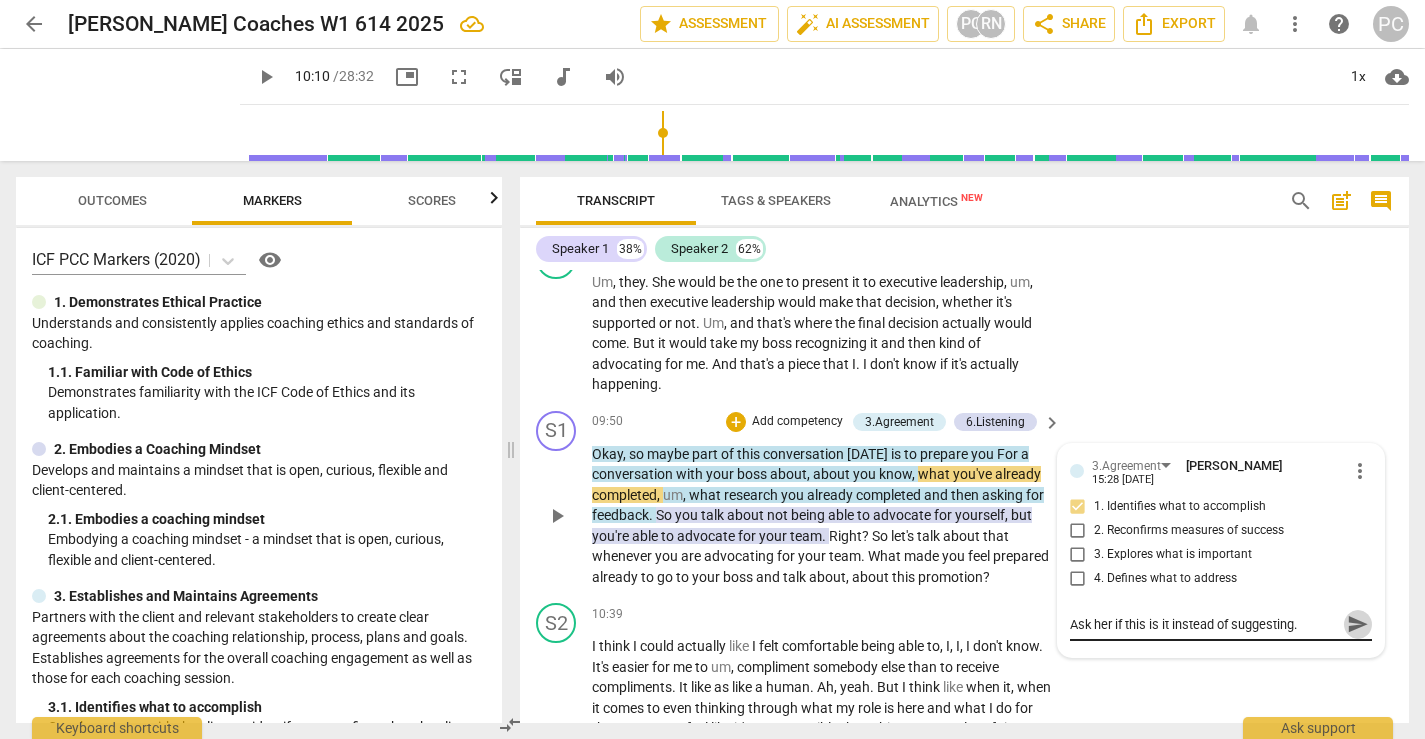 click on "send" at bounding box center [1358, 624] 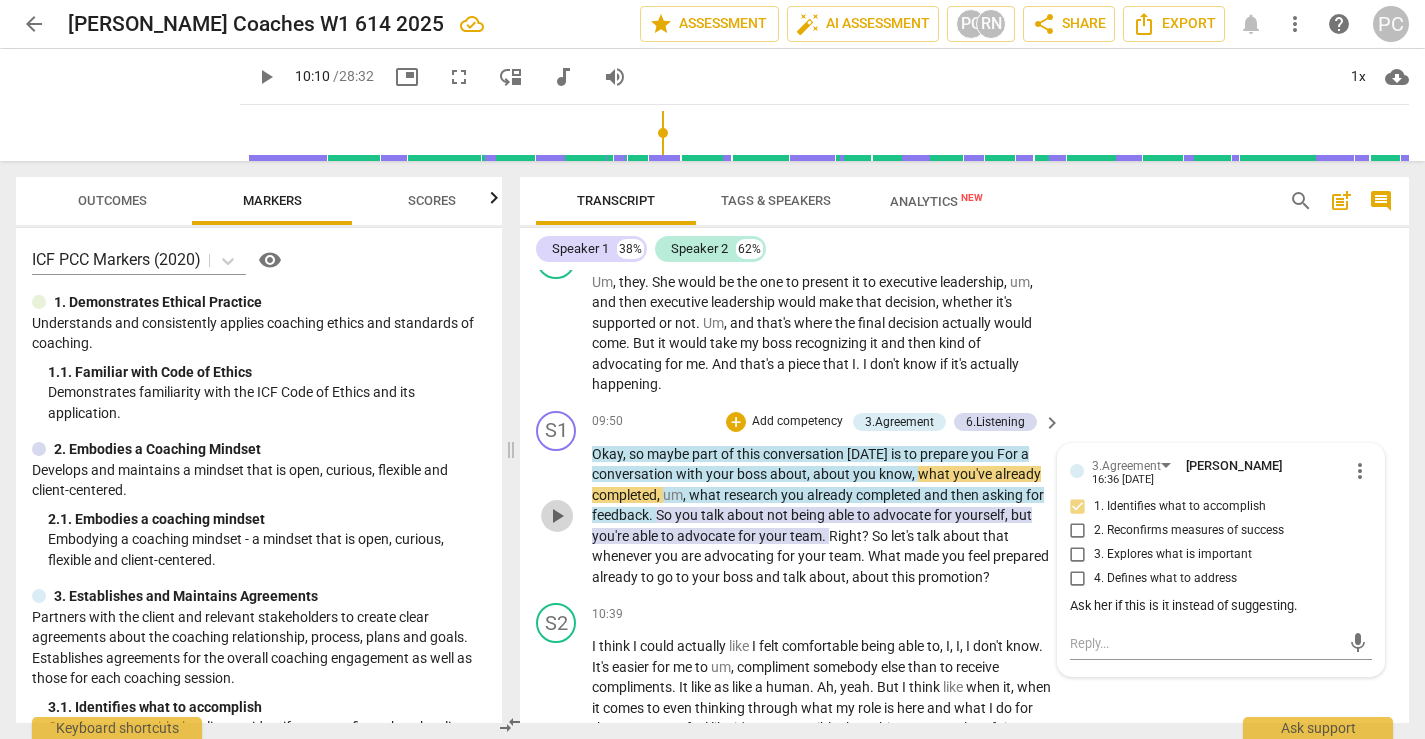 click on "play_arrow" at bounding box center [557, 516] 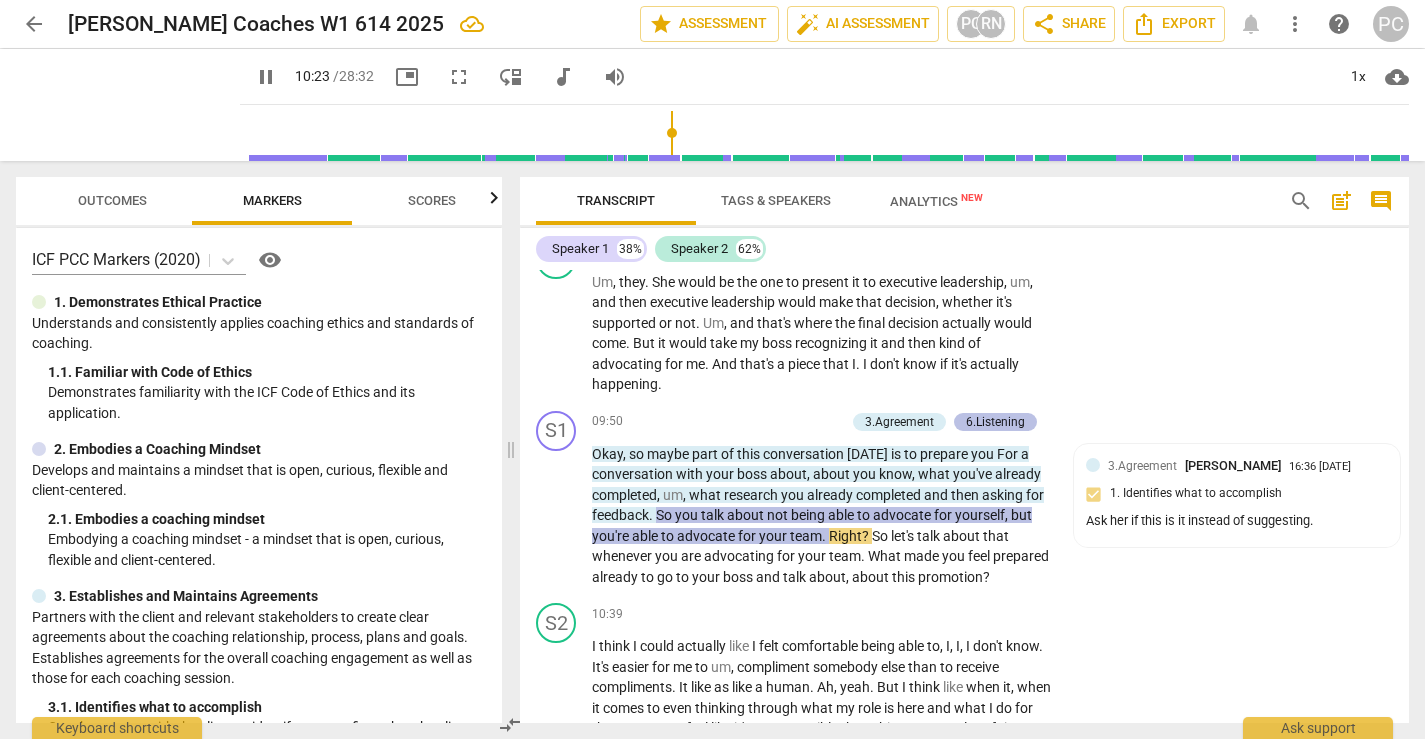 click on "6.Listening" at bounding box center (995, 422) 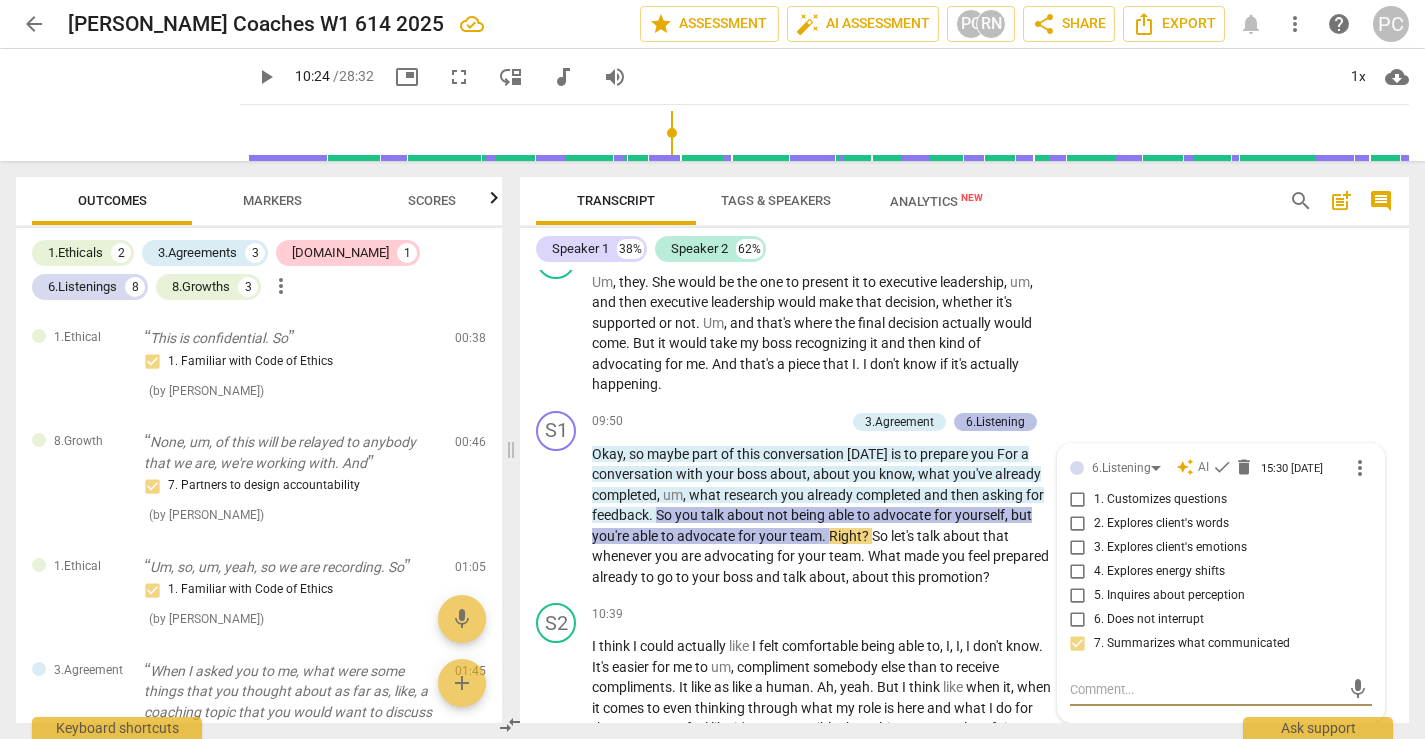 scroll, scrollTop: 3119, scrollLeft: 0, axis: vertical 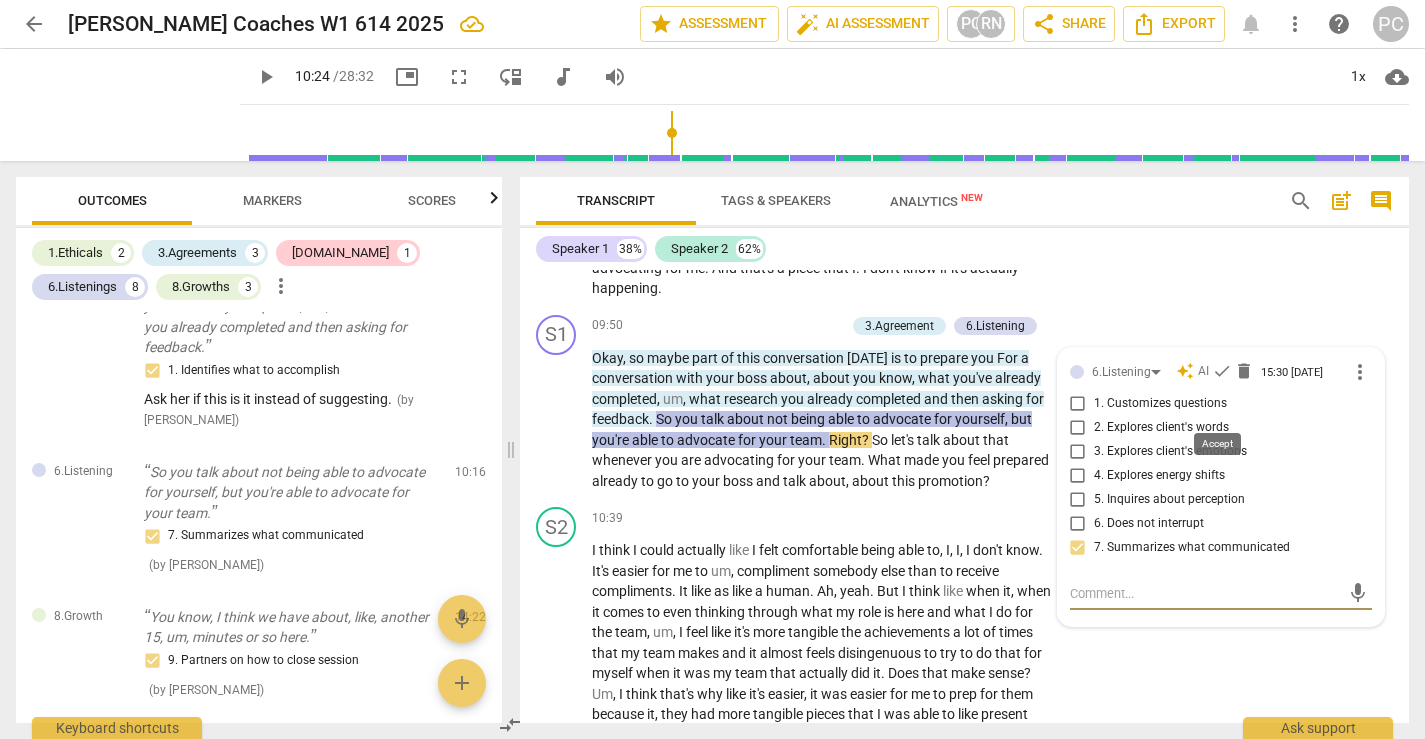 click on "check" at bounding box center [1222, 371] 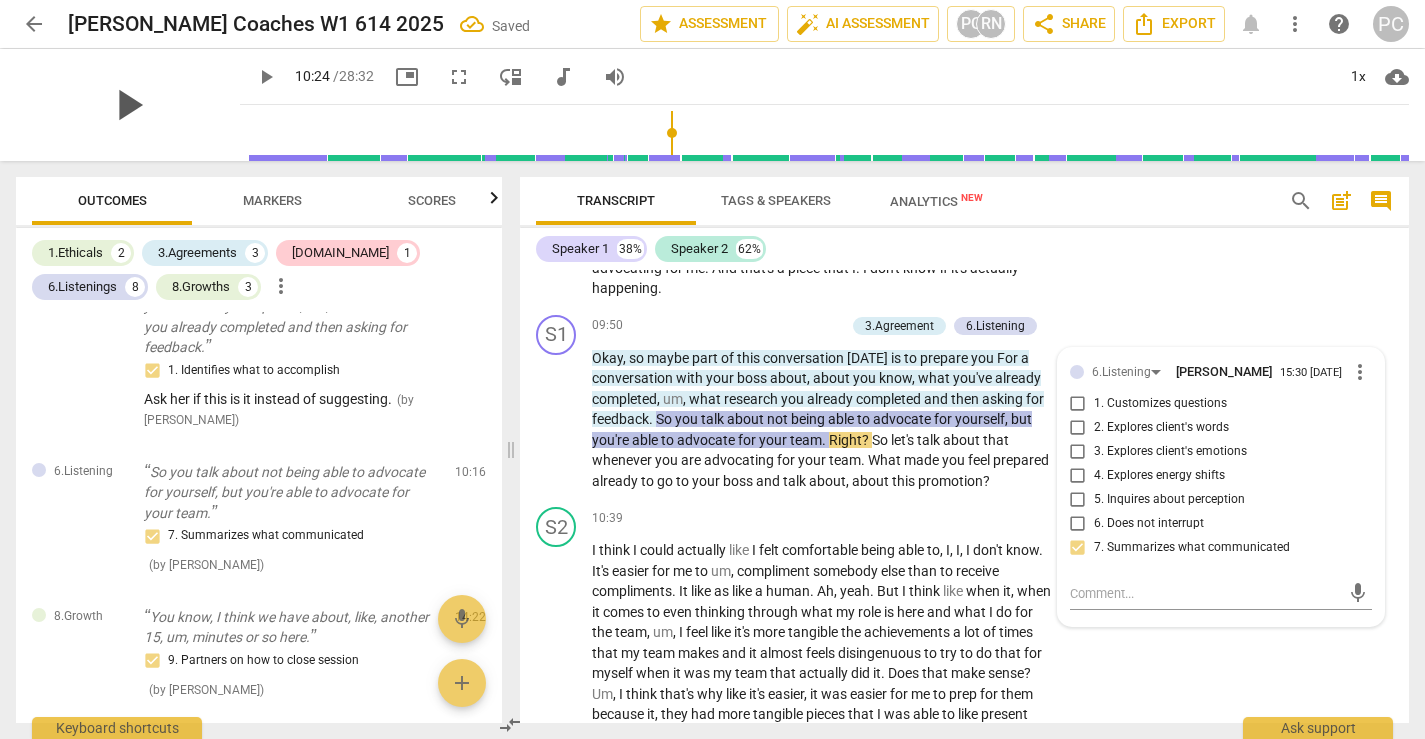 click on "play_arrow" at bounding box center [128, 105] 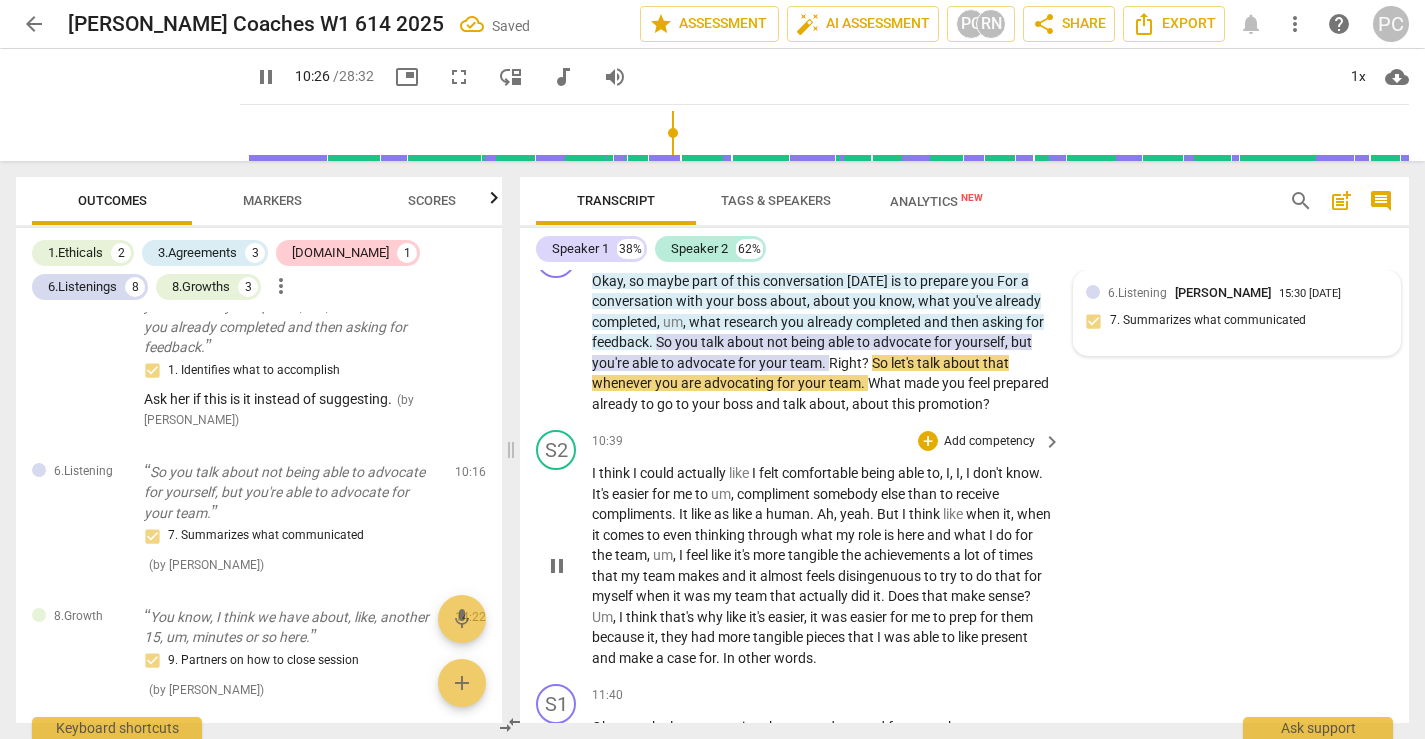 scroll, scrollTop: 3052, scrollLeft: 0, axis: vertical 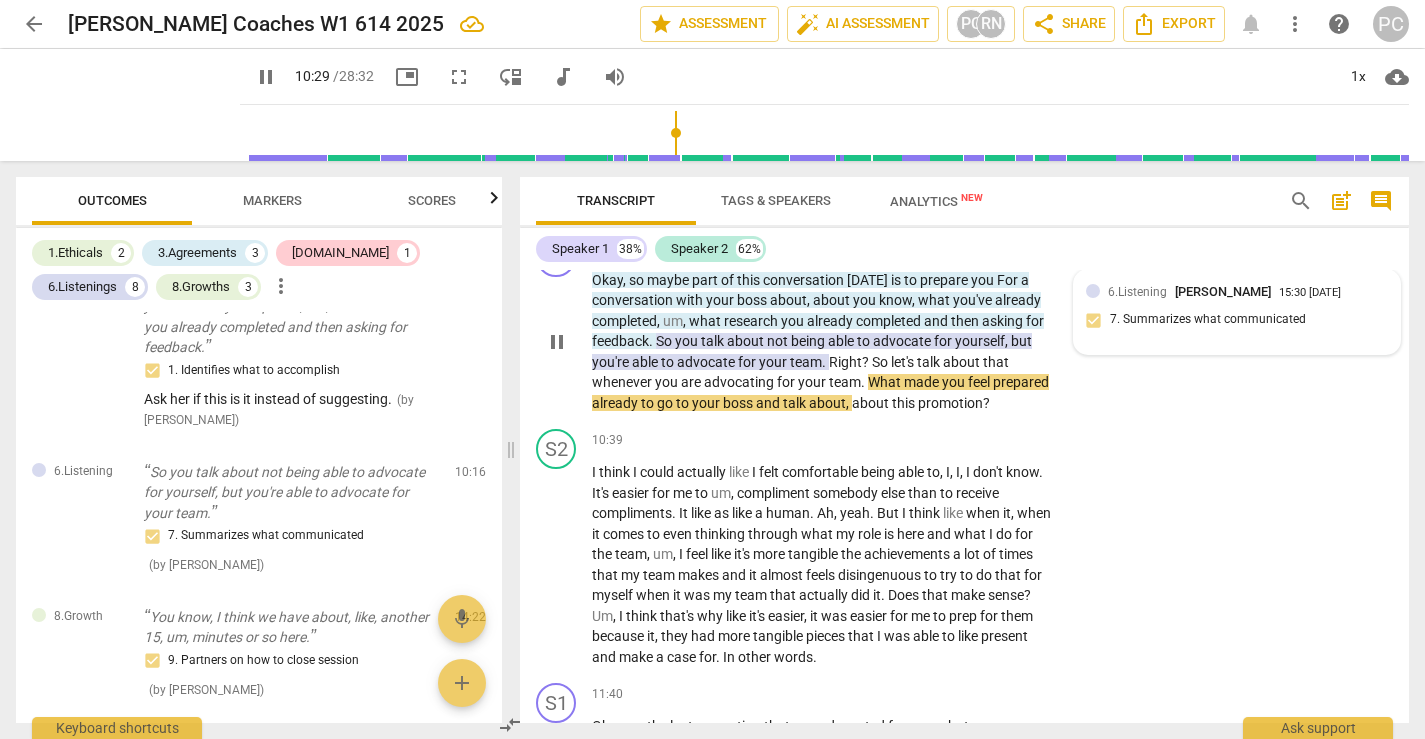 click on "pause" at bounding box center (557, 342) 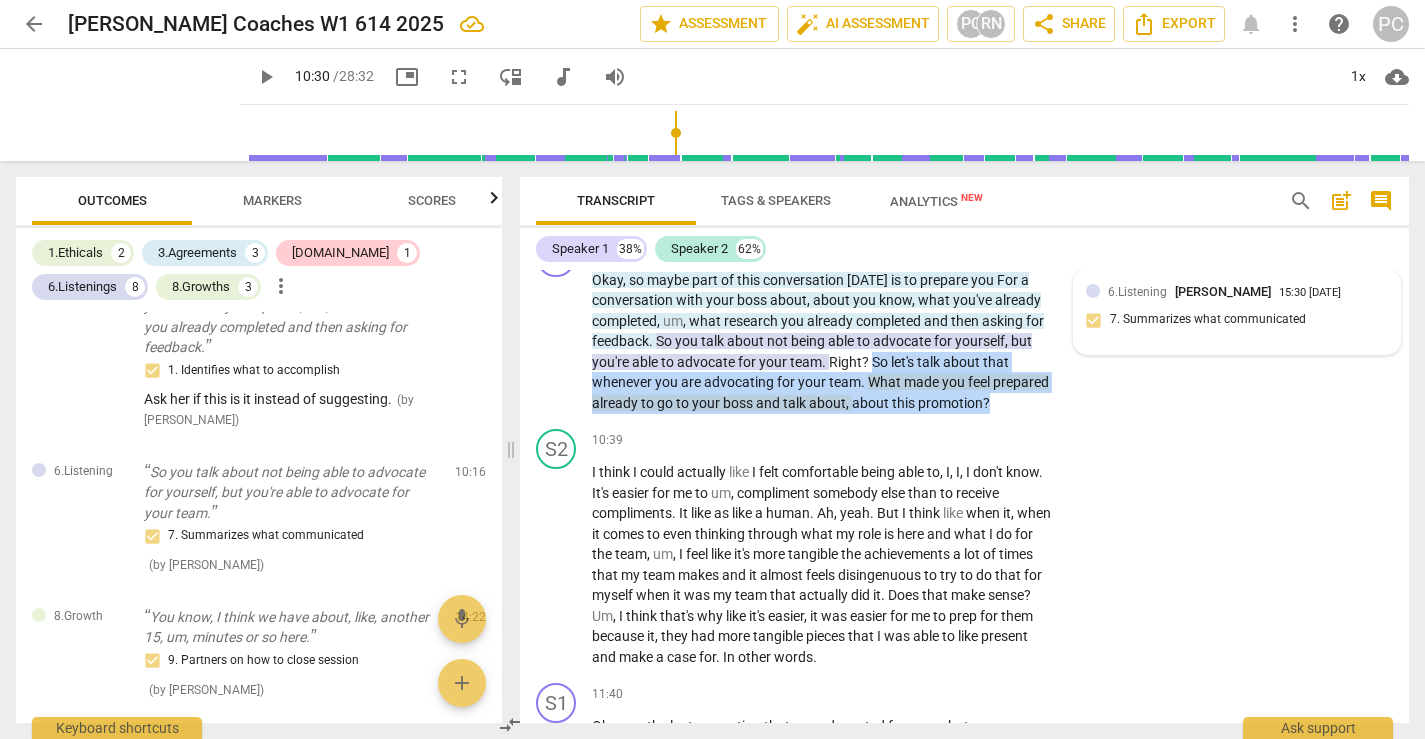 drag, startPoint x: 870, startPoint y: 403, endPoint x: 1055, endPoint y: 449, distance: 190.63315 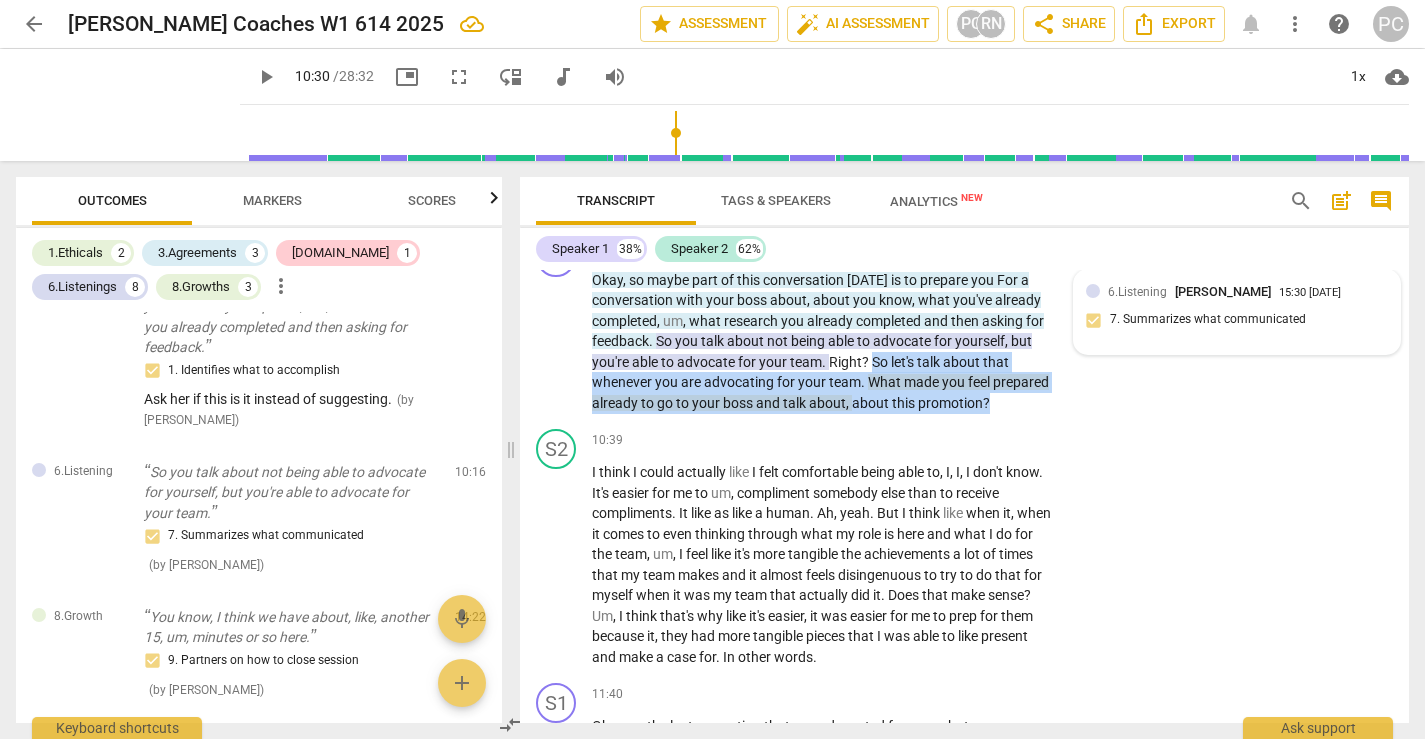 click on "Okay ,   so   maybe   part   of   this   conversation   [DATE]   is   to   prepare   you   For   a   conversation   with   your   boss   about ,   about   you   know ,   what   you've   already   completed ,   um ,   what   research   you   already   completed   and   then   asking   for   feedback .   So   you   talk   about   not   being   able   to   advocate   for   yourself ,   but   you're   able   to   advocate   for   your   team .   Right ?   So   let's   talk   about   that   whenever   you   are   advocating   for   your   team .   What   made   you   feel   prepared   already   to   go   to   your   boss   and   talk   about ,   about   this   promotion ?" at bounding box center (827, 342) 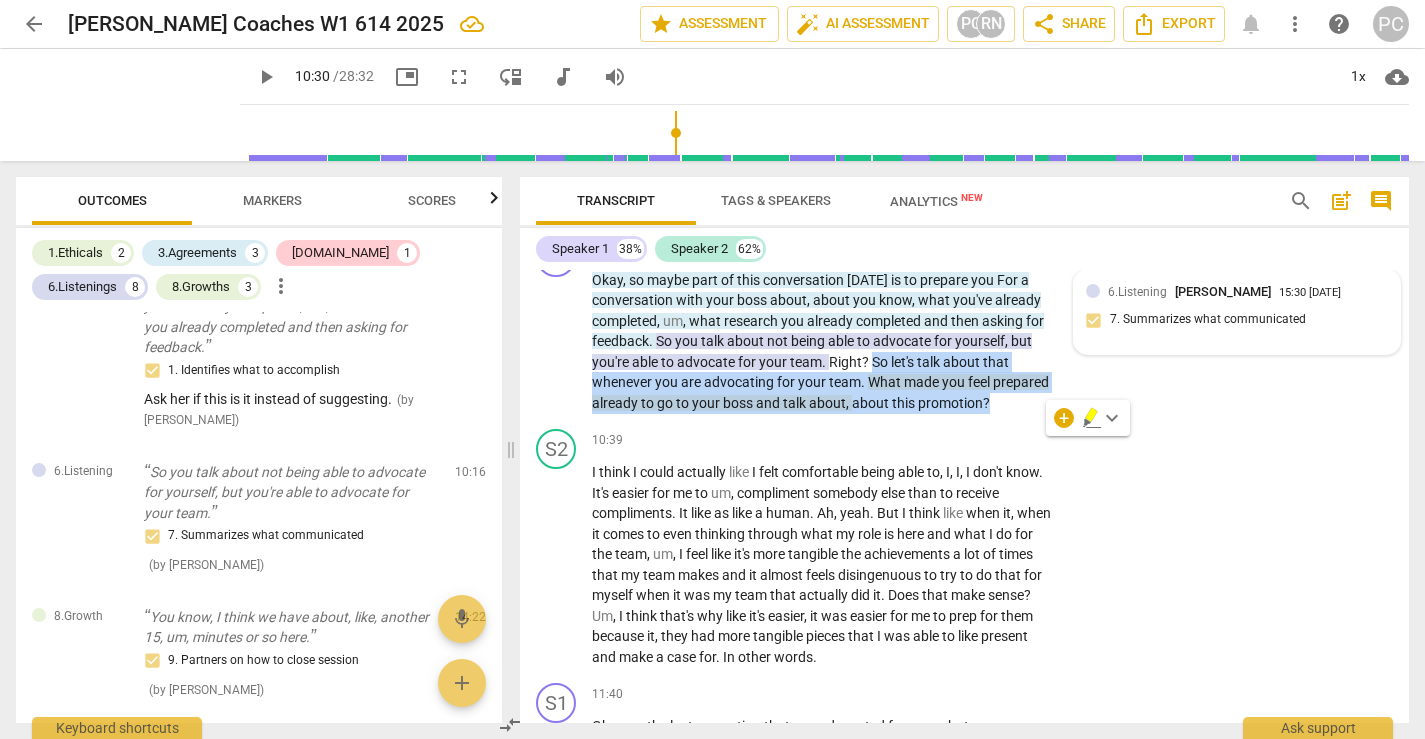 click on "+" at bounding box center [736, 248] 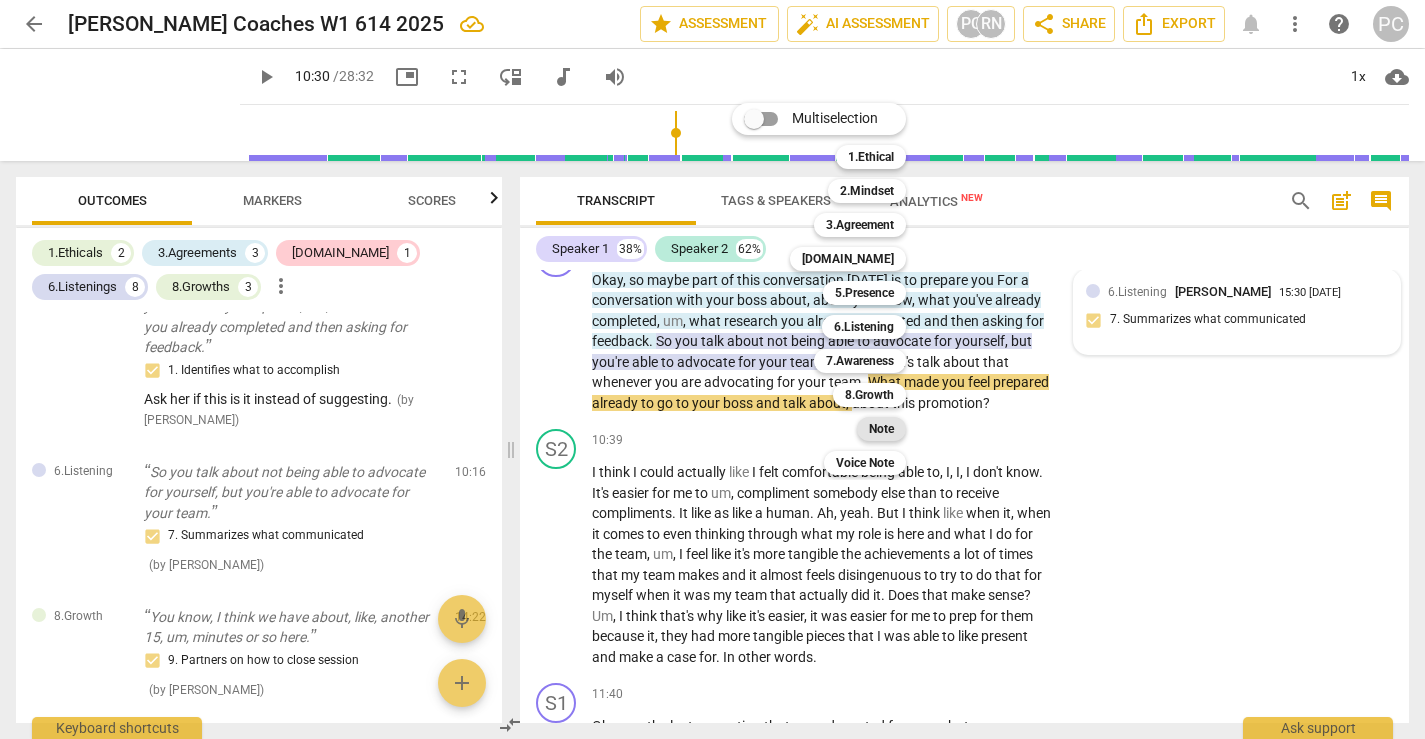 click on "Note" at bounding box center [881, 429] 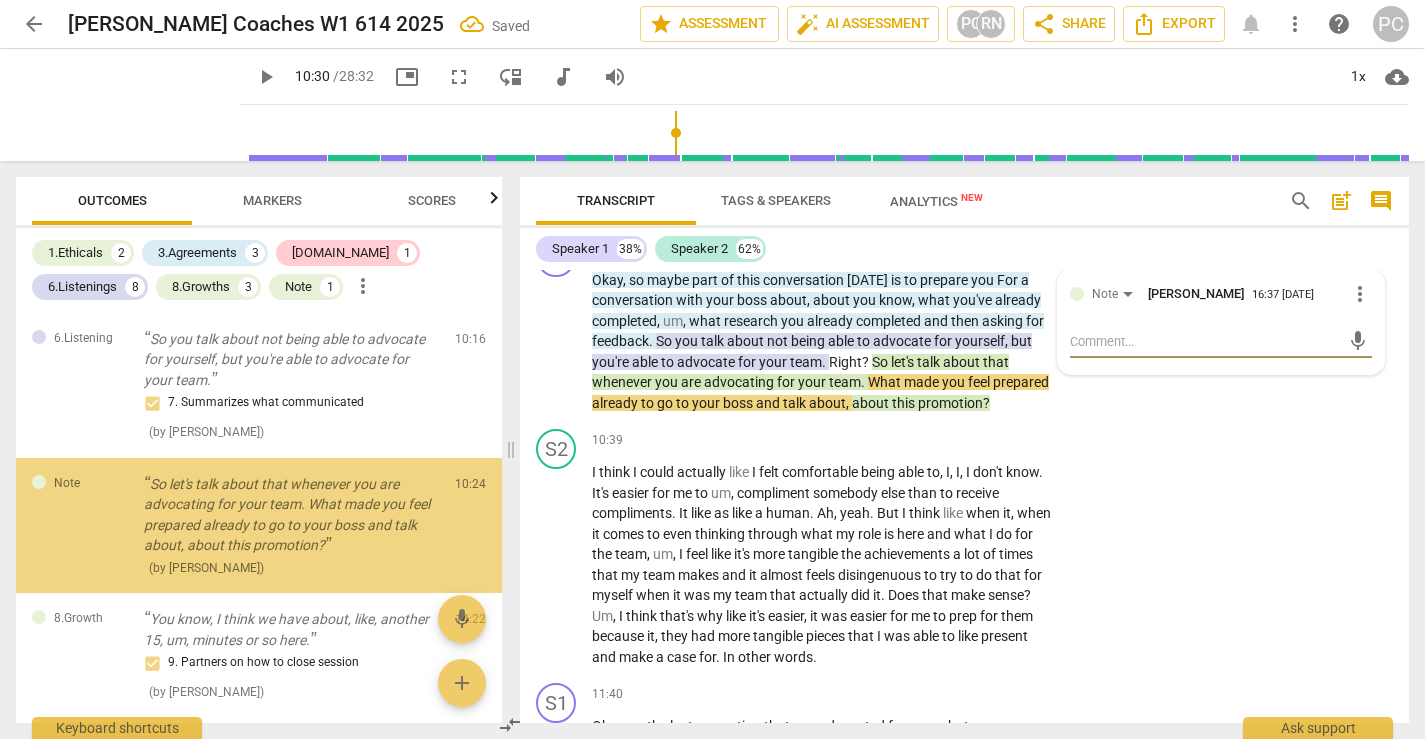 scroll, scrollTop: 1393, scrollLeft: 0, axis: vertical 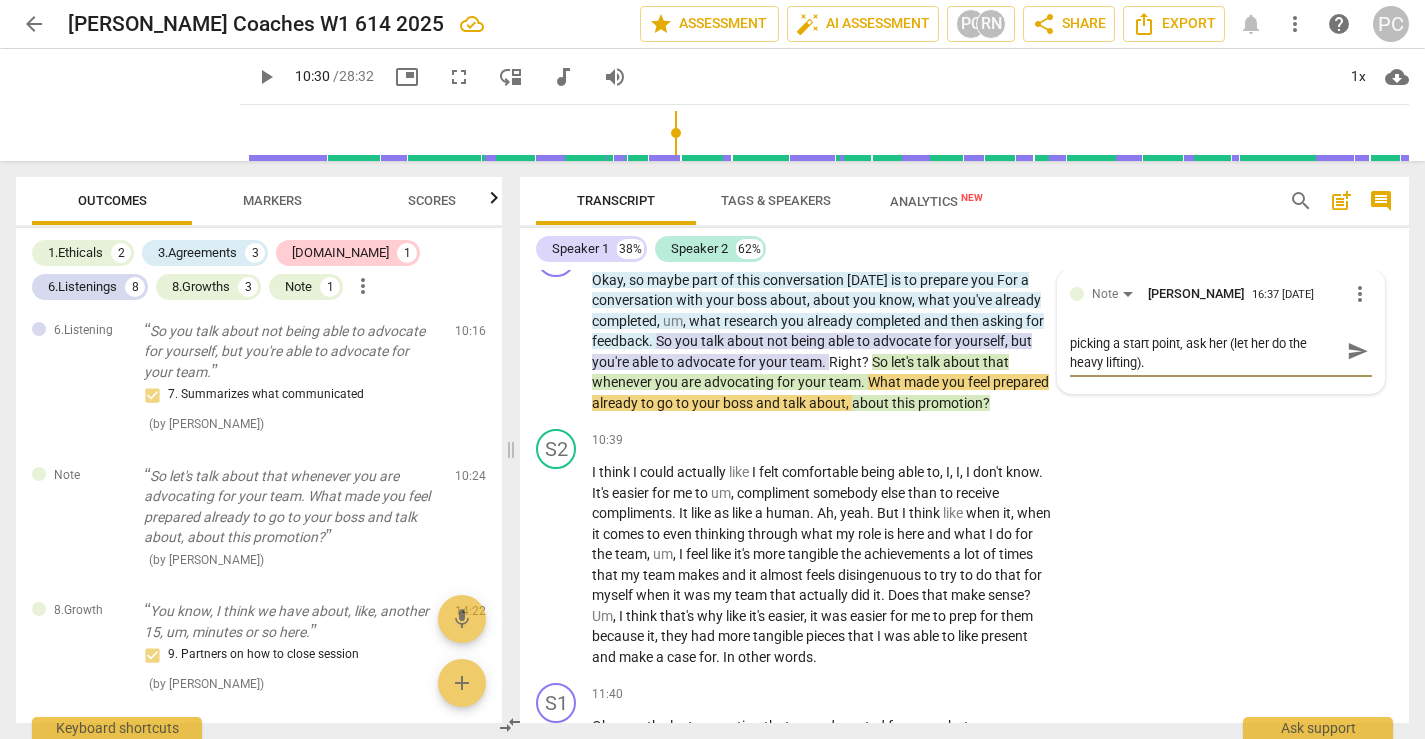 click on "send" at bounding box center [1358, 351] 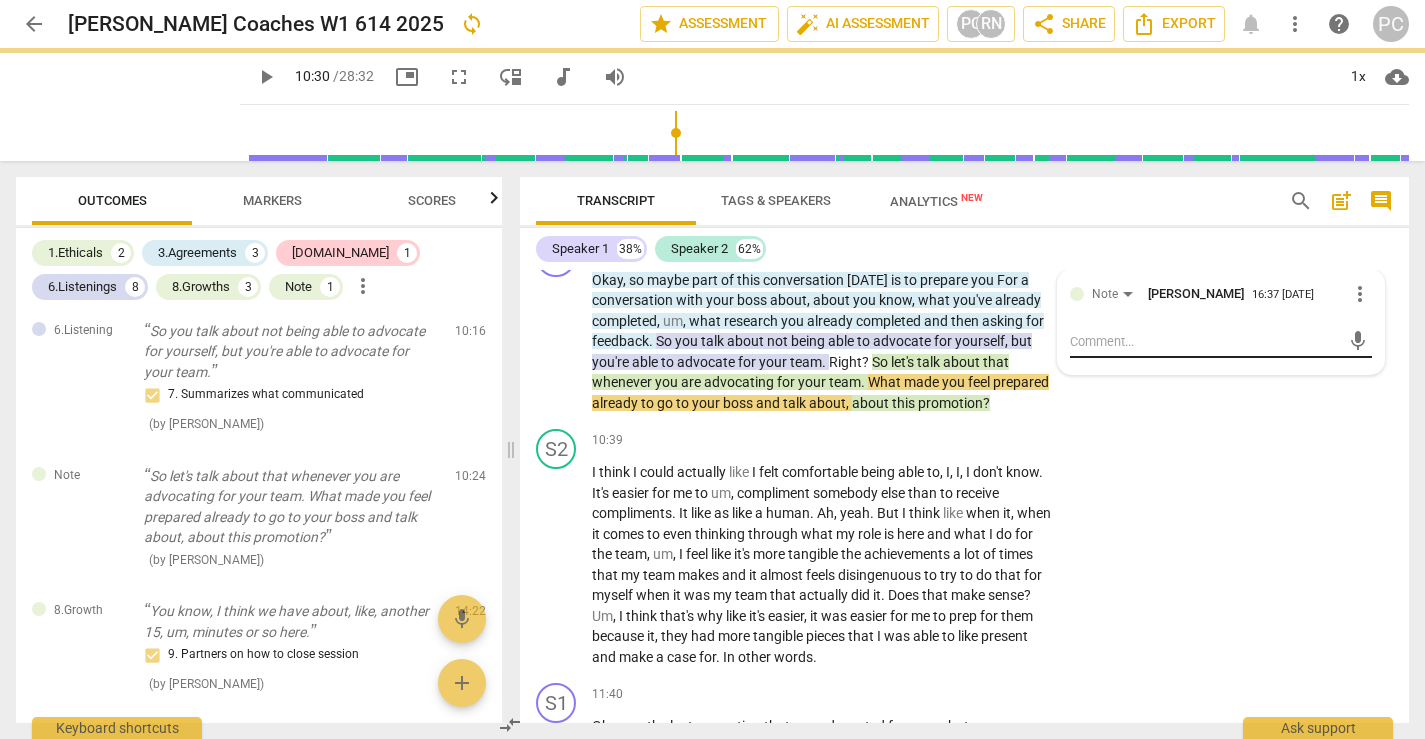 scroll, scrollTop: 0, scrollLeft: 0, axis: both 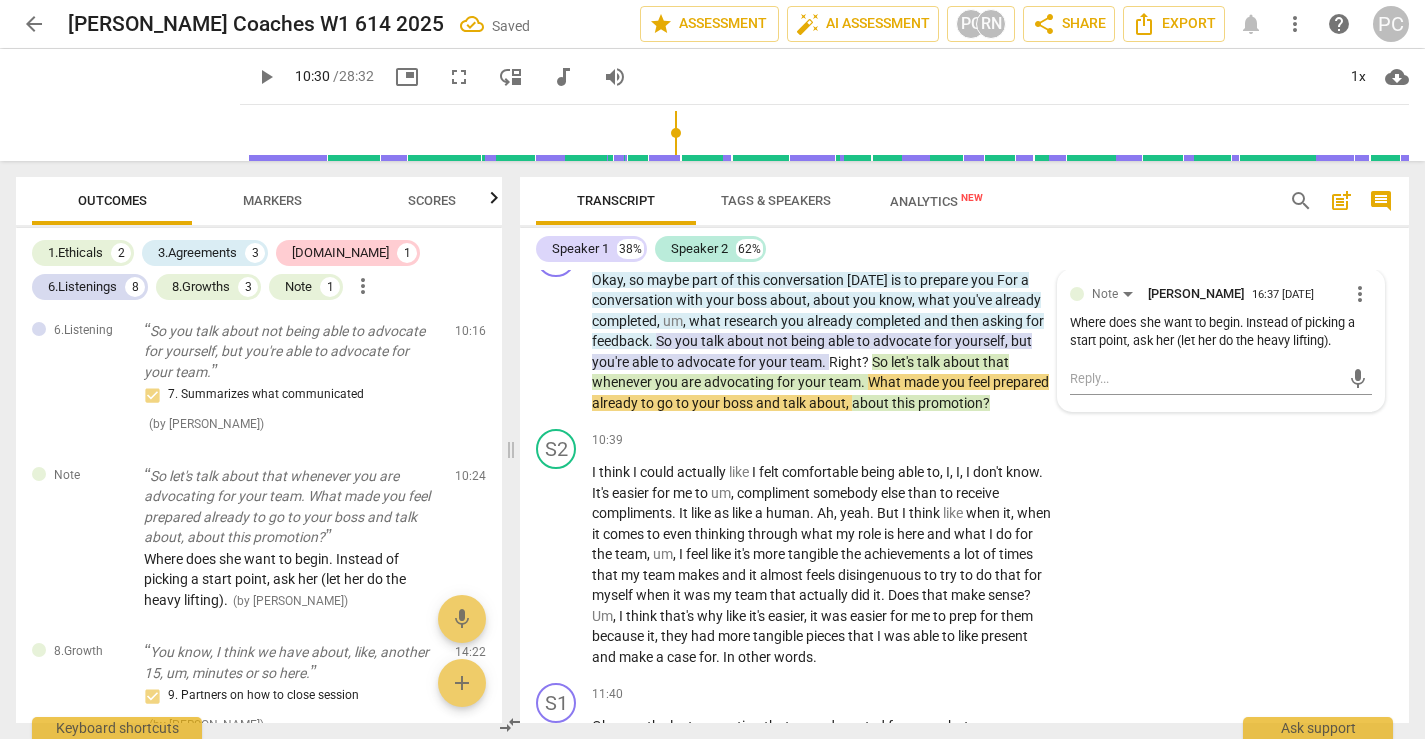 click on "play_arrow" at bounding box center [557, 342] 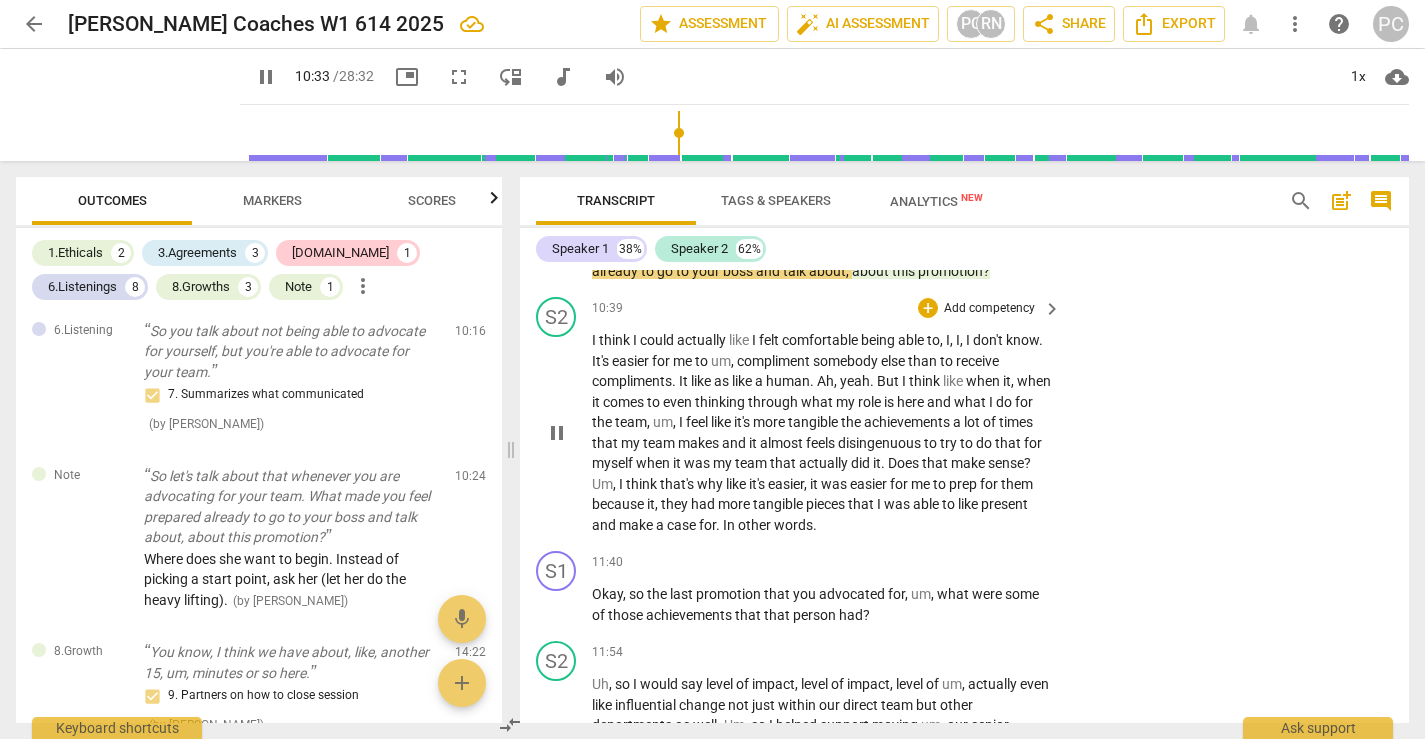 scroll, scrollTop: 3188, scrollLeft: 0, axis: vertical 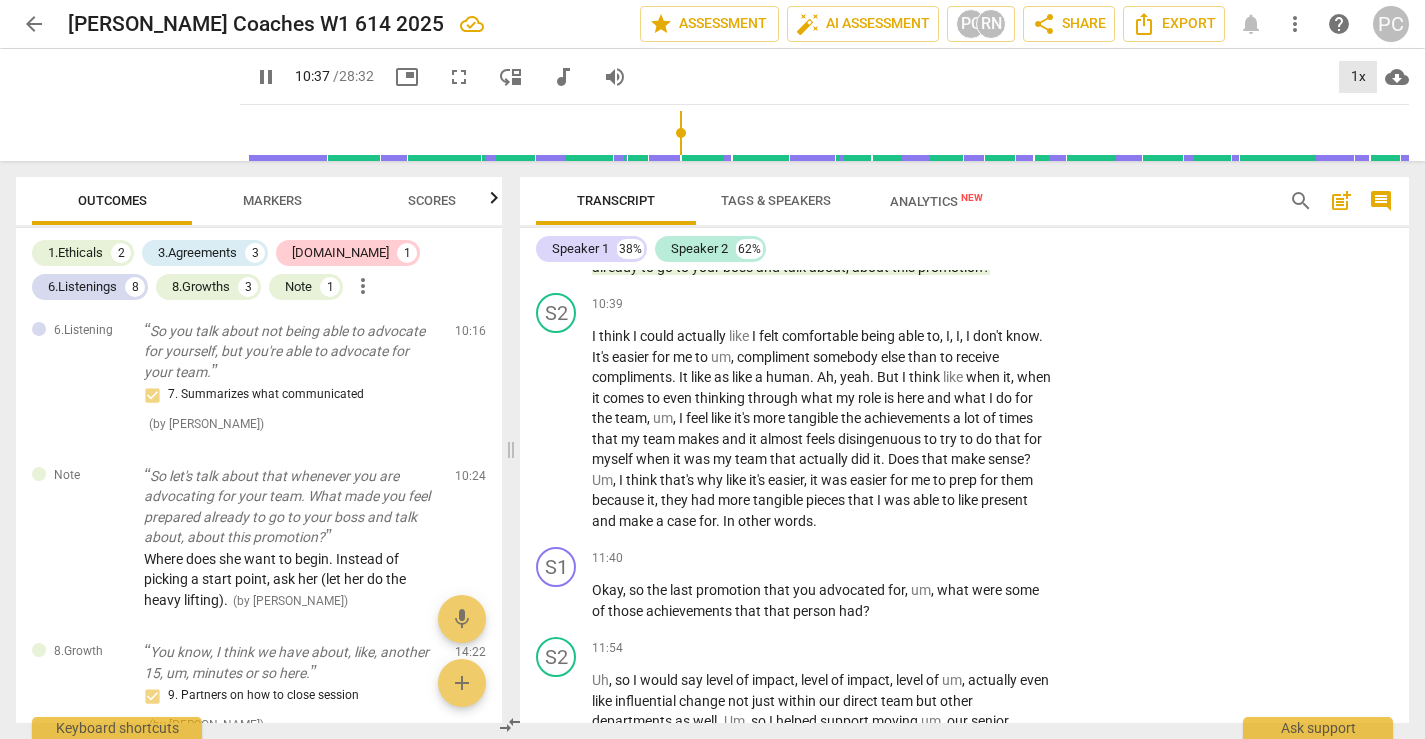 click on "1x" at bounding box center (1358, 77) 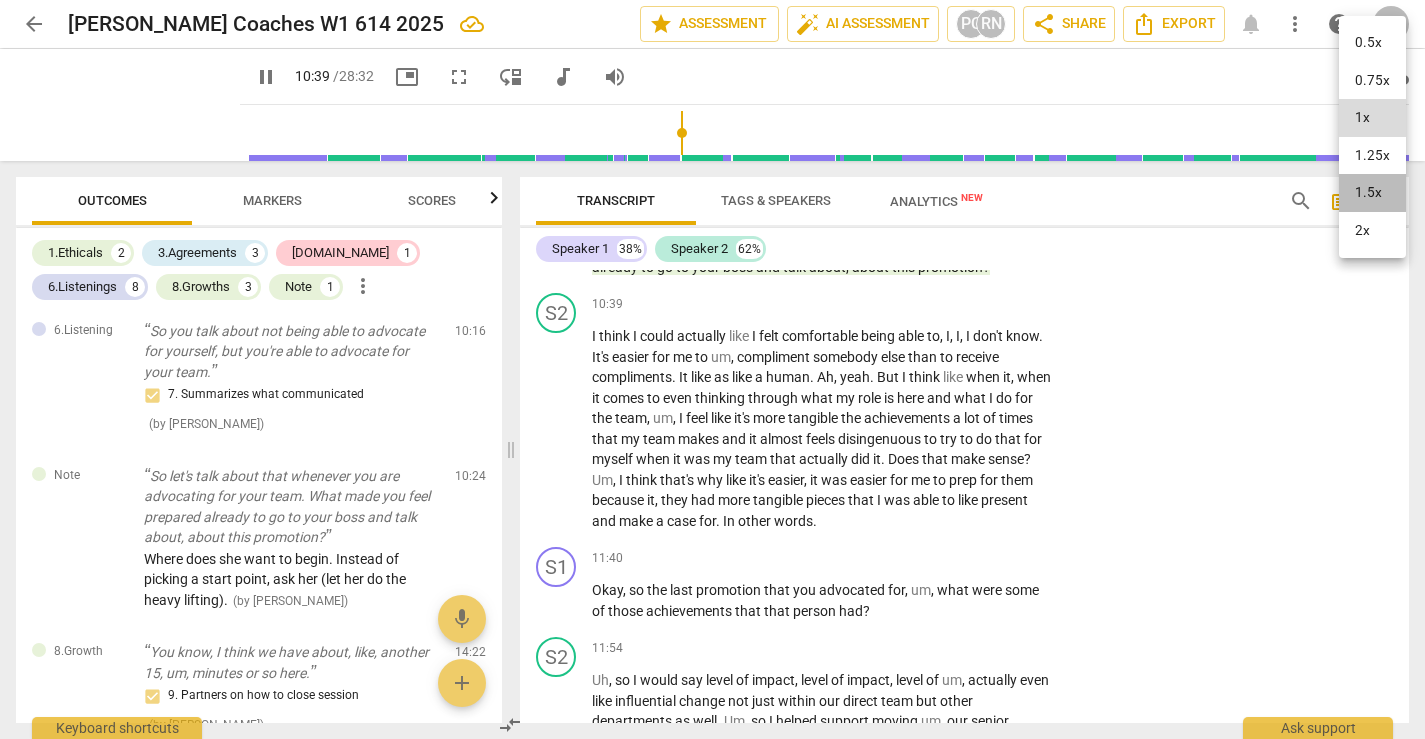 click on "1.5x" at bounding box center (1372, 193) 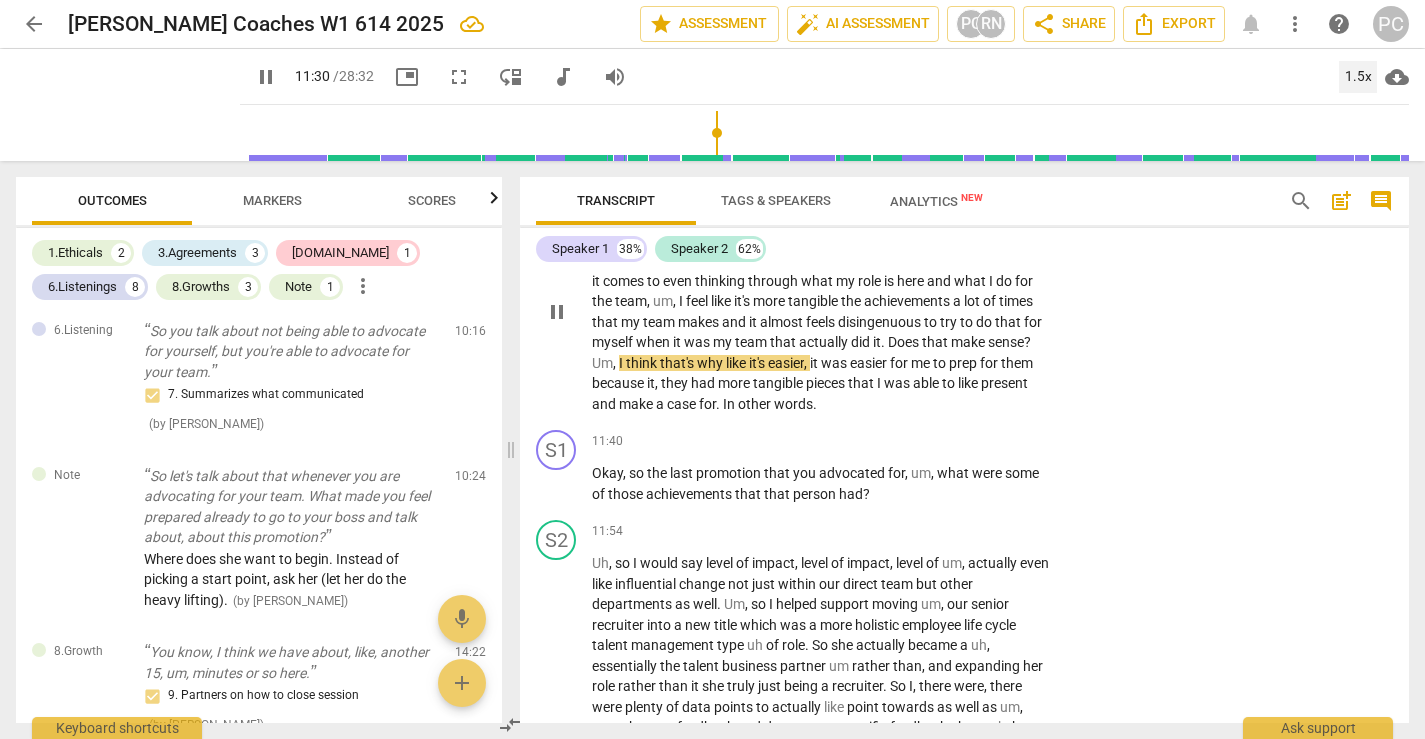 scroll, scrollTop: 3315, scrollLeft: 0, axis: vertical 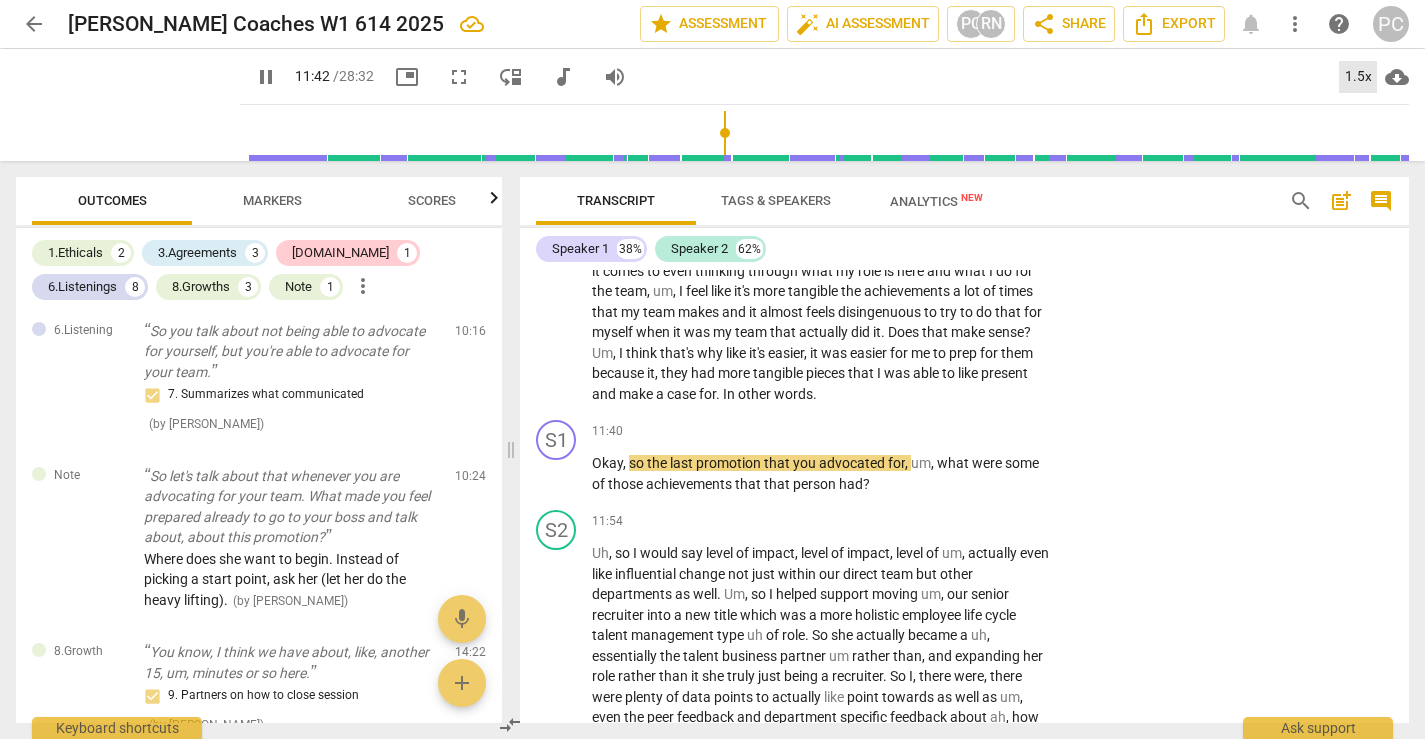 click on "1.5x" at bounding box center [1358, 77] 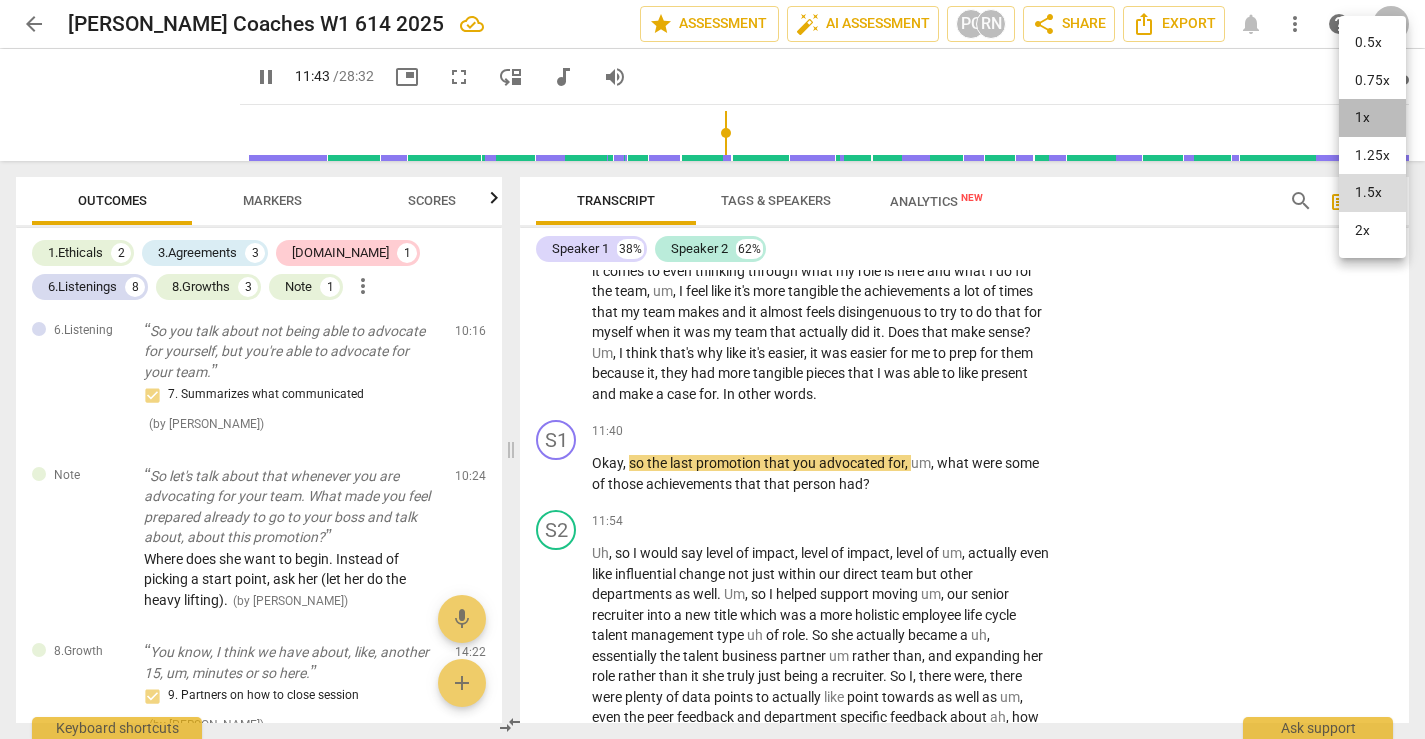 click on "1x" at bounding box center (1372, 118) 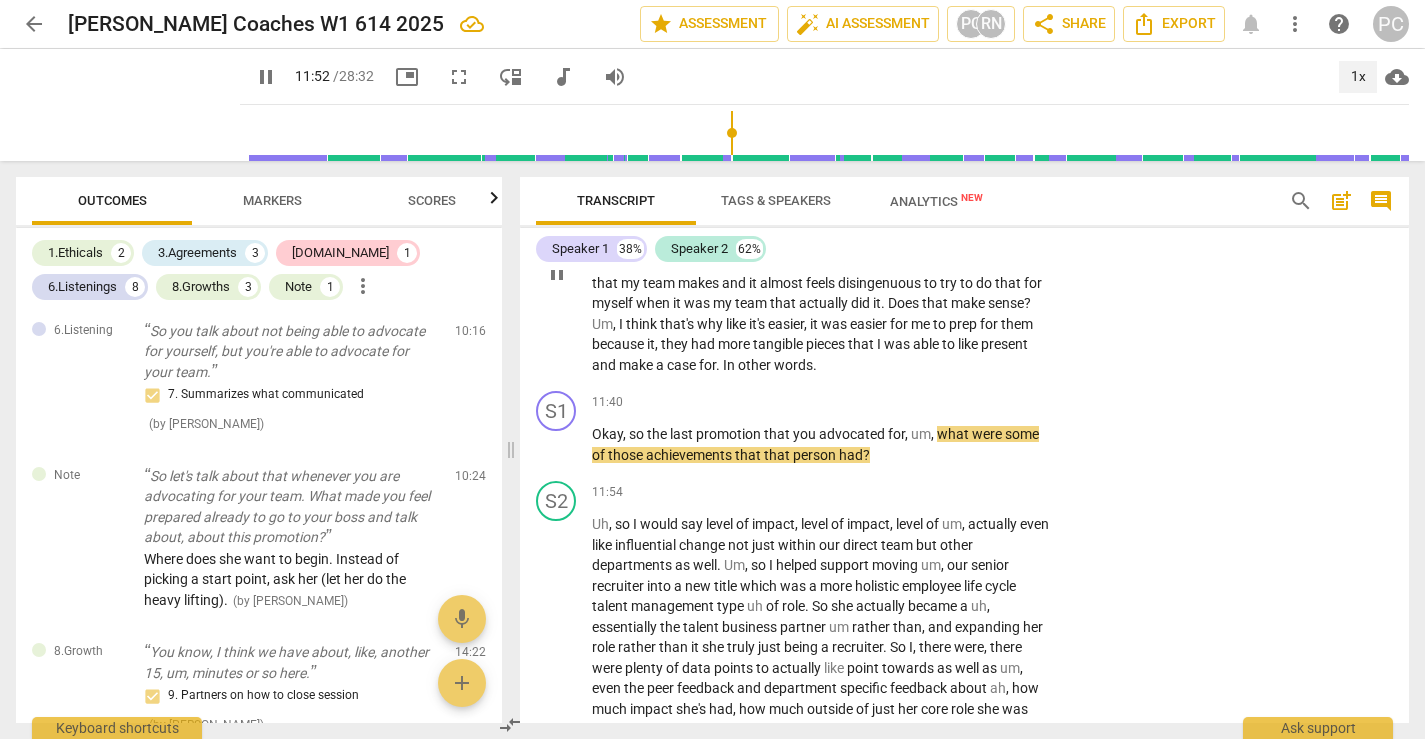 scroll, scrollTop: 3357, scrollLeft: 0, axis: vertical 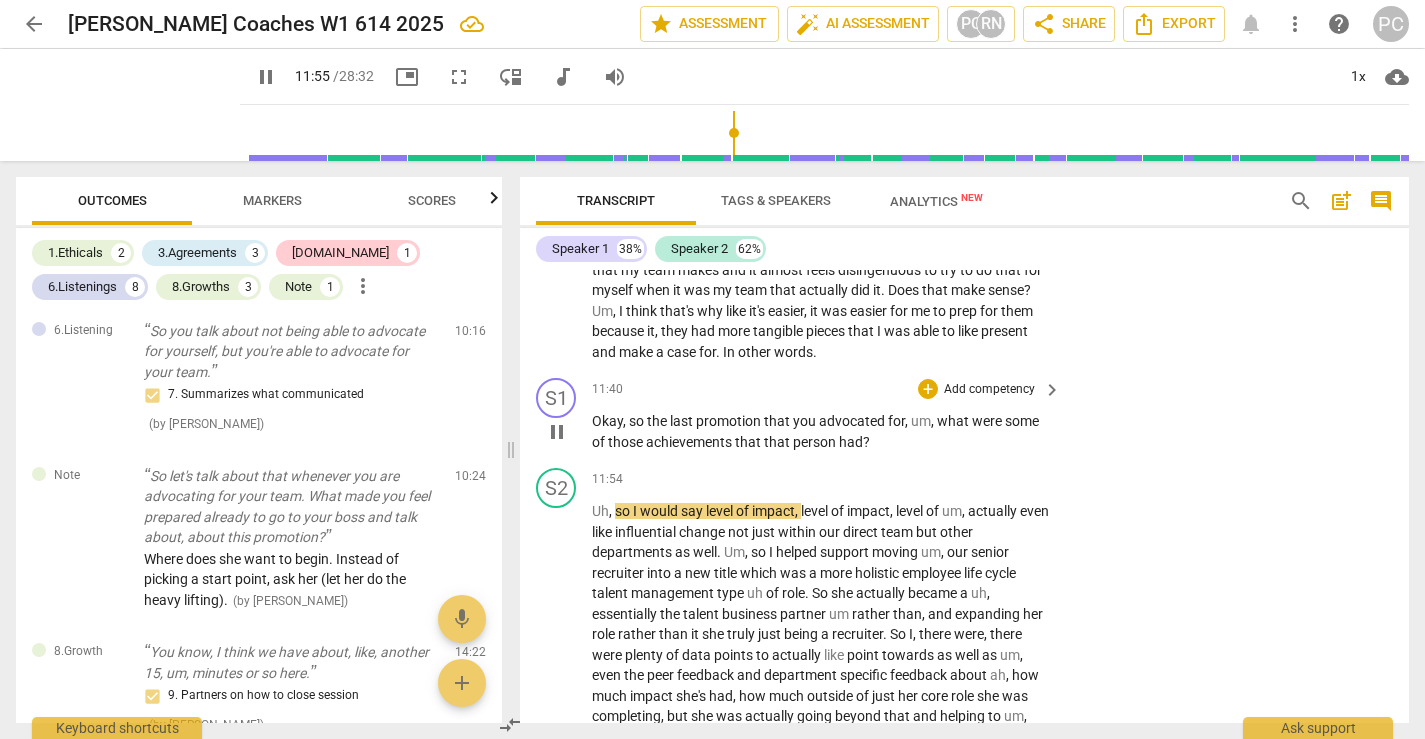 click on "pause" at bounding box center (557, 432) 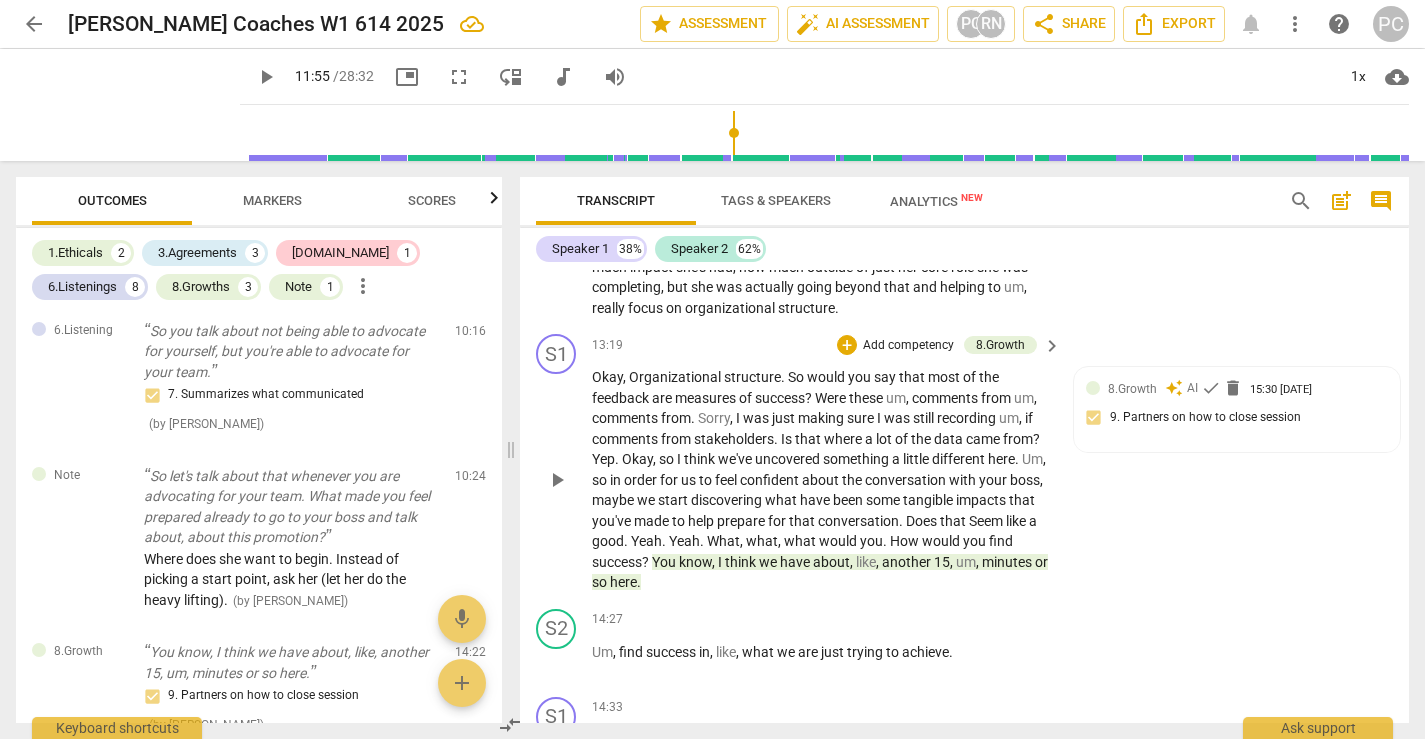 scroll, scrollTop: 3789, scrollLeft: 0, axis: vertical 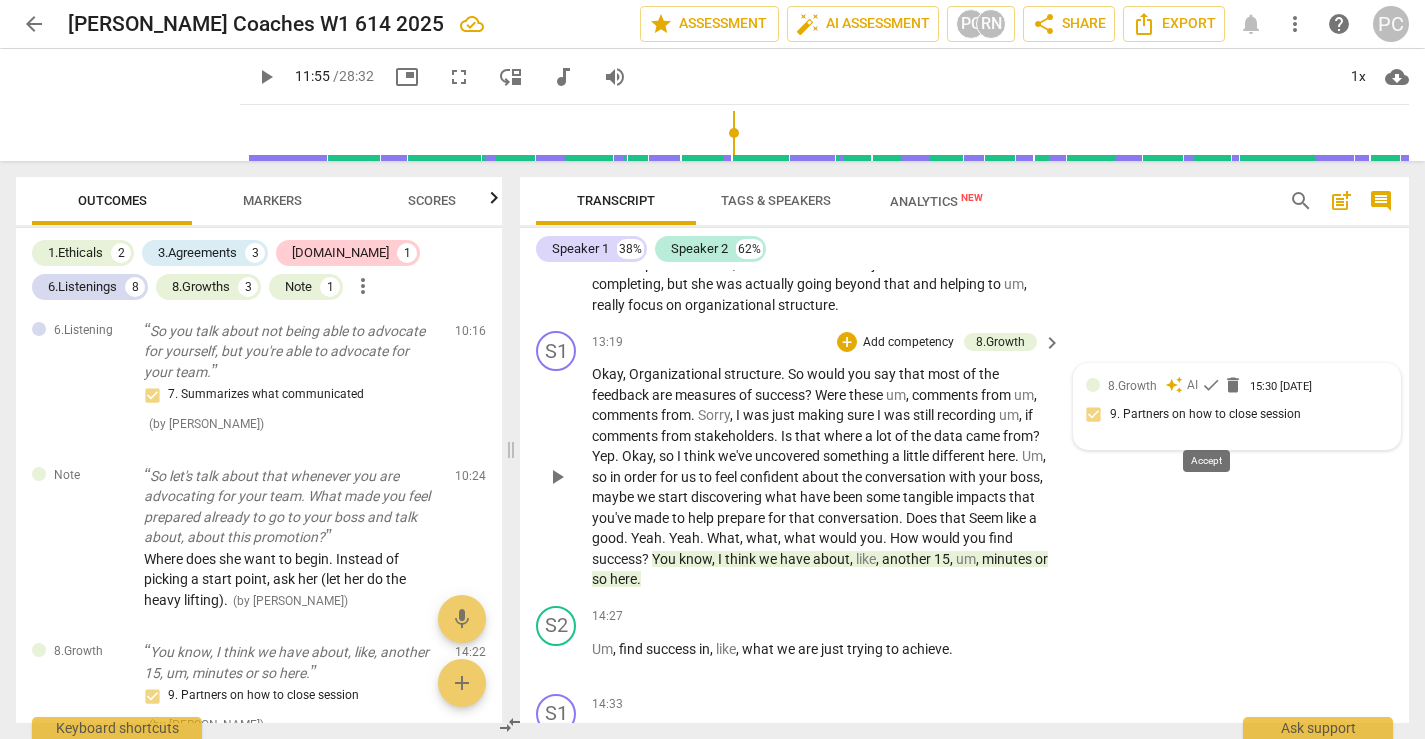 click on "check" at bounding box center (1211, 385) 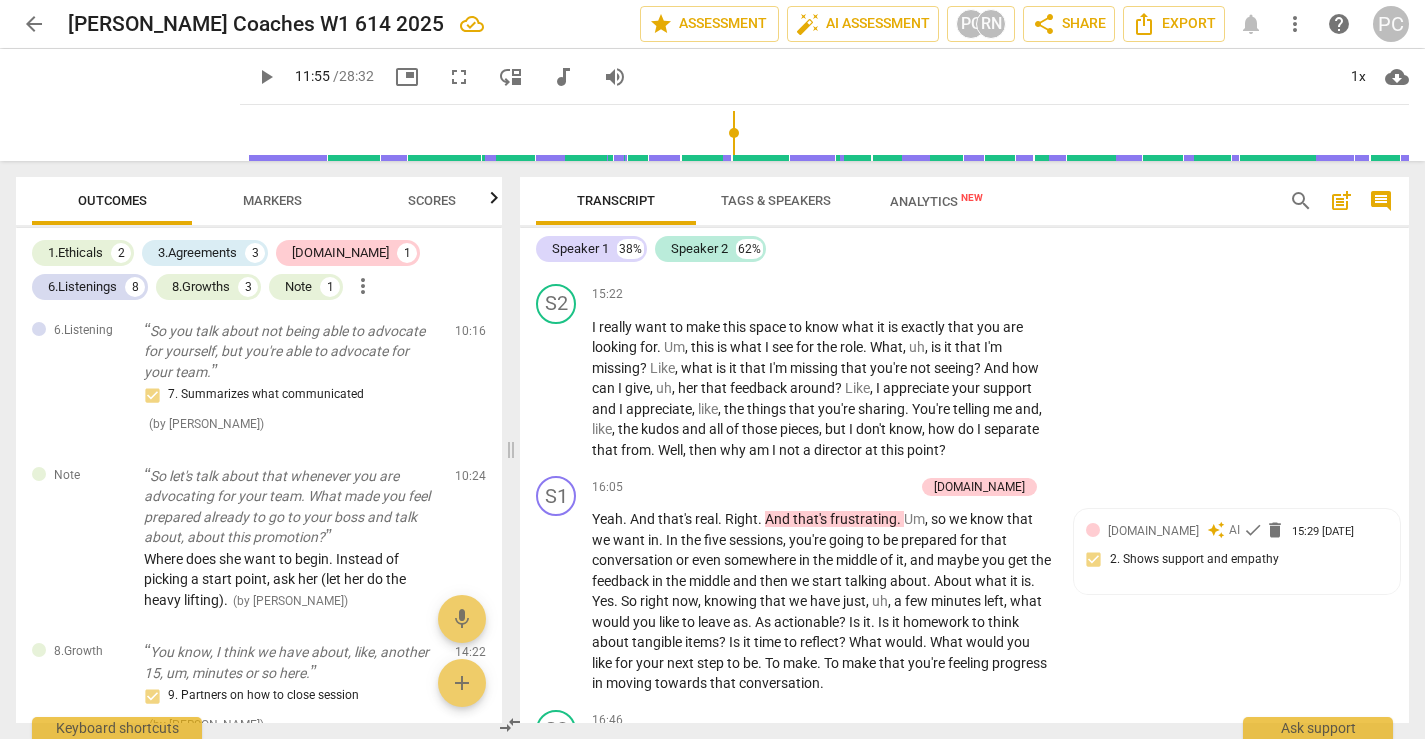 scroll, scrollTop: 4519, scrollLeft: 0, axis: vertical 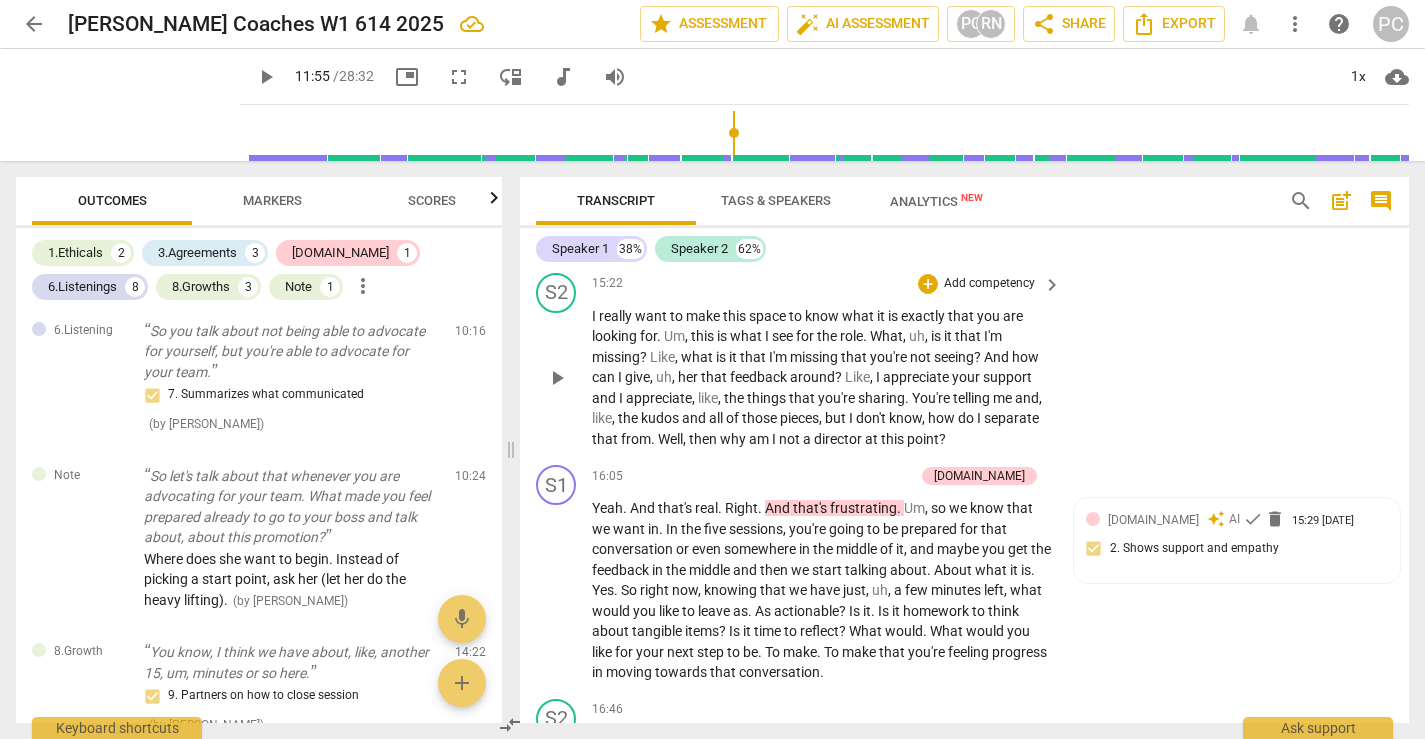 click on "play_arrow" at bounding box center [557, 378] 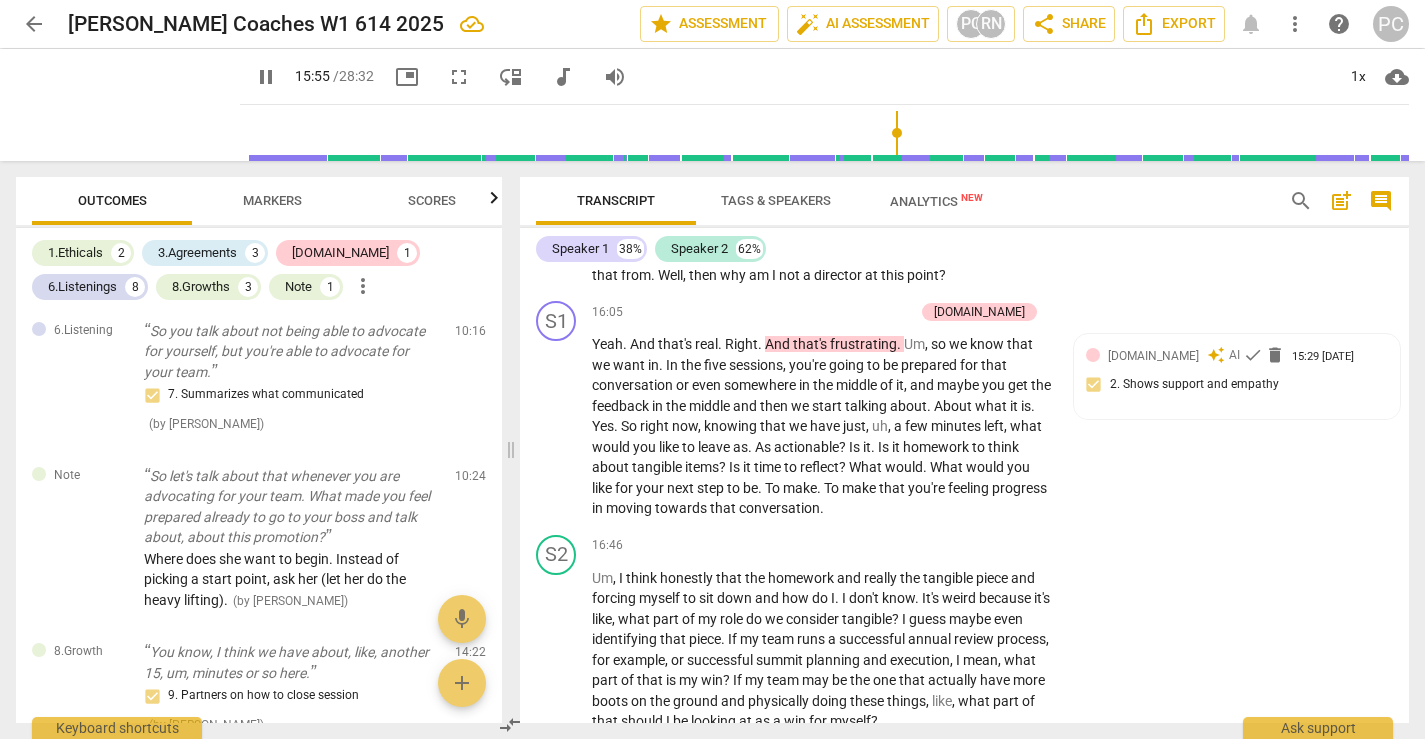 scroll, scrollTop: 4686, scrollLeft: 0, axis: vertical 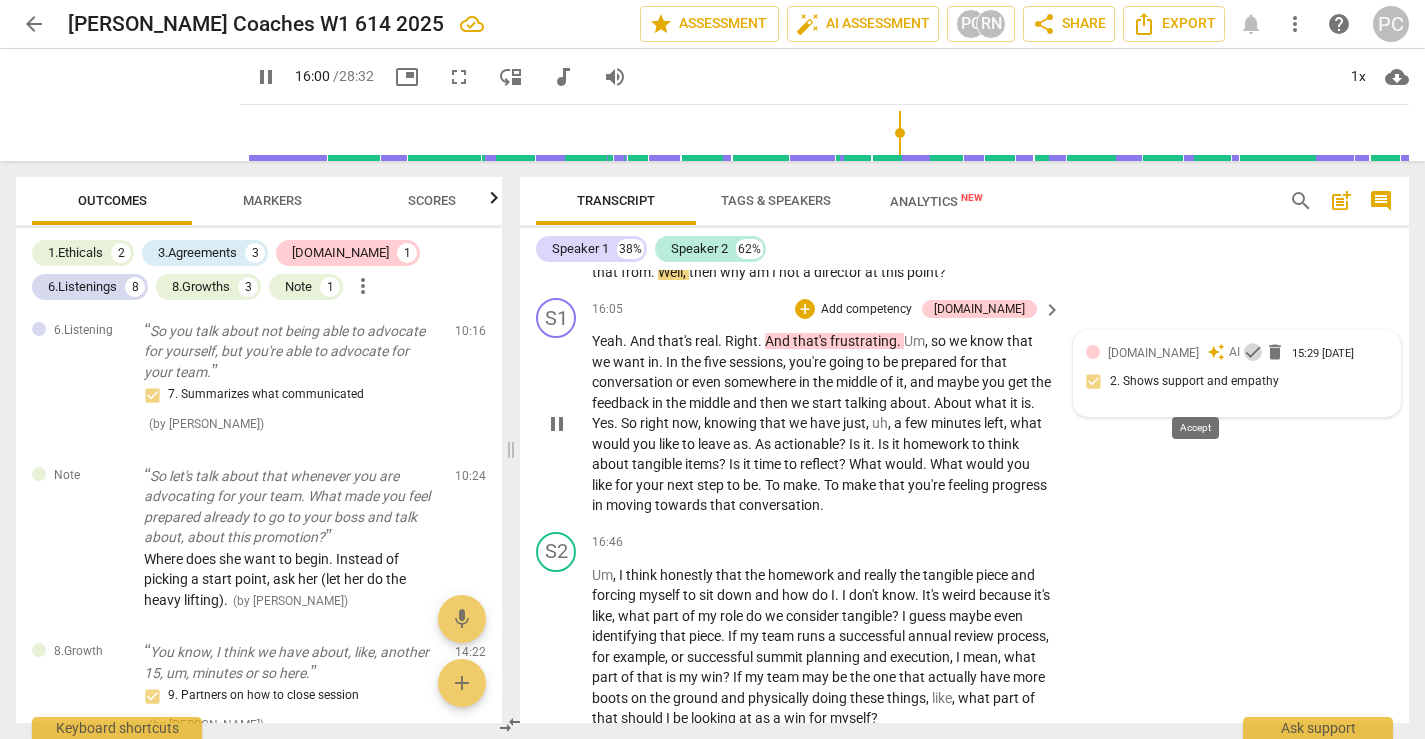 click on "check" at bounding box center [1253, 352] 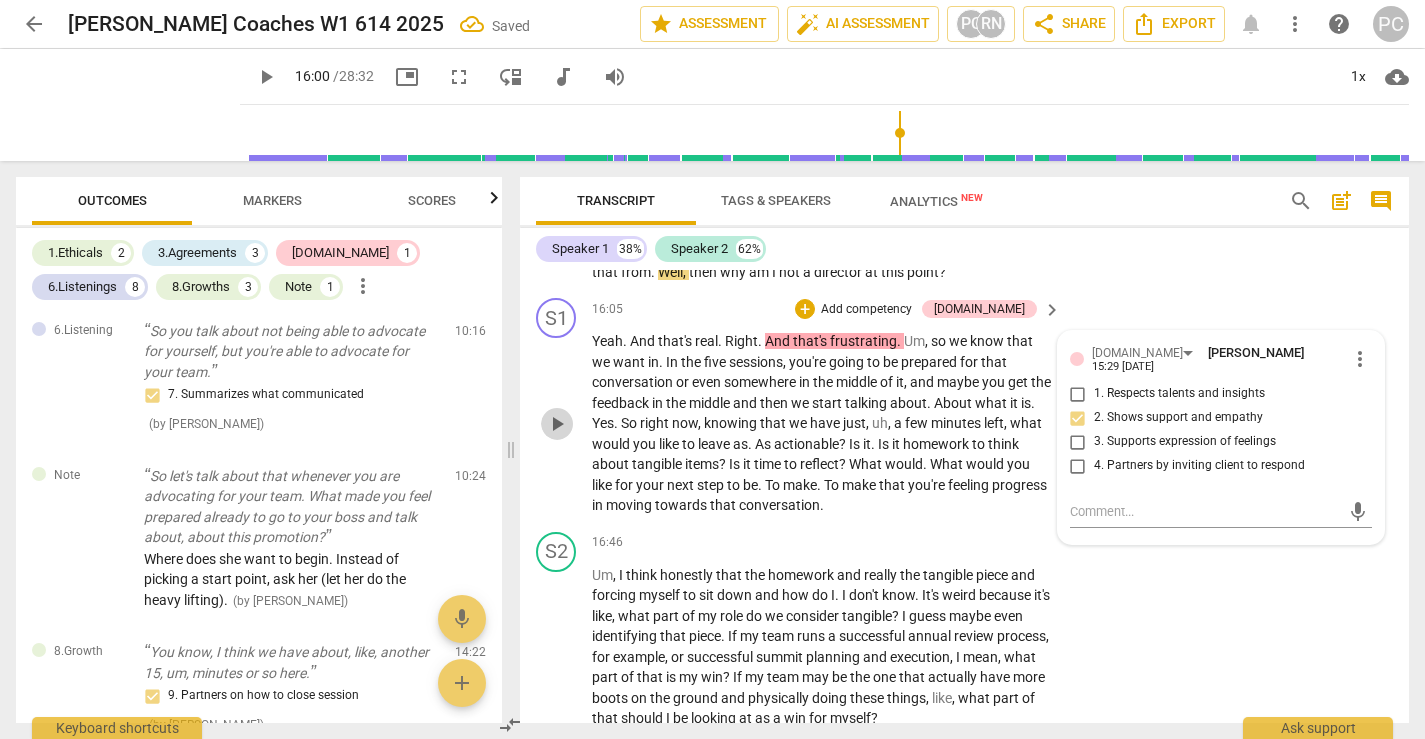 click on "play_arrow" at bounding box center [557, 424] 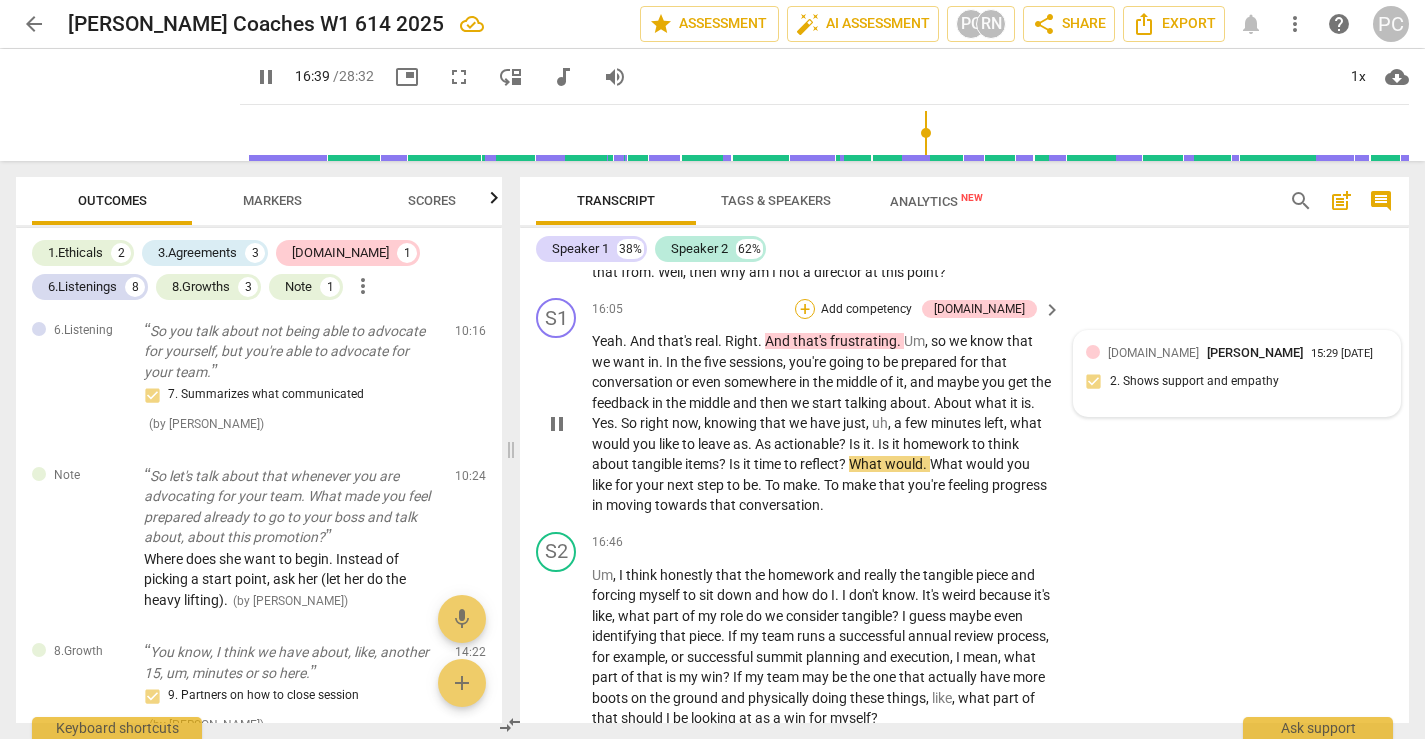 click on "+" at bounding box center [805, 309] 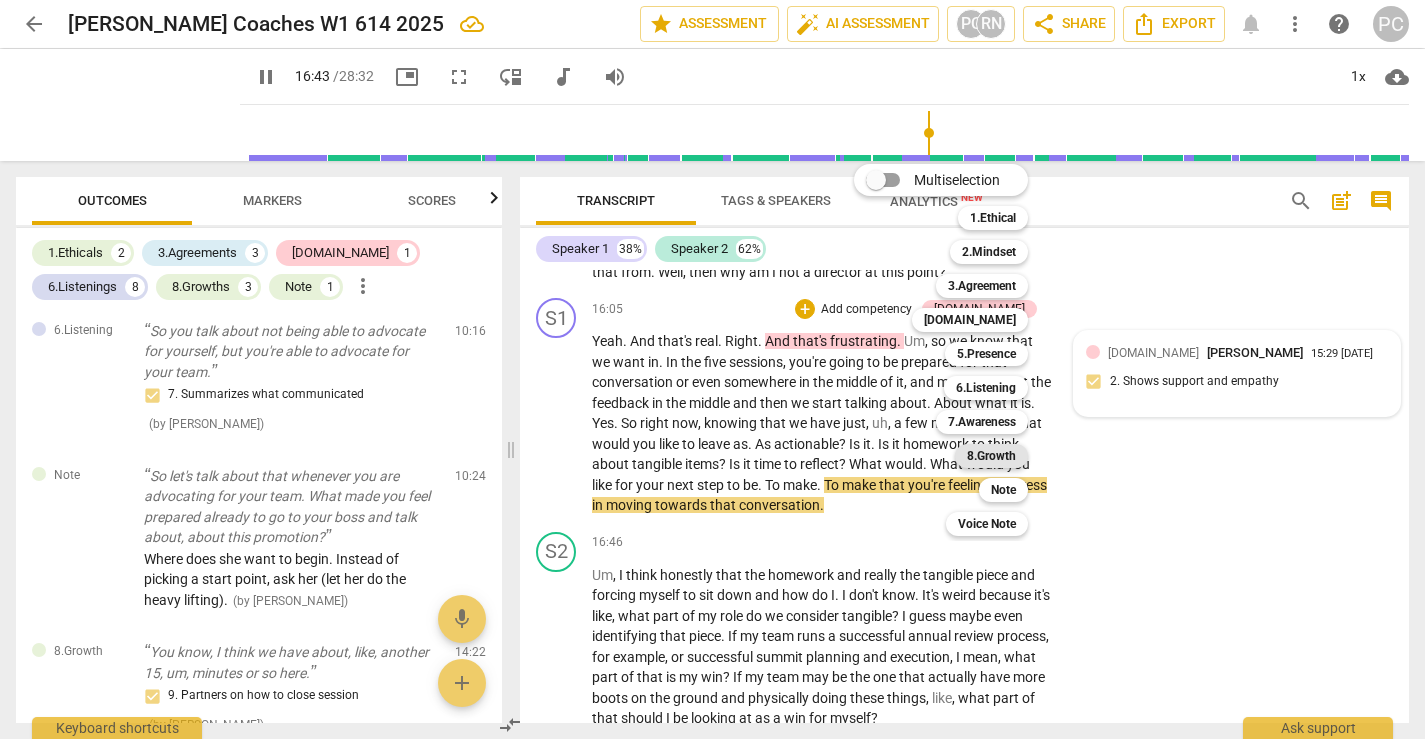 click on "8.Growth" at bounding box center (991, 456) 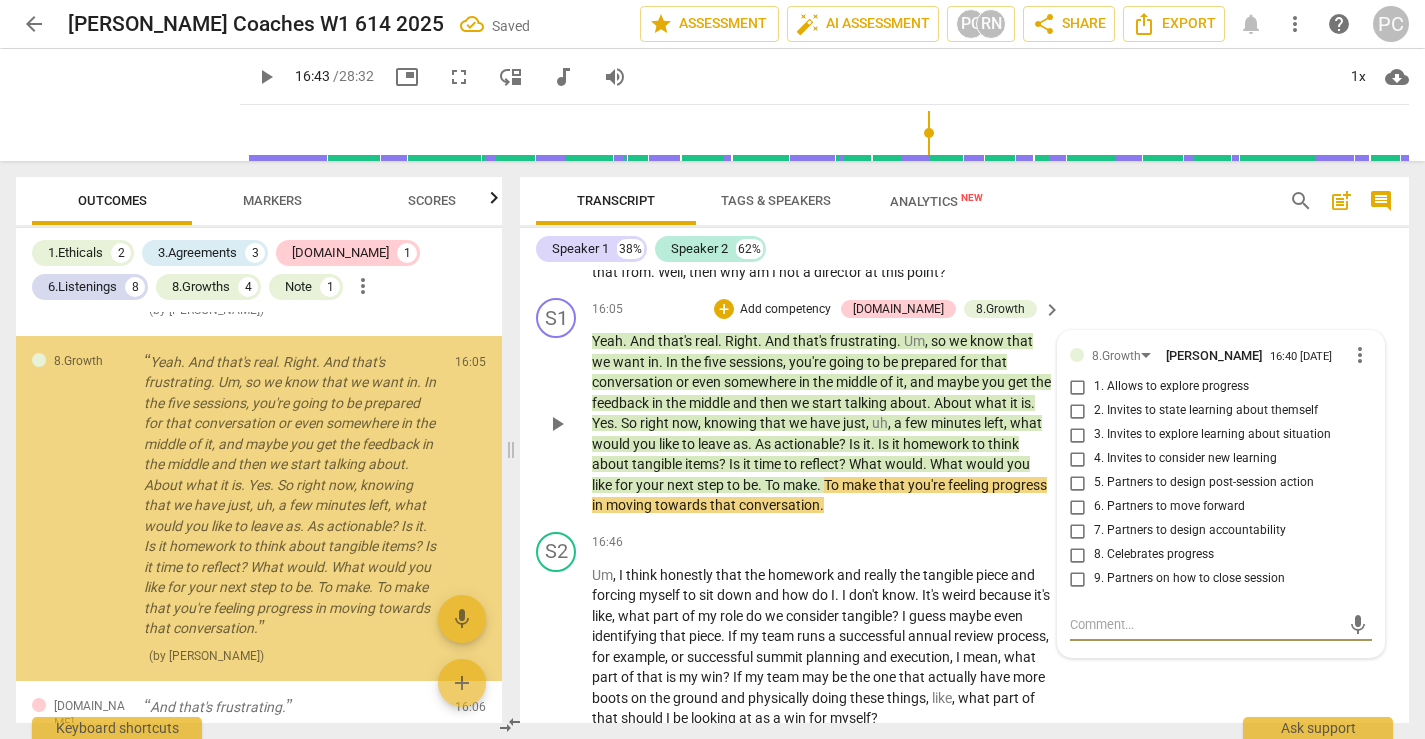 scroll, scrollTop: 1809, scrollLeft: 0, axis: vertical 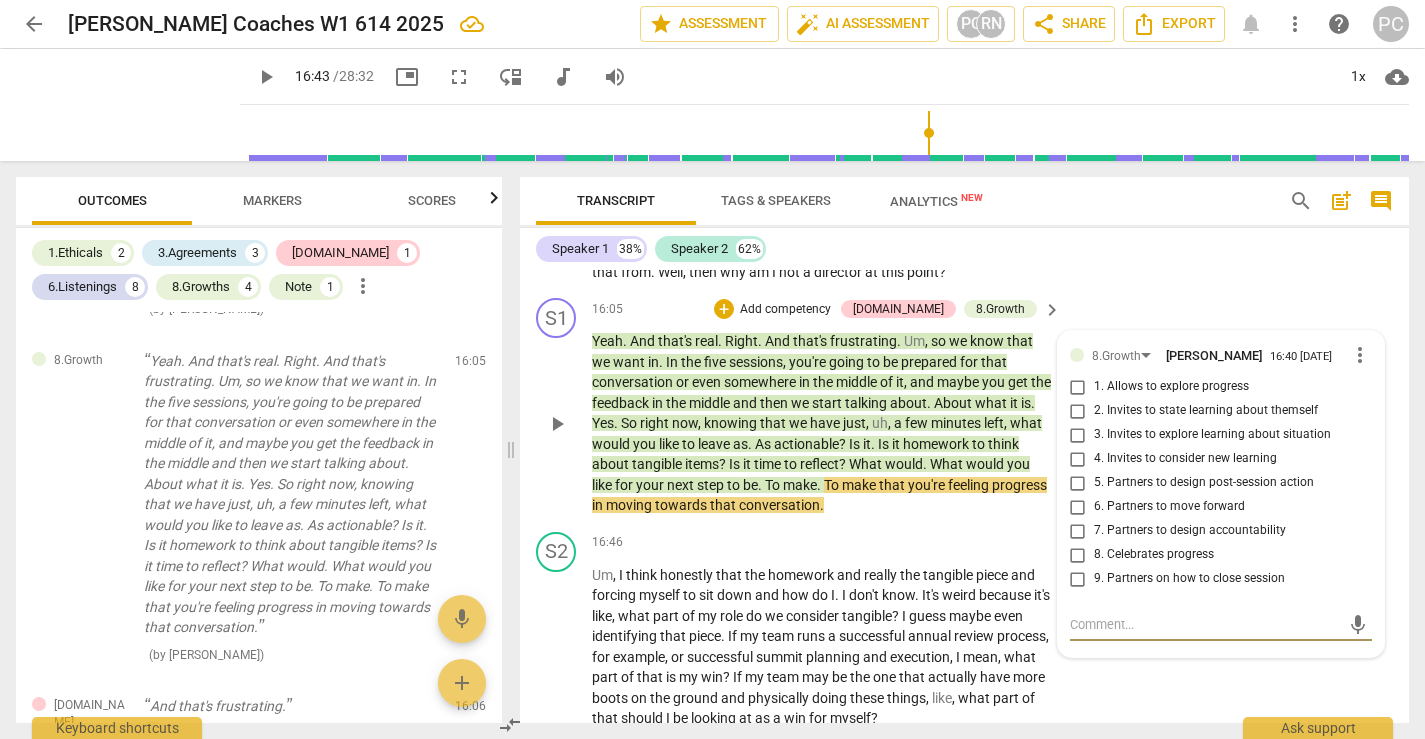 click on "S1 play_arrow pause 16:05 + Add competency [DOMAIN_NAME] 8.Growth keyboard_arrow_right Yeah .   And   that's   real .   Right .   And   that's   frustrating .   Um ,   so   we   know   that   we   want   in .   In   the   five   sessions ,   you're   going   to   be   prepared   for   that   conversation   or   even   somewhere   in   the   middle   of   it ,   and   maybe   you   get   the   feedback   in   the   middle   and   then   we   start   talking   about .   About   what   it   is .   Yes .   So   right   now ,   knowing   that   we   have   just ,   uh ,   a   few   minutes   left ,   what   would   you   like   to   leave   as .   As   actionable ?   Is   it .   Is   it   homework   to   think   about   tangible   items ?   Is   it   time   to   reflect ?   What   would .   What   would   you   like   for   your   next   step   to   be .   To   make .   To   make   that   you're   feeling   progress   in   moving   towards   that   conversation . 8.Growth [PERSON_NAME] 16:40 [DATE] more_vert mic" at bounding box center (964, 407) 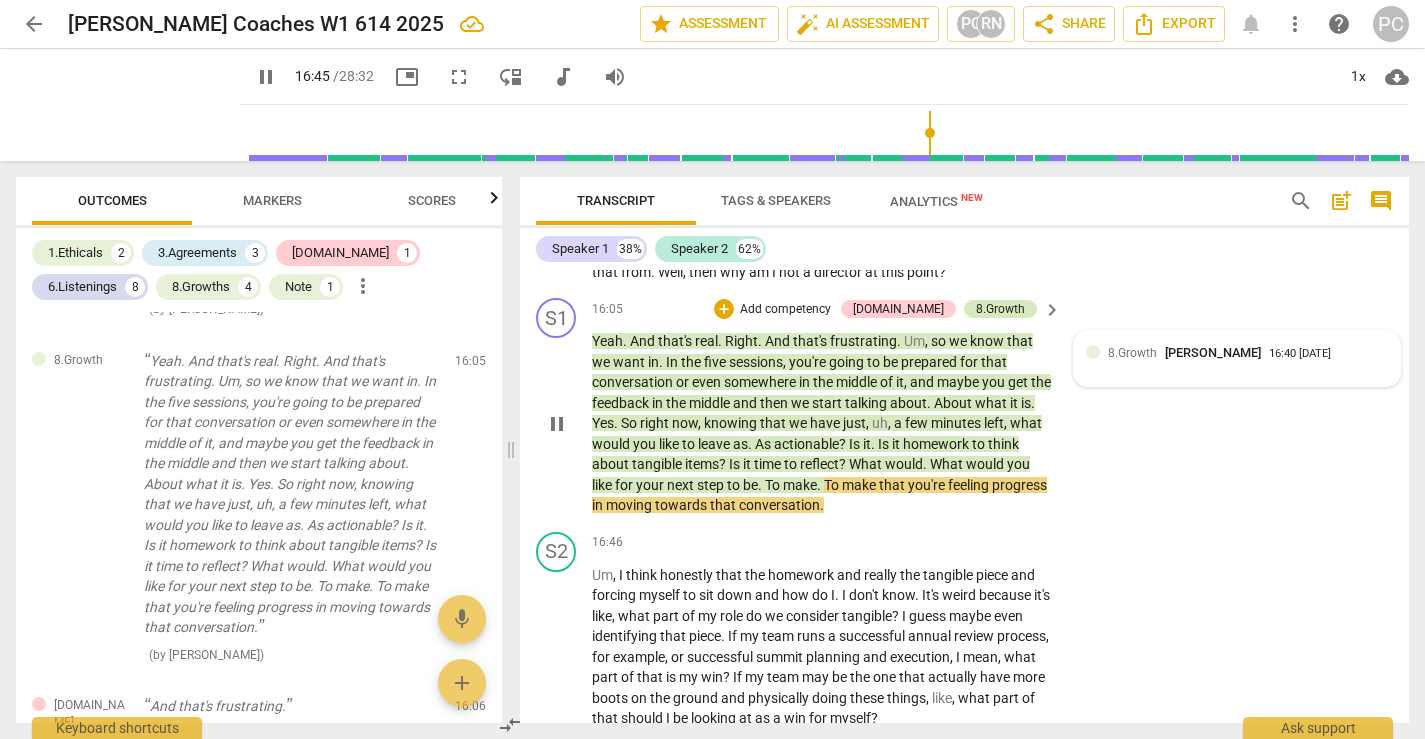 click on "8.Growth" at bounding box center [1000, 309] 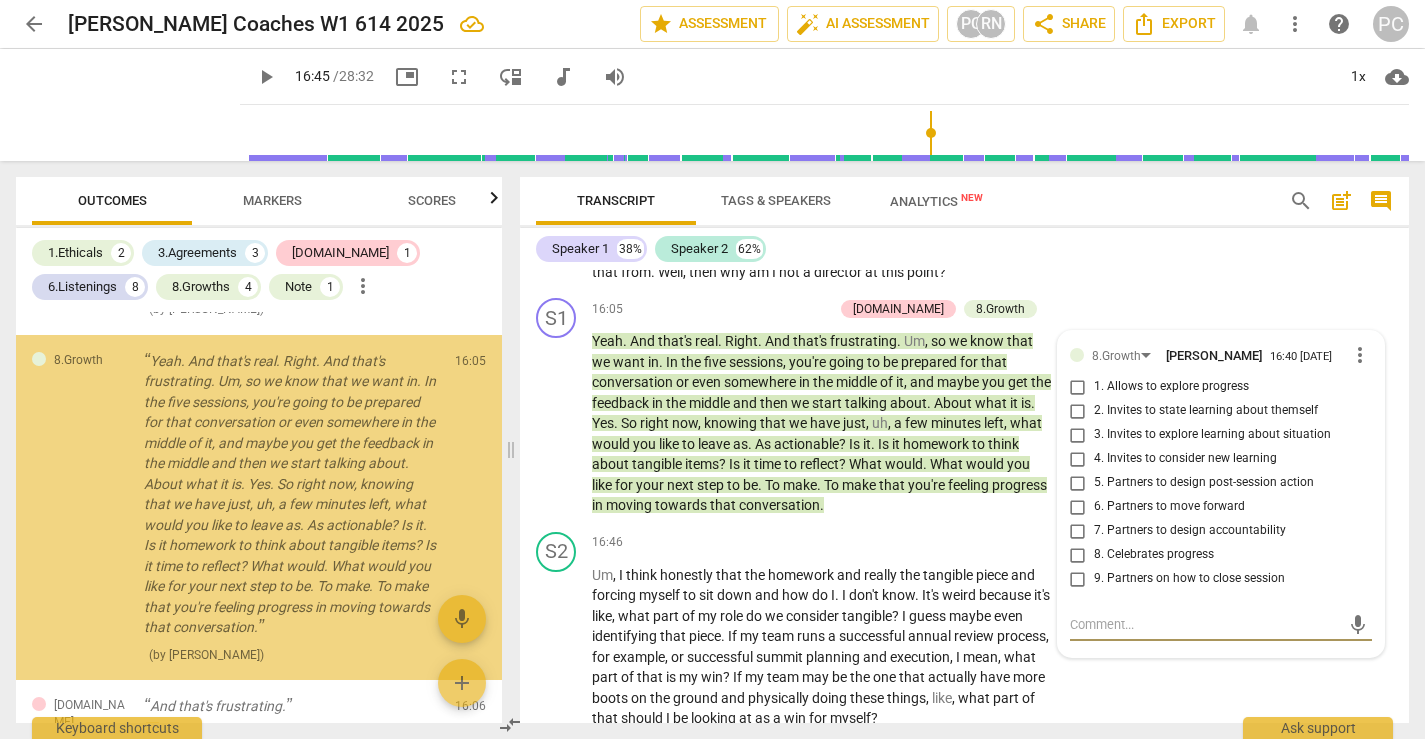 click on "more_vert" at bounding box center (1360, 355) 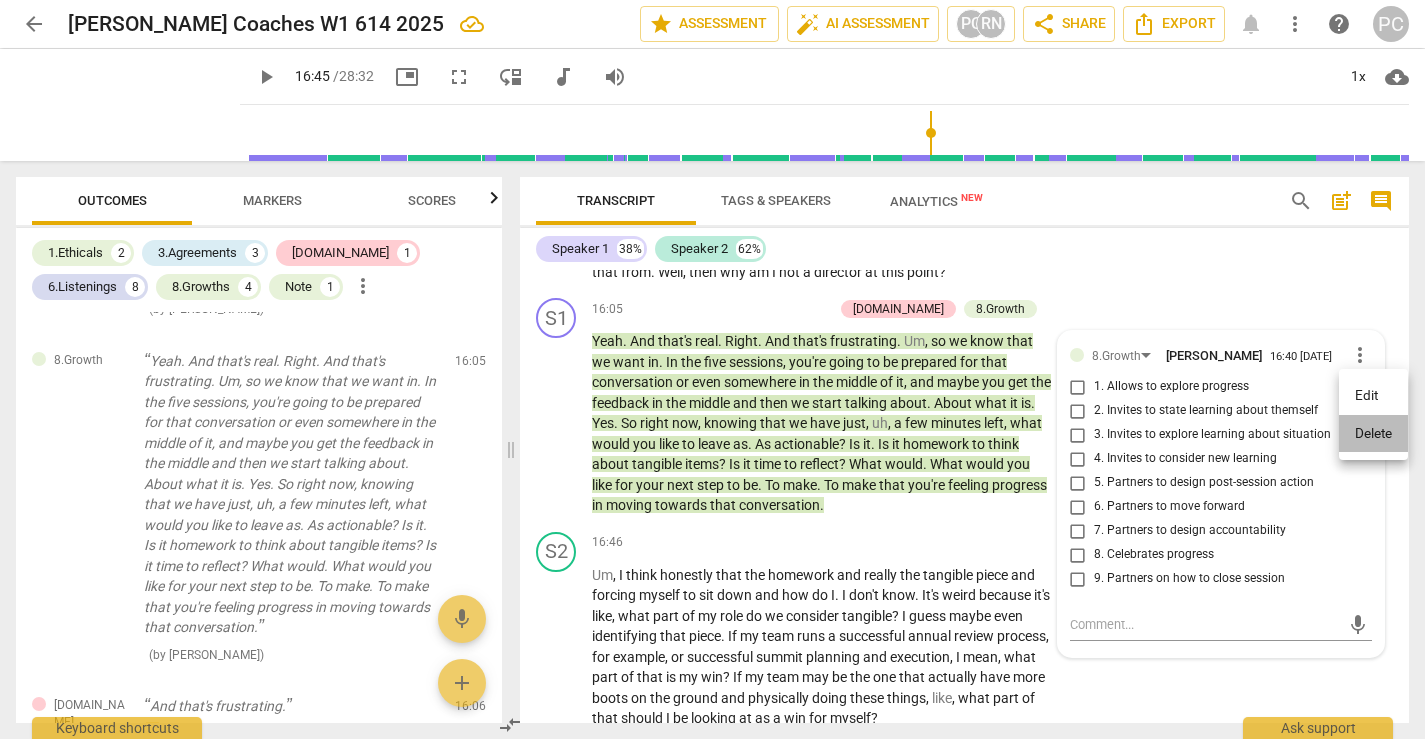 click on "Delete" at bounding box center [1373, 434] 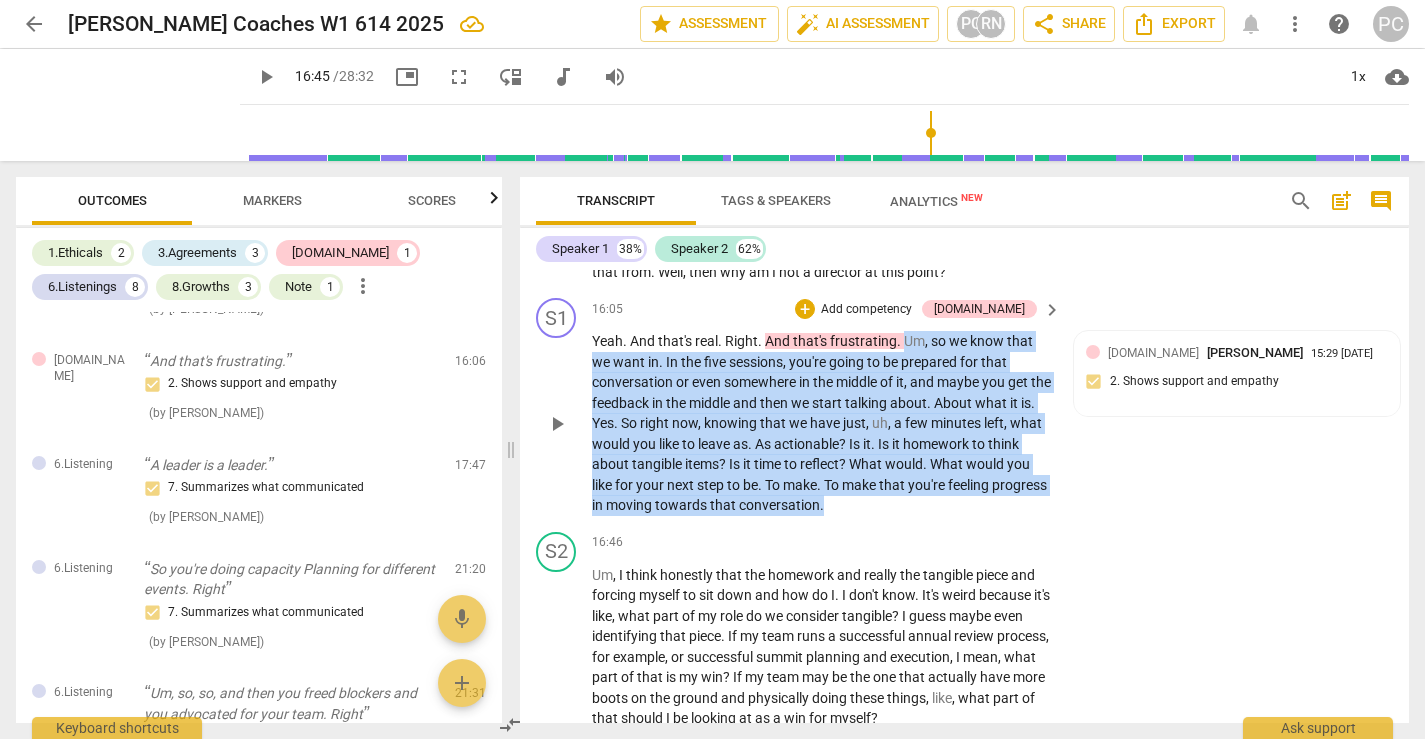 drag, startPoint x: 906, startPoint y: 379, endPoint x: 1030, endPoint y: 540, distance: 203.21663 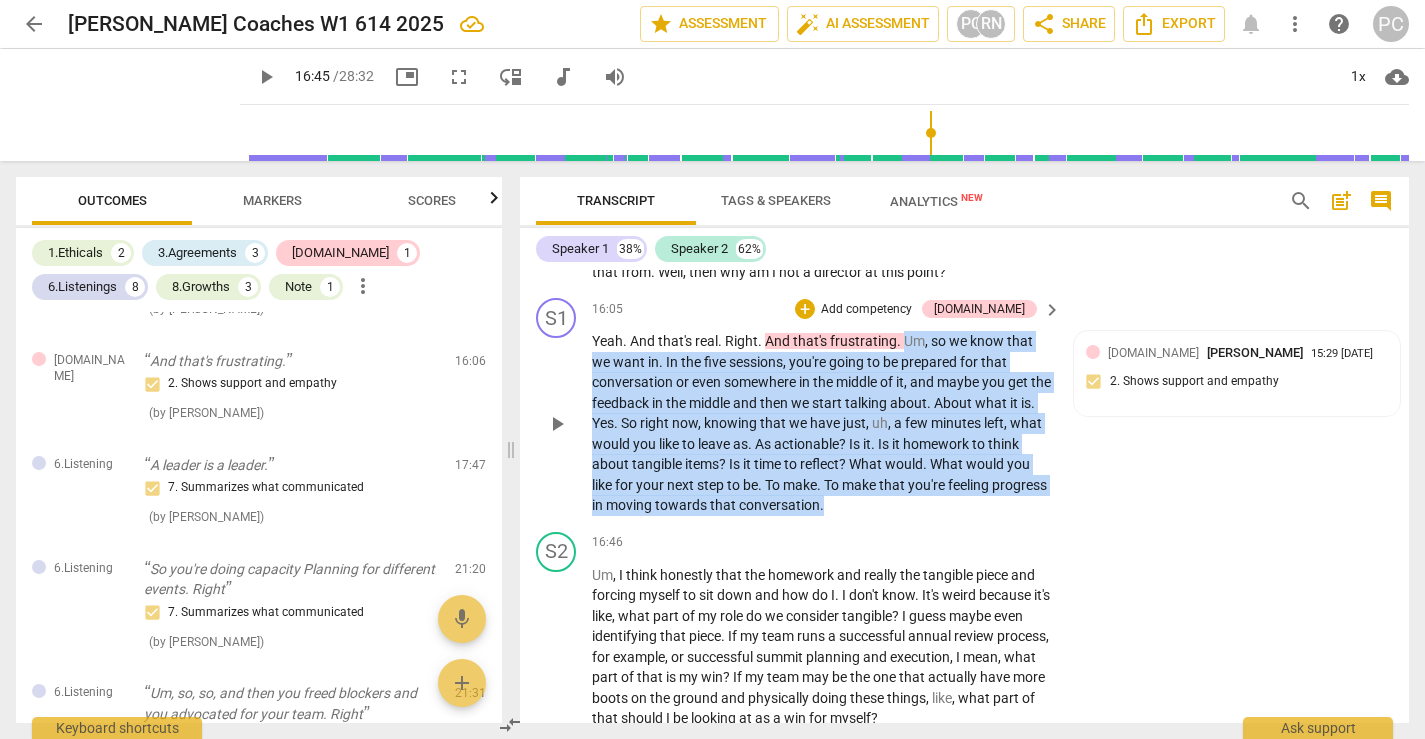 click on "Yeah .   And   that's   real .   Right .   And   that's   frustrating .   Um ,   so   we   know   that   we   want   in .   In   the   five   sessions ,   you're   going   to   be   prepared   for   that   conversation   or   even   somewhere   in   the   middle   of   it ,   and   maybe   you   get   the   feedback   in   the   middle   and   then   we   start   talking   about .   About   what   it   is .   Yes .   So   right   now ,   knowing   that   we   have   just ,   uh ,   a   few   minutes   left ,   what   would   you   like   to   leave   as .   As   actionable ?   Is   it .   Is   it   homework   to   think   about   tangible   items ?   Is   it   time   to   reflect ?   What   would .   What   would   you   like   for   your   next   step   to   be .   To   make .   To   make   that   you're   feeling   progress   in   moving   towards   that   conversation ." at bounding box center [821, 423] 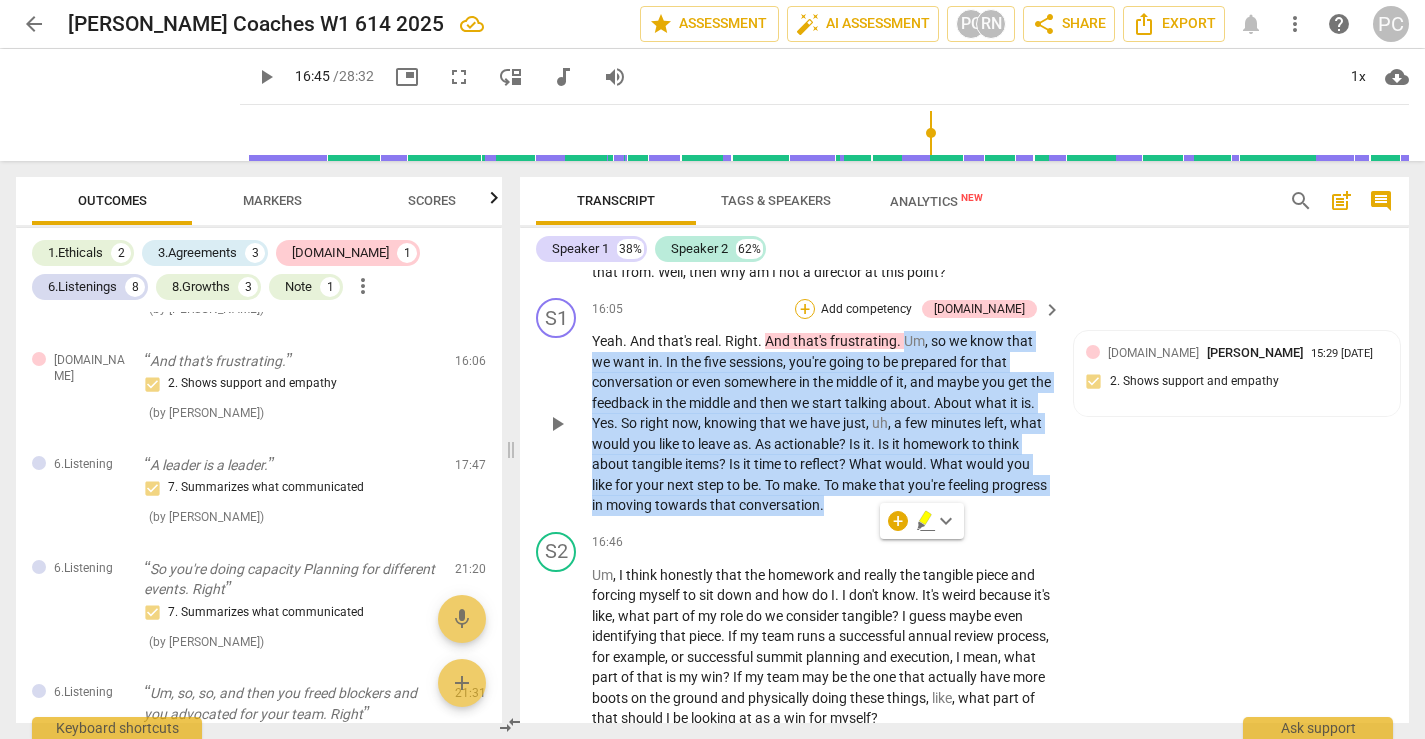 click on "+" at bounding box center (805, 309) 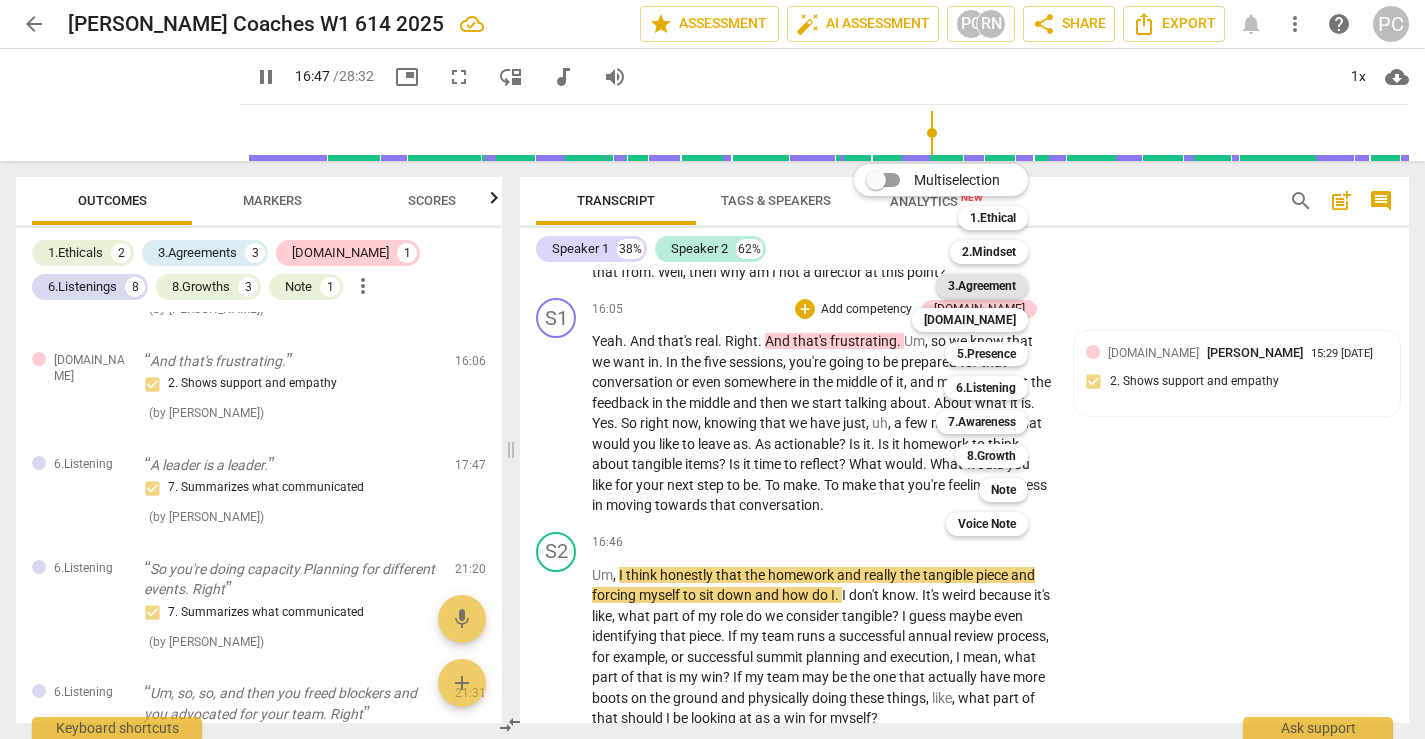 click on "3.Agreement" at bounding box center (982, 286) 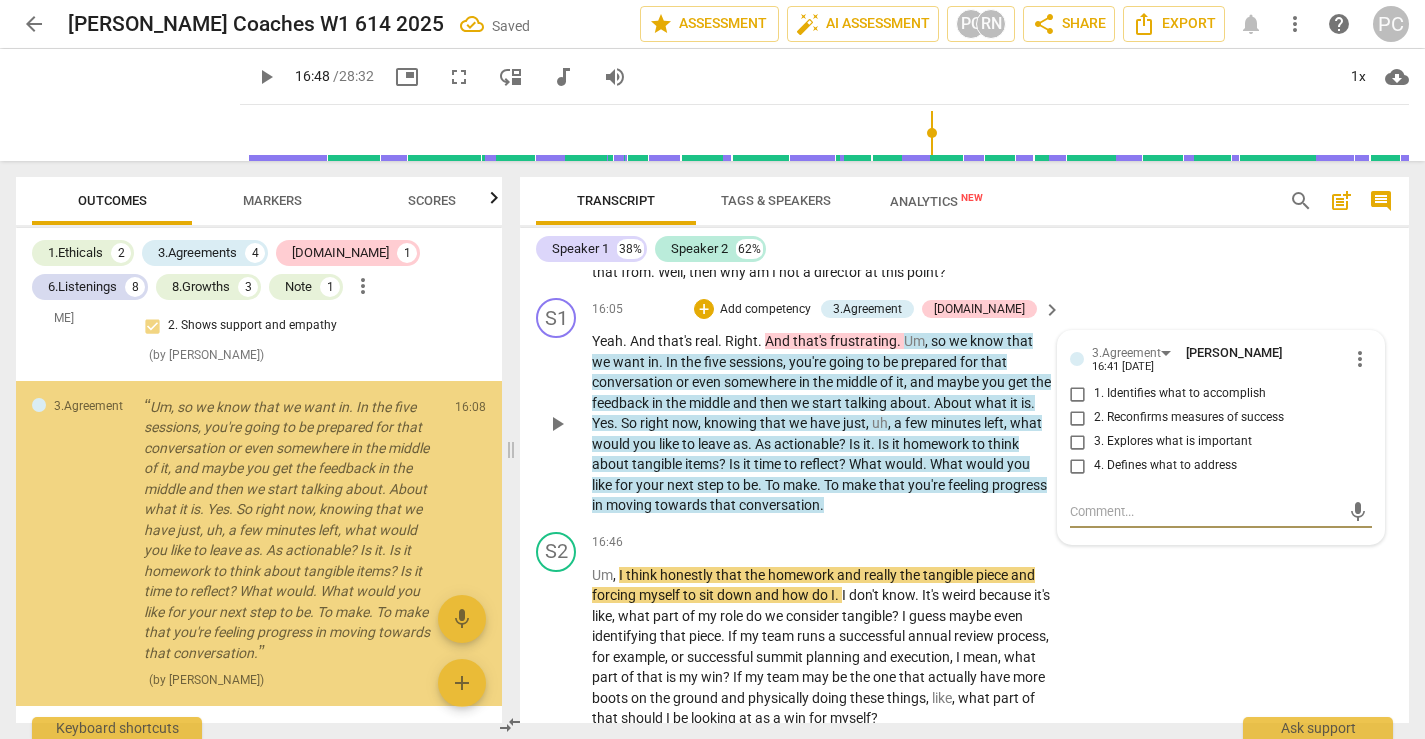 scroll, scrollTop: 1892, scrollLeft: 0, axis: vertical 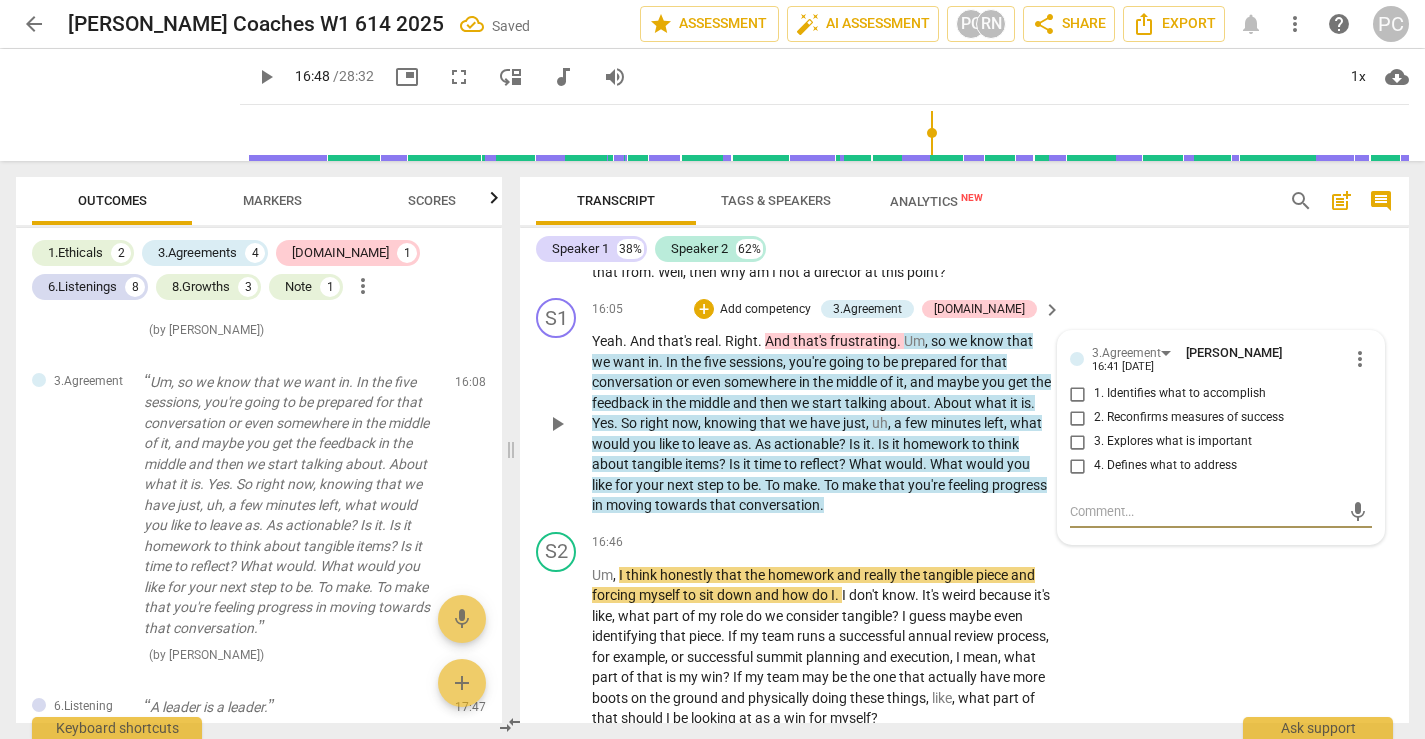 click on "1. Identifies what to accomplish" at bounding box center [1078, 394] 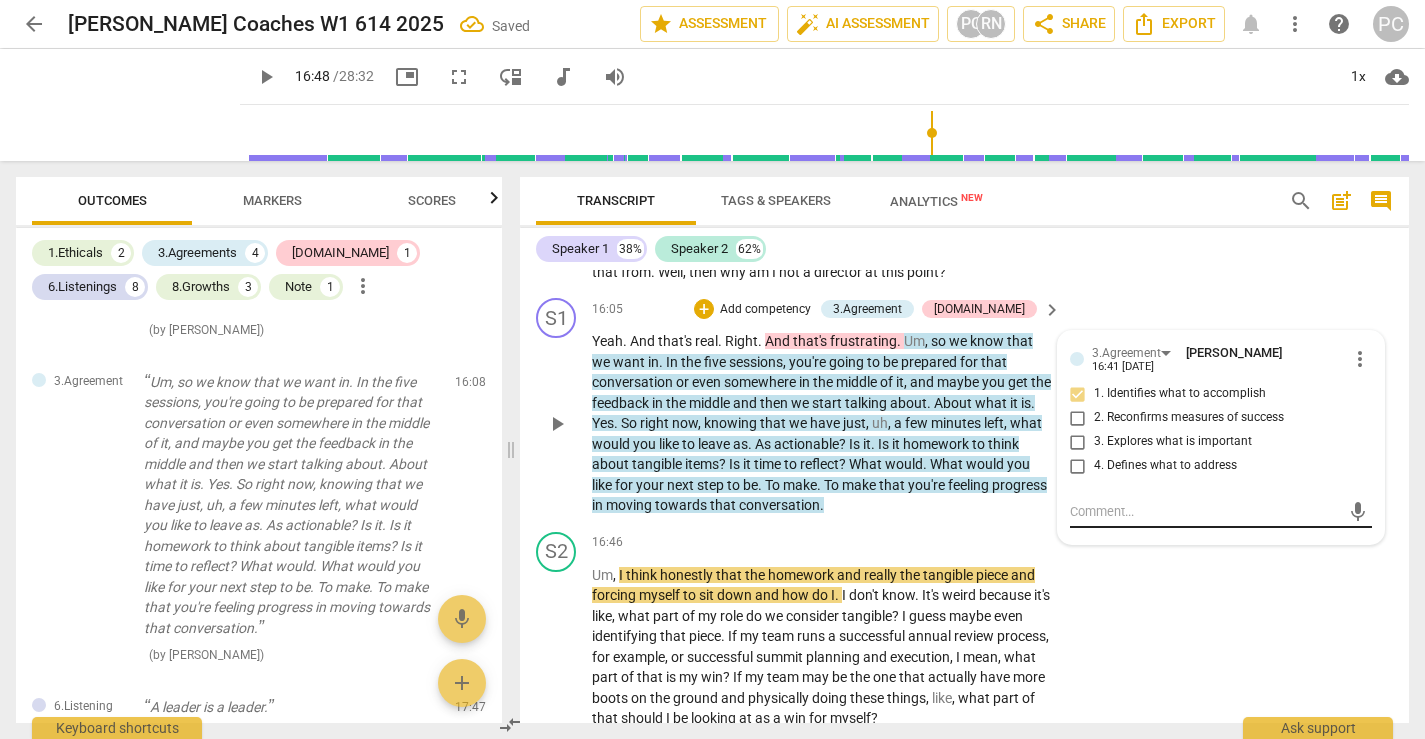 click at bounding box center [1205, 511] 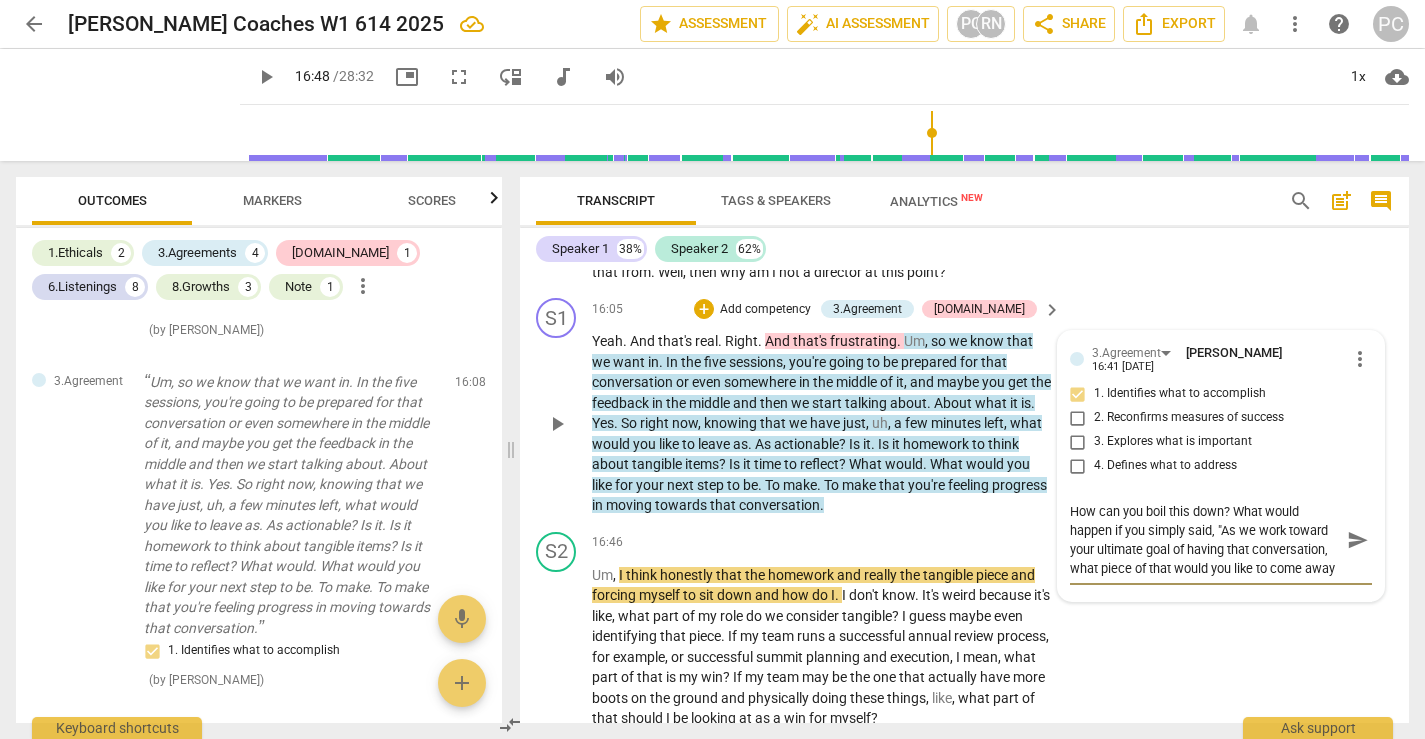 scroll, scrollTop: 17, scrollLeft: 0, axis: vertical 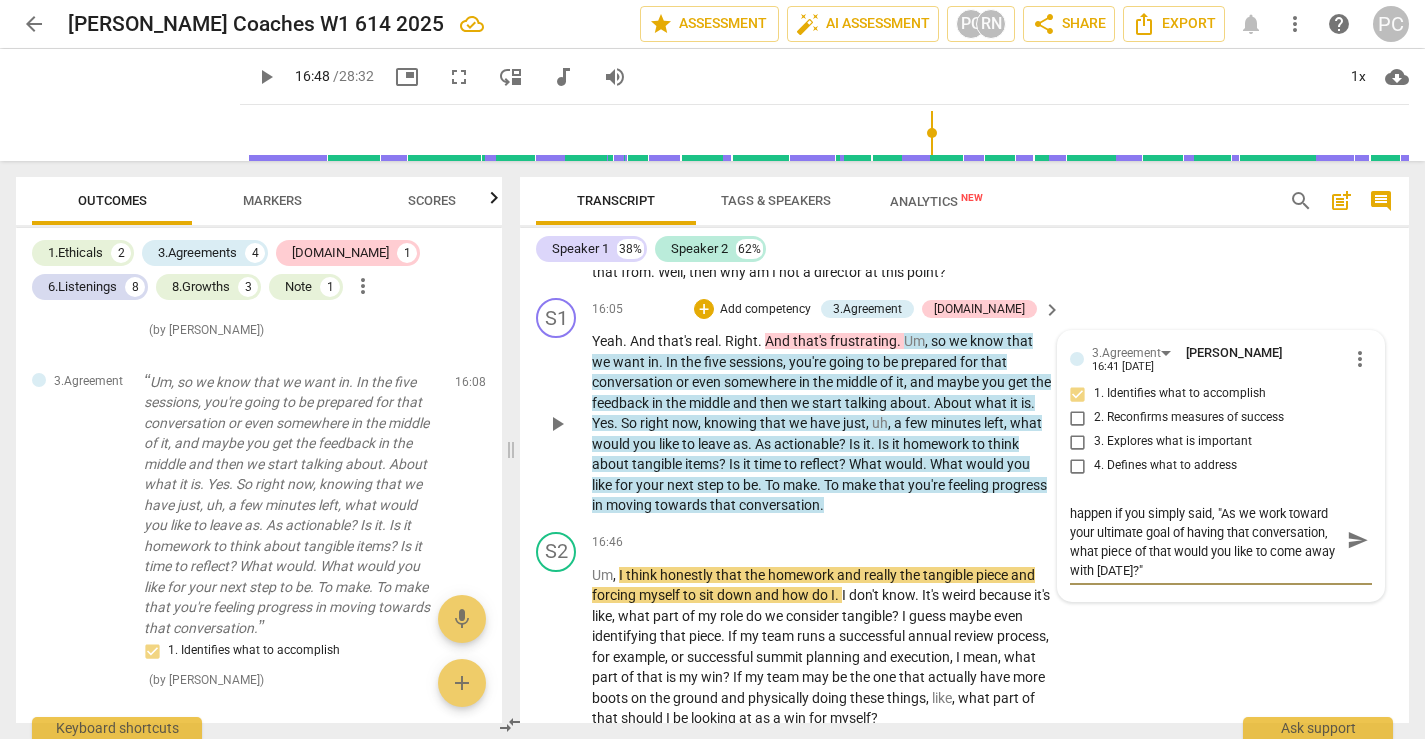 click on "send" at bounding box center (1358, 540) 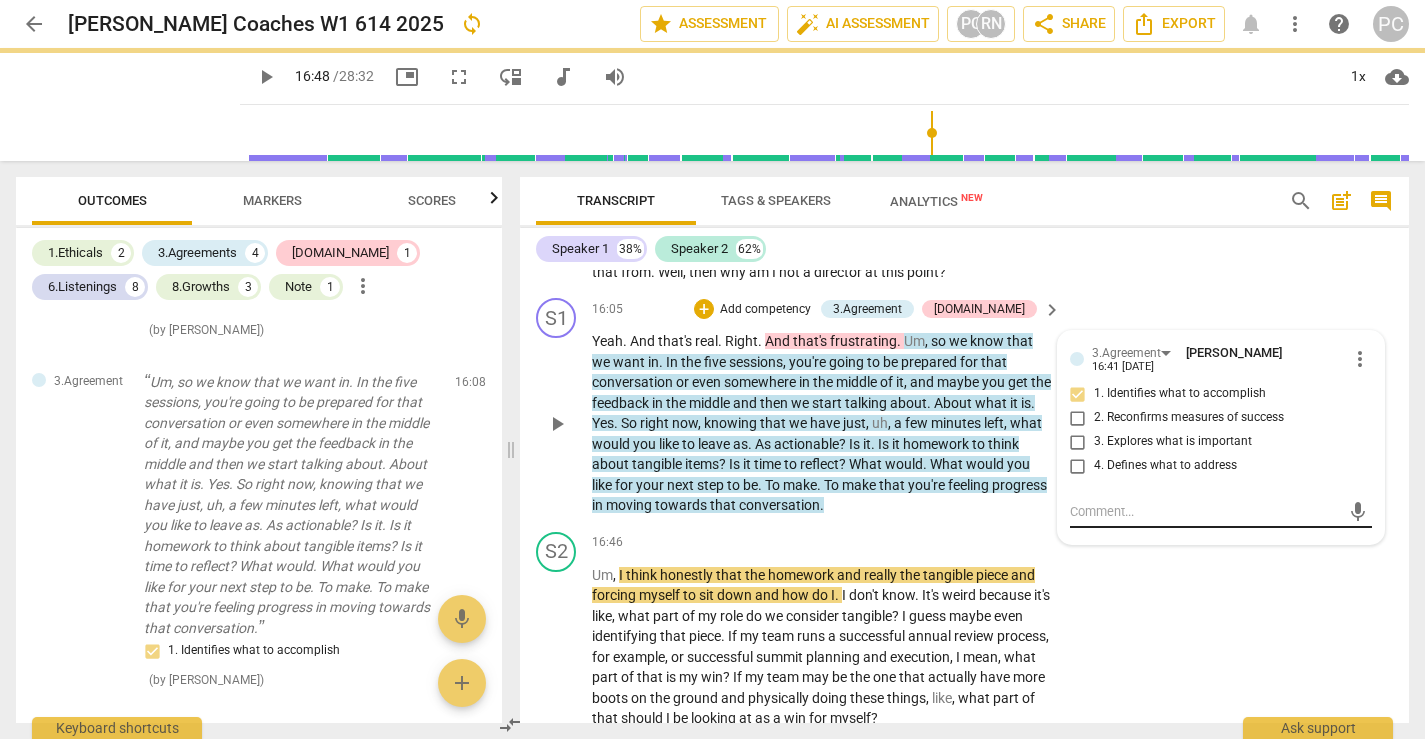 scroll, scrollTop: 0, scrollLeft: 0, axis: both 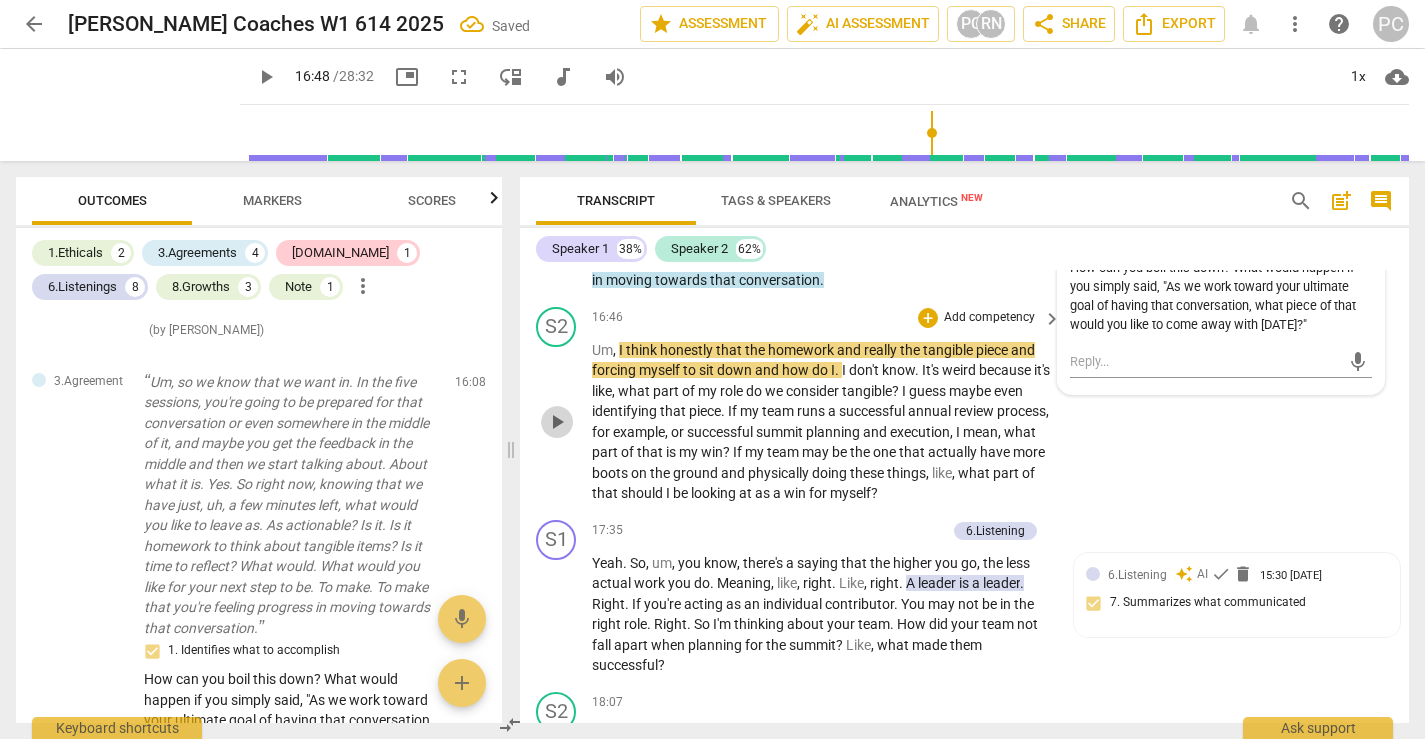 click on "play_arrow" at bounding box center [557, 422] 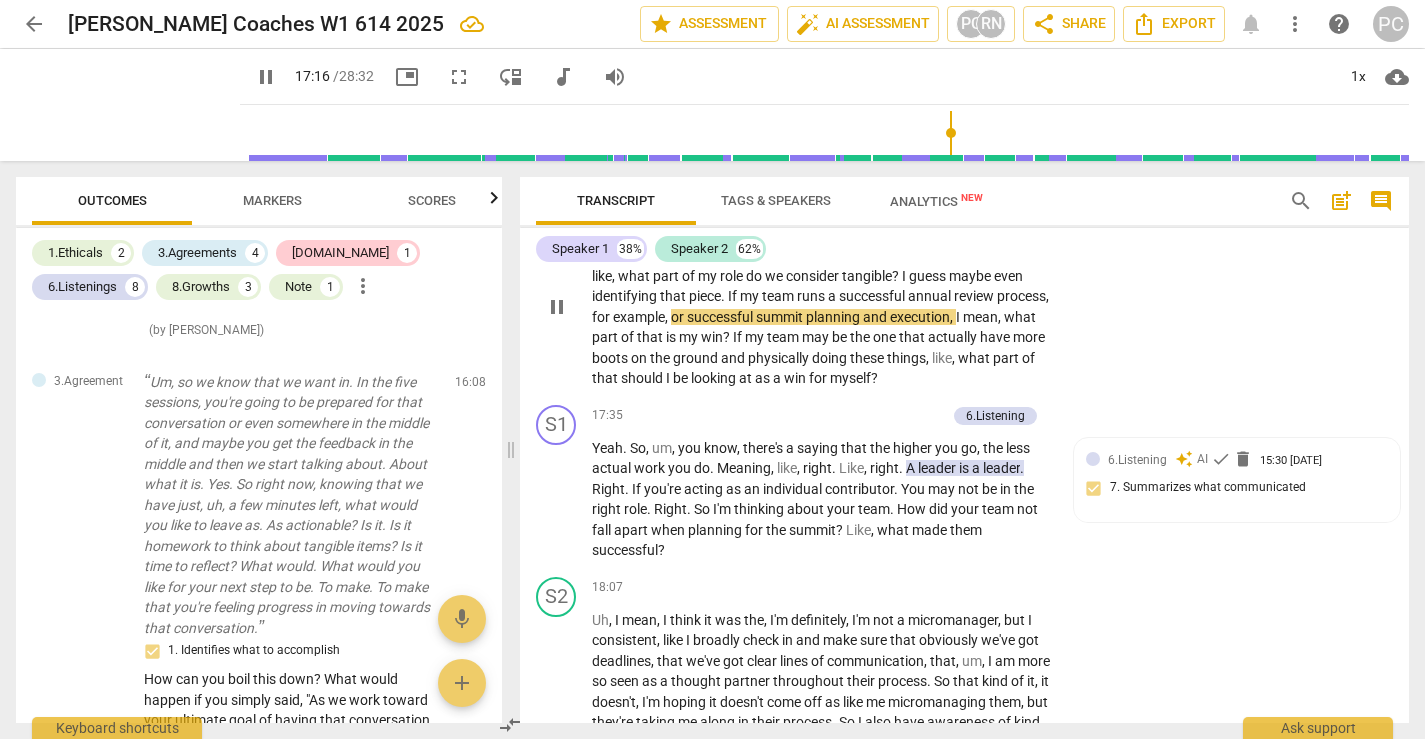 scroll, scrollTop: 5039, scrollLeft: 0, axis: vertical 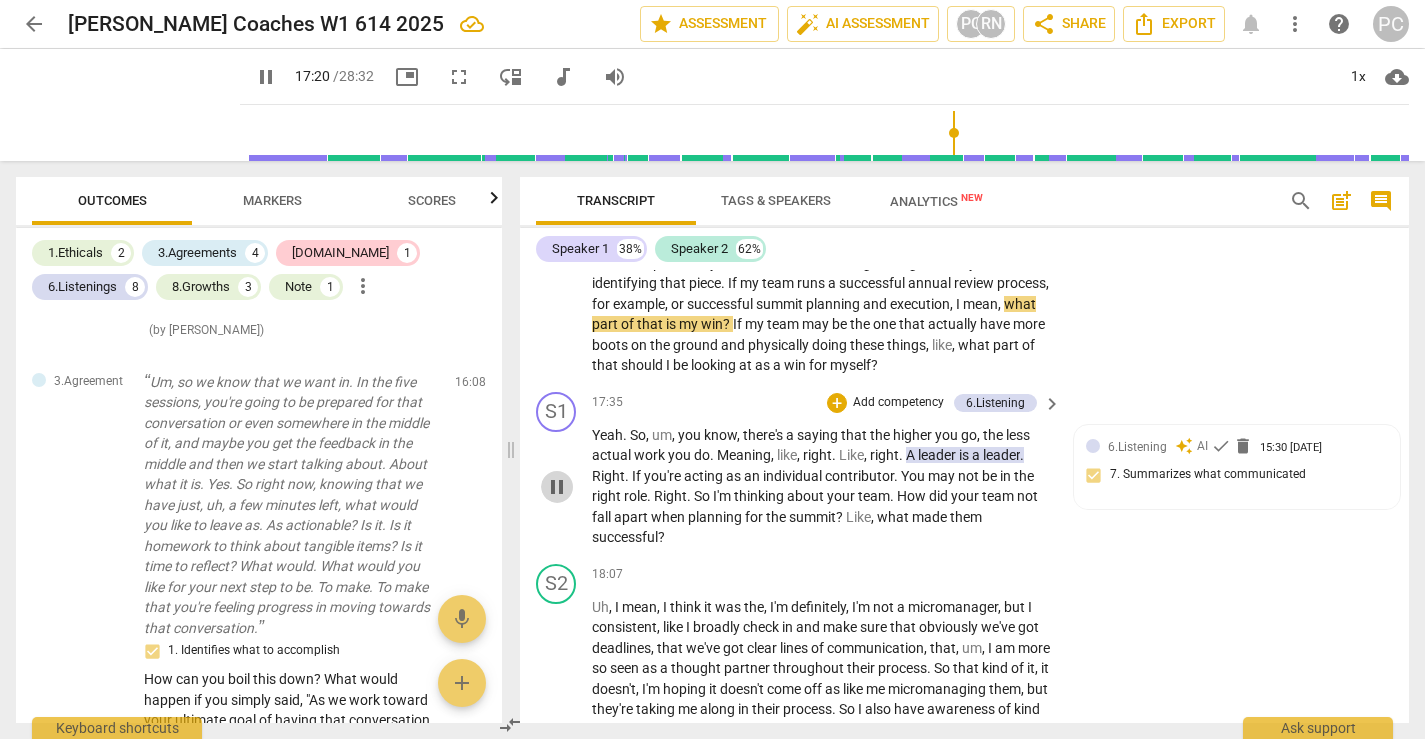 click on "pause" at bounding box center (557, 487) 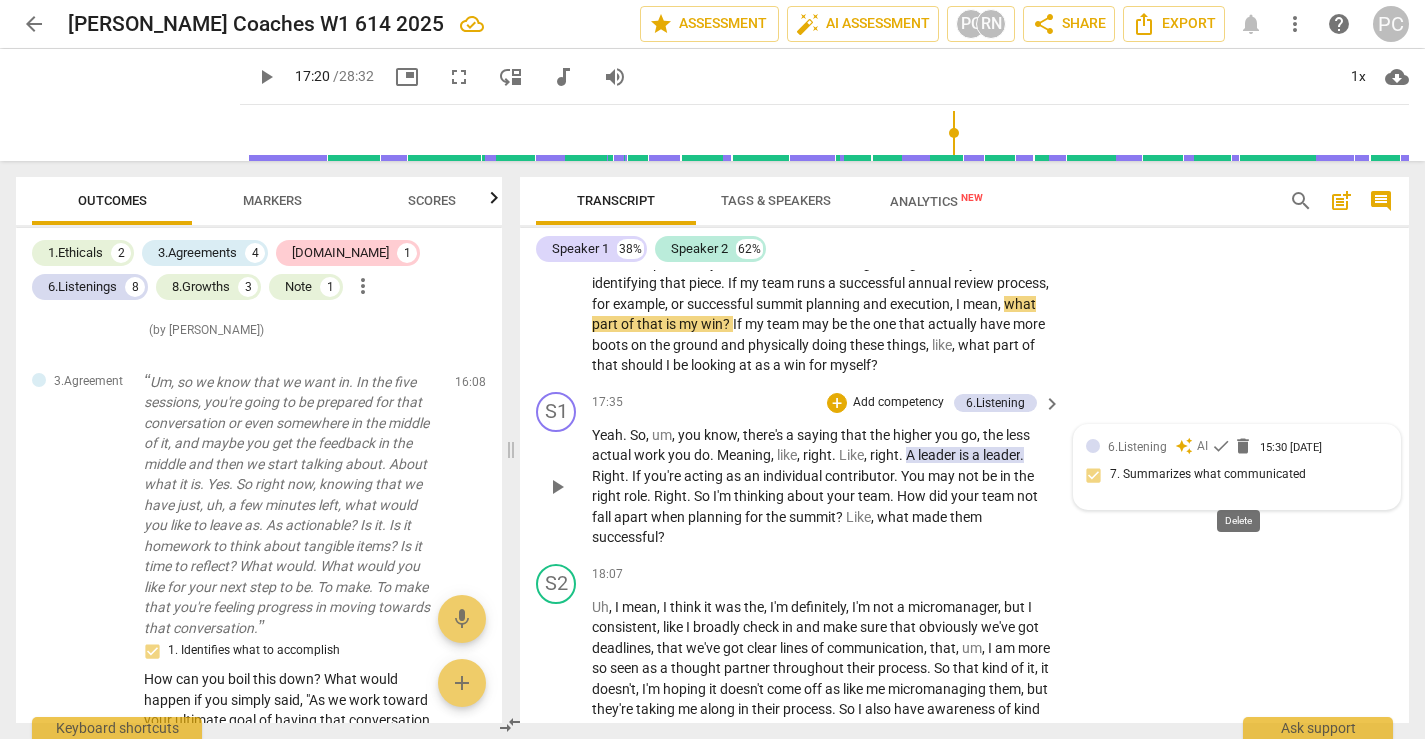 click on "delete" at bounding box center (1243, 446) 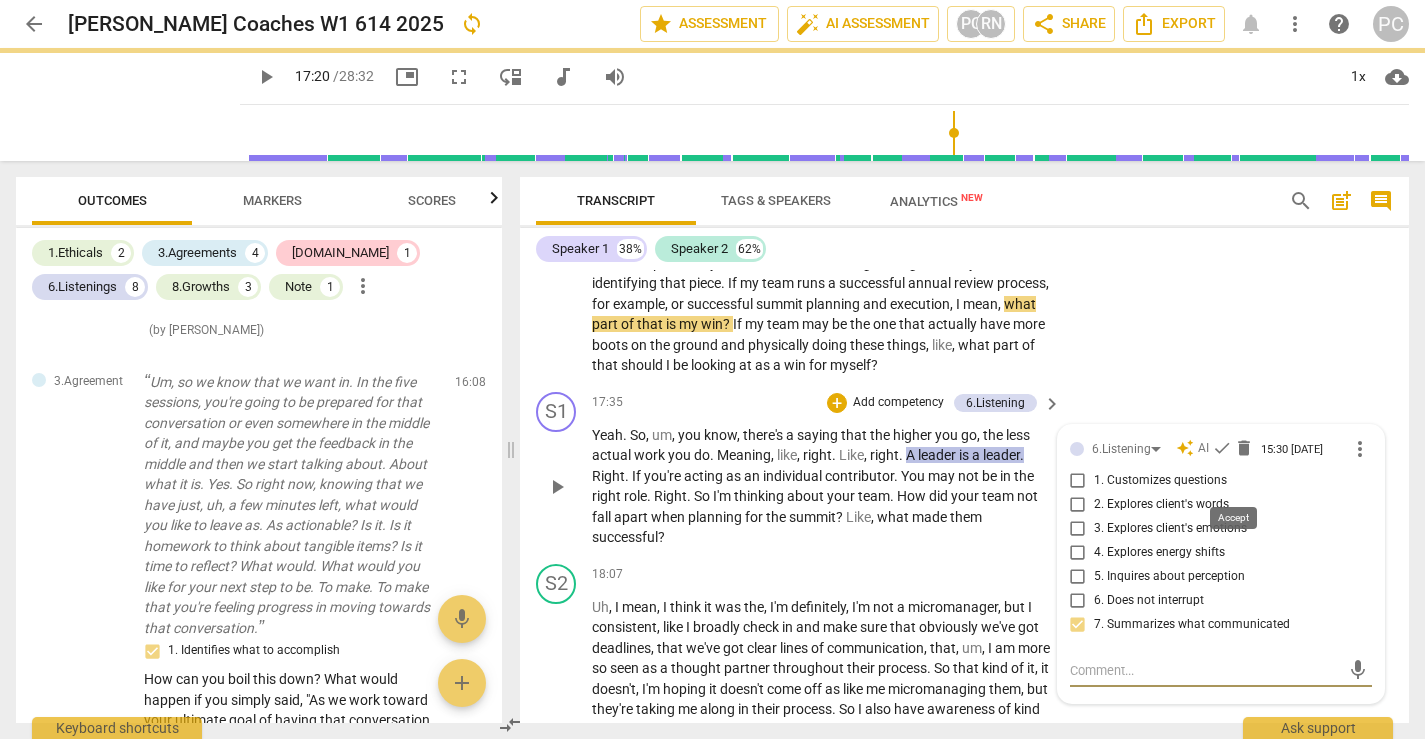 scroll, scrollTop: 5042, scrollLeft: 0, axis: vertical 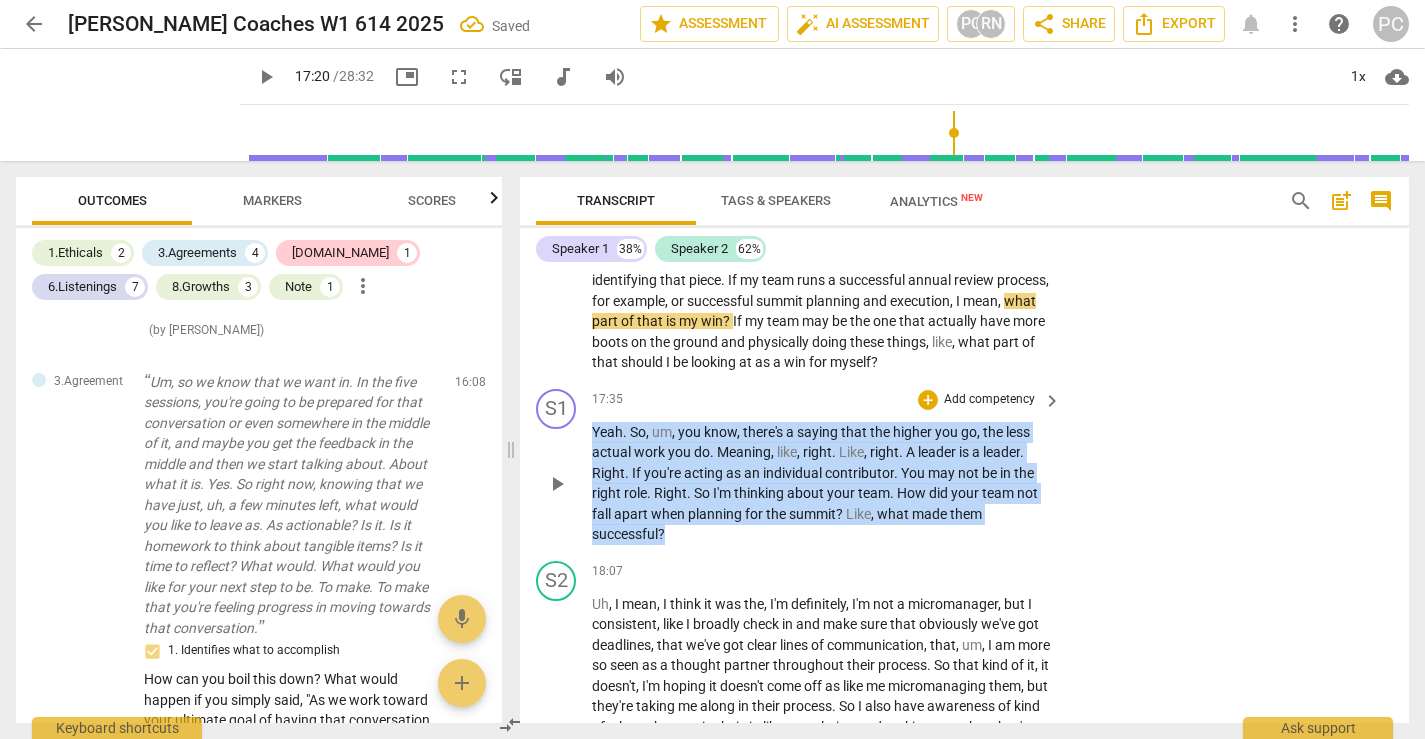 drag, startPoint x: 591, startPoint y: 472, endPoint x: 774, endPoint y: 578, distance: 211.48286 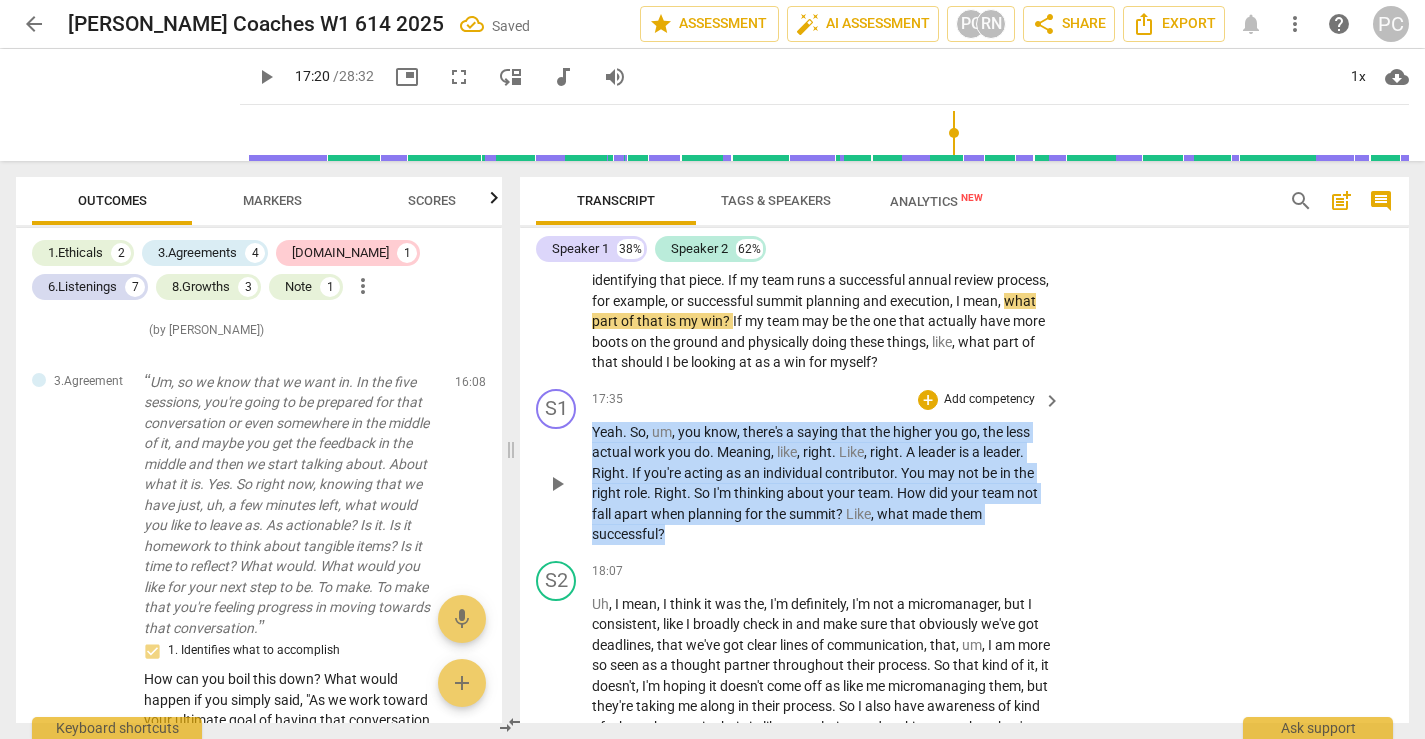 click on "Yeah .   So ,   um ,   you   know ,   there's   a   saying   that   the   higher   you   go ,   the   less   actual   work   you   do .   Meaning ,   like ,   right .   Like ,   right .   A   leader   is   a   leader .   Right .   If   you're   acting   as   an   individual   contributor .   You   may   not   be   in   the   right   role .   Right .   So   I'm   thinking   about   your   team .   How   did   your   team   not   fall   apart   when   planning   for   the   summit ?   Like ,   what   made   them   successful ?" at bounding box center (821, 483) 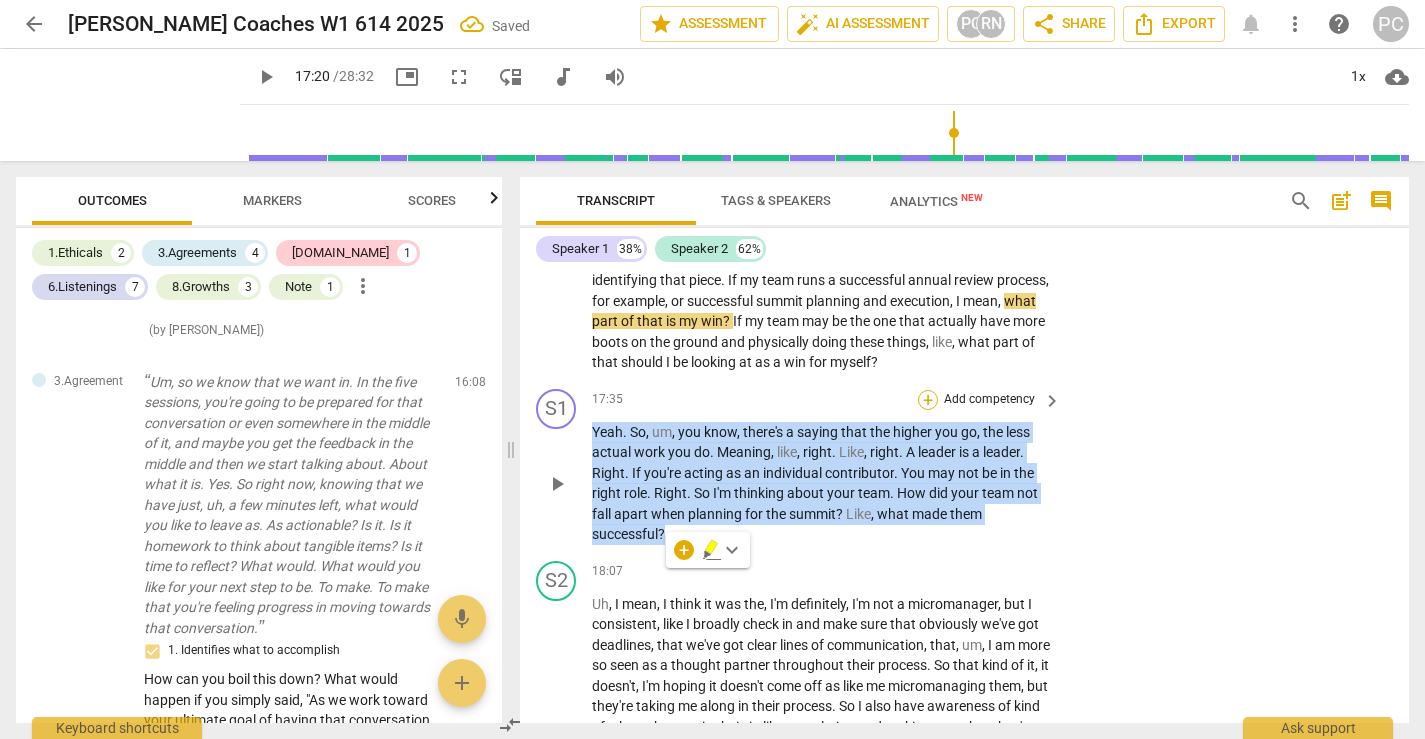 click on "+" at bounding box center [928, 400] 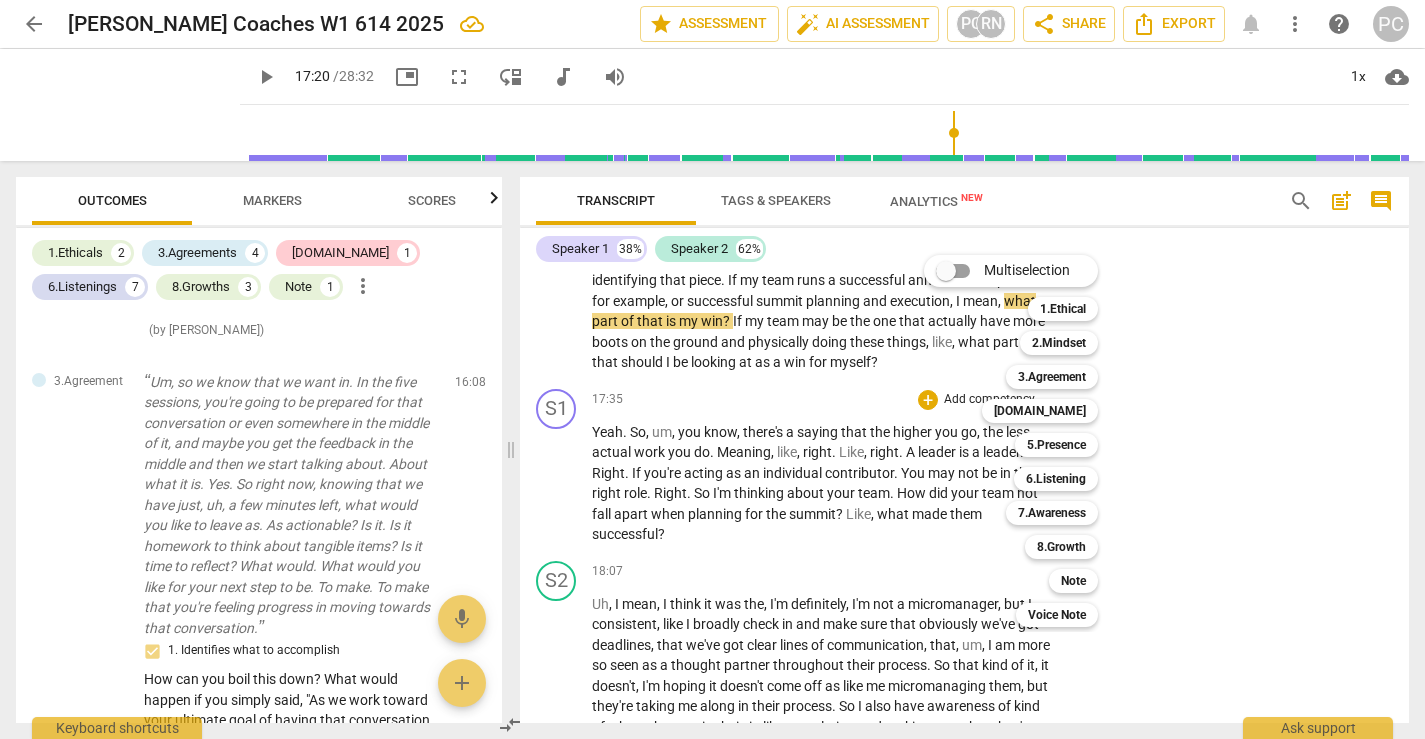 click at bounding box center [712, 369] 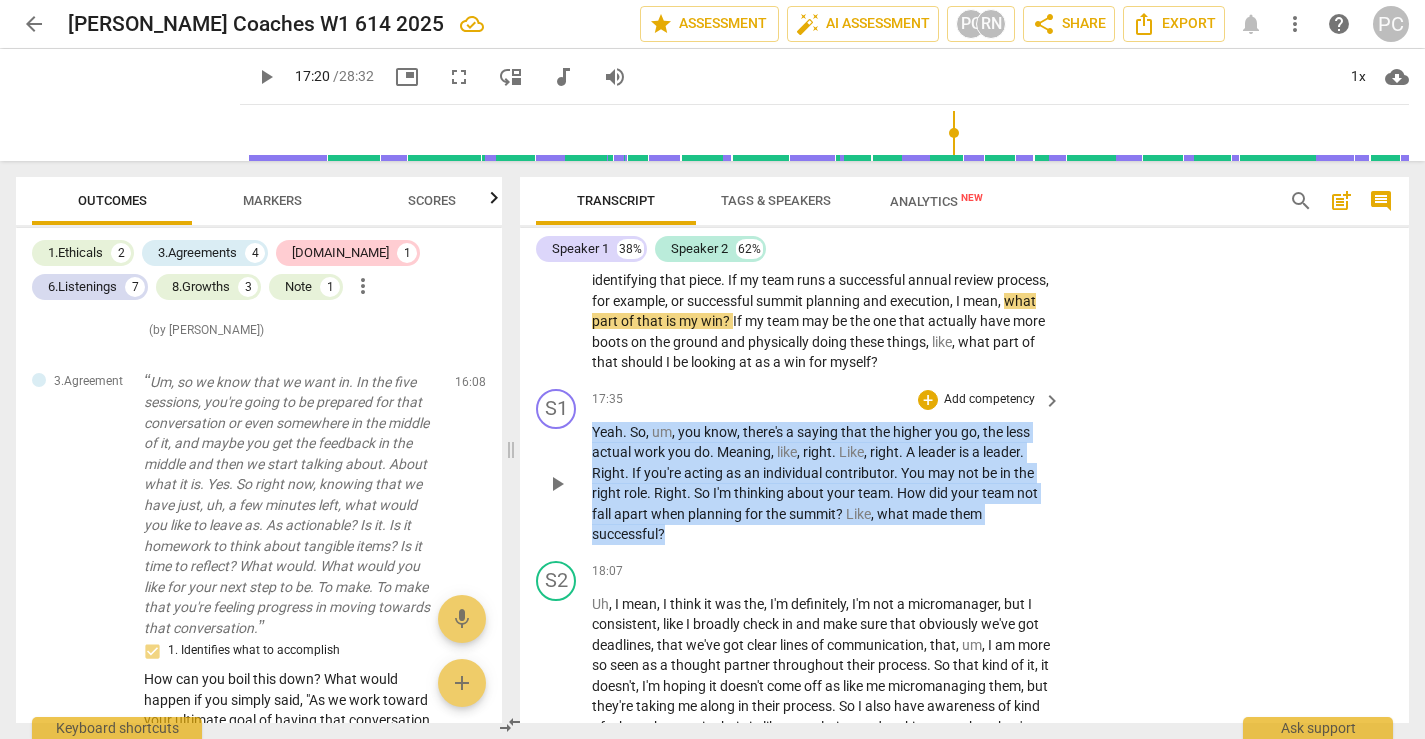 drag, startPoint x: 592, startPoint y: 472, endPoint x: 704, endPoint y: 569, distance: 148.16545 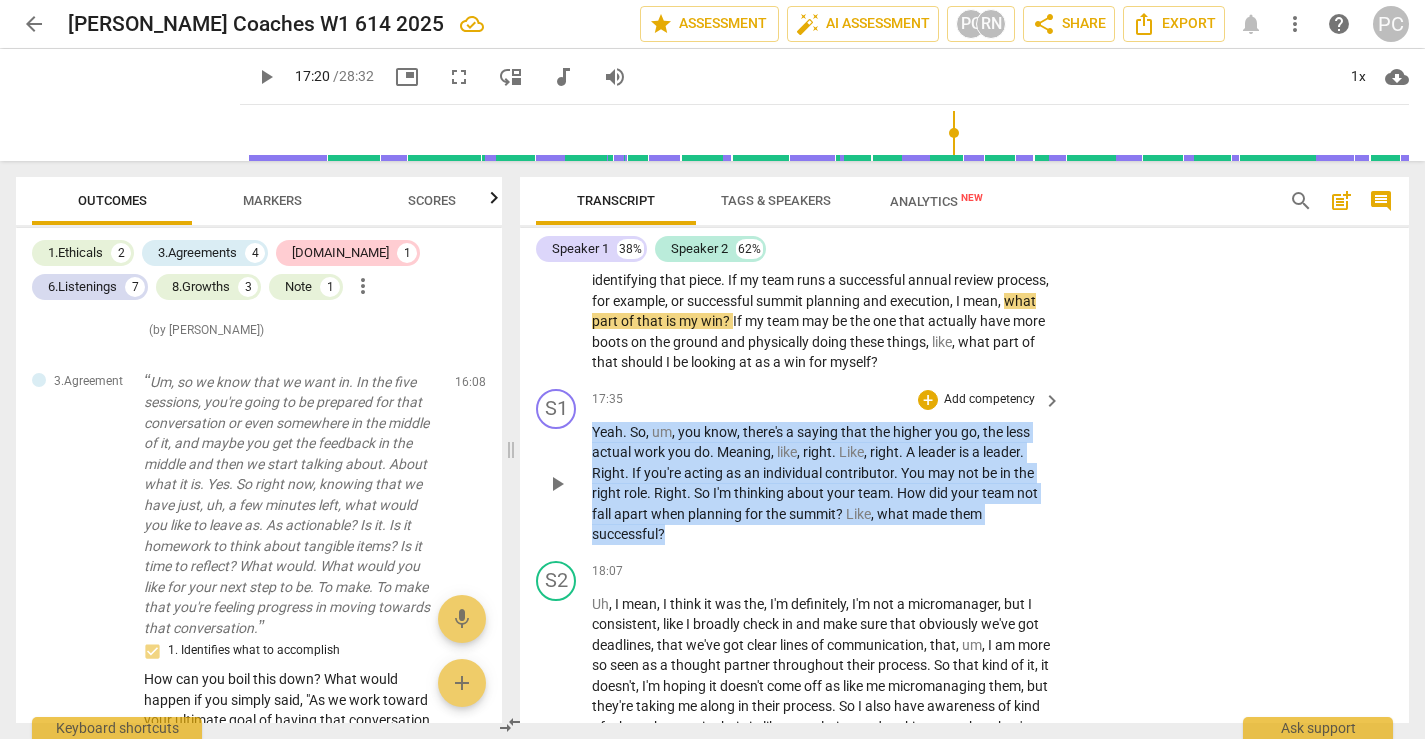 click on "Yeah .   So ,   um ,   you   know ,   there's   a   saying   that   the   higher   you   go ,   the   less   actual   work   you   do .   Meaning ,   like ,   right .   Like ,   right .   A   leader   is   a   leader .   Right .   If   you're   acting   as   an   individual   contributor .   You   may   not   be   in   the   right   role .   Right .   So   I'm   thinking   about   your   team .   How   did   your   team   not   fall   apart   when   planning   for   the   summit ?   Like ,   what   made   them   successful ?" at bounding box center (821, 483) 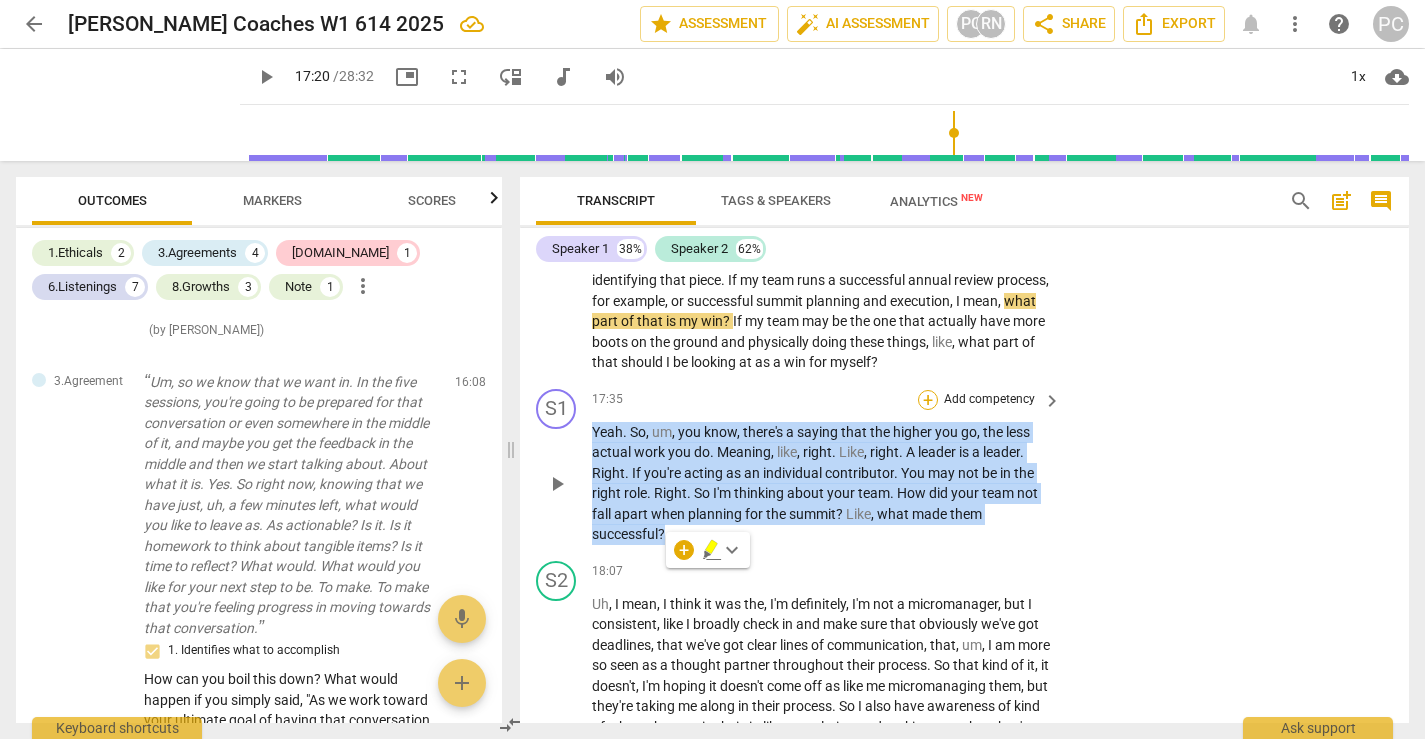 click on "+" at bounding box center [928, 400] 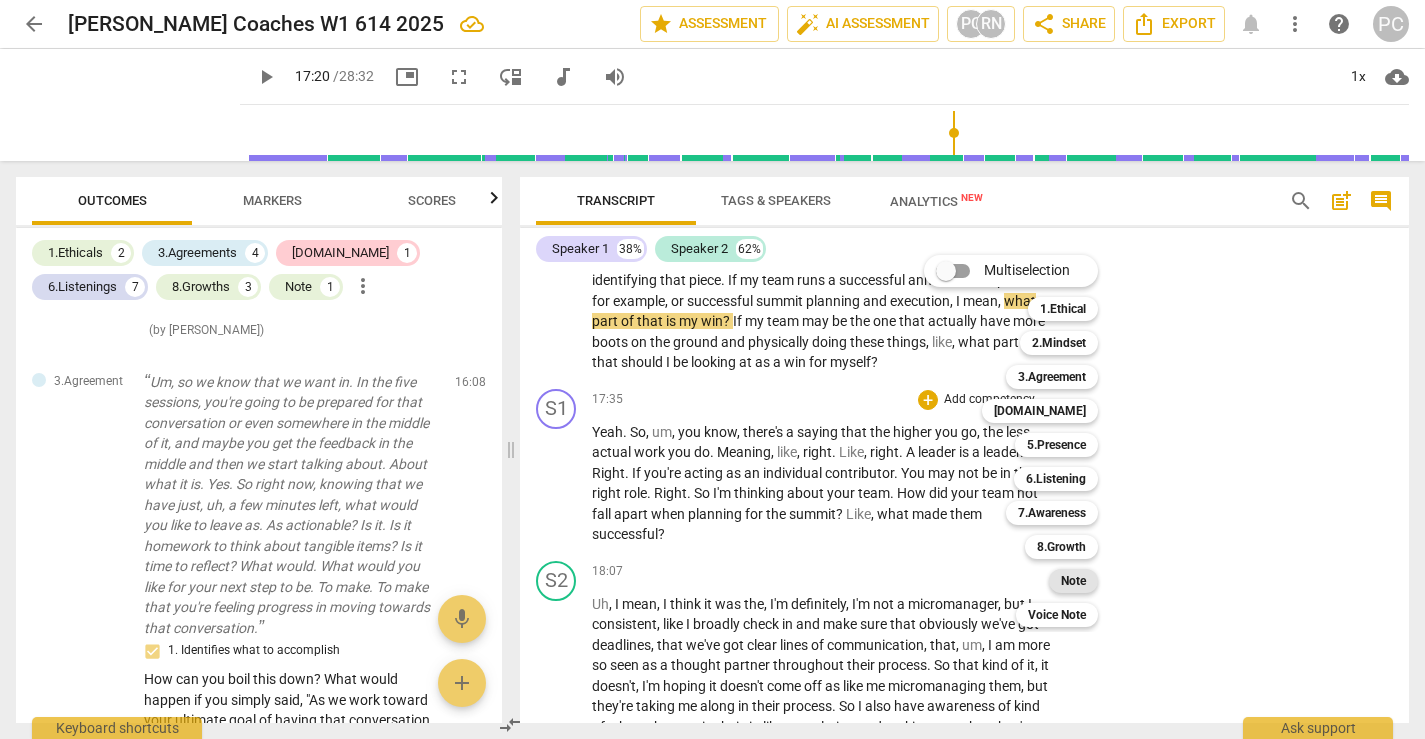 click on "Note" at bounding box center (1073, 581) 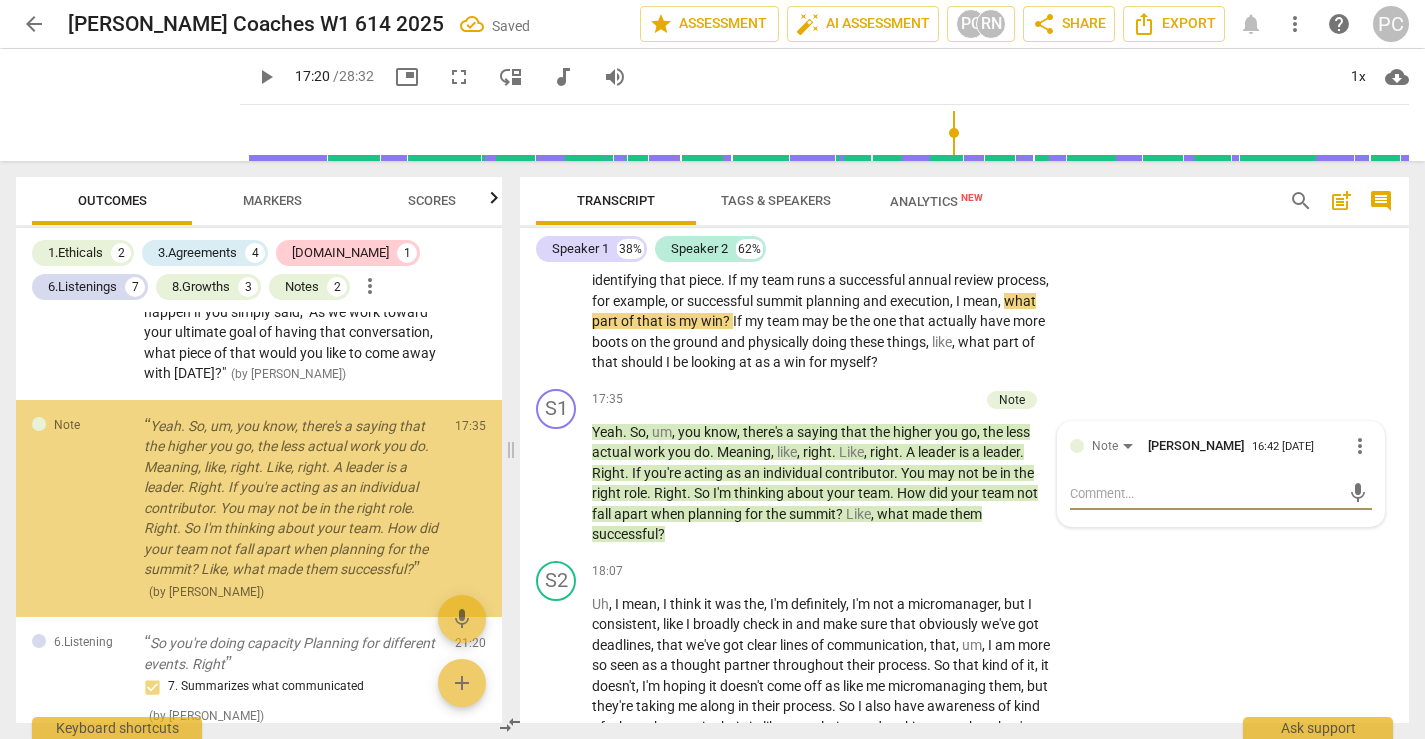 scroll, scrollTop: 2281, scrollLeft: 0, axis: vertical 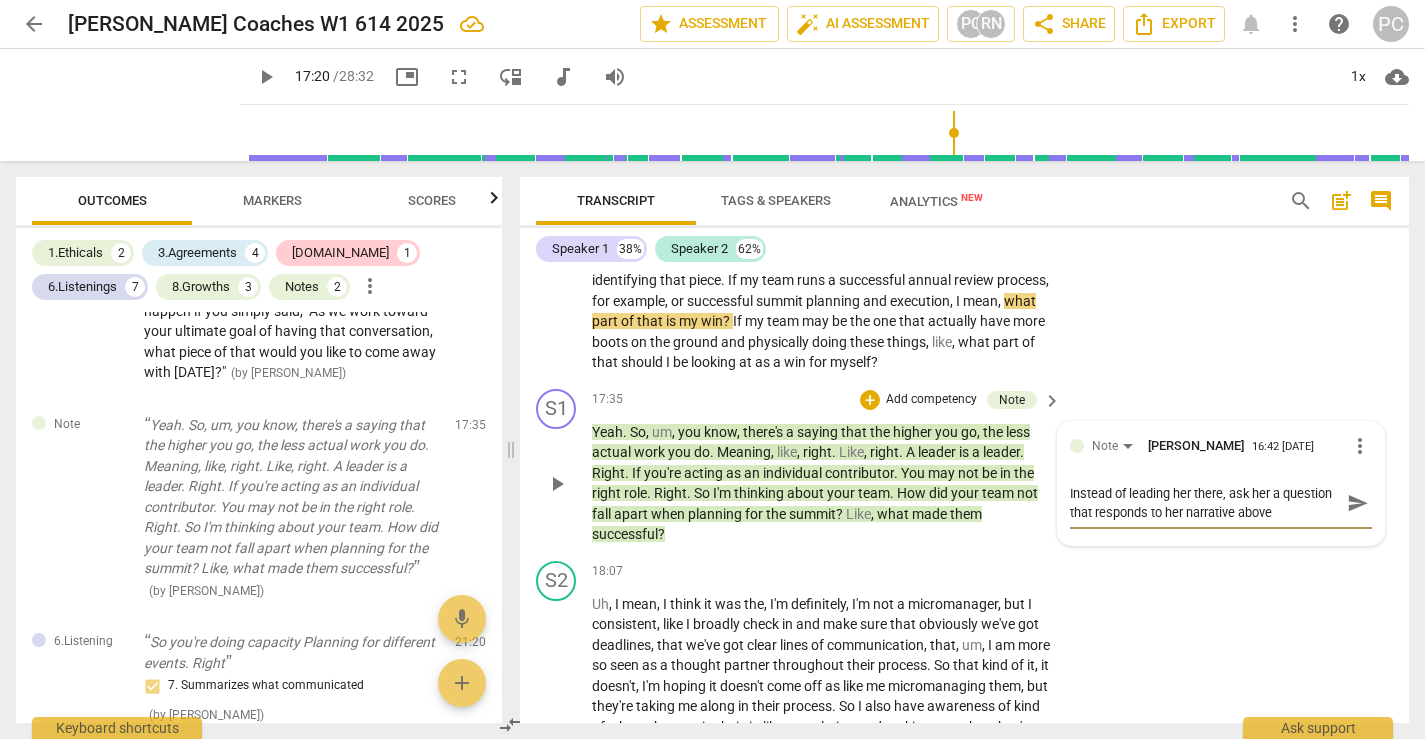 click on "more_vert" at bounding box center [1360, 446] 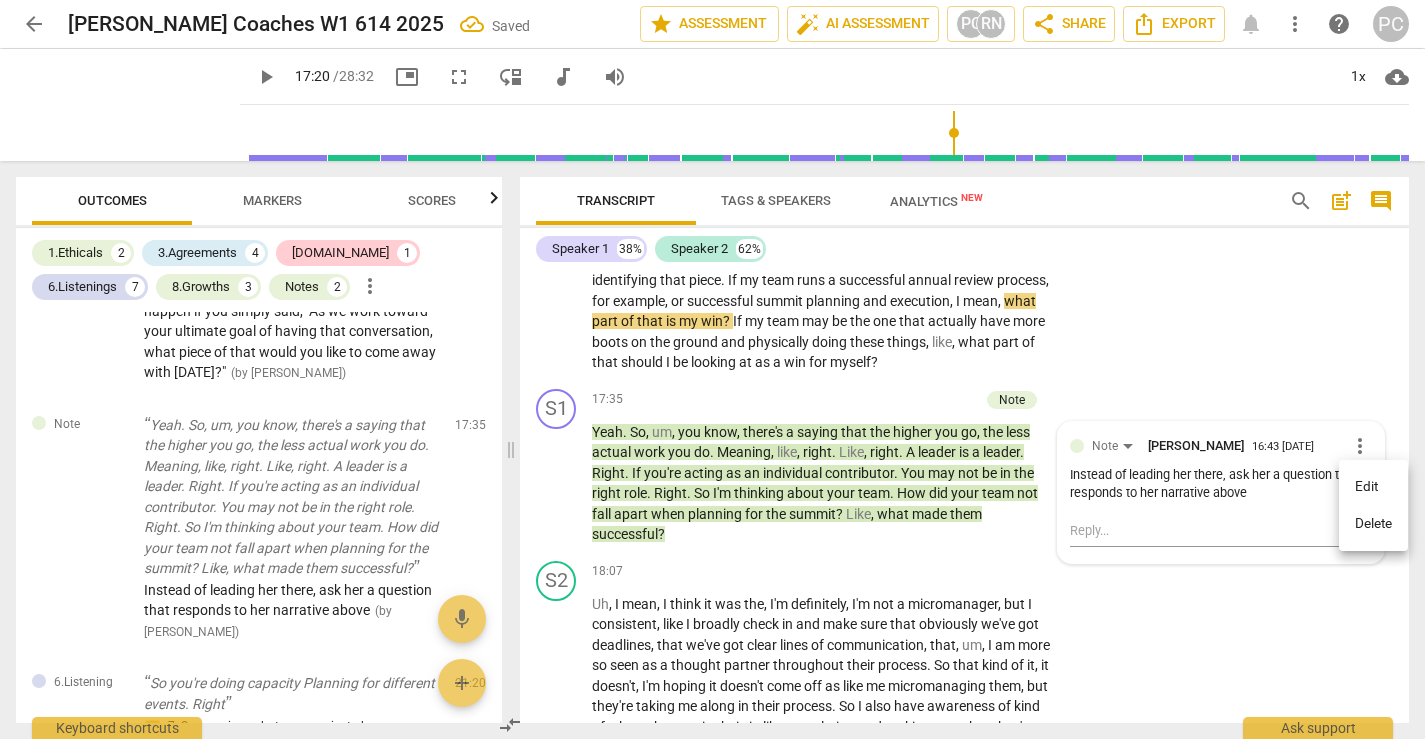 click on "Delete" at bounding box center (1373, 524) 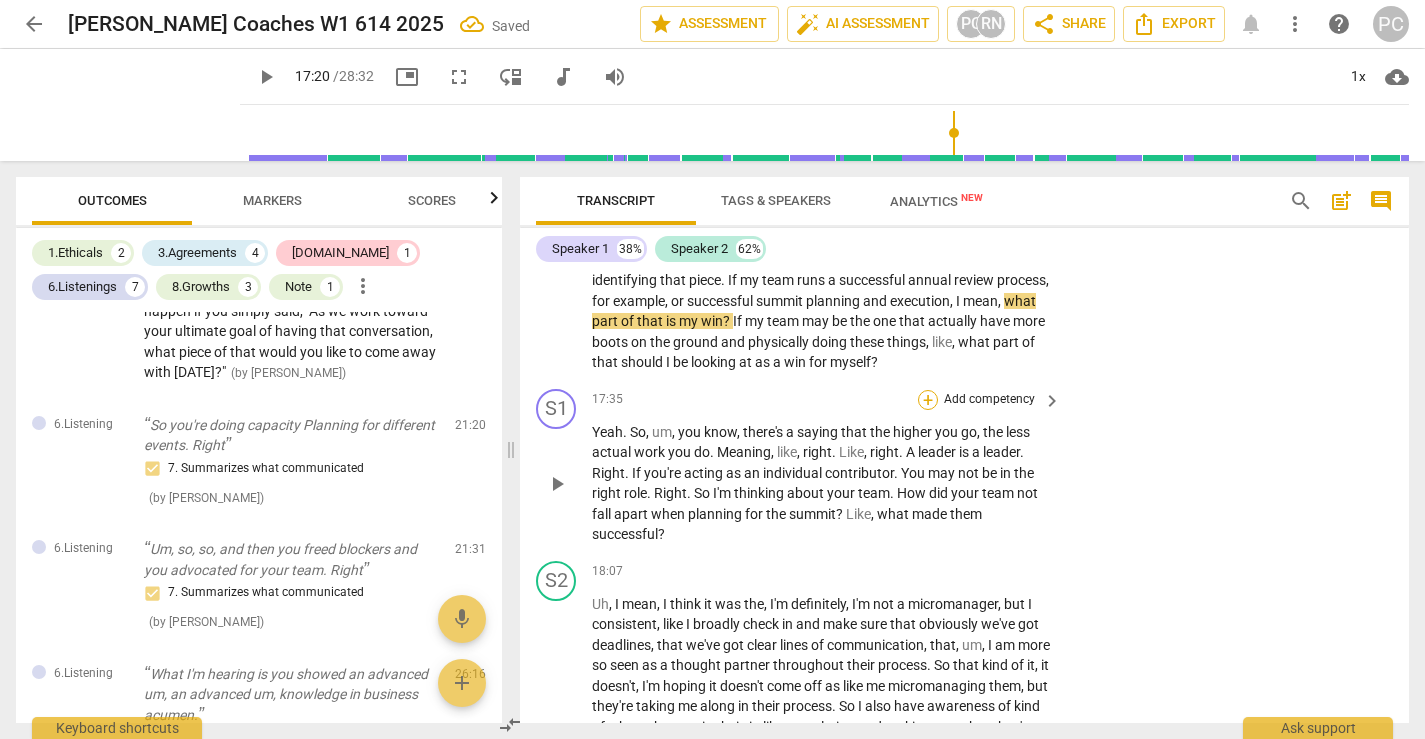 click on "+" at bounding box center [928, 400] 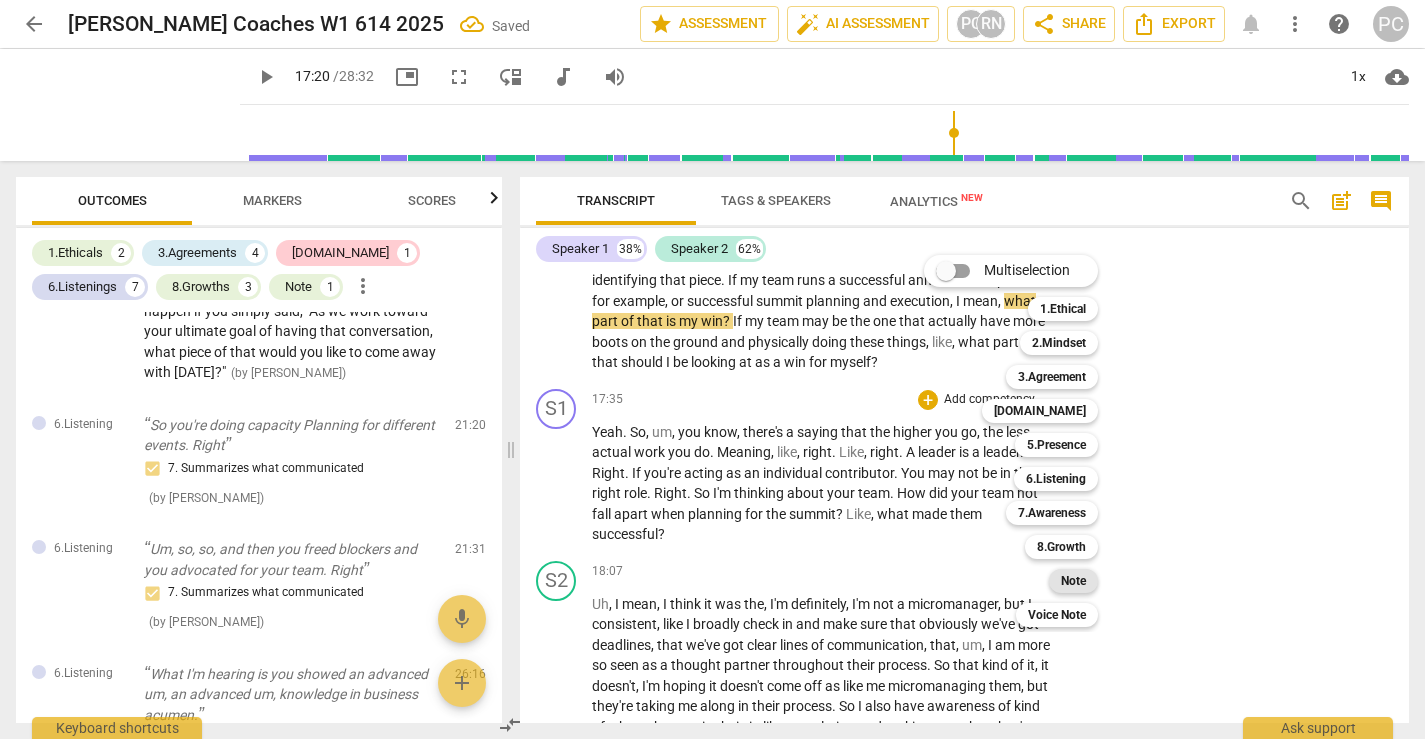 click on "Note" at bounding box center (1073, 581) 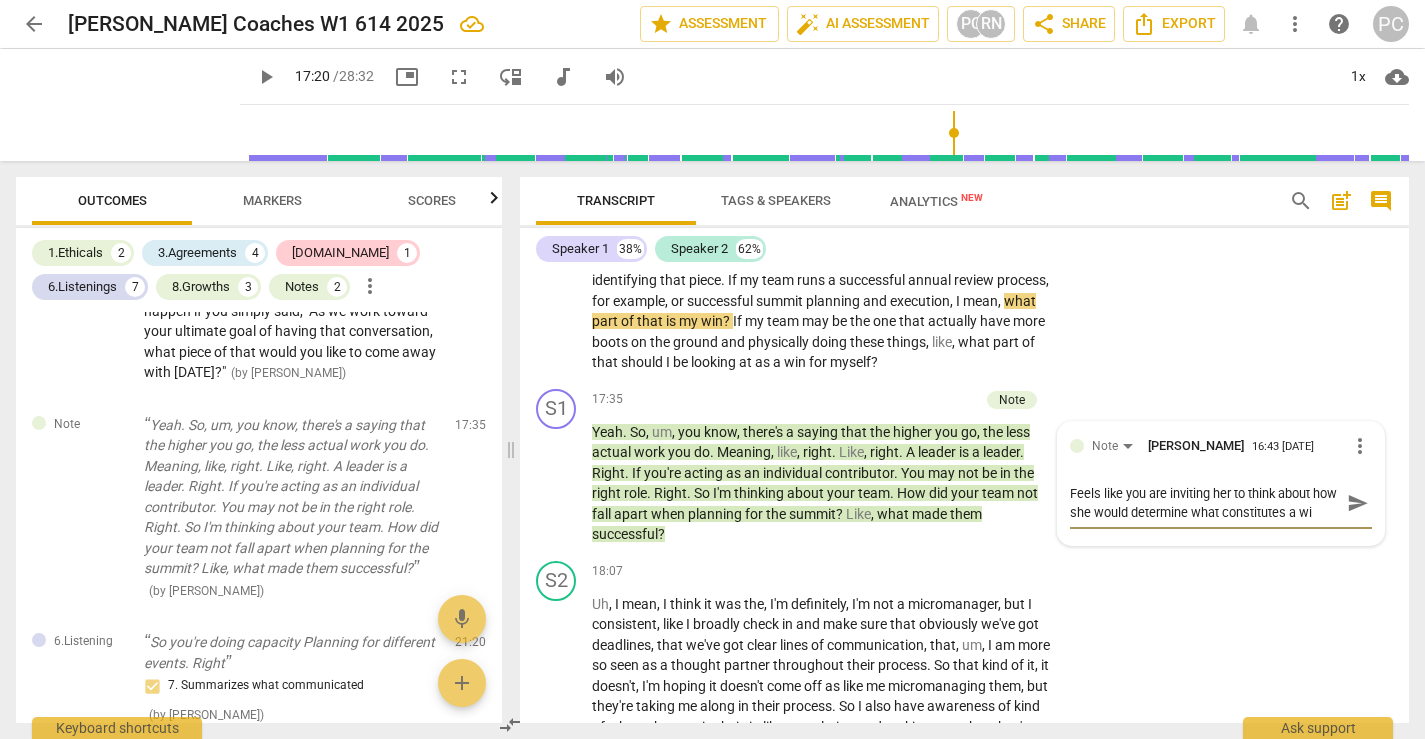 scroll, scrollTop: 17, scrollLeft: 0, axis: vertical 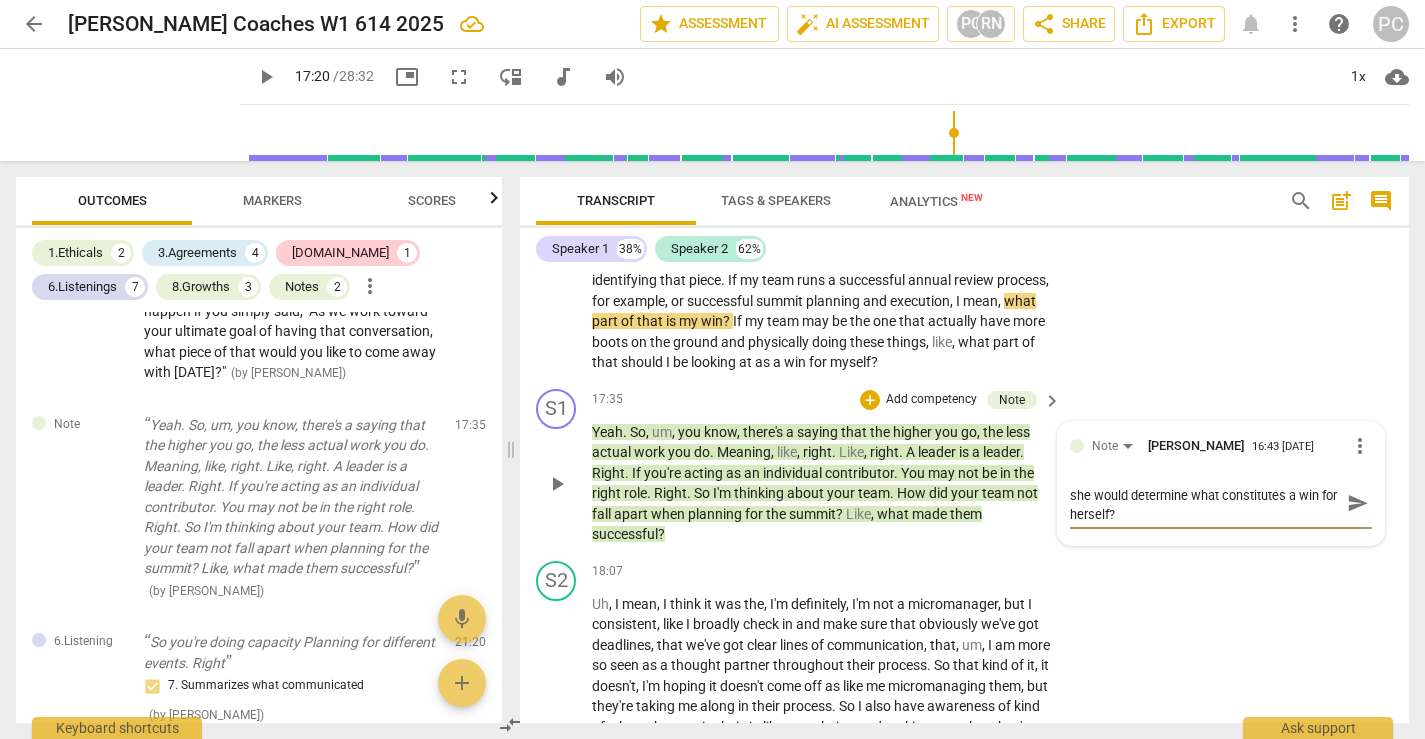 click on "send" at bounding box center (1358, 503) 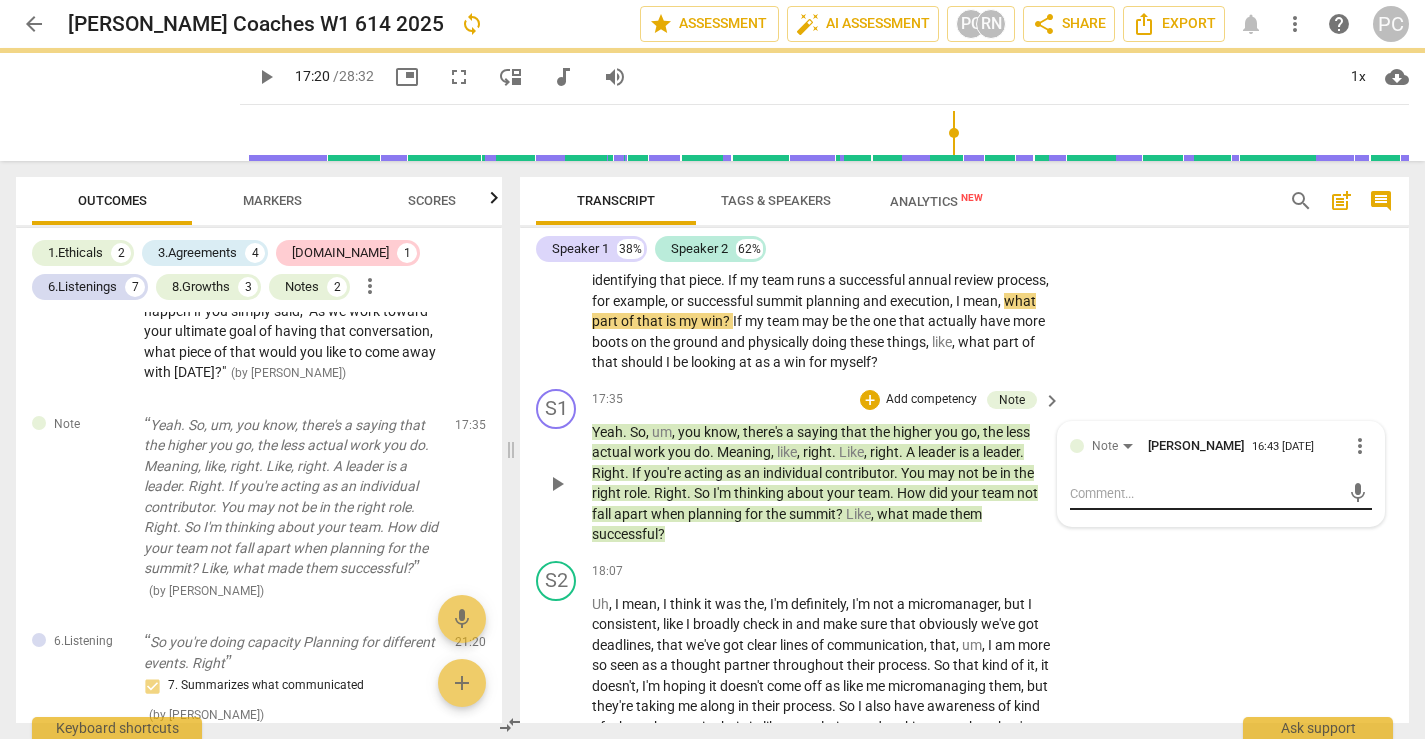 scroll, scrollTop: 0, scrollLeft: 0, axis: both 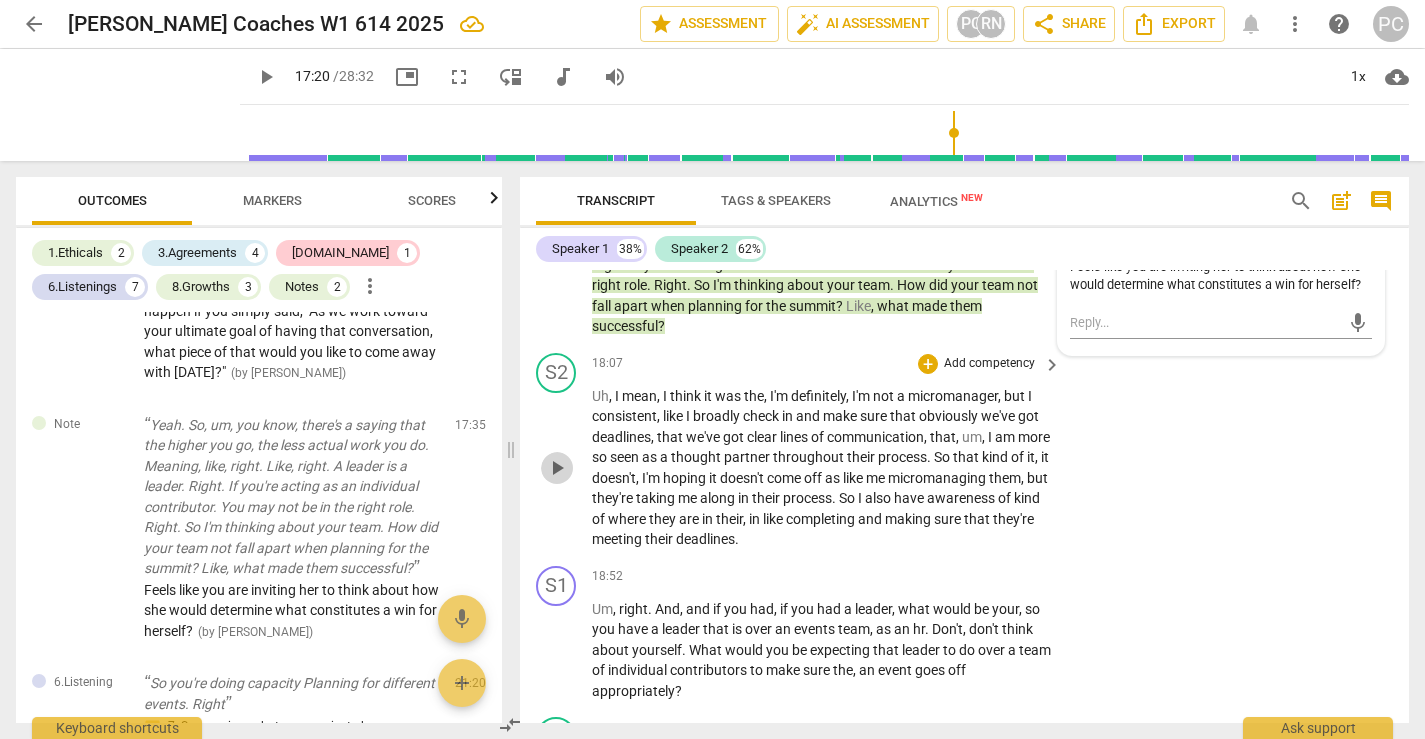 click on "play_arrow" at bounding box center (557, 468) 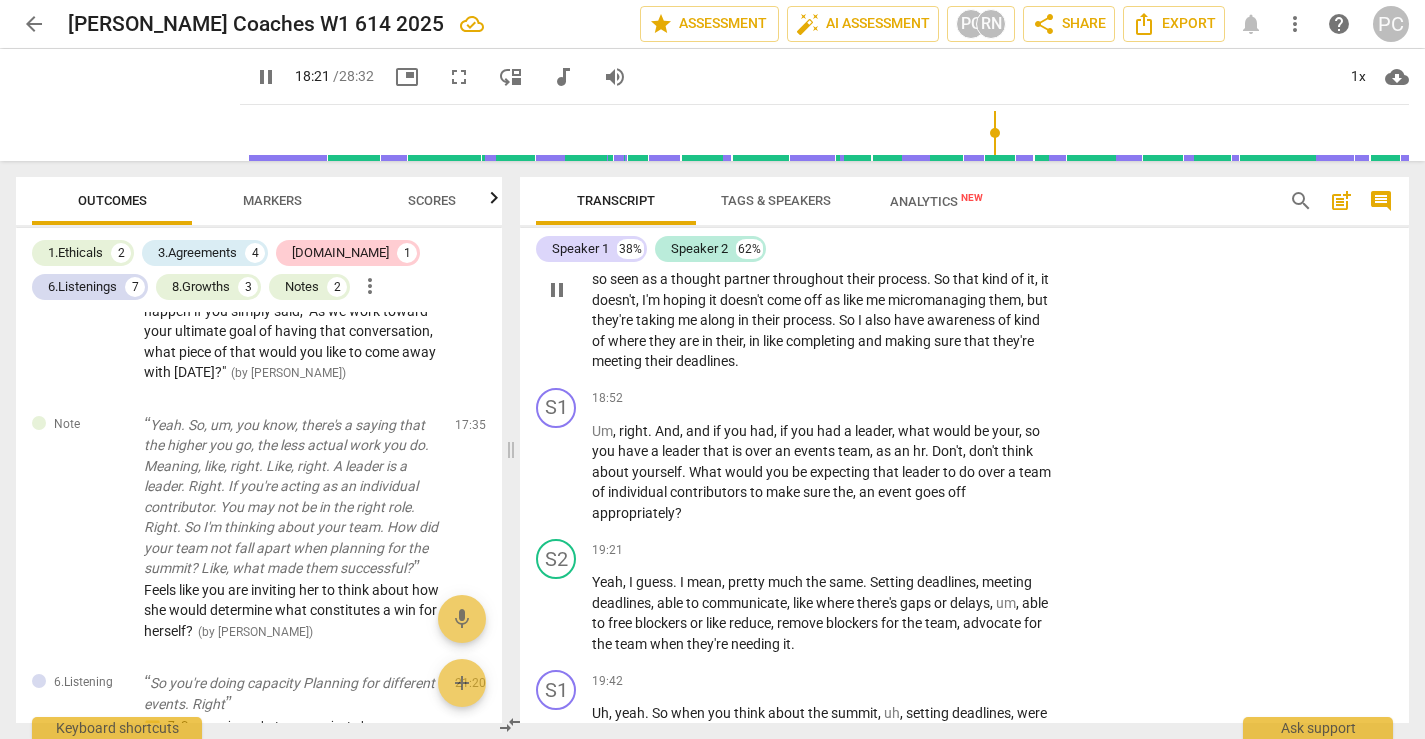scroll, scrollTop: 5422, scrollLeft: 0, axis: vertical 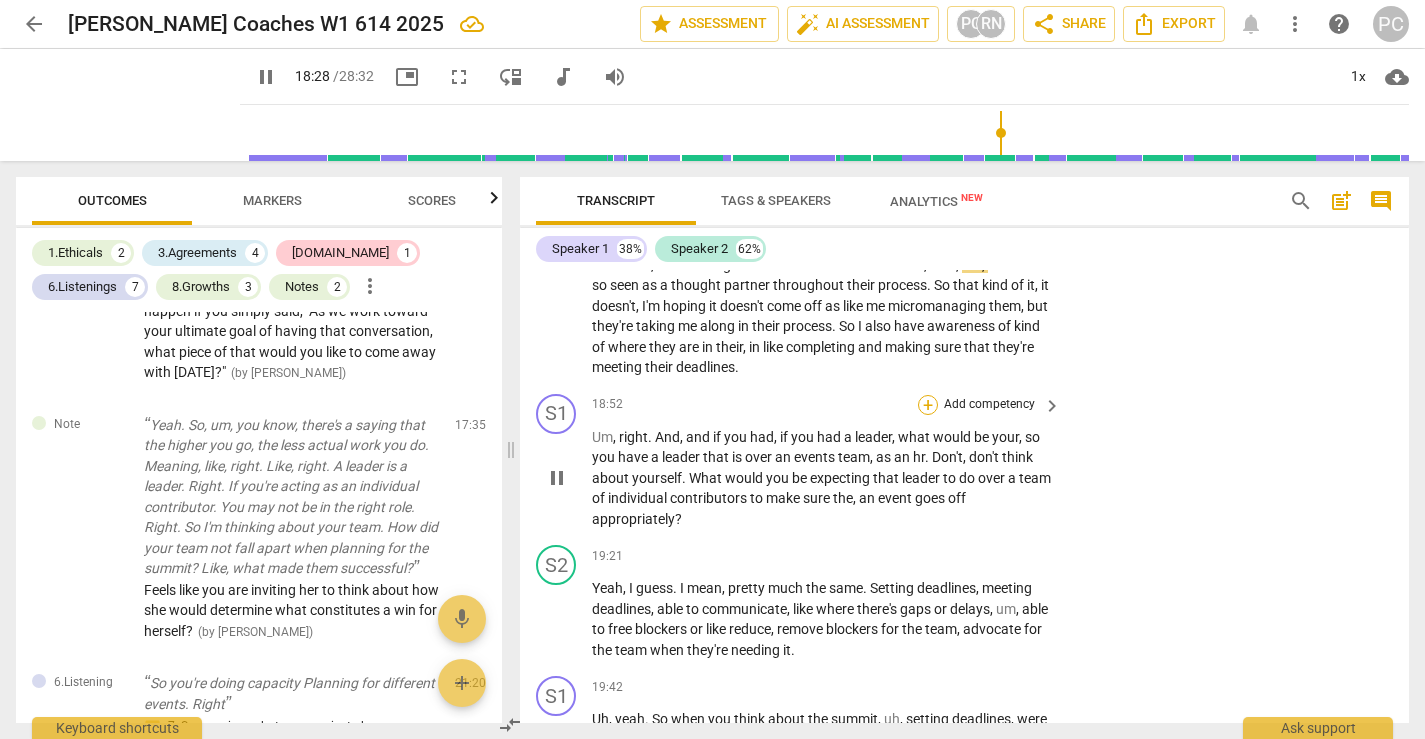 click on "+" at bounding box center [928, 405] 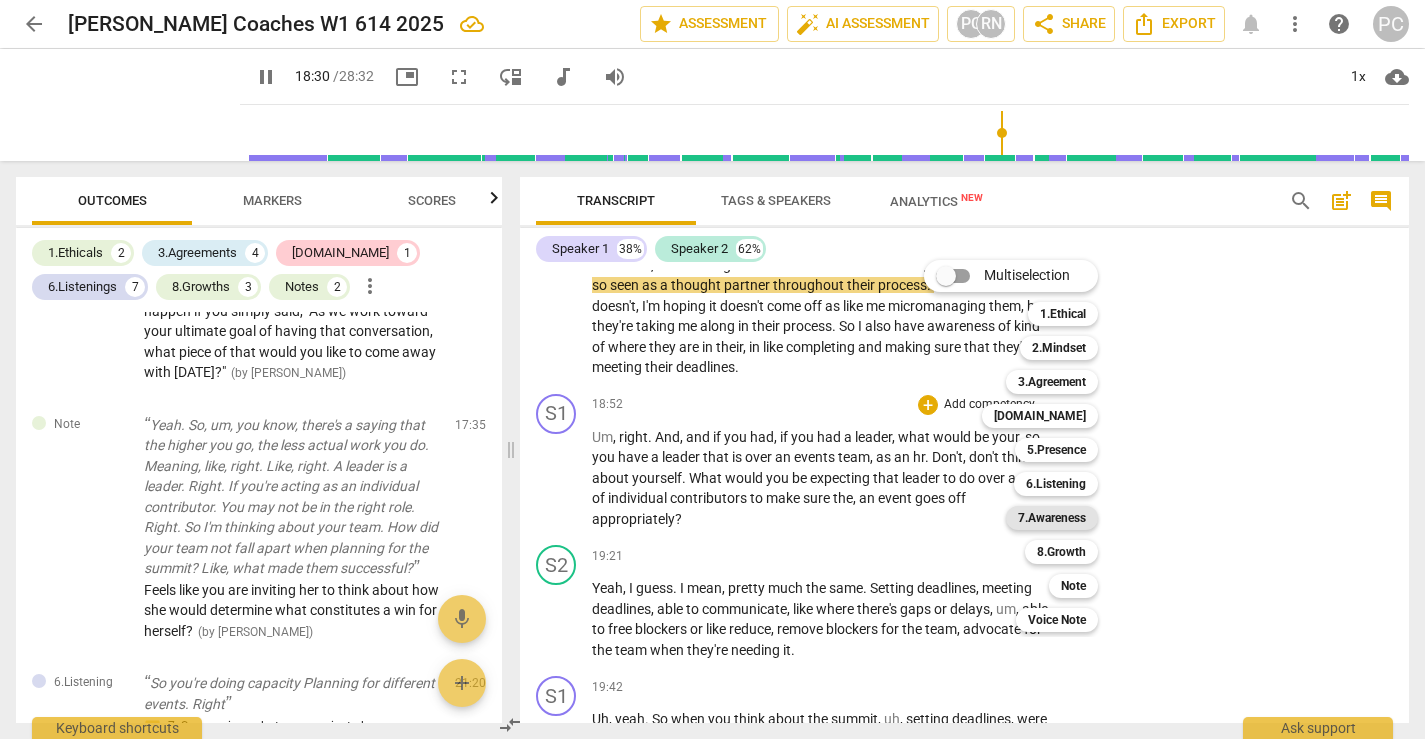 click on "7.Awareness" at bounding box center (1052, 518) 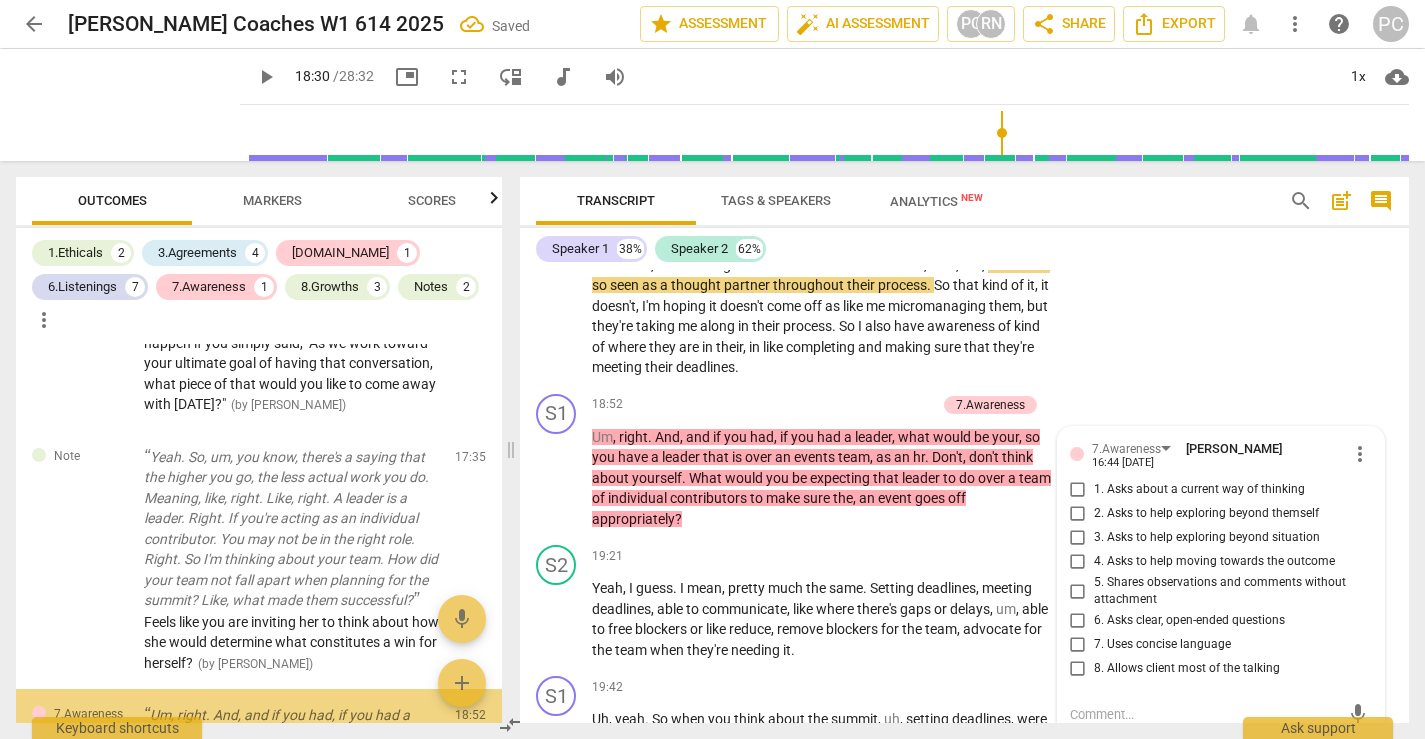 scroll, scrollTop: 5681, scrollLeft: 0, axis: vertical 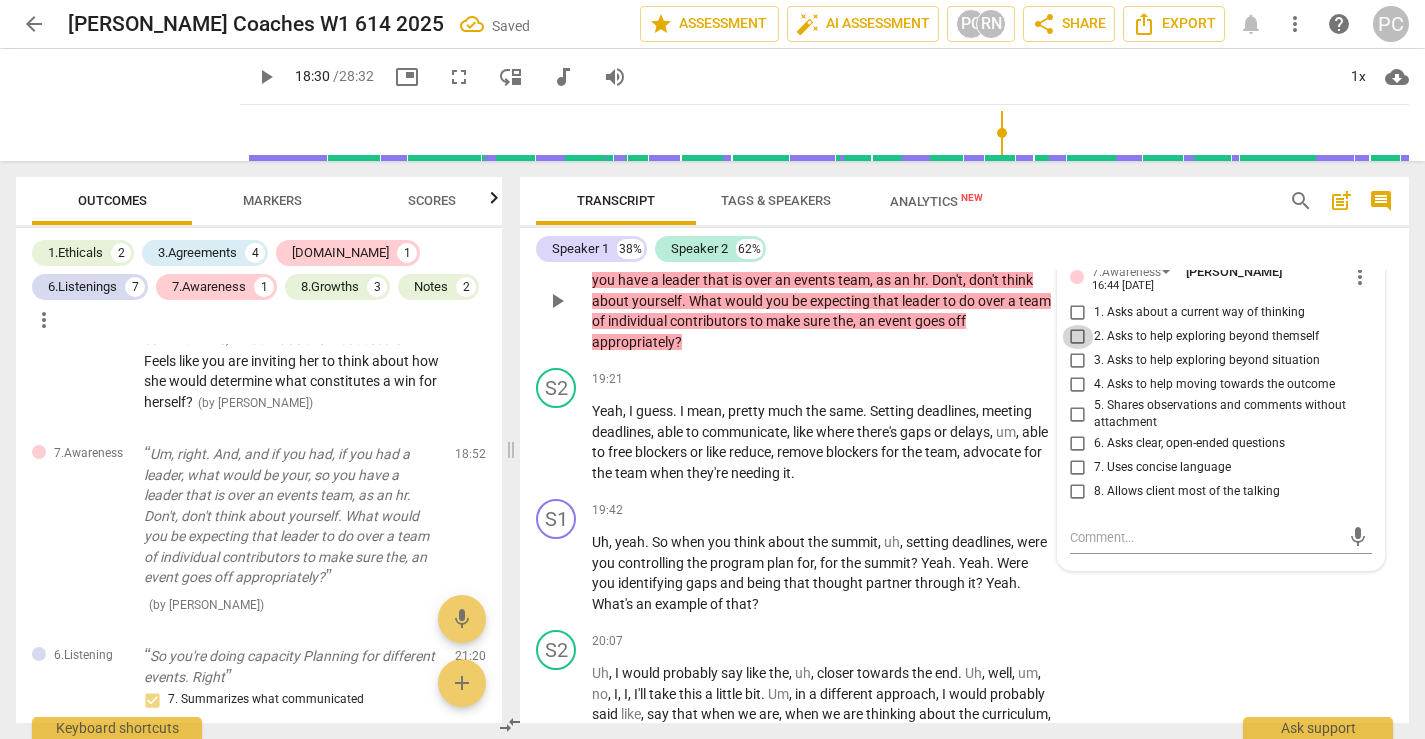 click on "2. Asks to help exploring beyond themself" at bounding box center (1078, 337) 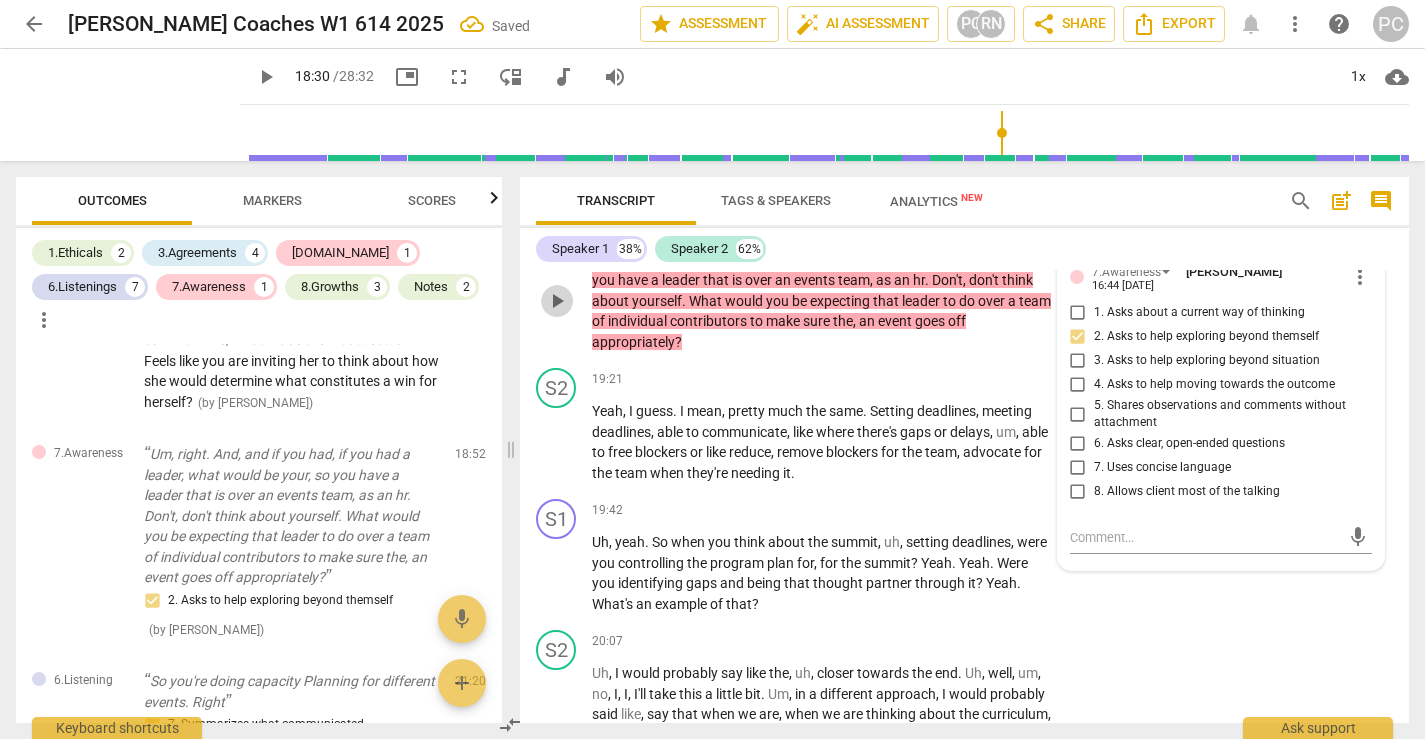 click on "play_arrow" at bounding box center (557, 301) 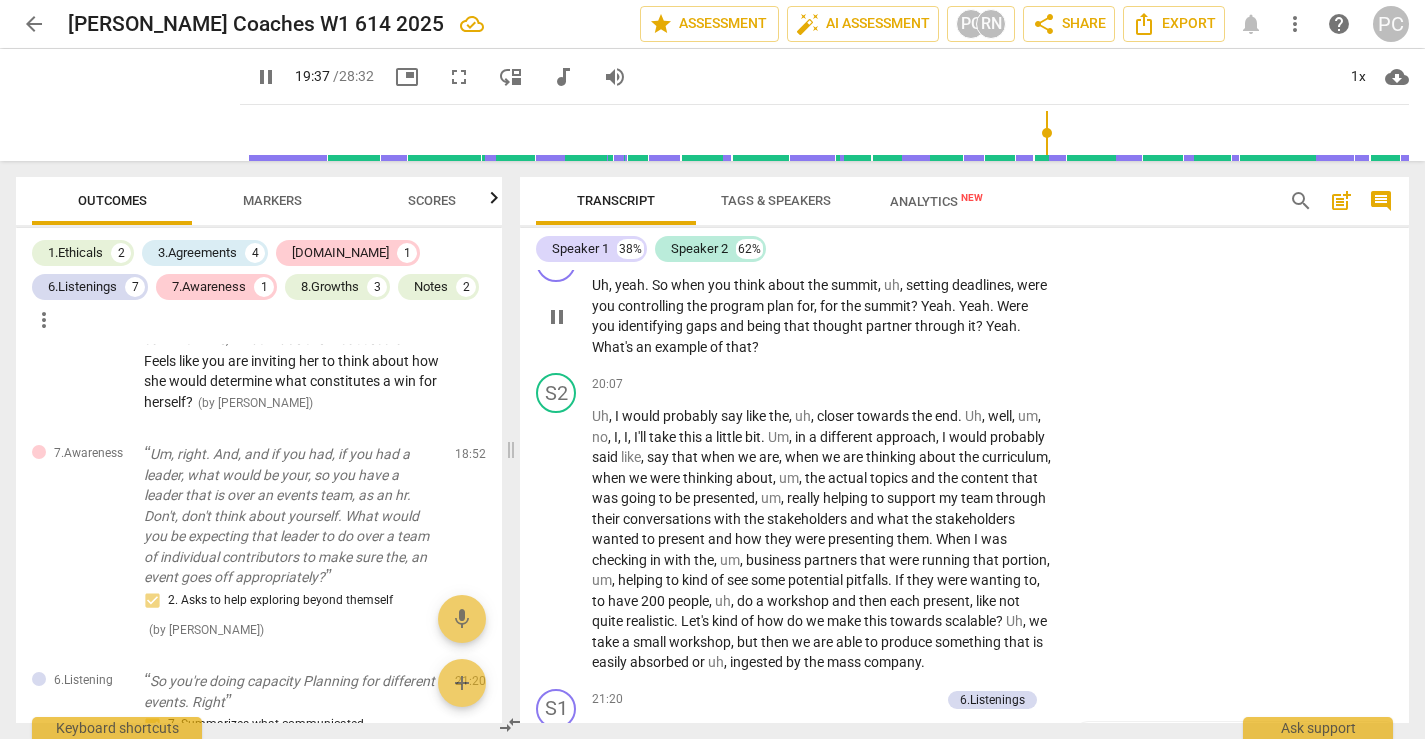 scroll, scrollTop: 5876, scrollLeft: 0, axis: vertical 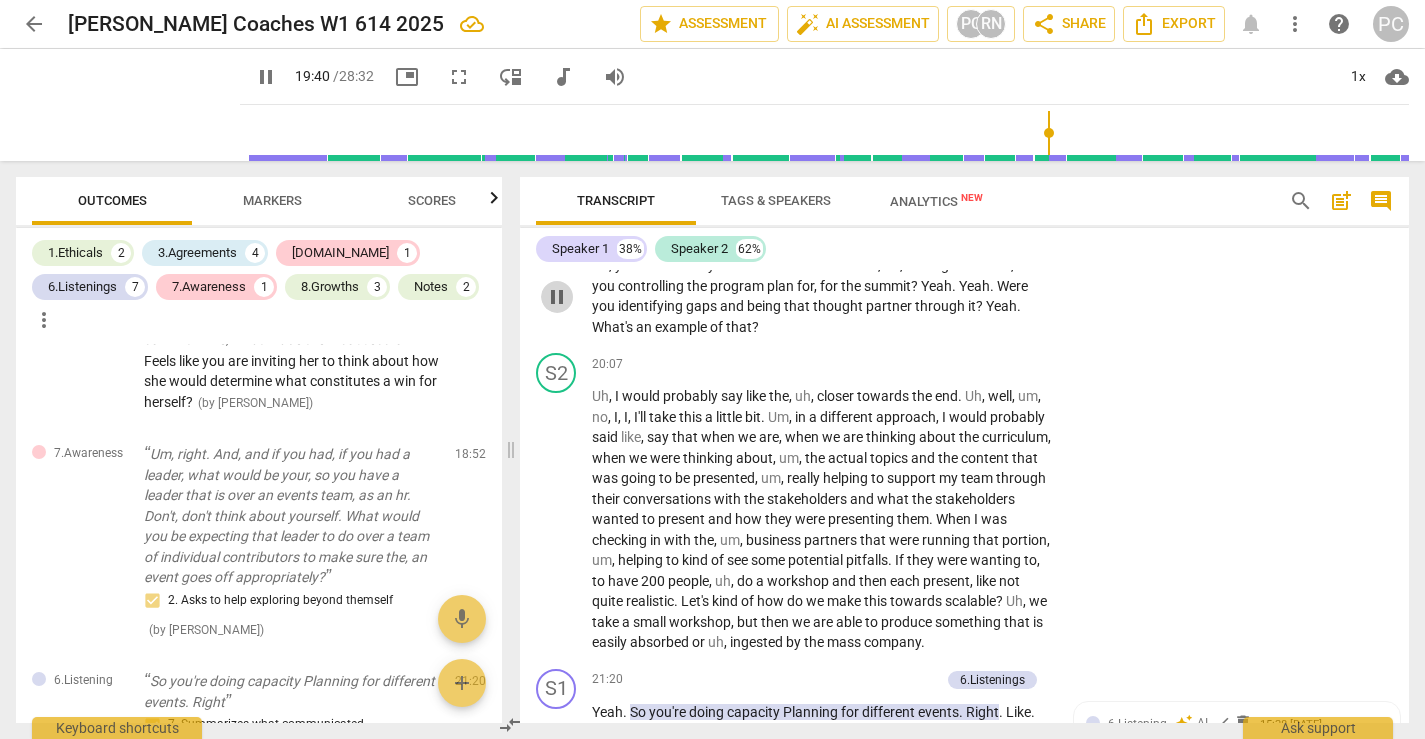 click on "pause" at bounding box center [557, 297] 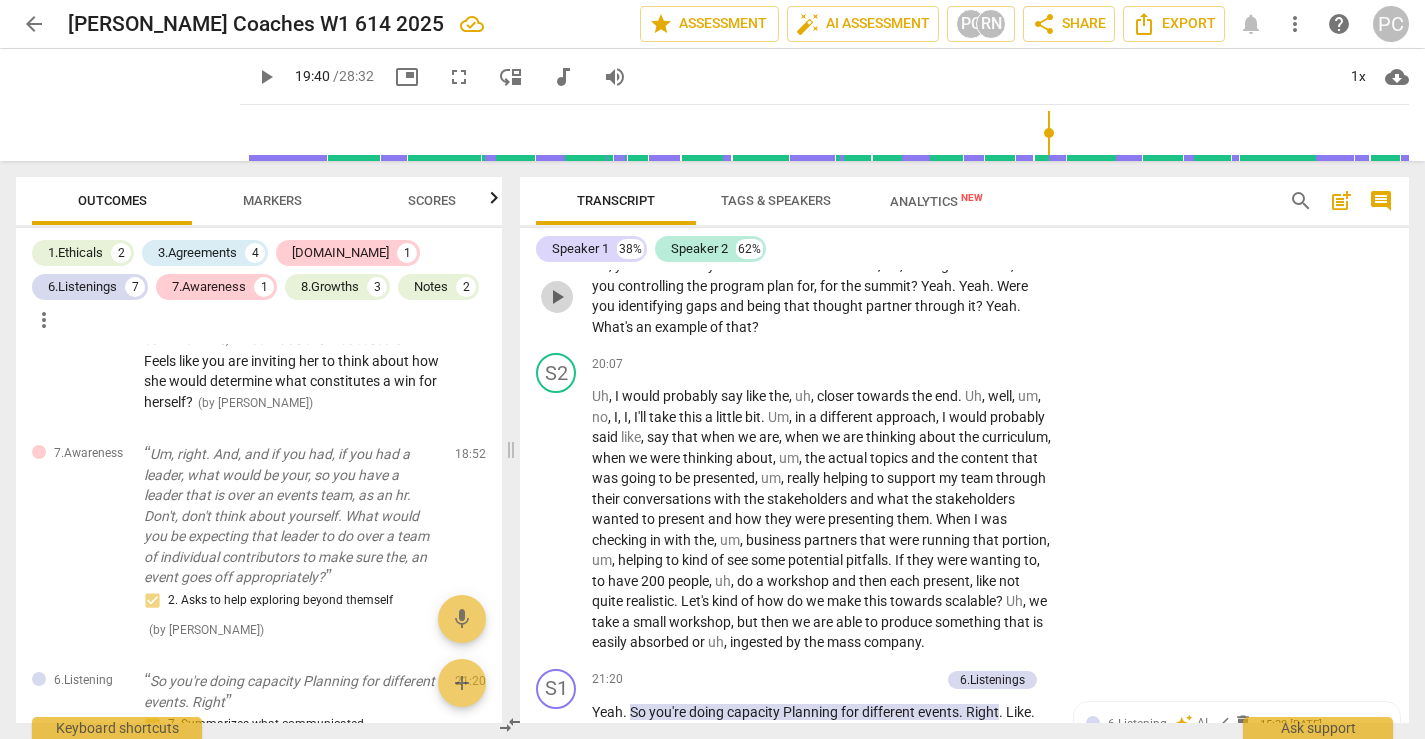 click on "play_arrow" at bounding box center [557, 297] 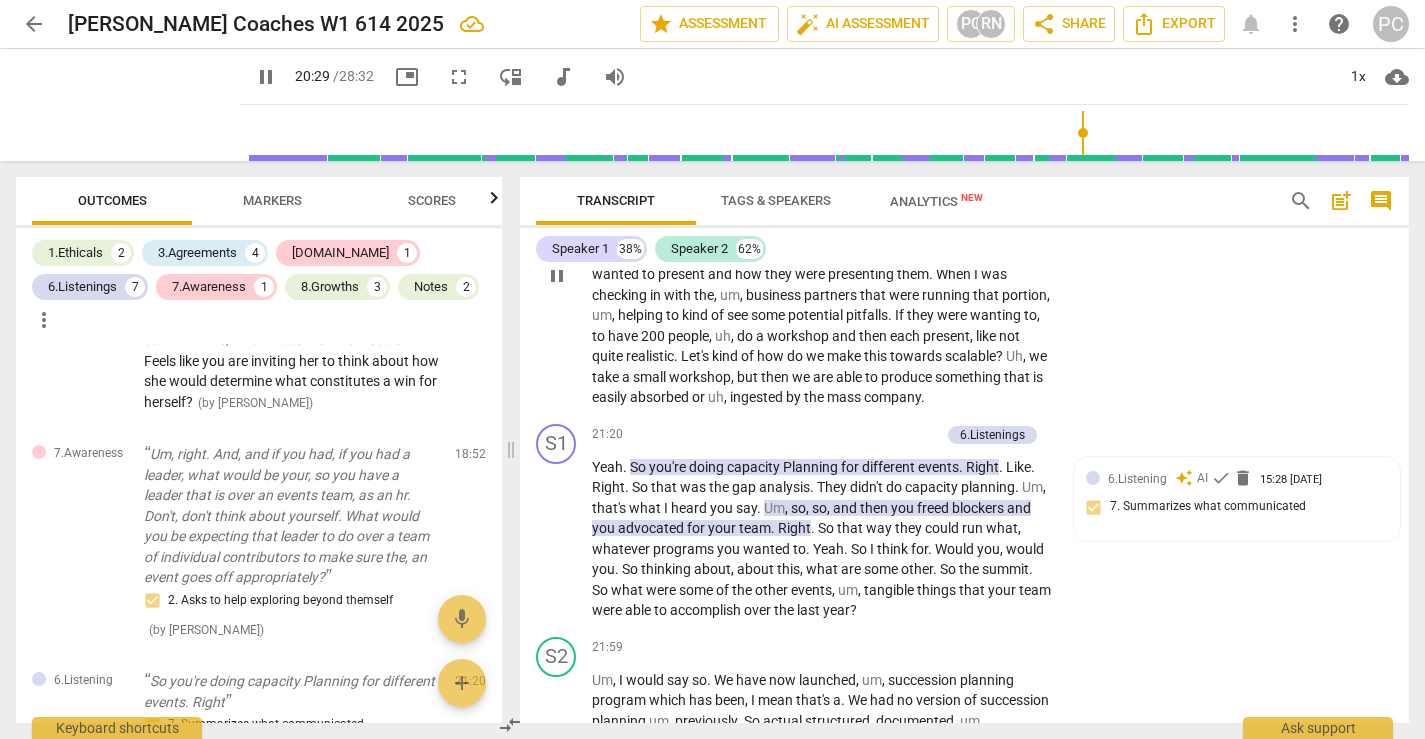 scroll, scrollTop: 6130, scrollLeft: 0, axis: vertical 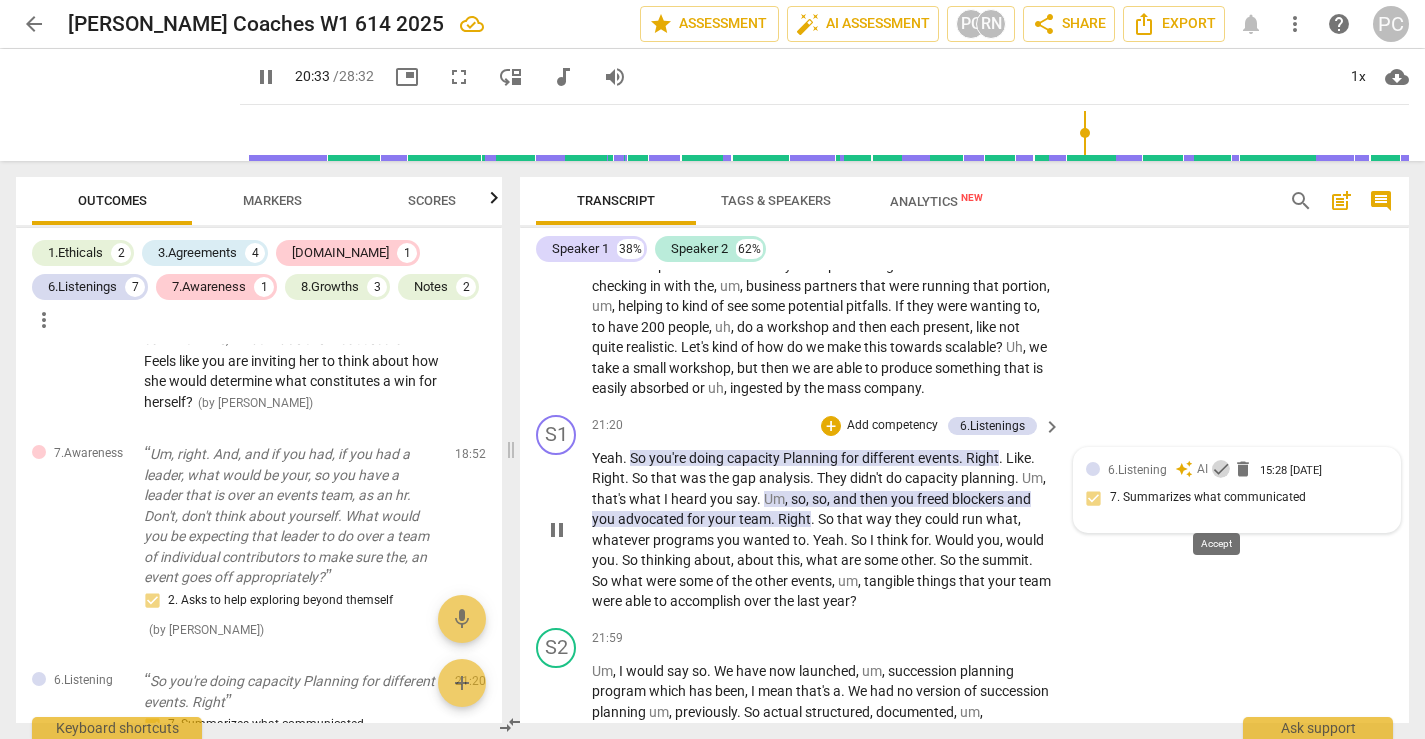 click on "check" at bounding box center (1221, 469) 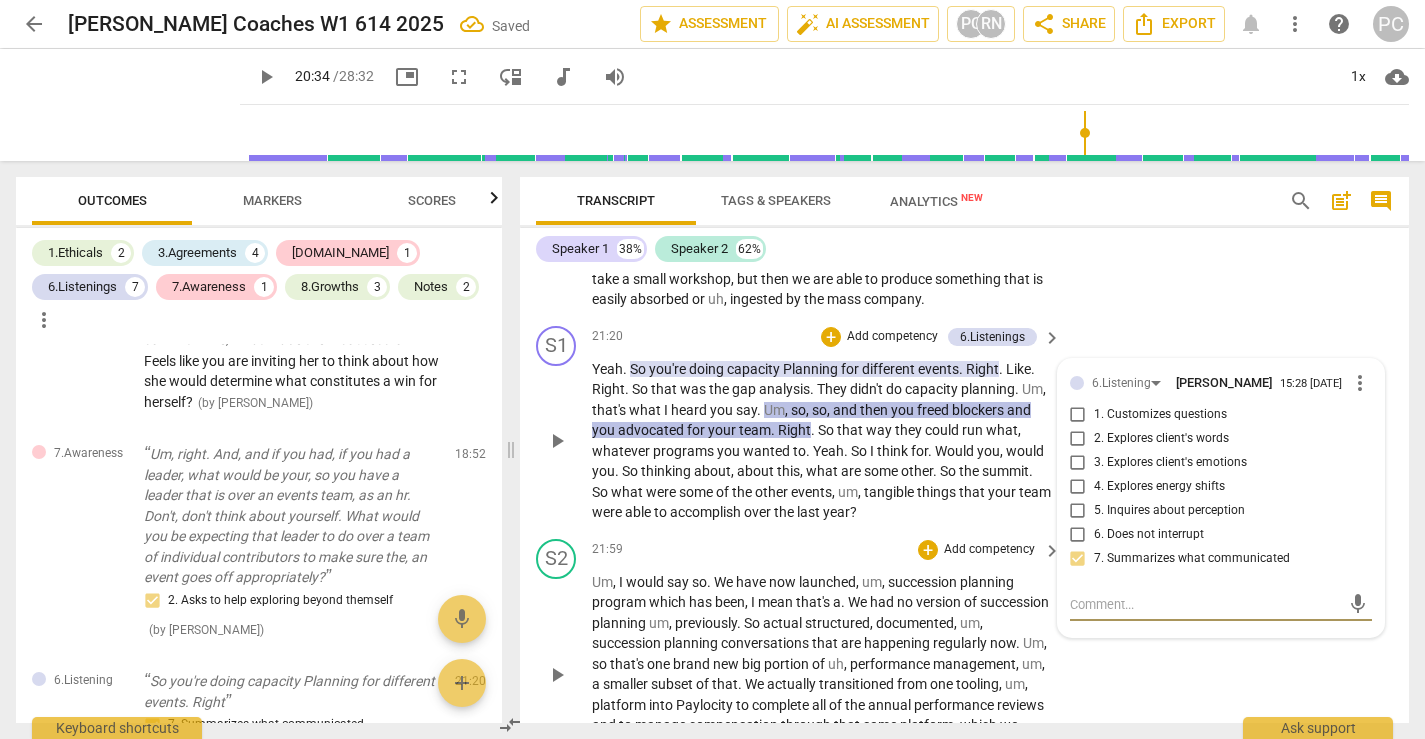 scroll, scrollTop: 6213, scrollLeft: 0, axis: vertical 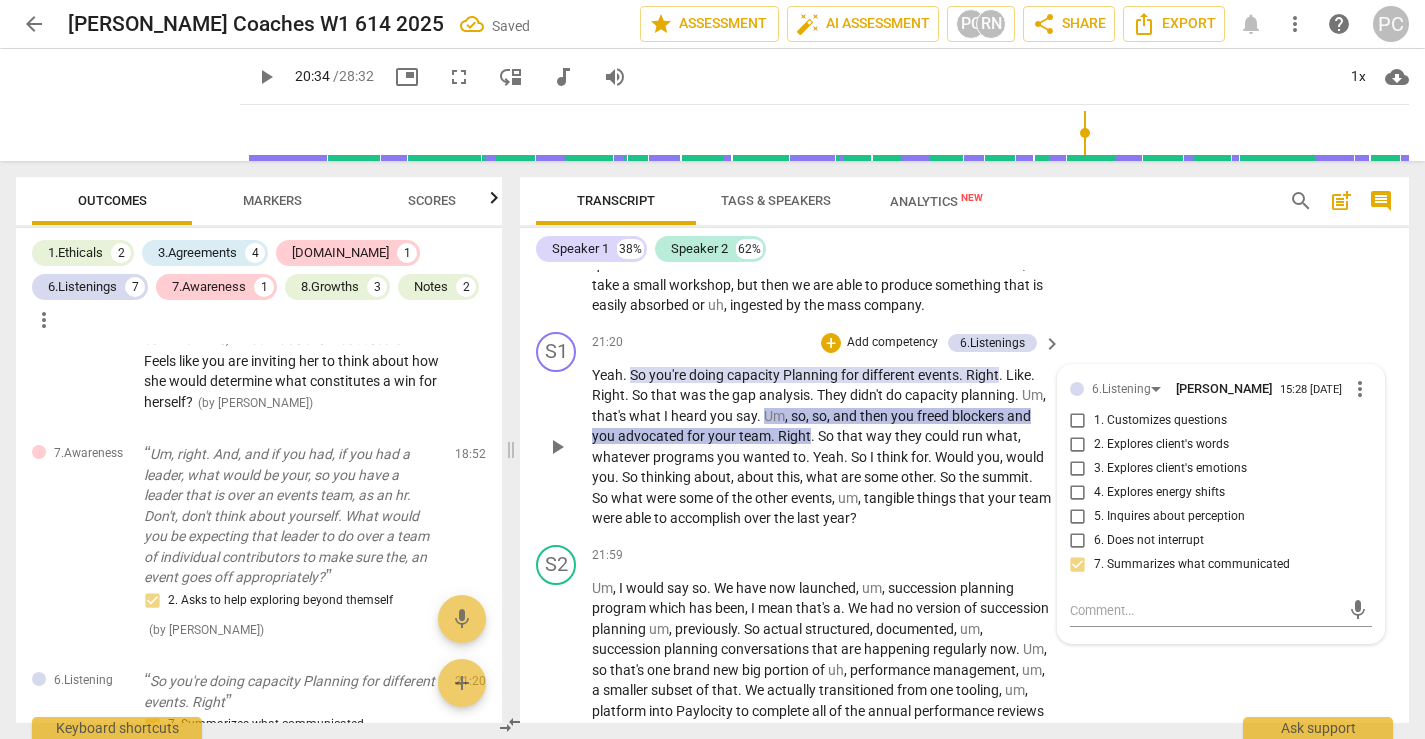 click on "you" at bounding box center (904, 416) 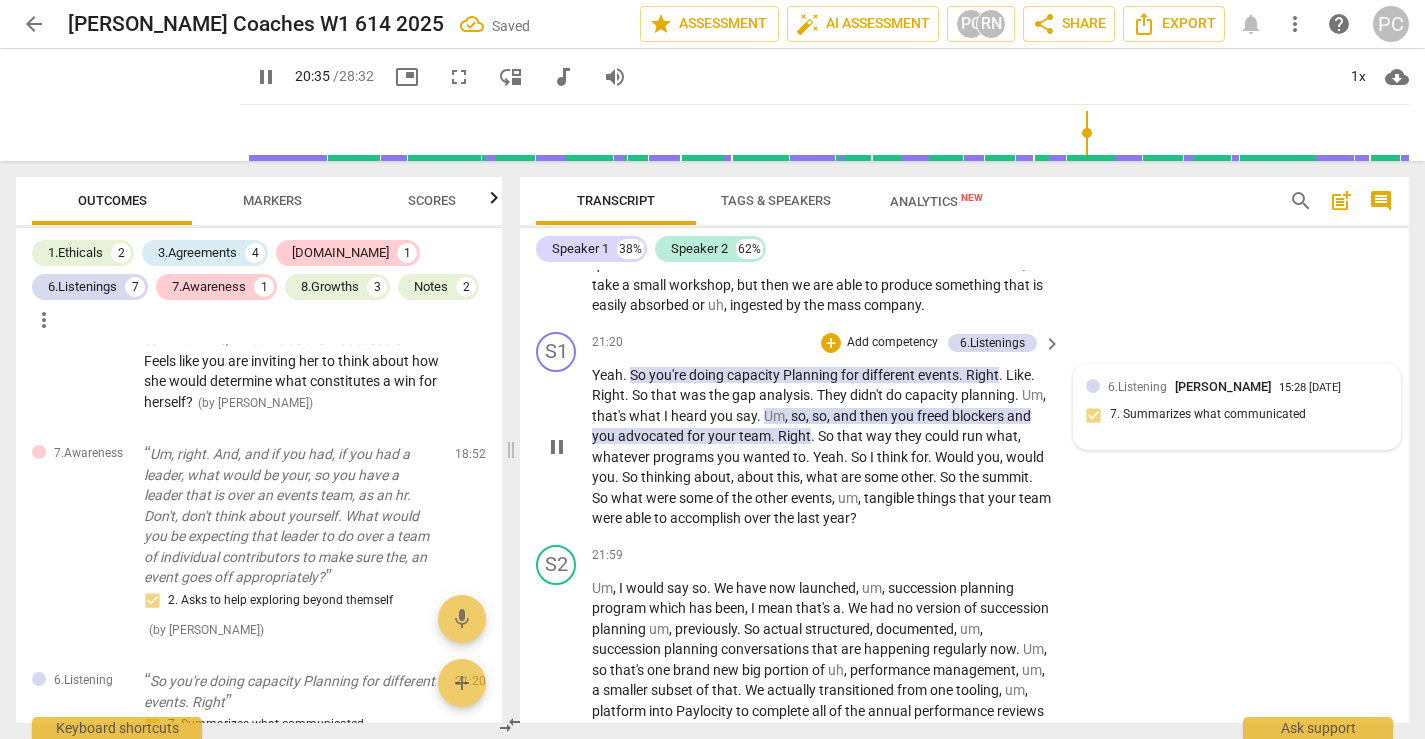 click on "events" at bounding box center (938, 375) 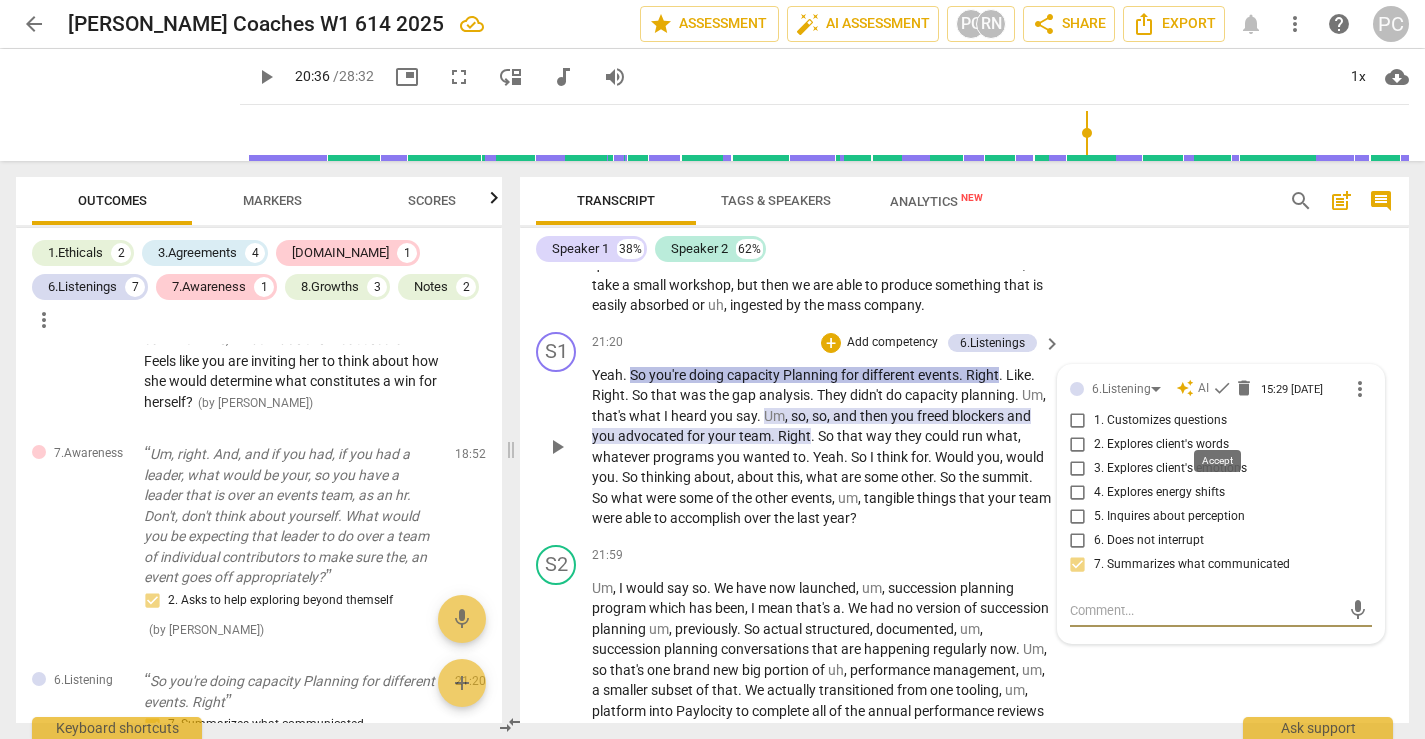 click on "check" at bounding box center (1222, 388) 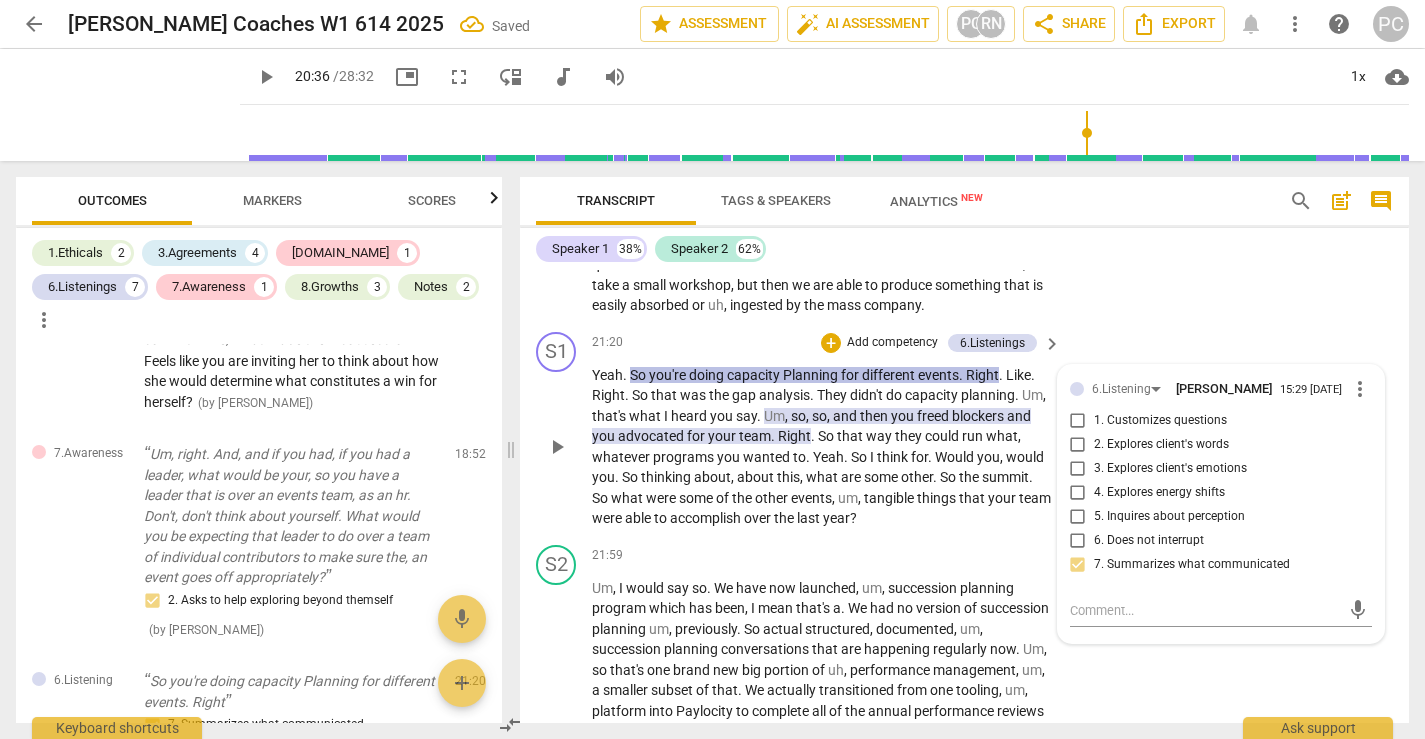 click on "play_arrow" at bounding box center (557, 447) 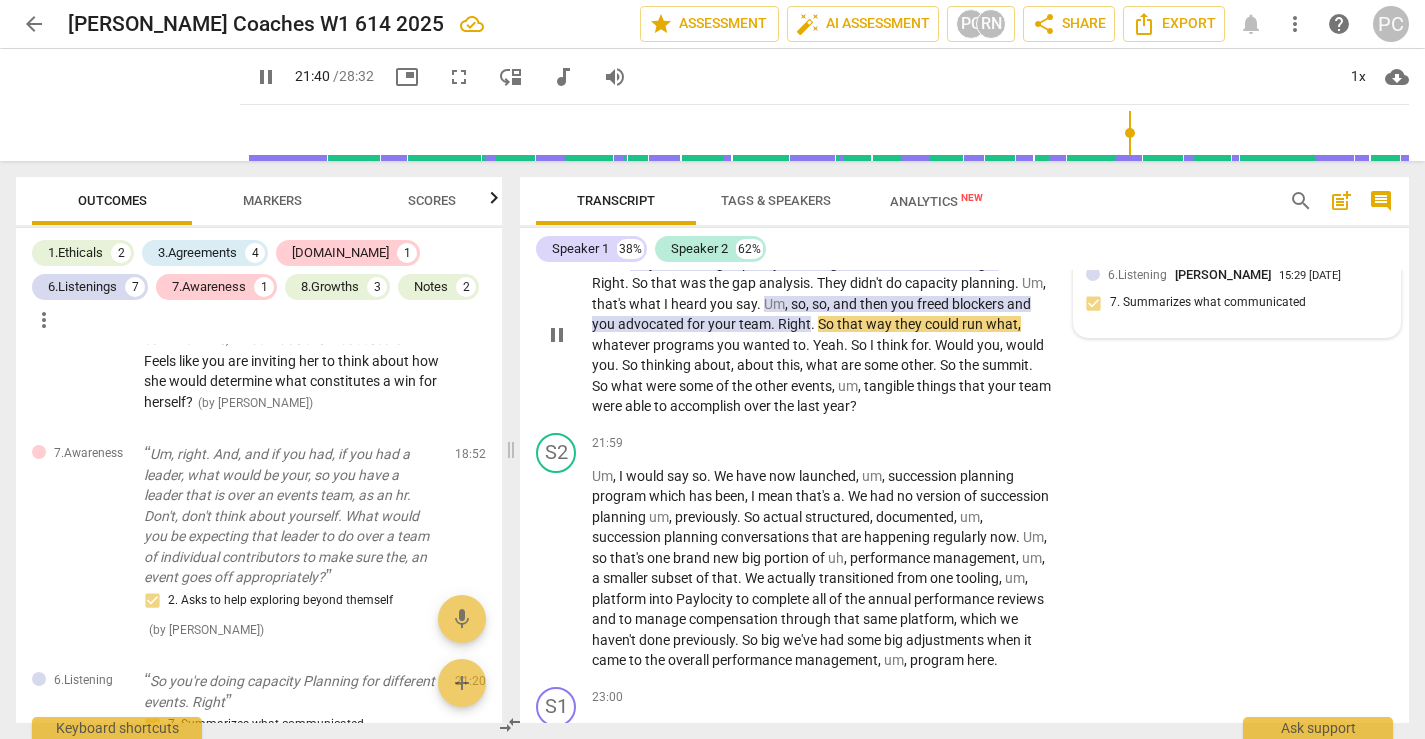 scroll, scrollTop: 6319, scrollLeft: 0, axis: vertical 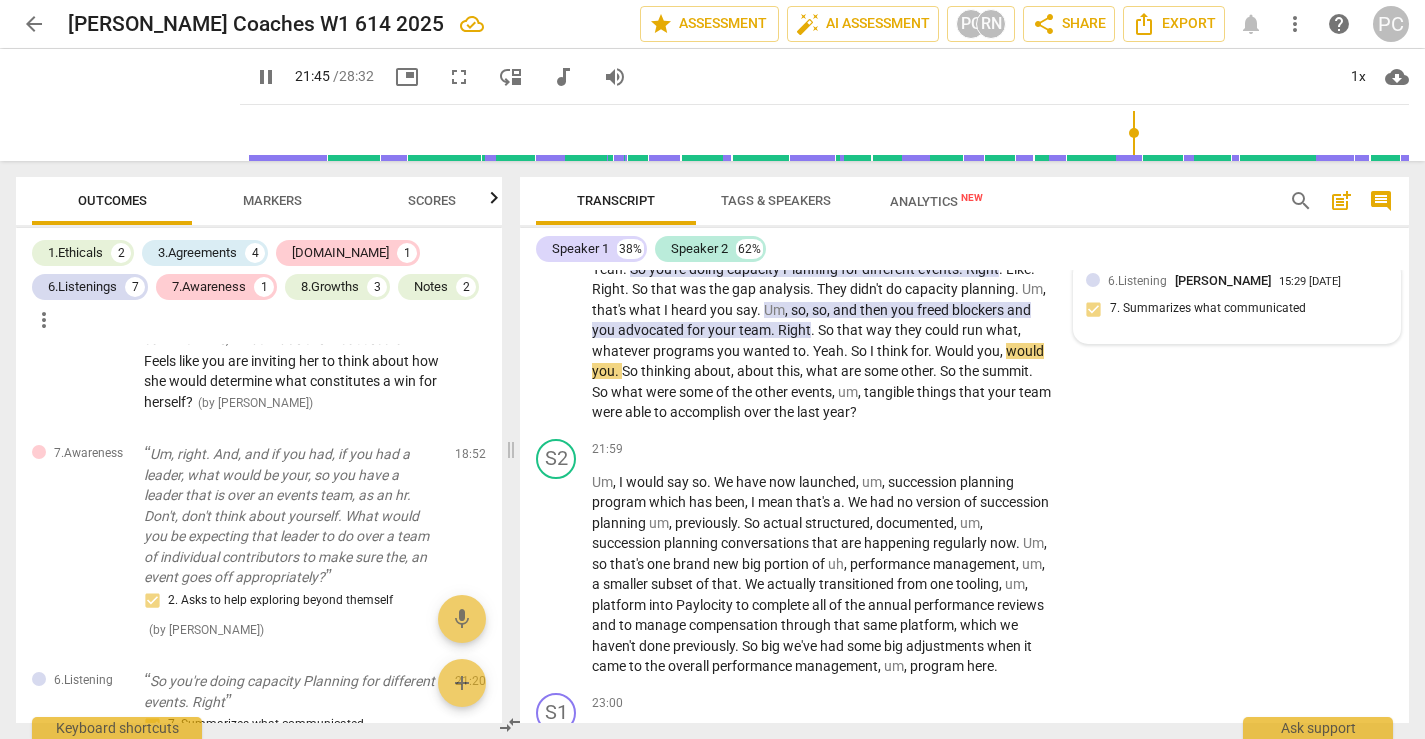 click on "+" at bounding box center [831, 237] 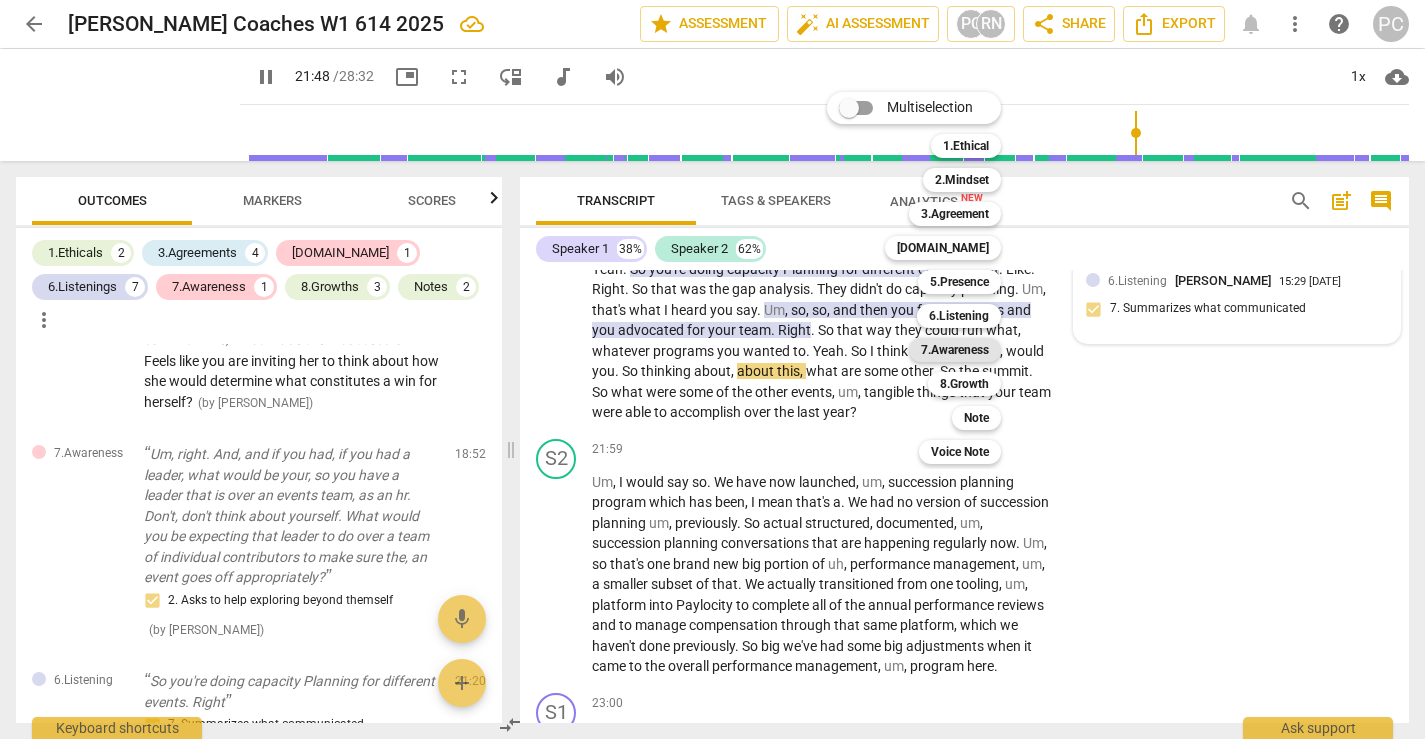 click on "7.Awareness" at bounding box center (955, 350) 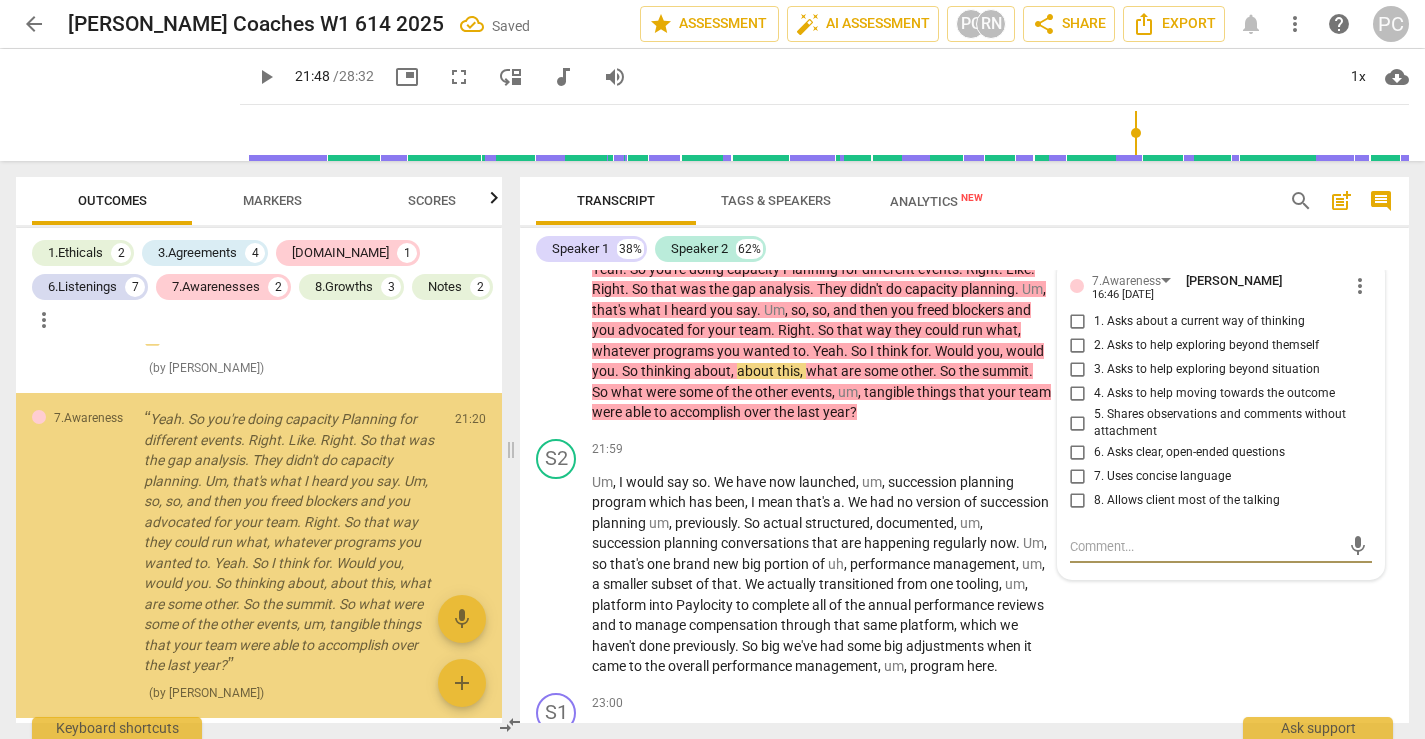 scroll, scrollTop: 2830, scrollLeft: 0, axis: vertical 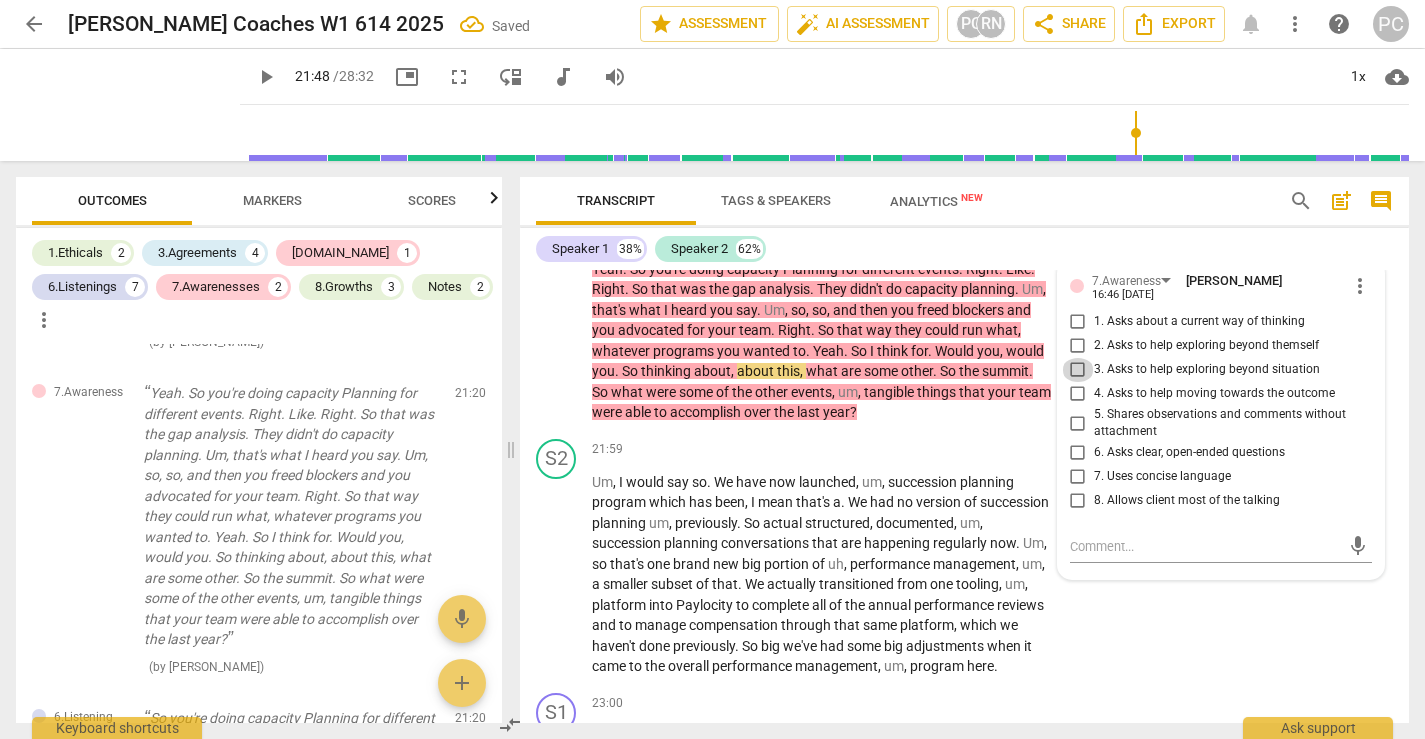 click on "3. Asks to help exploring beyond situation" at bounding box center [1078, 370] 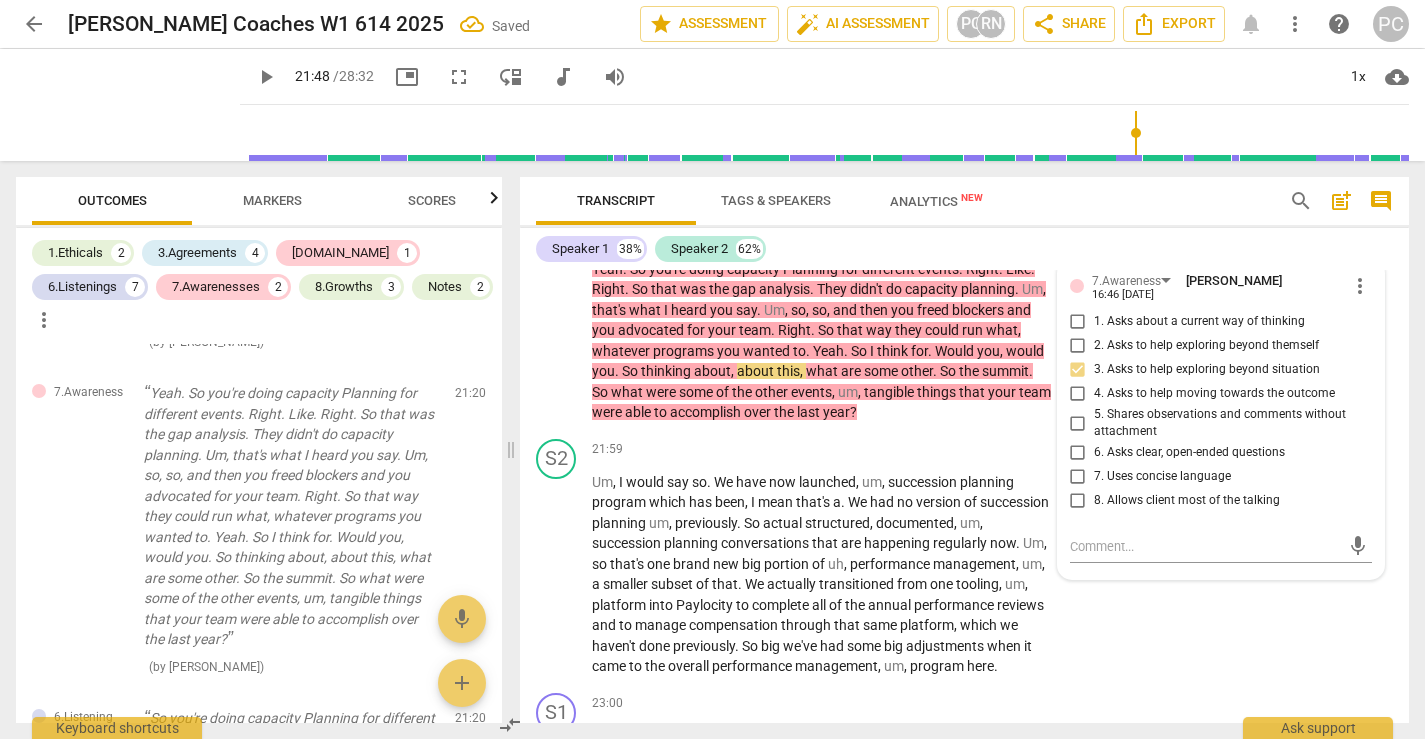 click on "play_arrow" at bounding box center [557, 341] 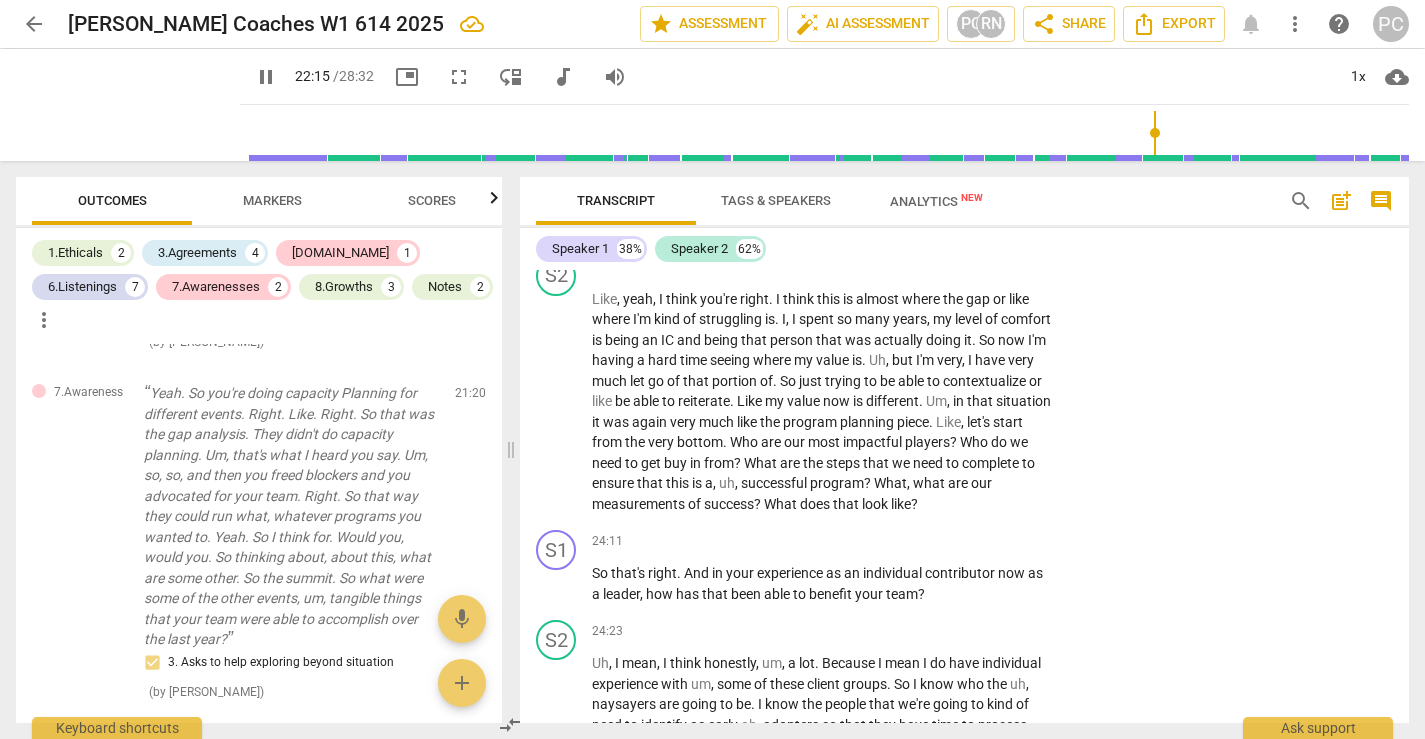 scroll, scrollTop: 6908, scrollLeft: 0, axis: vertical 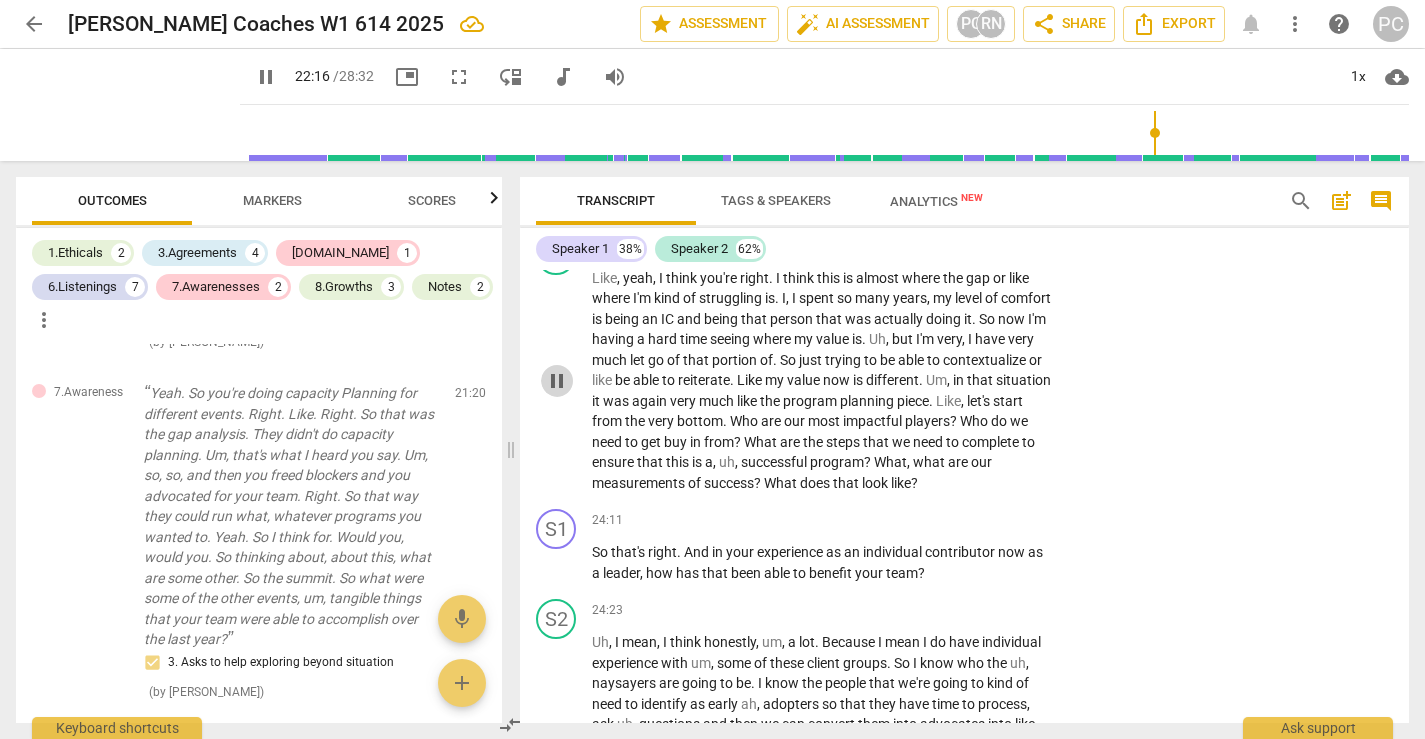 click on "pause" at bounding box center [557, 381] 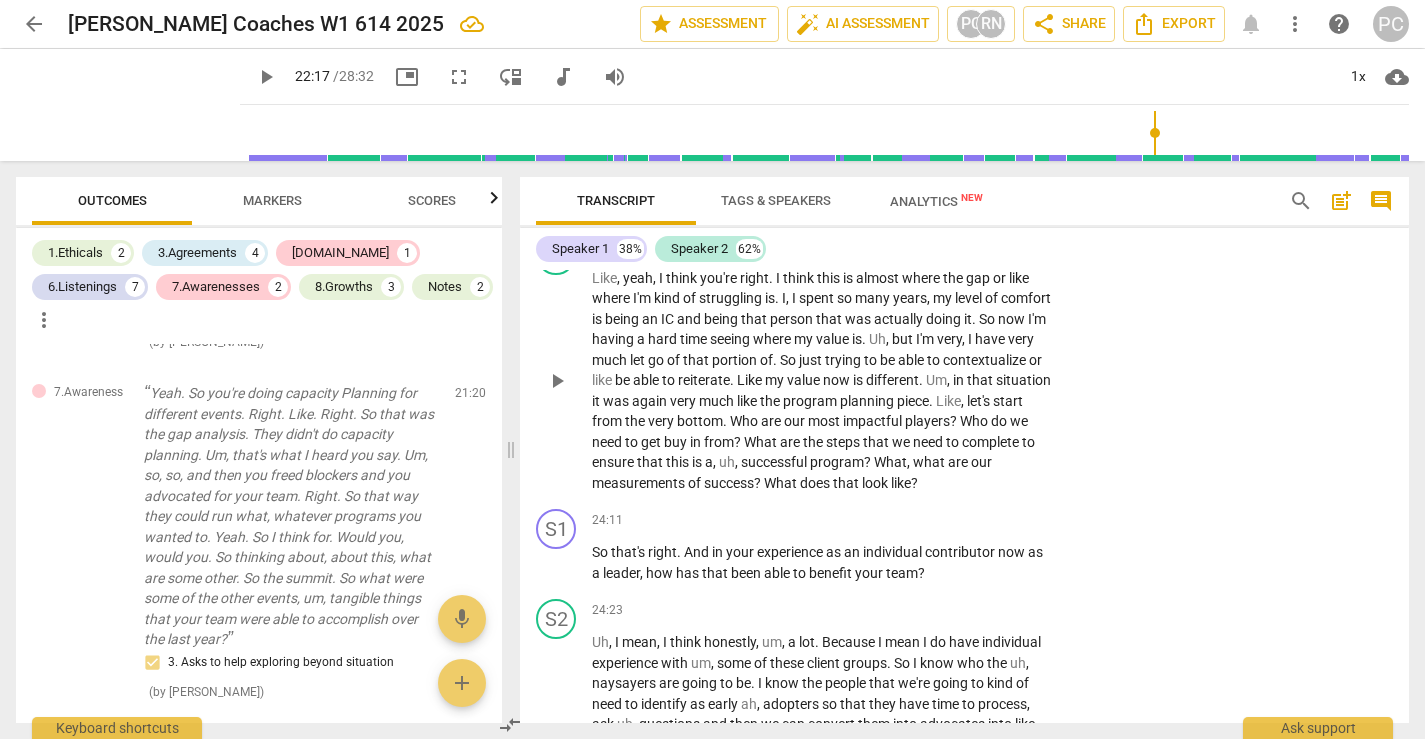 click on "play_arrow" at bounding box center [557, 381] 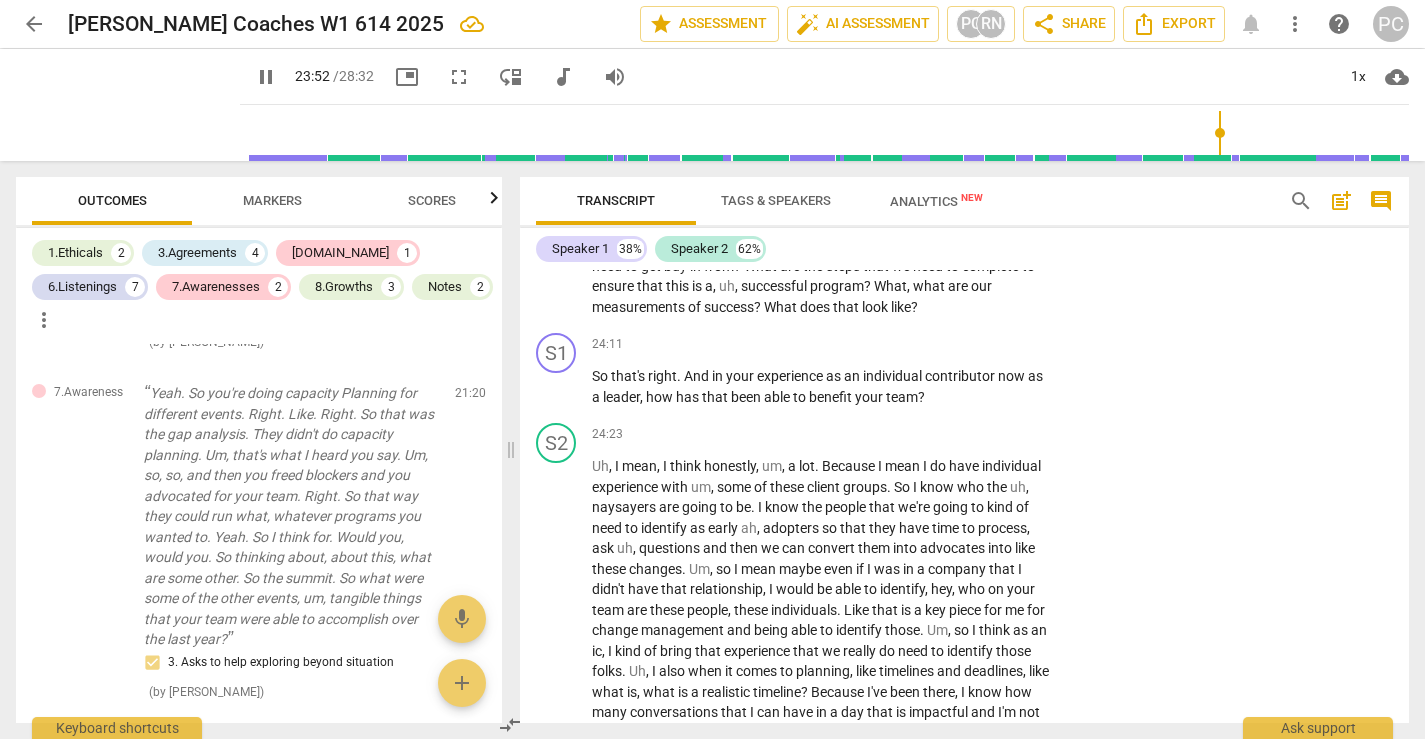 scroll, scrollTop: 7106, scrollLeft: 0, axis: vertical 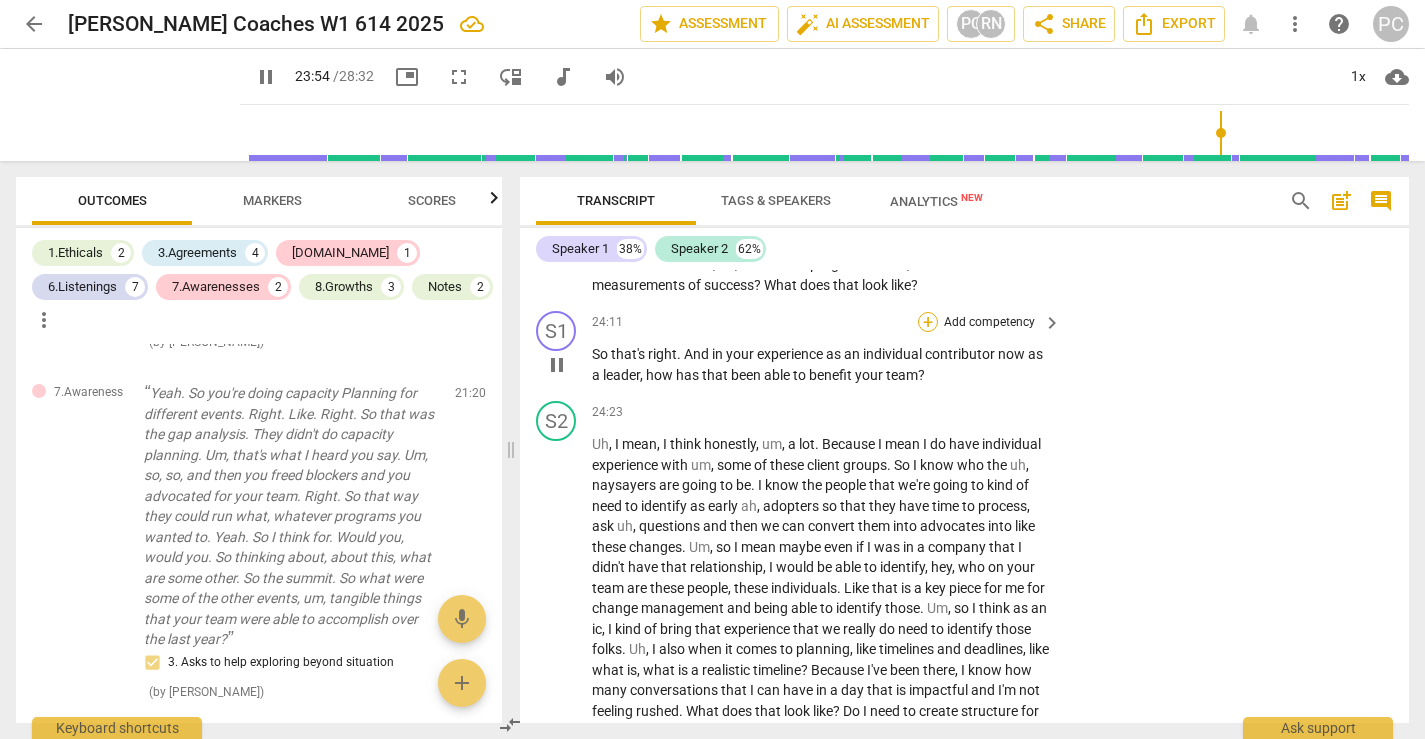 click on "+" at bounding box center (928, 322) 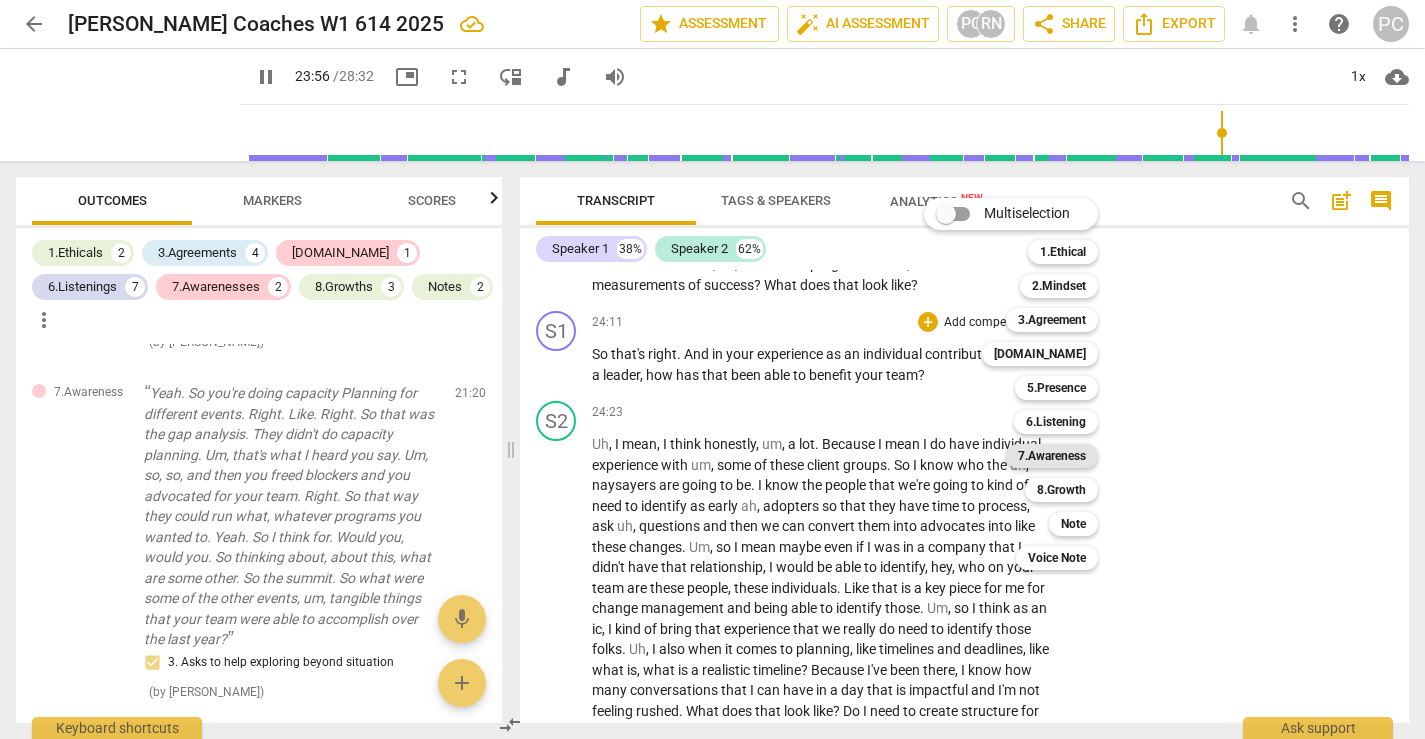 click on "7.Awareness" at bounding box center (1052, 456) 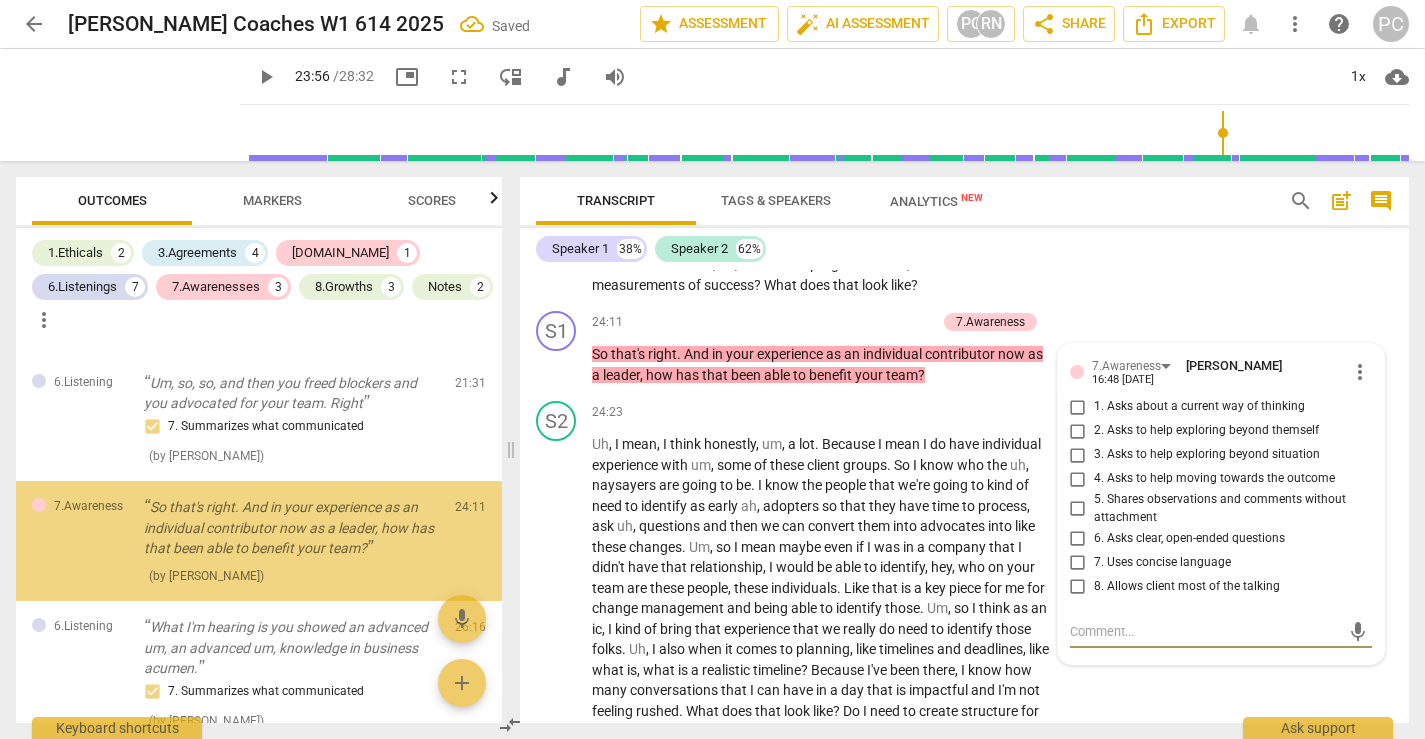 scroll, scrollTop: 3327, scrollLeft: 0, axis: vertical 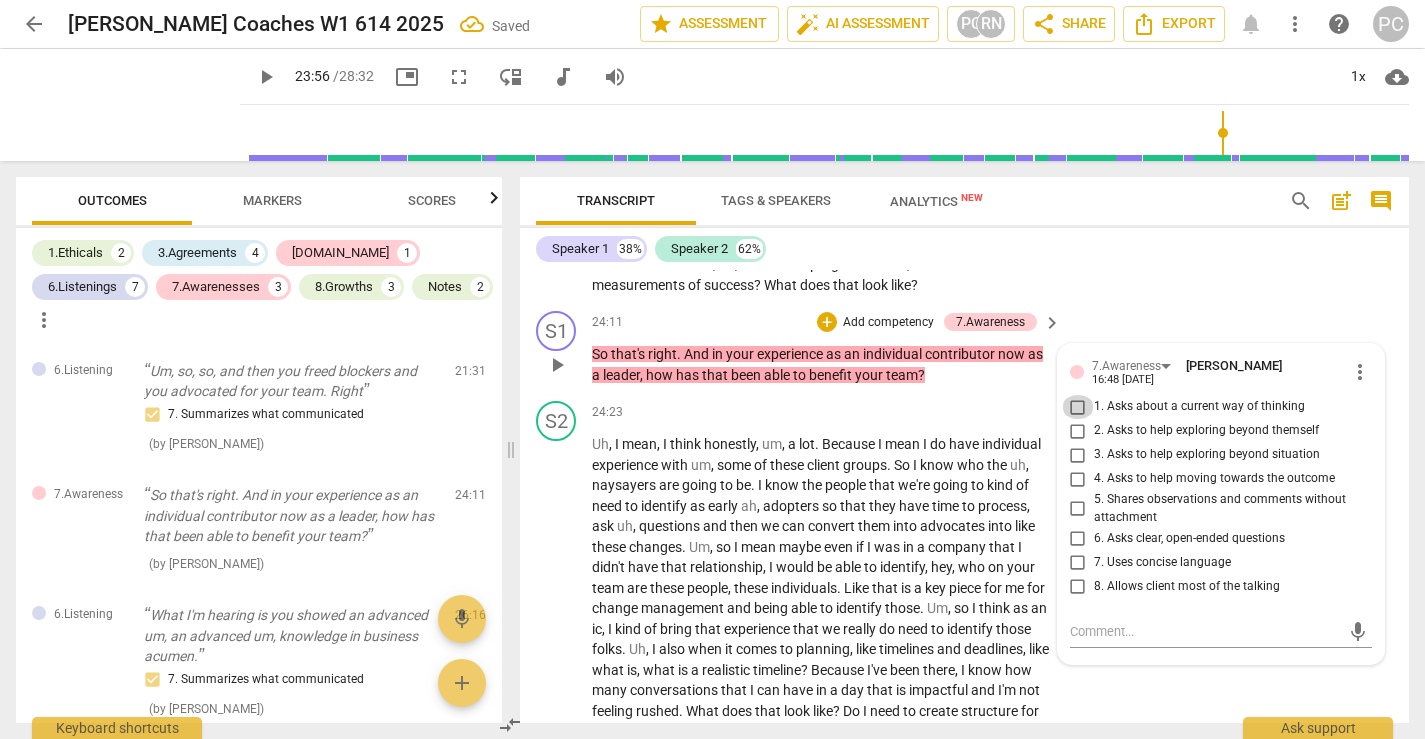 click on "1. Asks about a current way of thinking" at bounding box center [1078, 407] 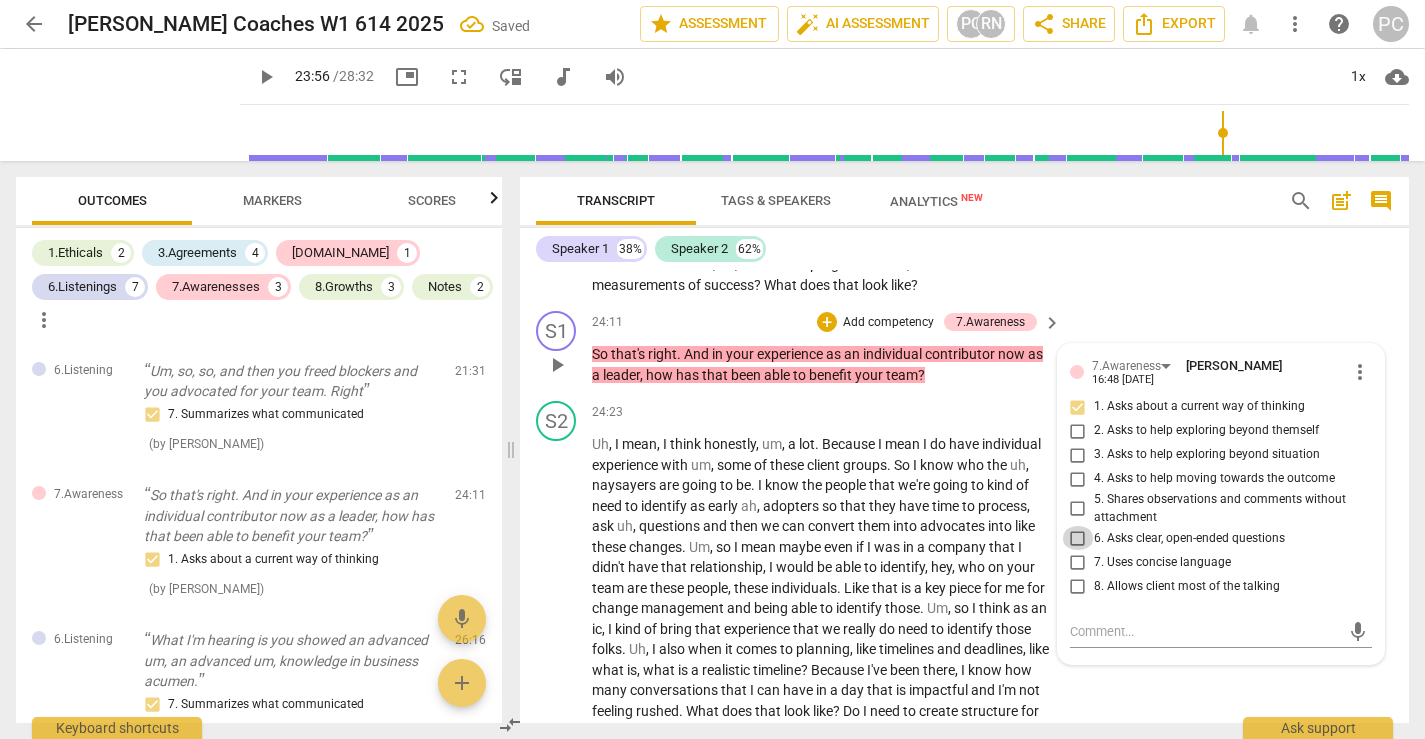 click on "6. Asks clear, open-ended questions" at bounding box center [1078, 538] 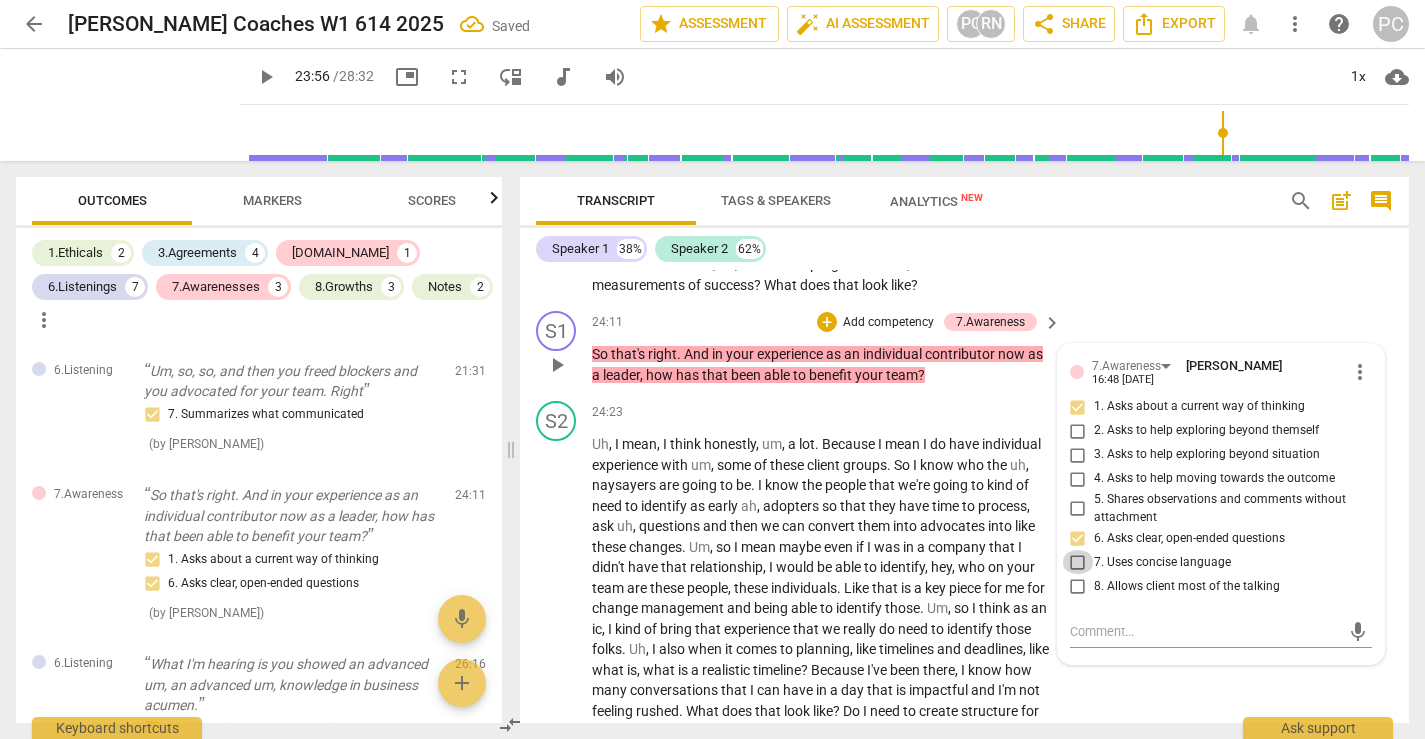 click on "7. Uses concise language" at bounding box center [1078, 562] 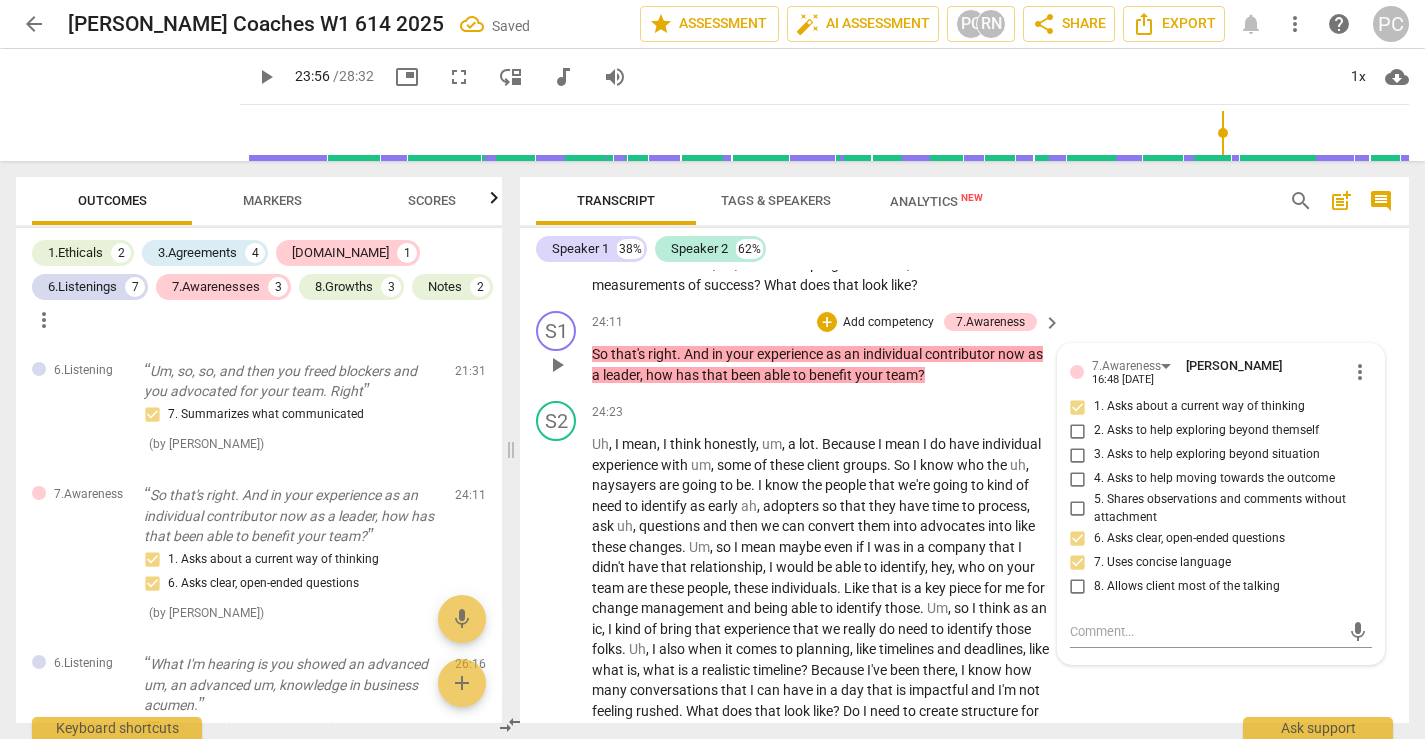 click on "play_arrow" at bounding box center (557, 365) 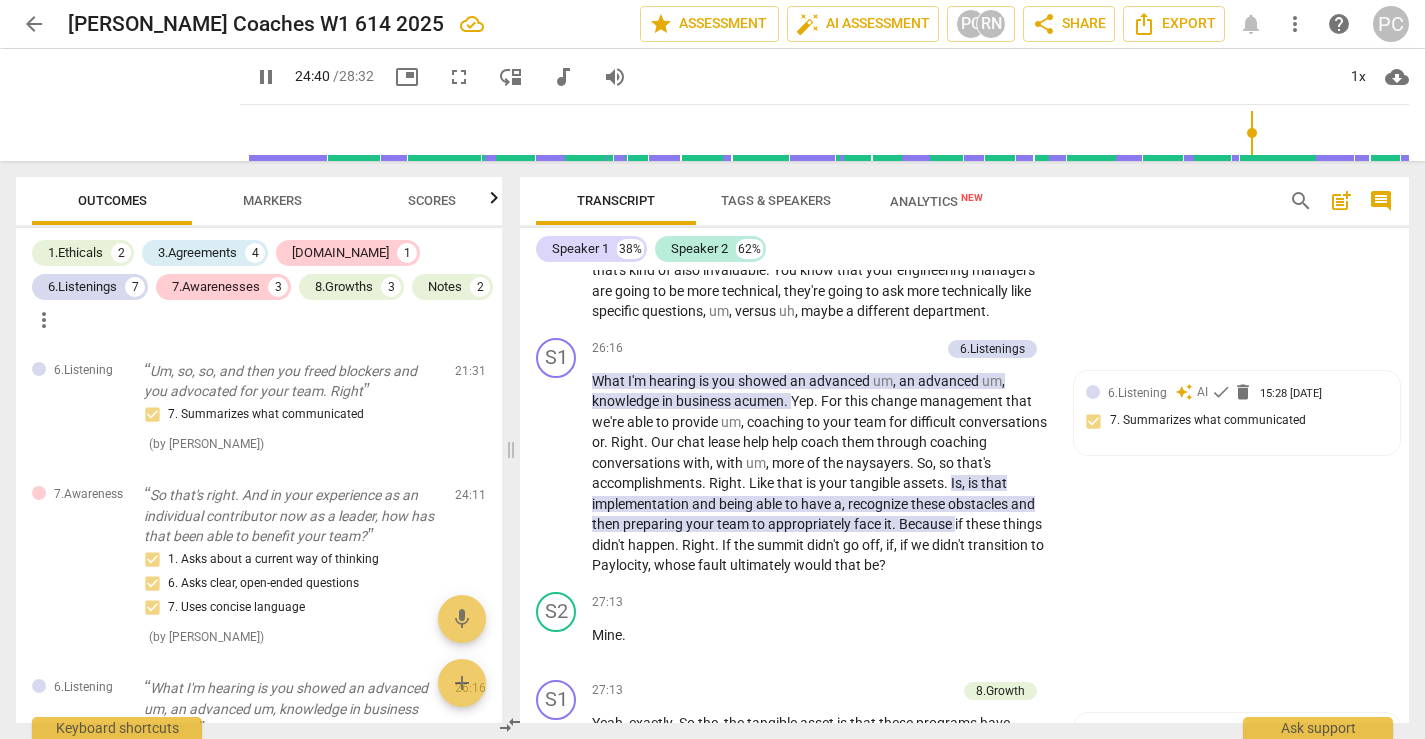 scroll, scrollTop: 7655, scrollLeft: 0, axis: vertical 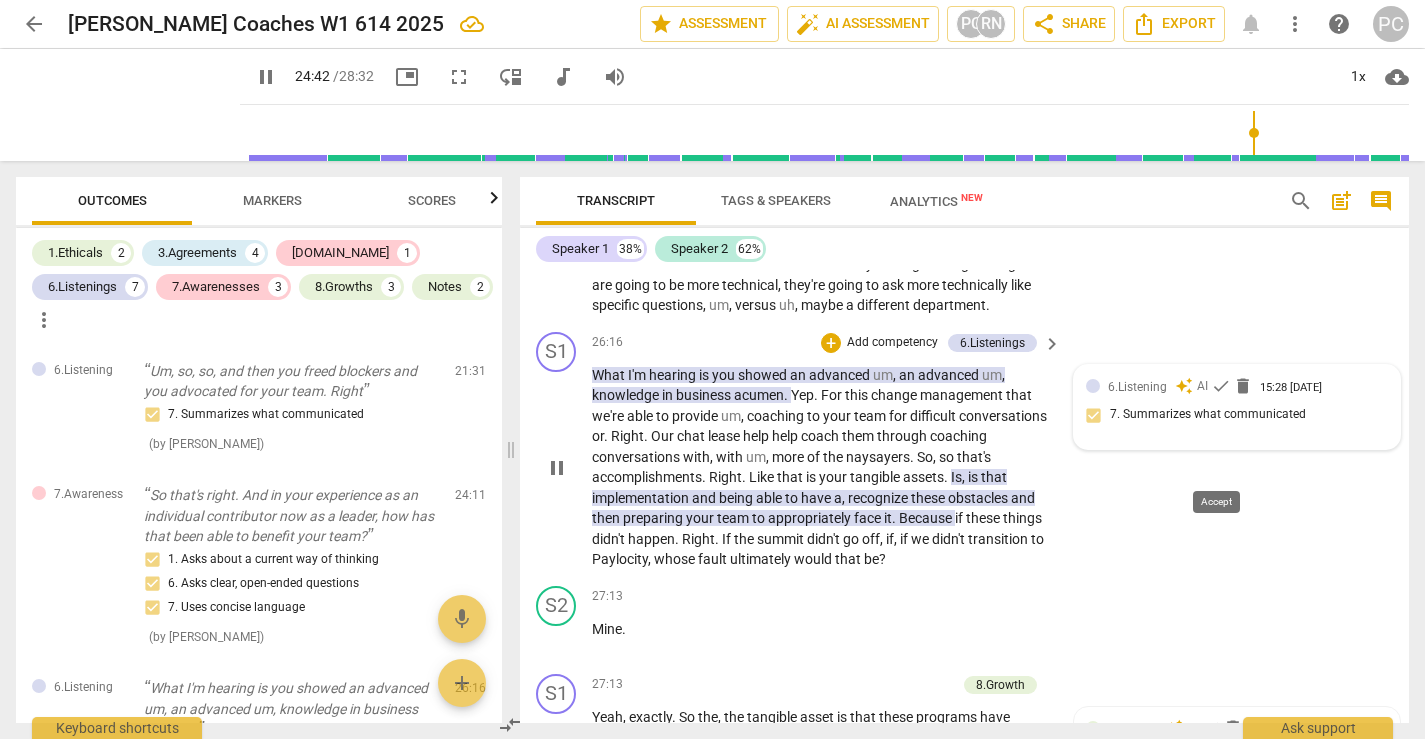 click on "check" at bounding box center (1221, 386) 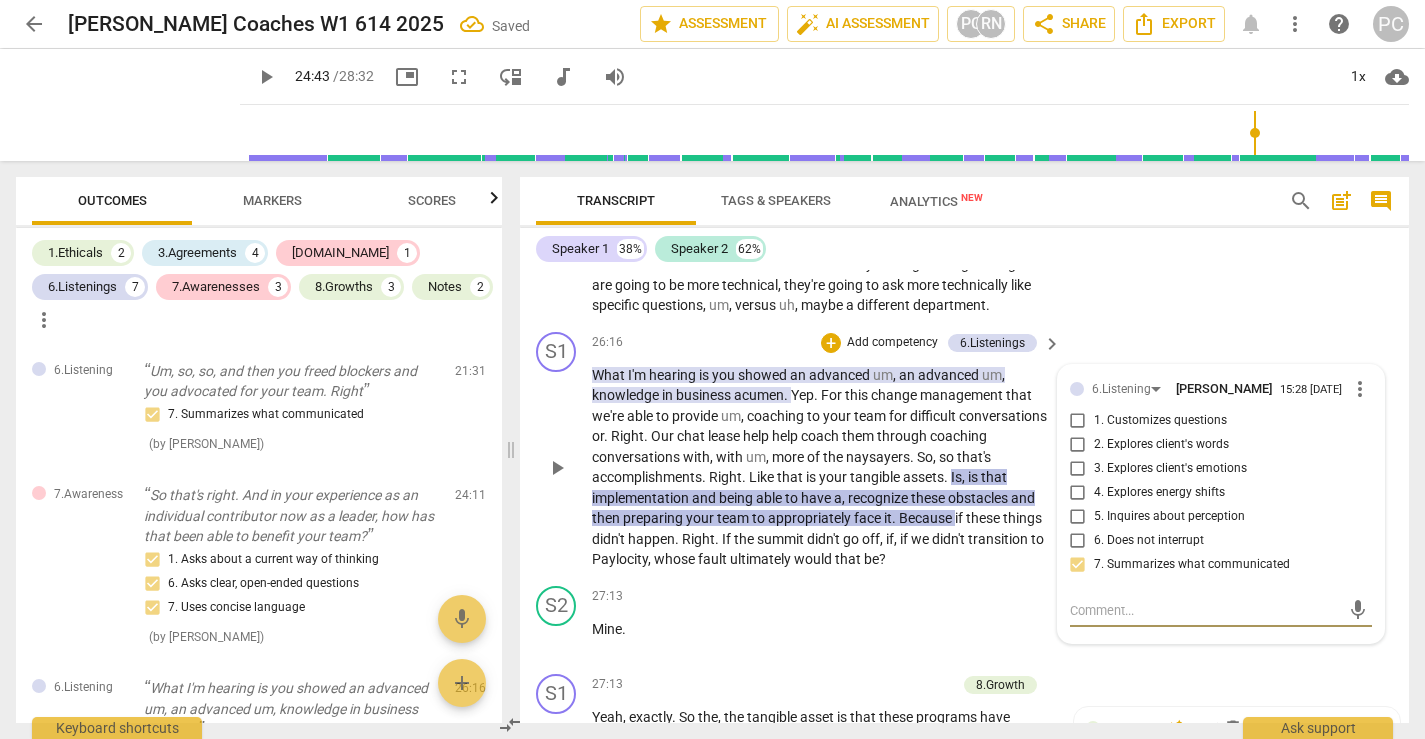 click on "showed" at bounding box center (764, 375) 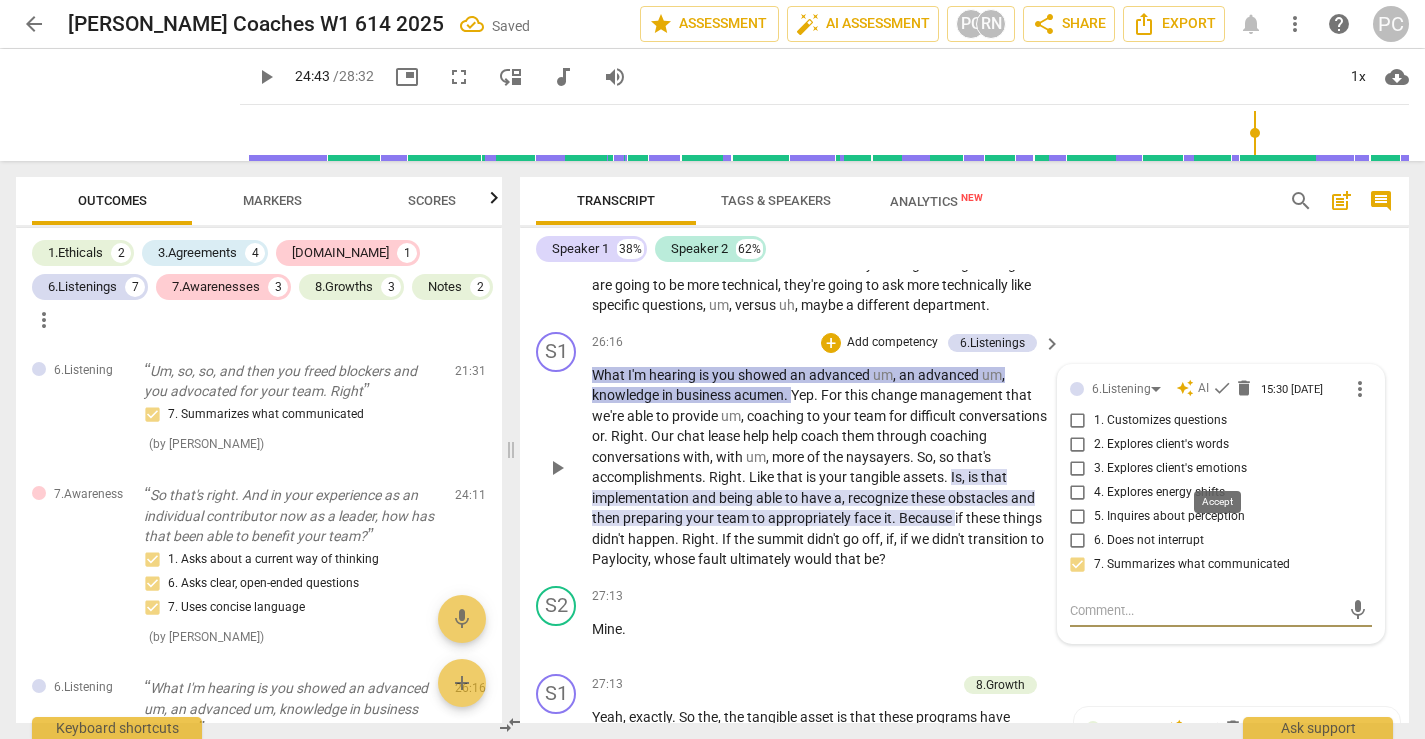 click on "check" at bounding box center (1222, 388) 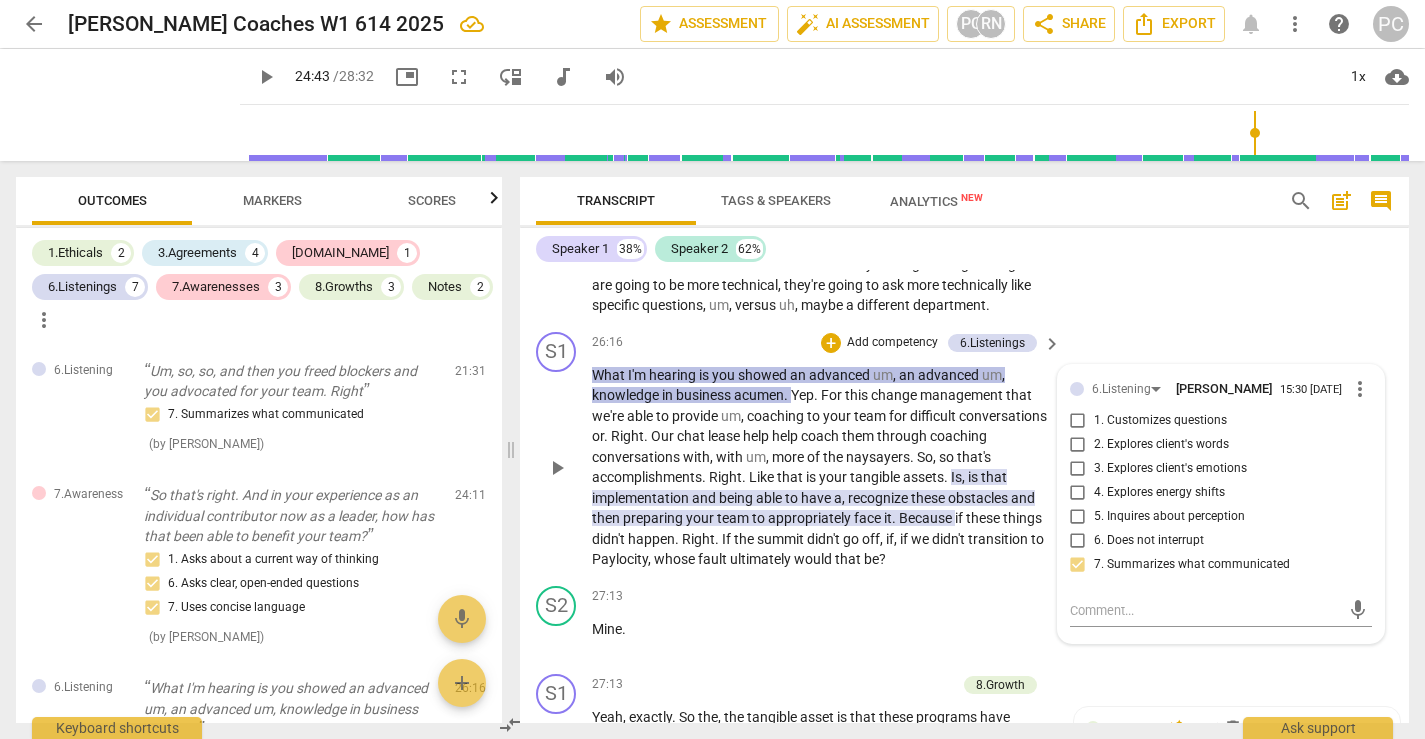 click on "acumen" at bounding box center (759, 395) 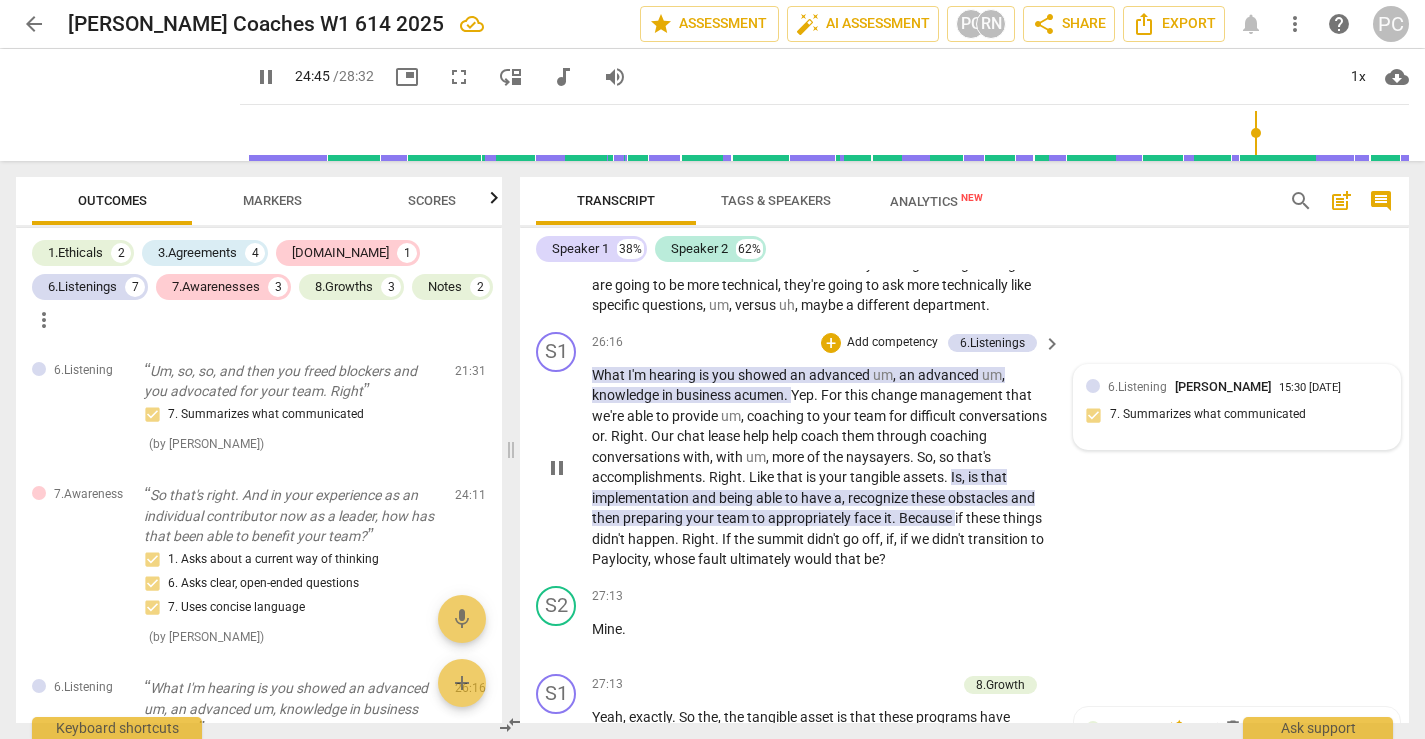 click on "showed" at bounding box center (764, 375) 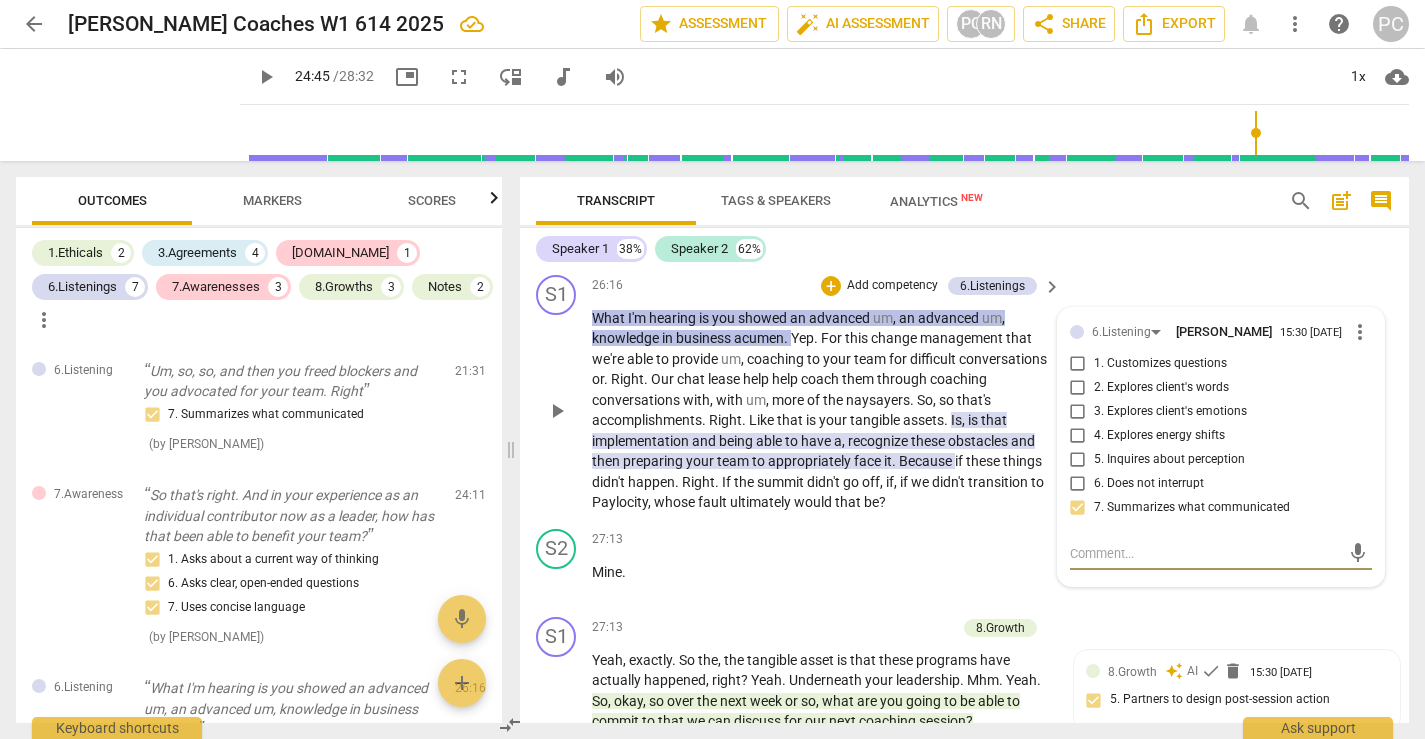 scroll, scrollTop: 7709, scrollLeft: 0, axis: vertical 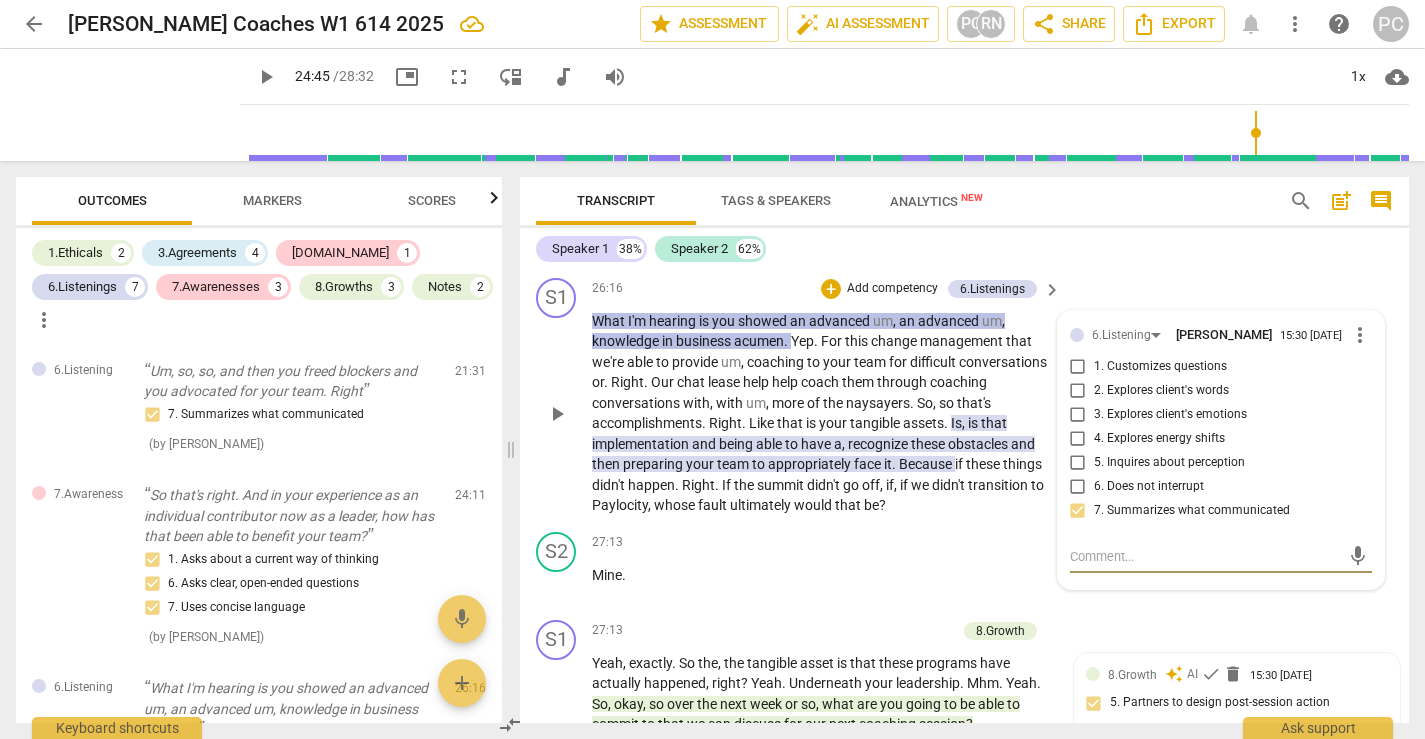 click on "play_arrow" at bounding box center [557, 414] 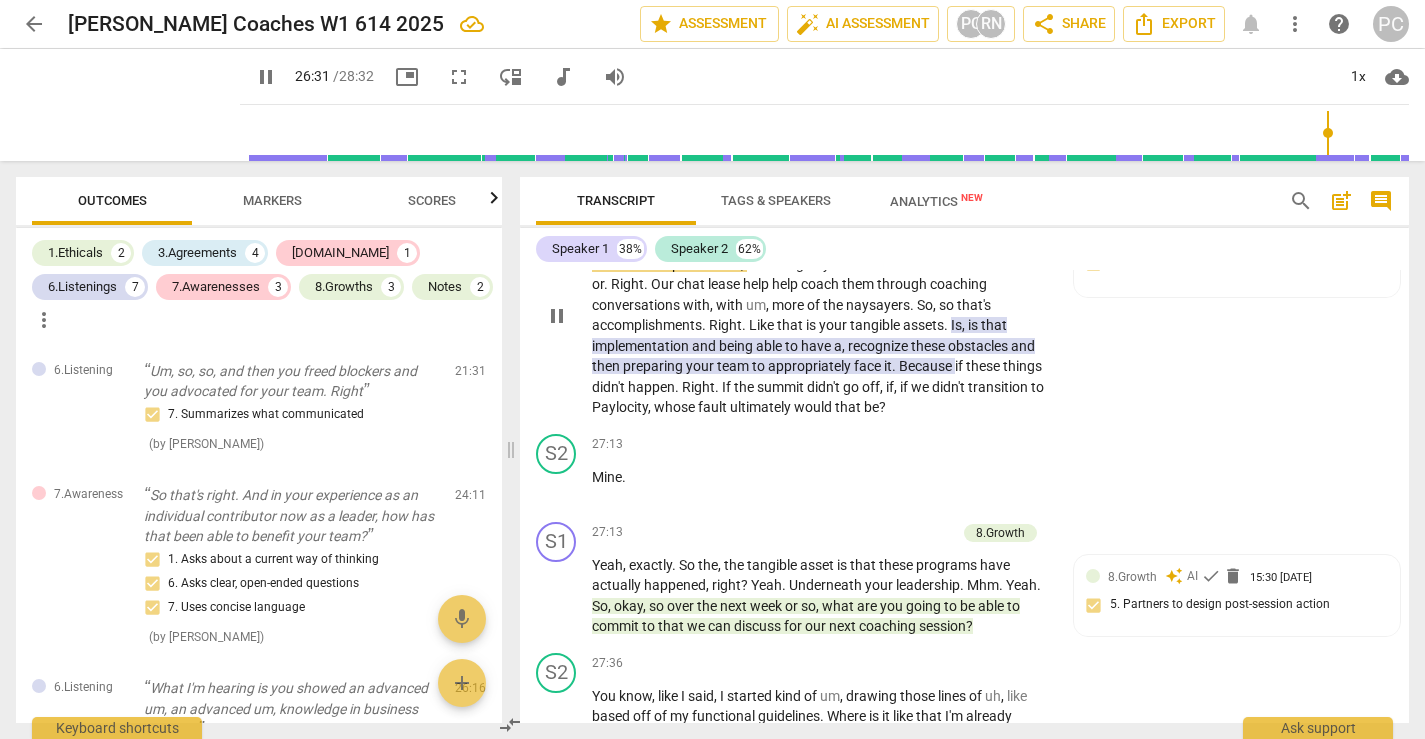 scroll, scrollTop: 7801, scrollLeft: 0, axis: vertical 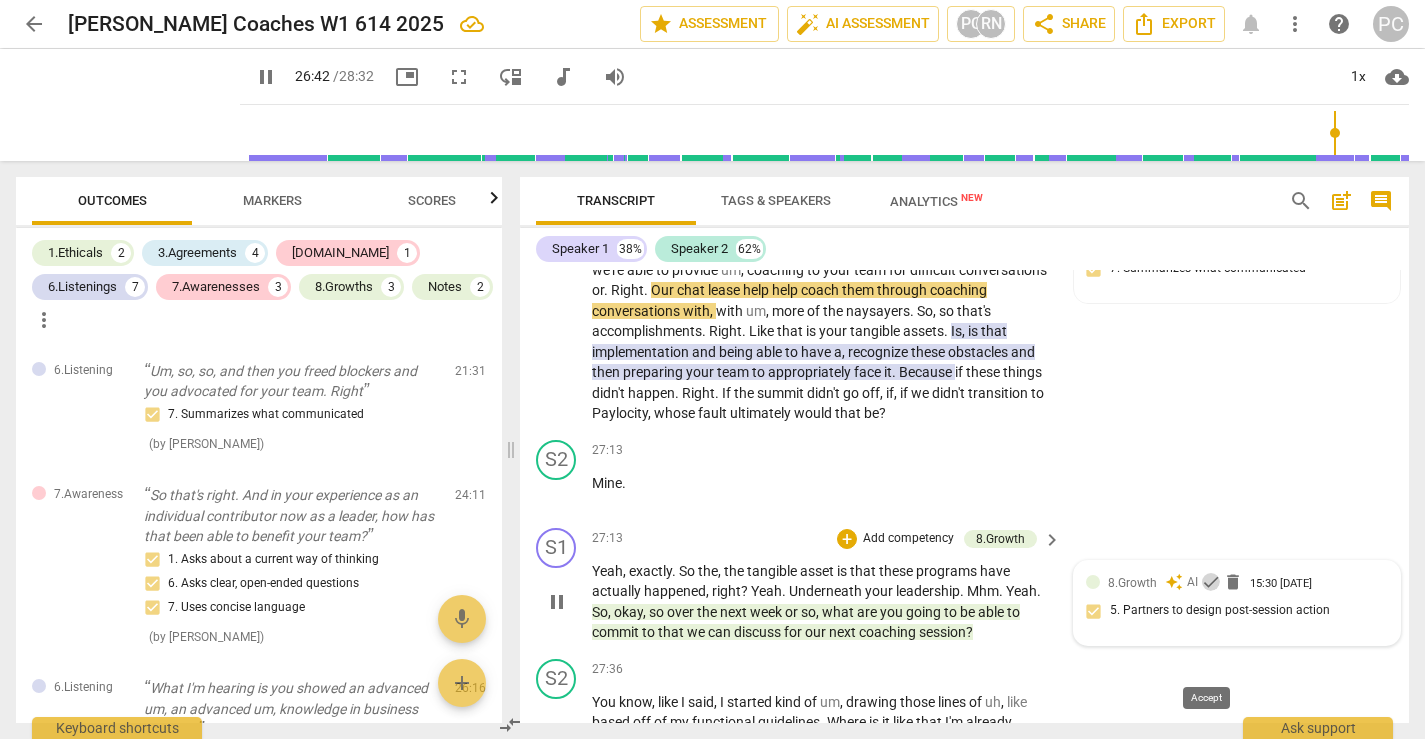 click on "check" at bounding box center (1211, 582) 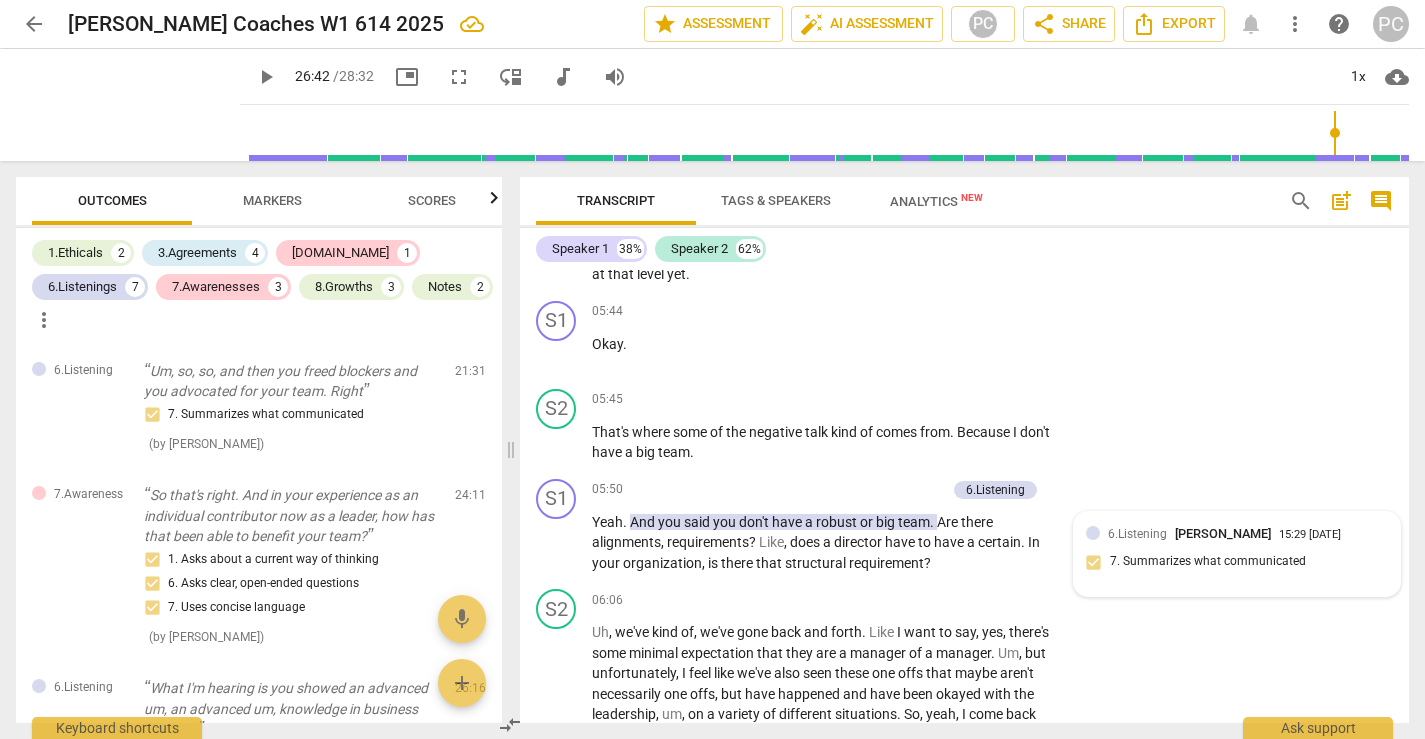 scroll, scrollTop: 0, scrollLeft: 0, axis: both 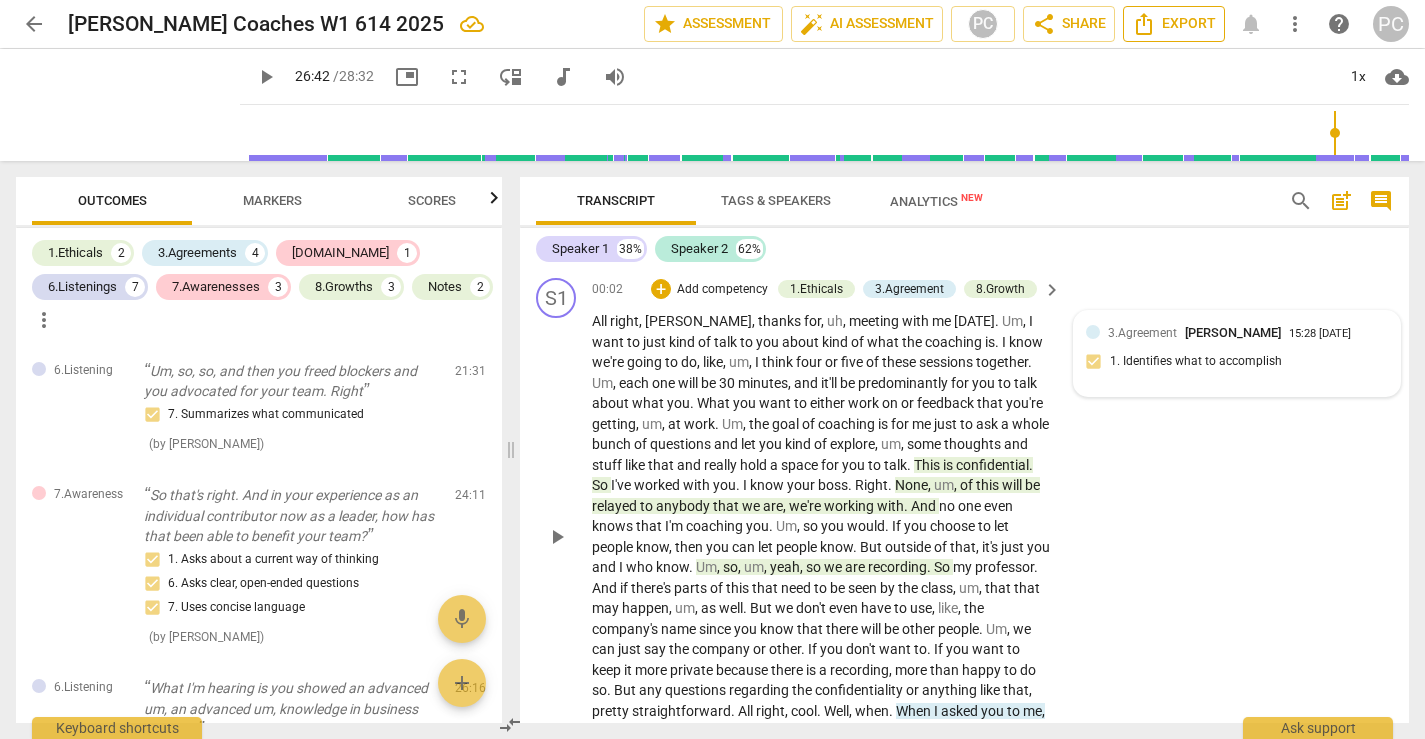 click on "Export" at bounding box center (1174, 24) 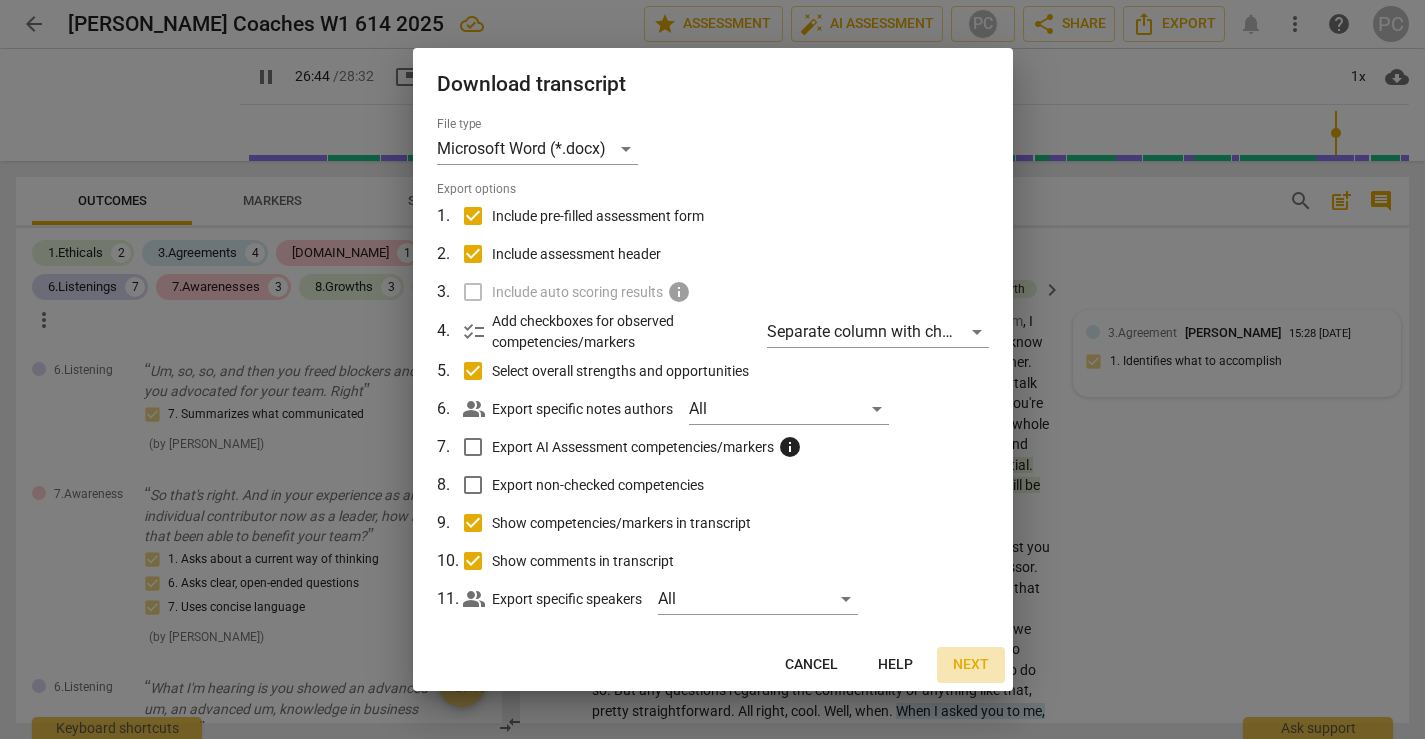 click on "Next" at bounding box center (971, 665) 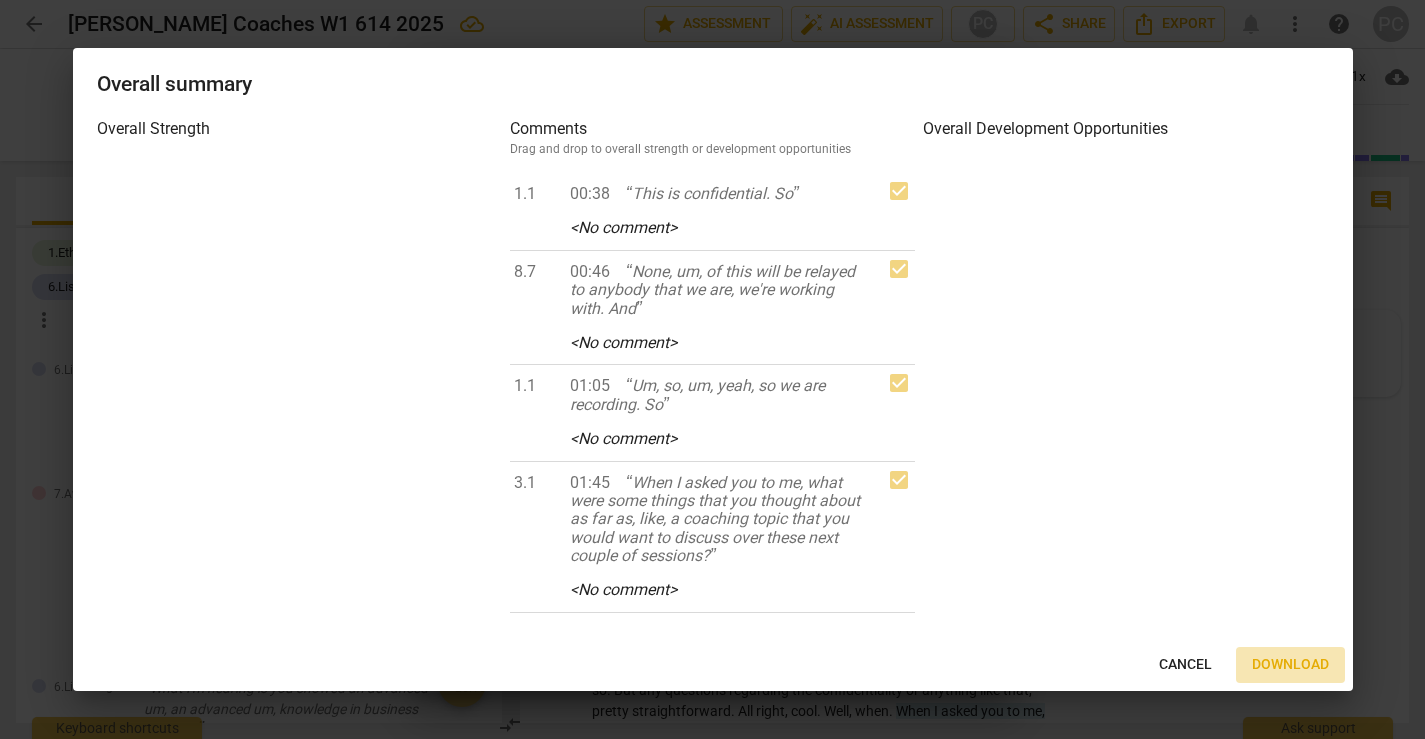 click on "Download" at bounding box center (1290, 665) 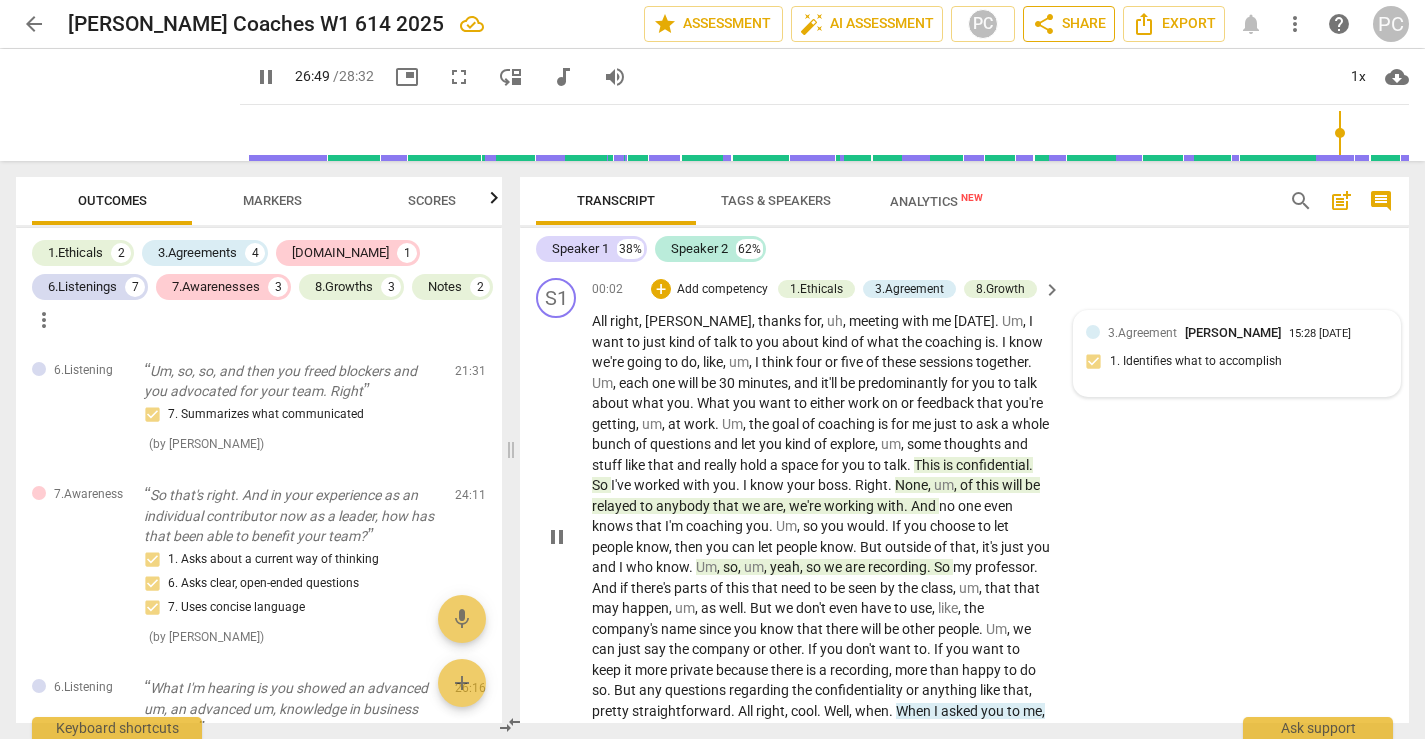 scroll, scrollTop: 7936, scrollLeft: 0, axis: vertical 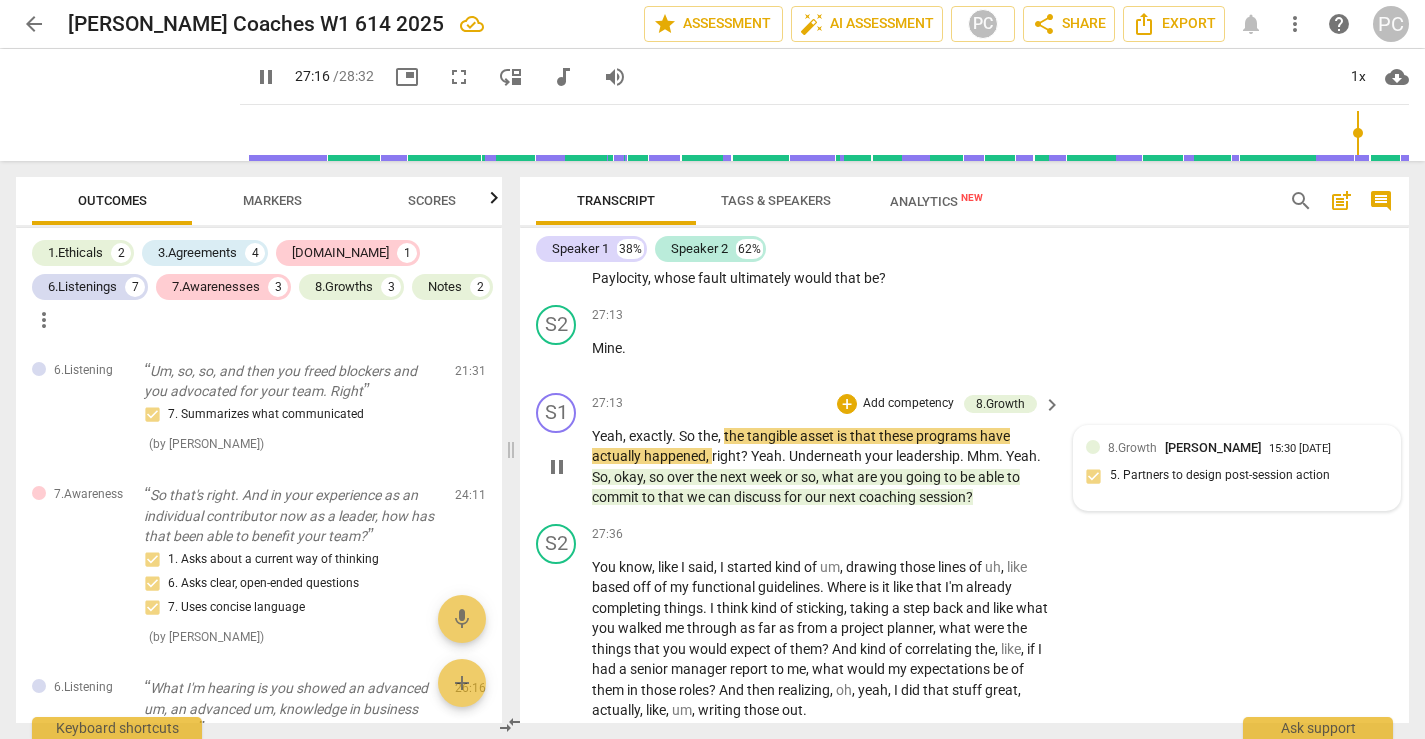 click on "arrow_back" at bounding box center (34, 24) 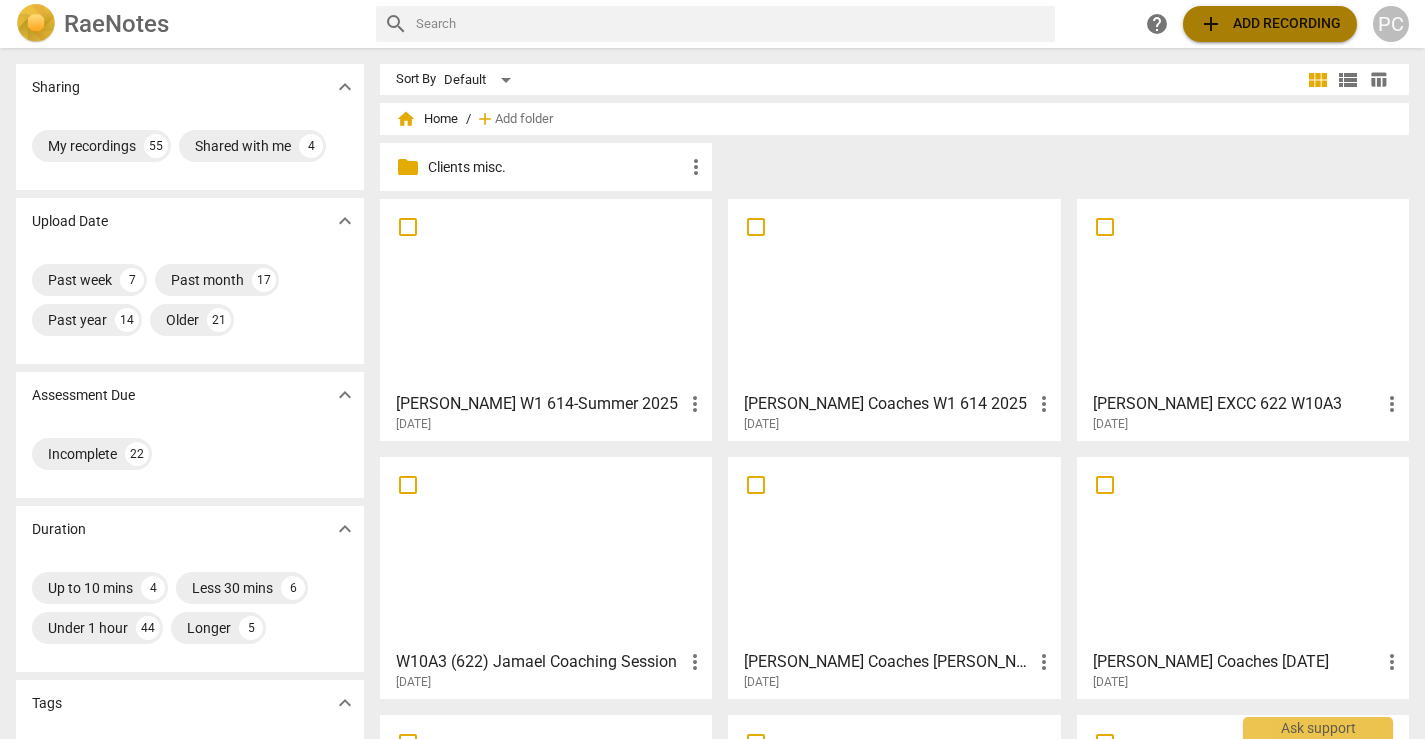 click on "add   Add recording" at bounding box center [1270, 24] 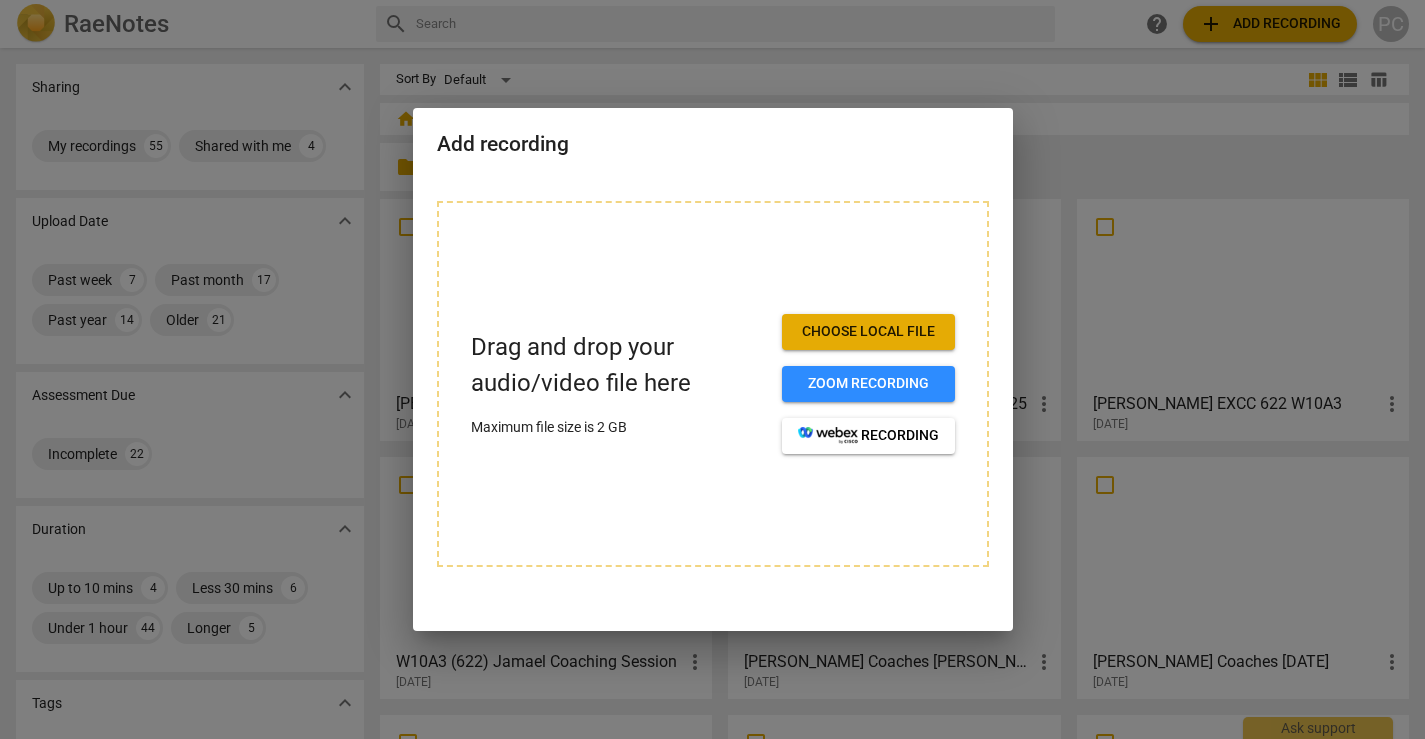 click on "Choose local file" at bounding box center (868, 332) 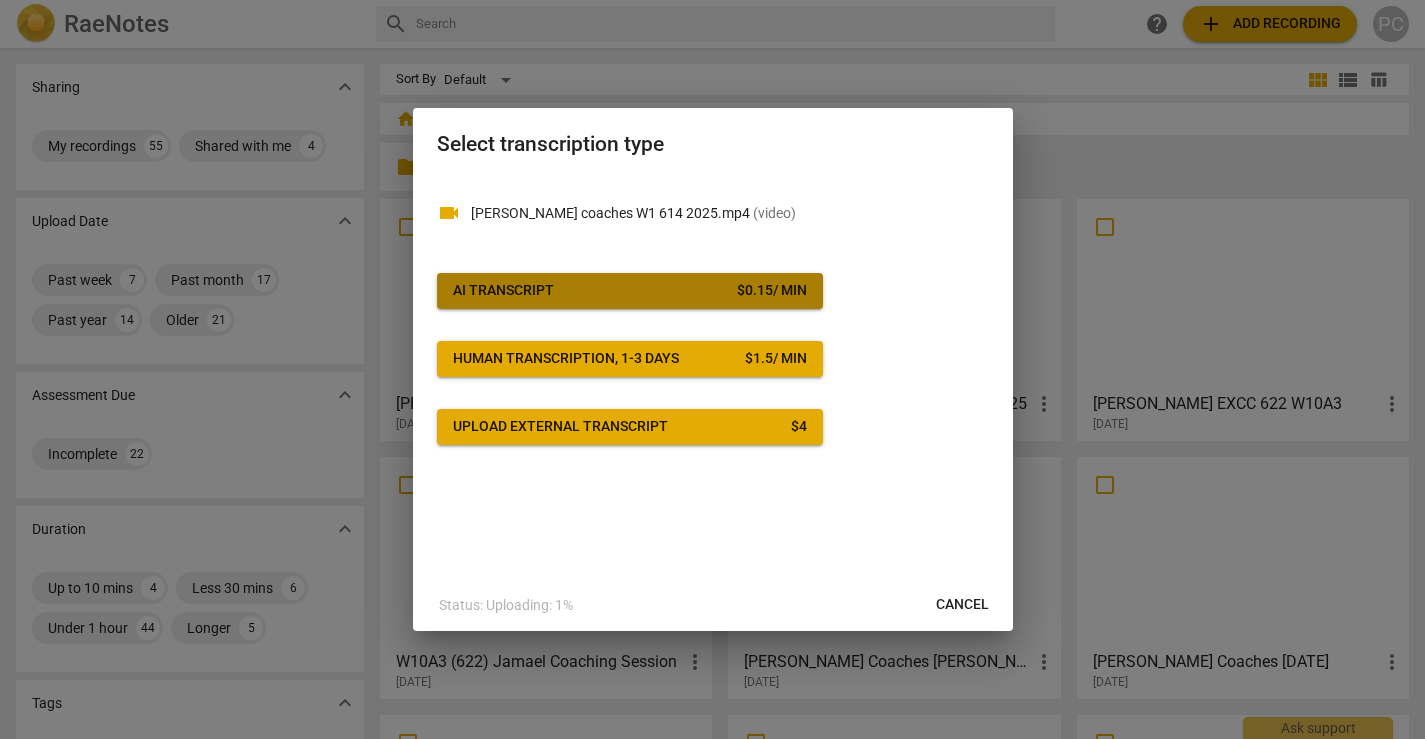 click on "AI Transcript $ 0.15  / min" at bounding box center (630, 291) 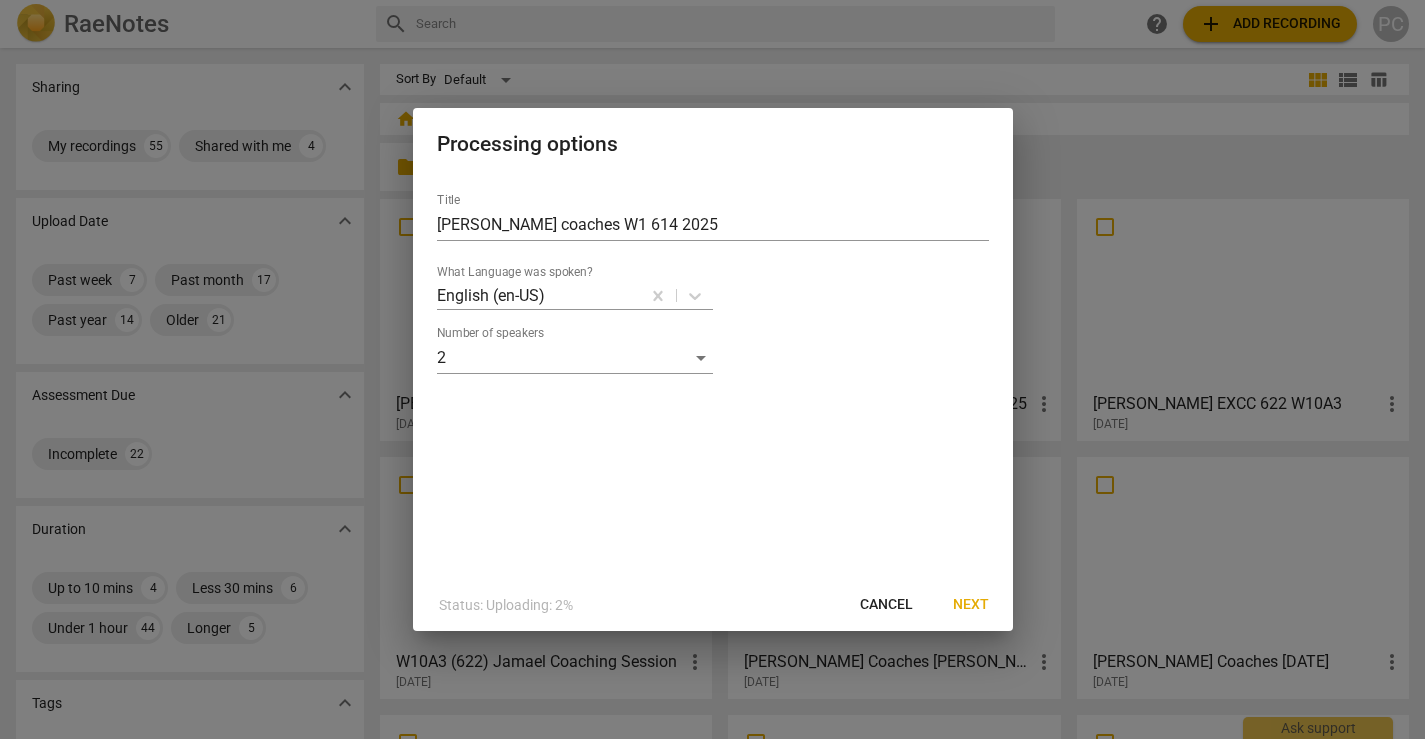 click on "Next" at bounding box center [971, 605] 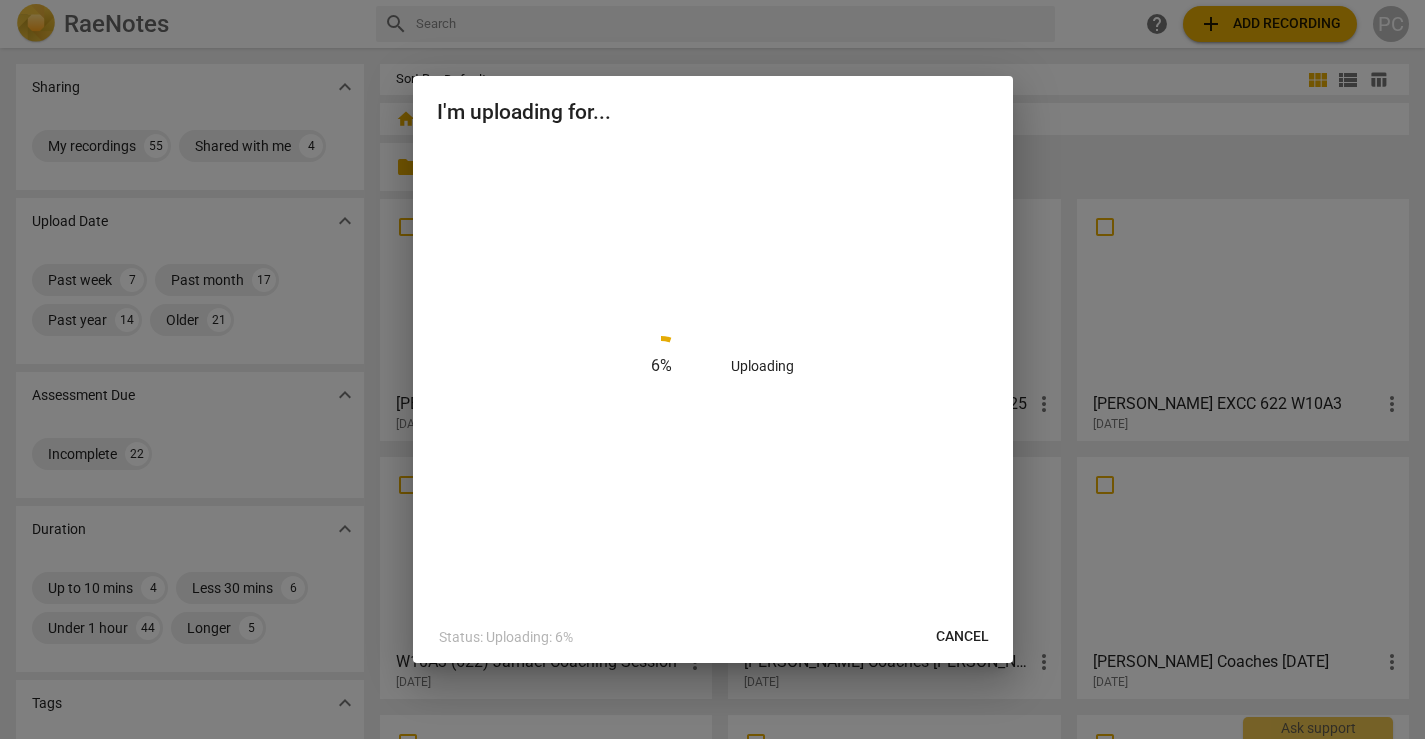 click at bounding box center [712, 369] 